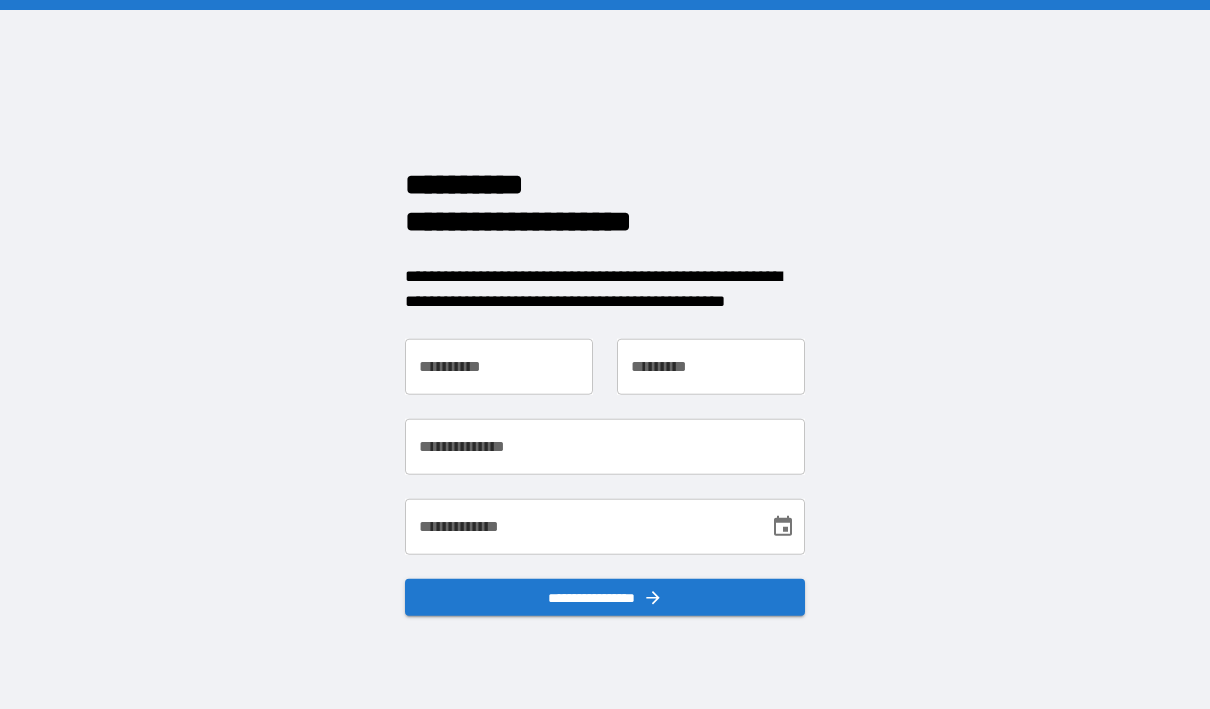 scroll, scrollTop: 0, scrollLeft: 0, axis: both 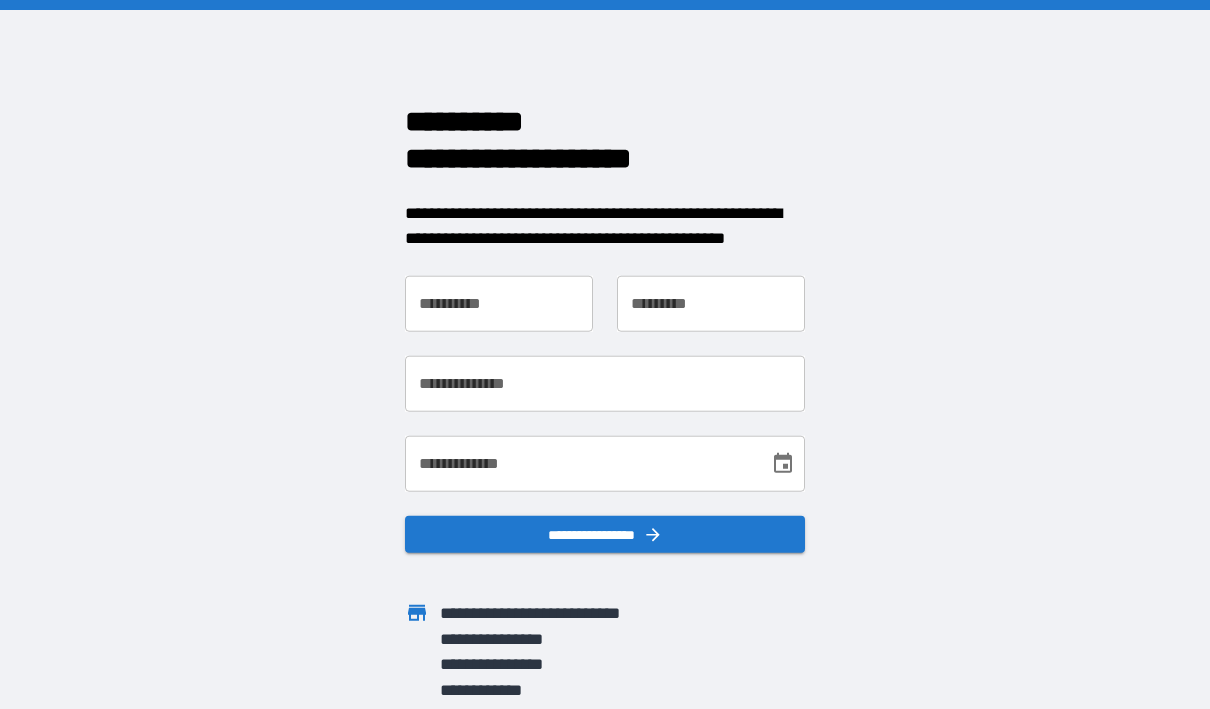 click on "**********" at bounding box center [499, 303] 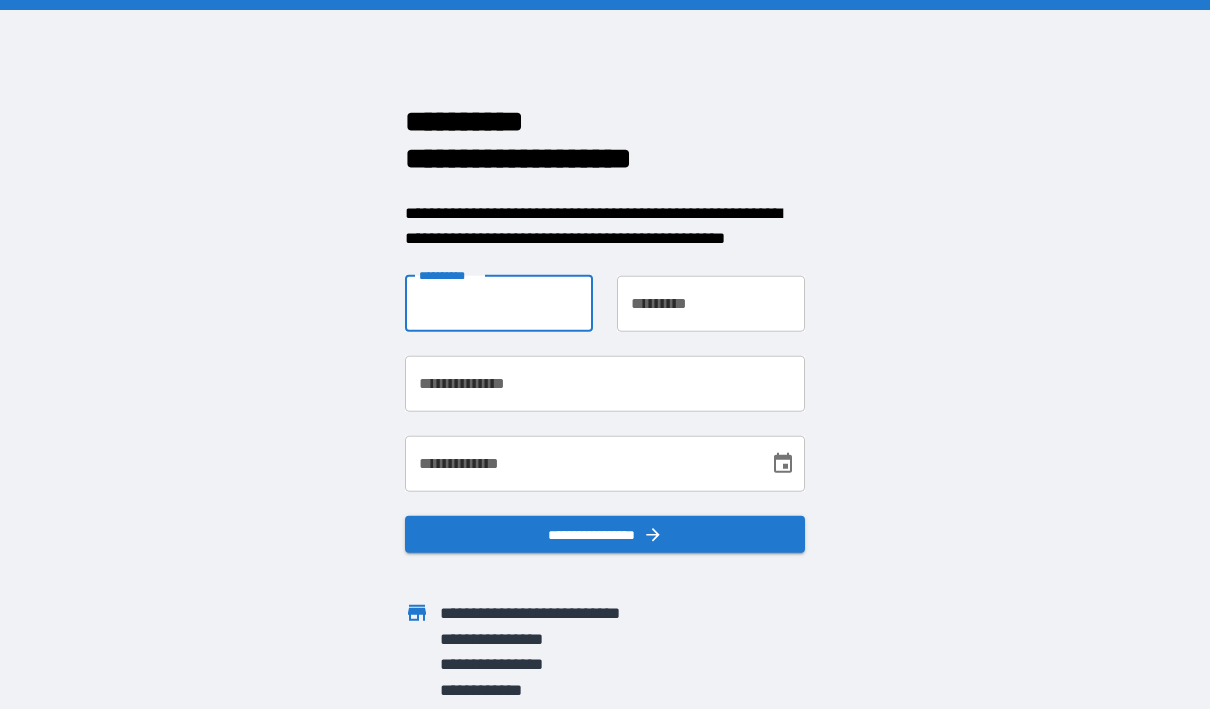 type on "*****" 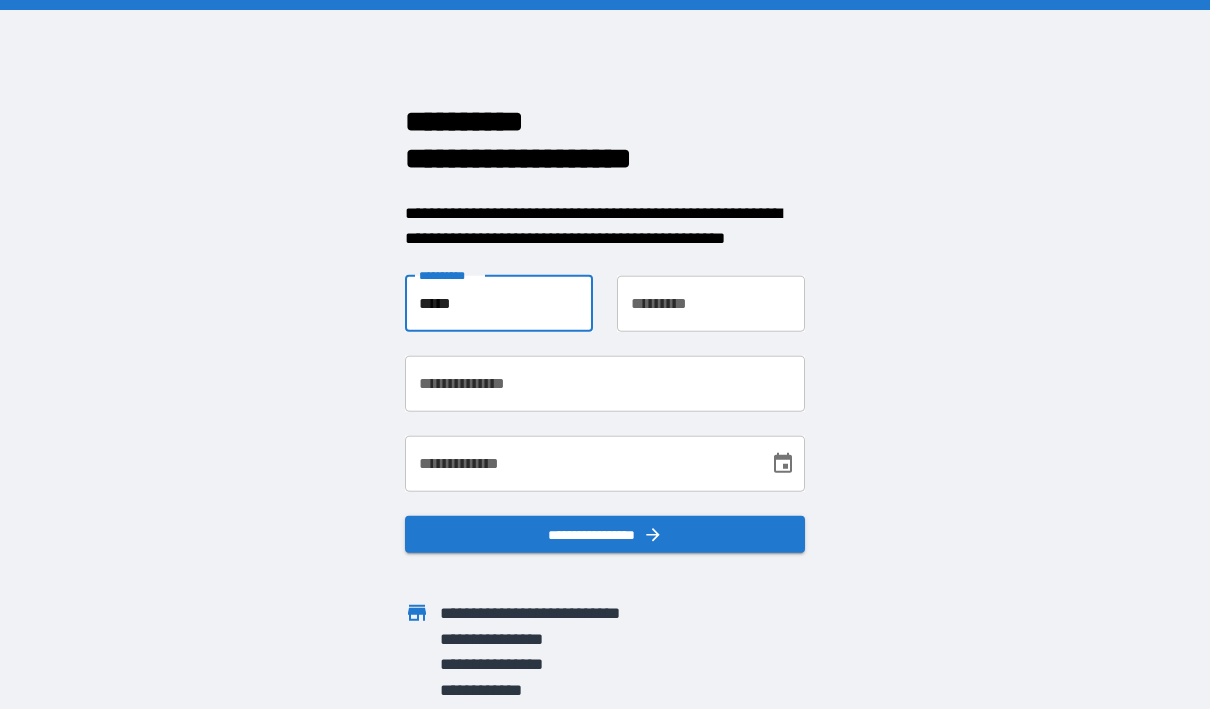 type on "******" 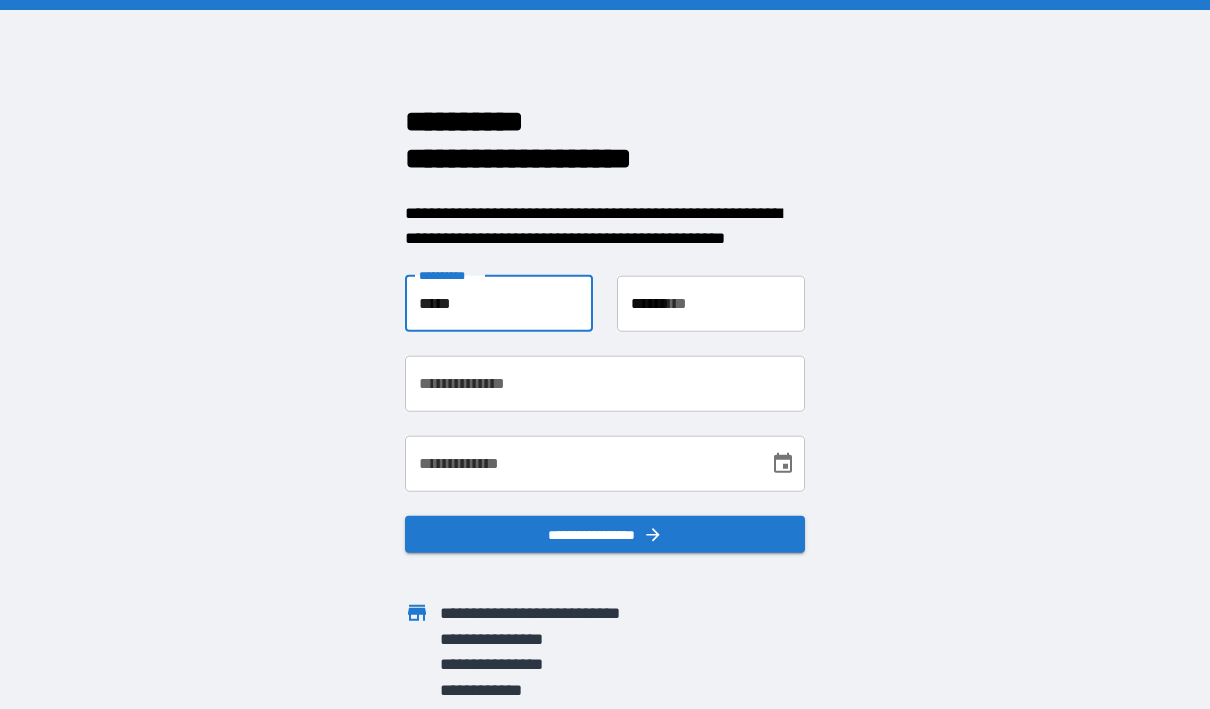 type on "**********" 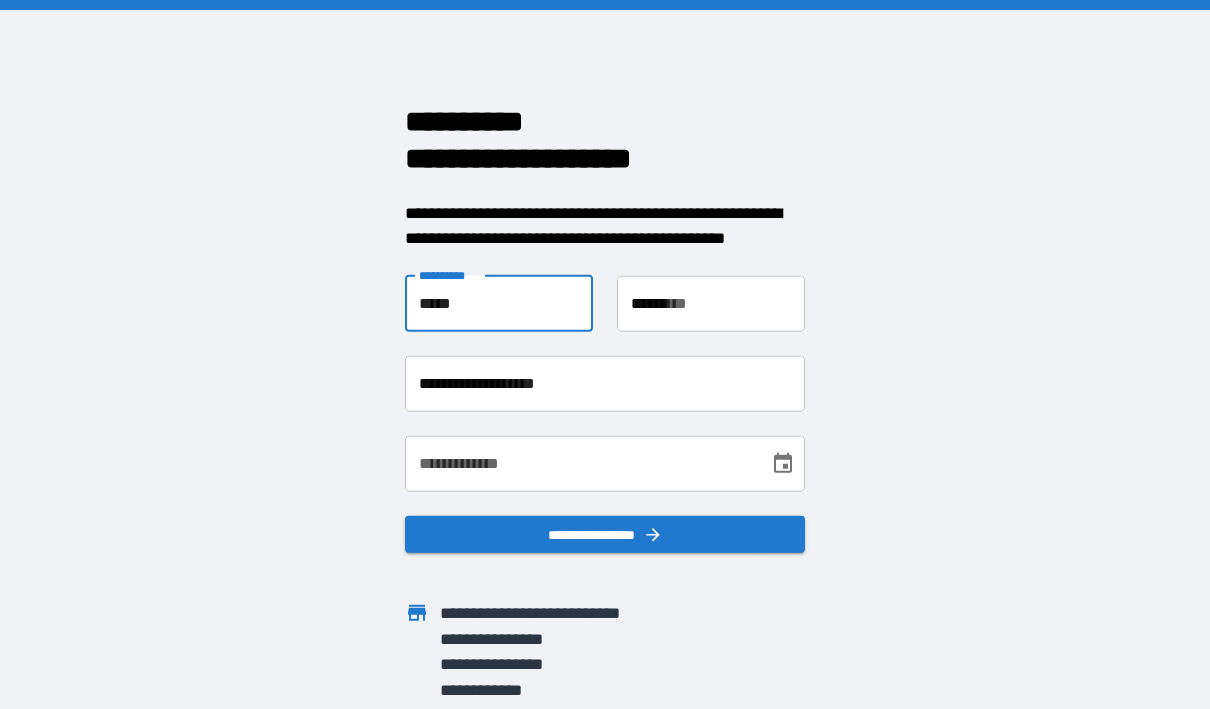 type on "**********" 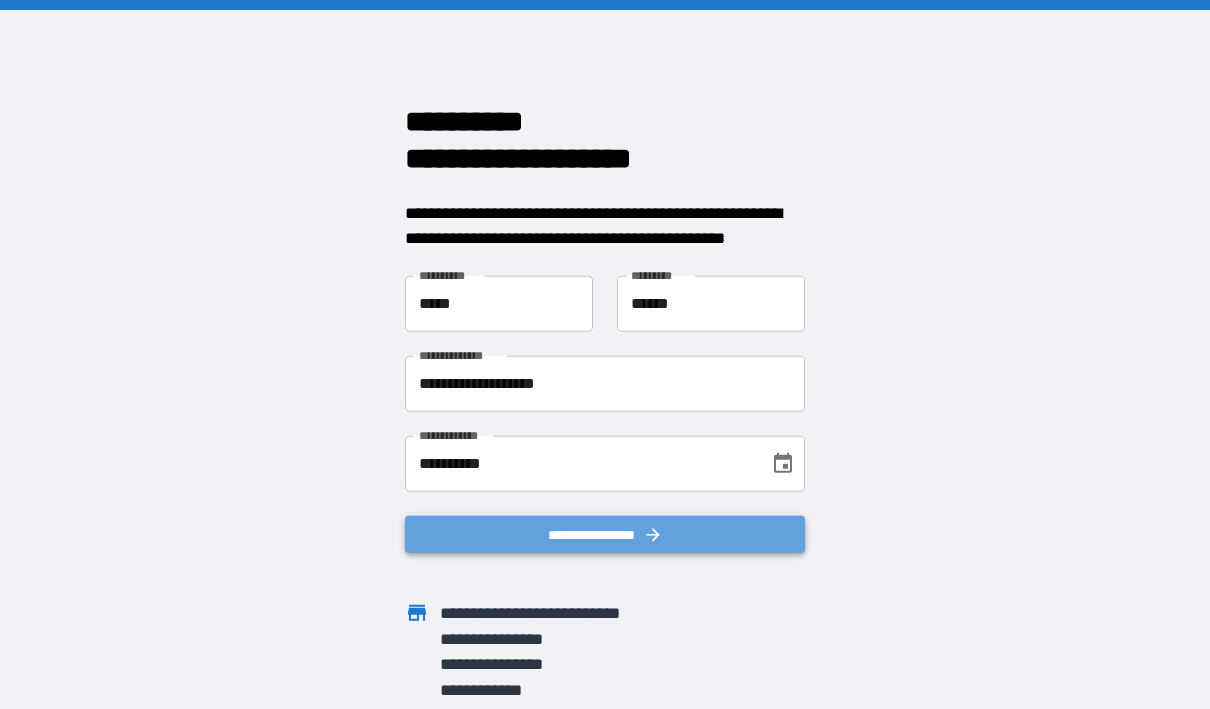 click on "**********" at bounding box center (605, 533) 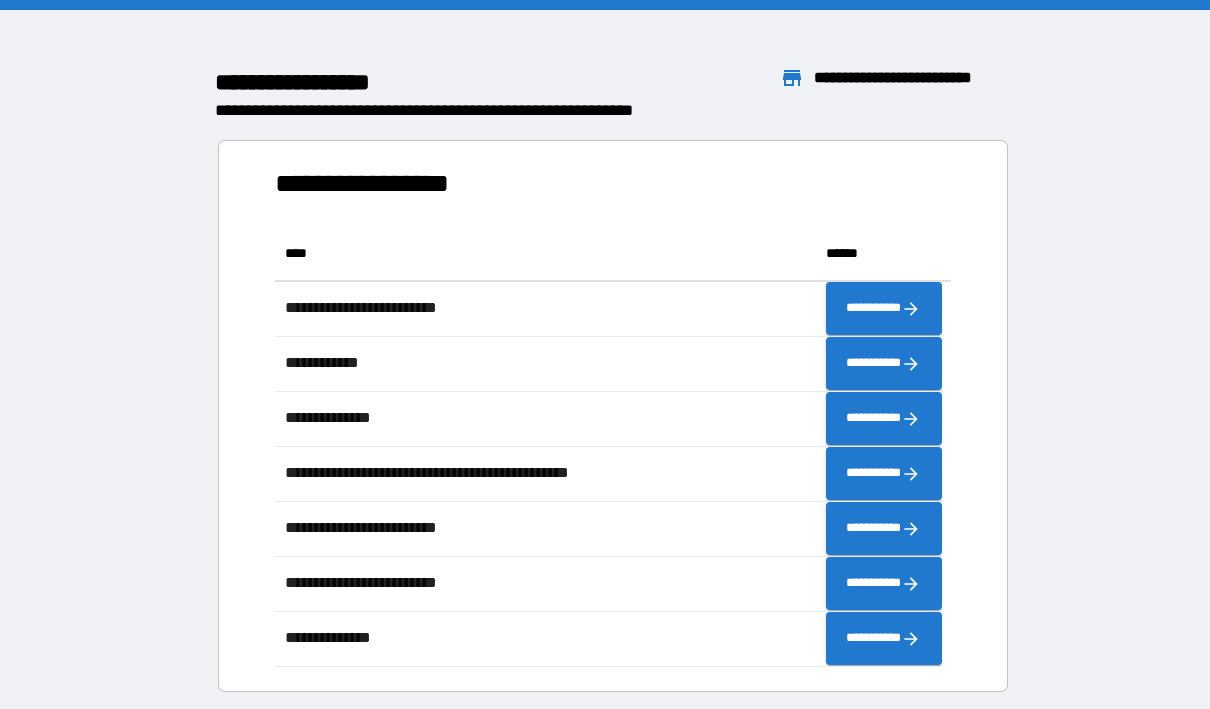 scroll, scrollTop: 16, scrollLeft: 16, axis: both 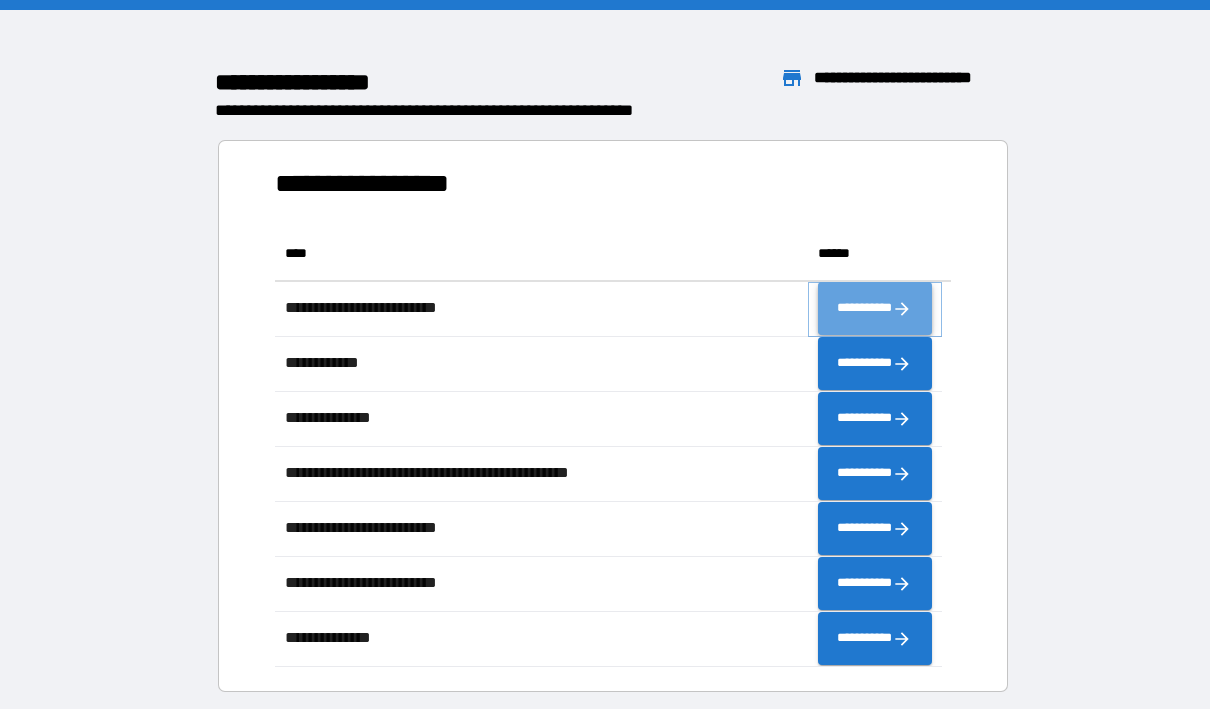 click on "**********" at bounding box center [874, 308] 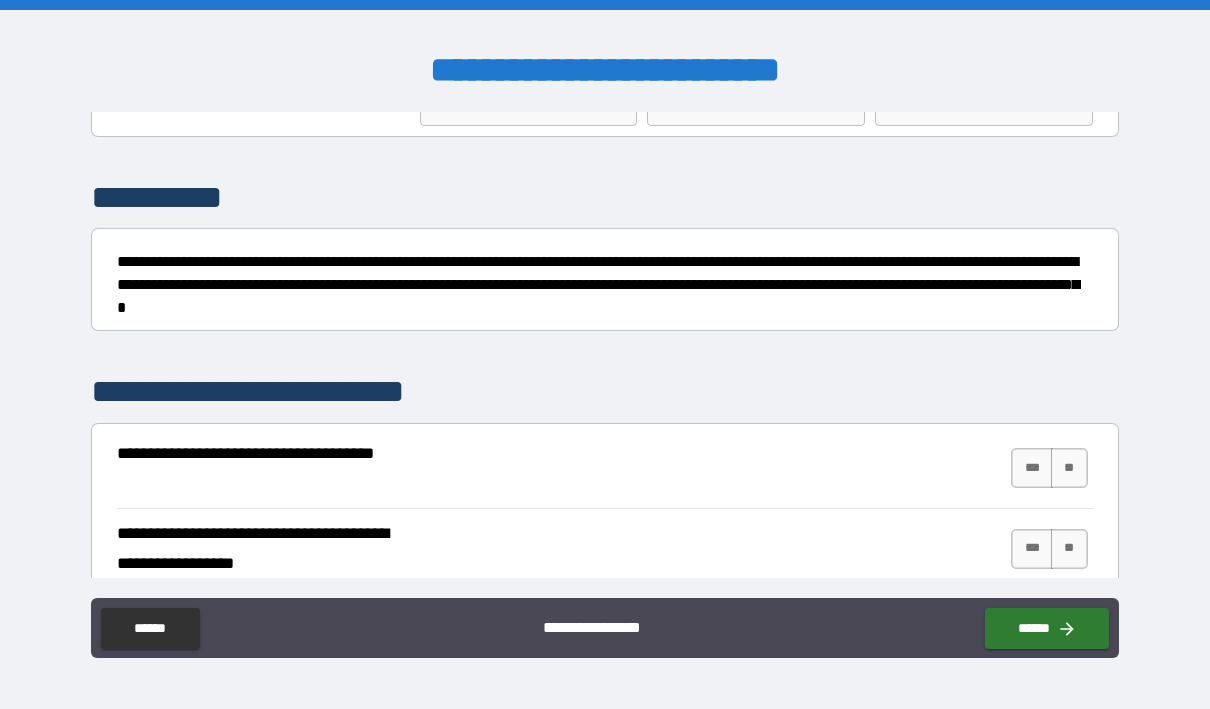 scroll, scrollTop: 200, scrollLeft: 0, axis: vertical 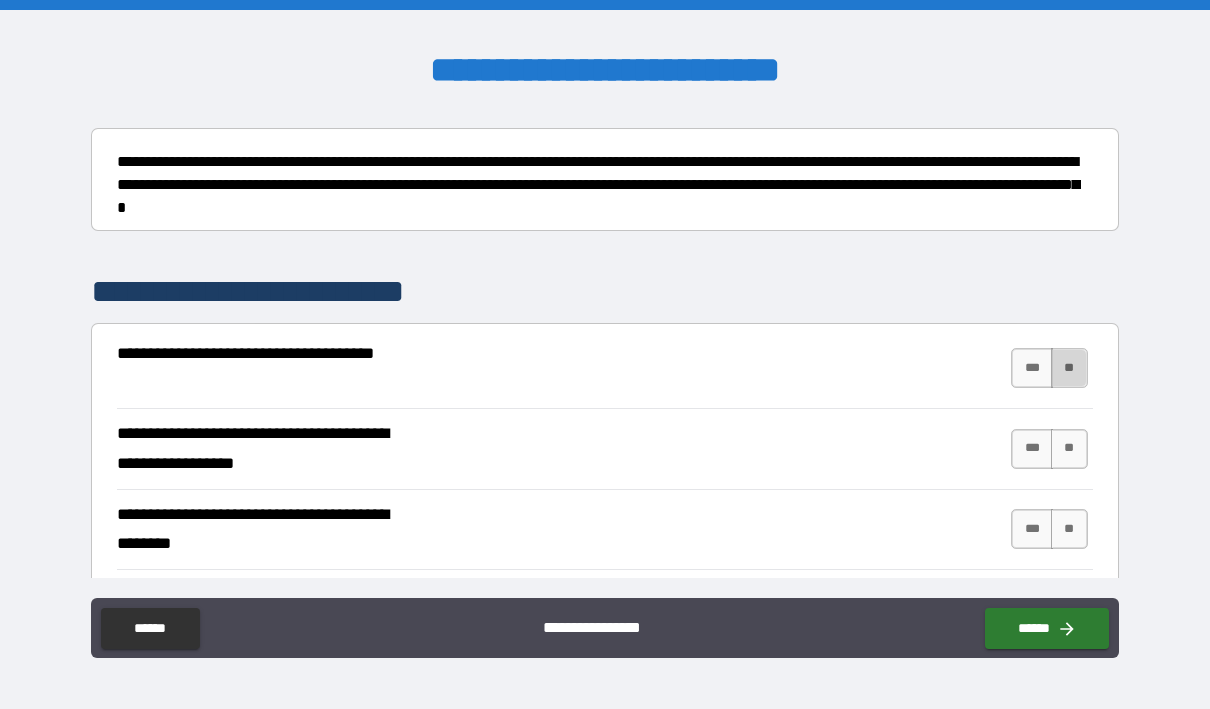 click on "**" at bounding box center [1069, 368] 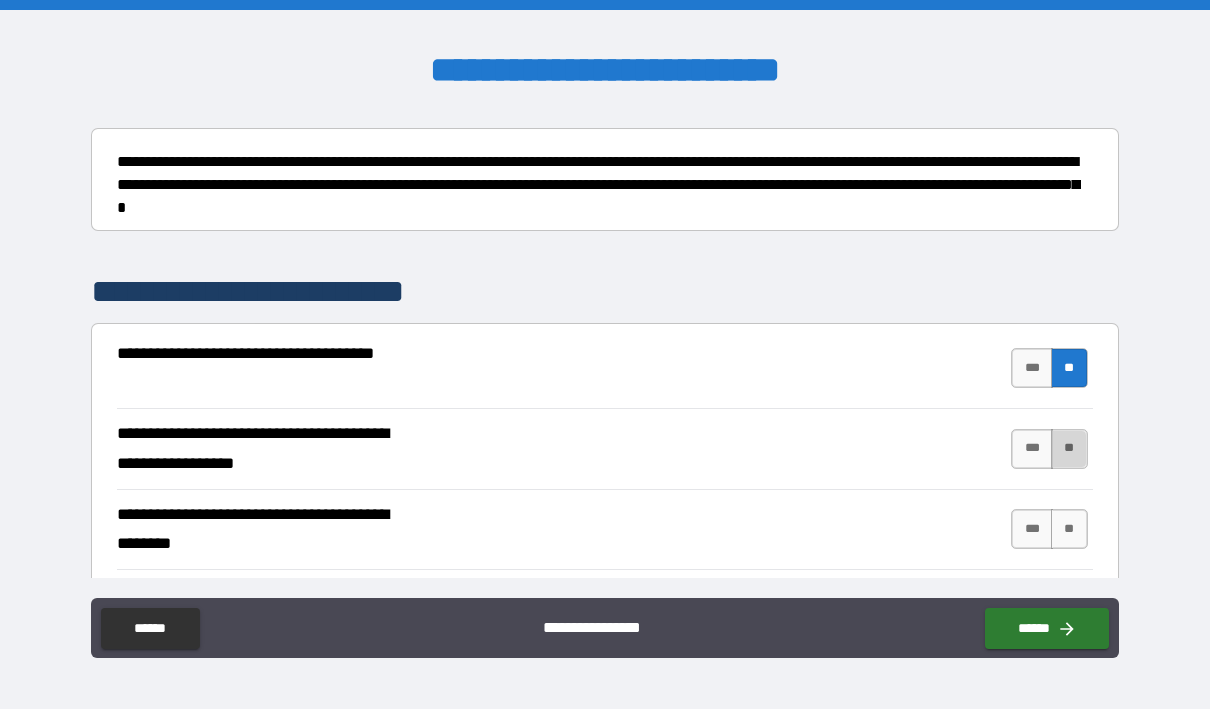 click on "**" at bounding box center (1069, 449) 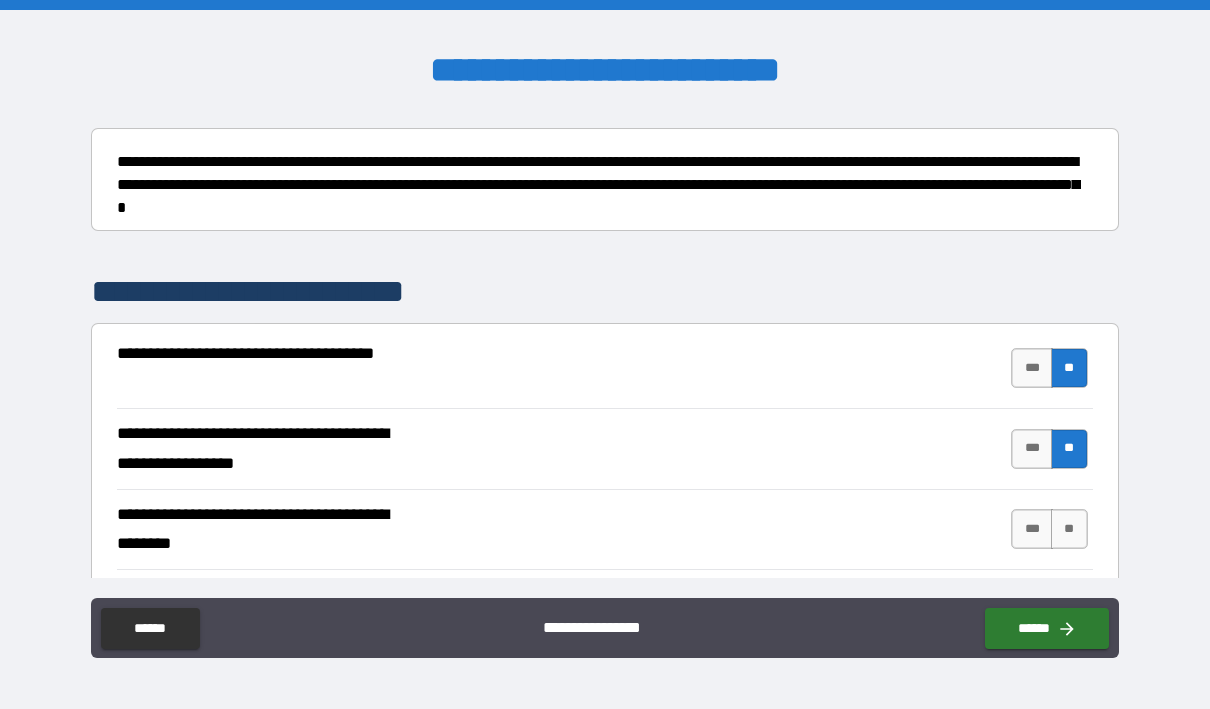 scroll, scrollTop: 300, scrollLeft: 0, axis: vertical 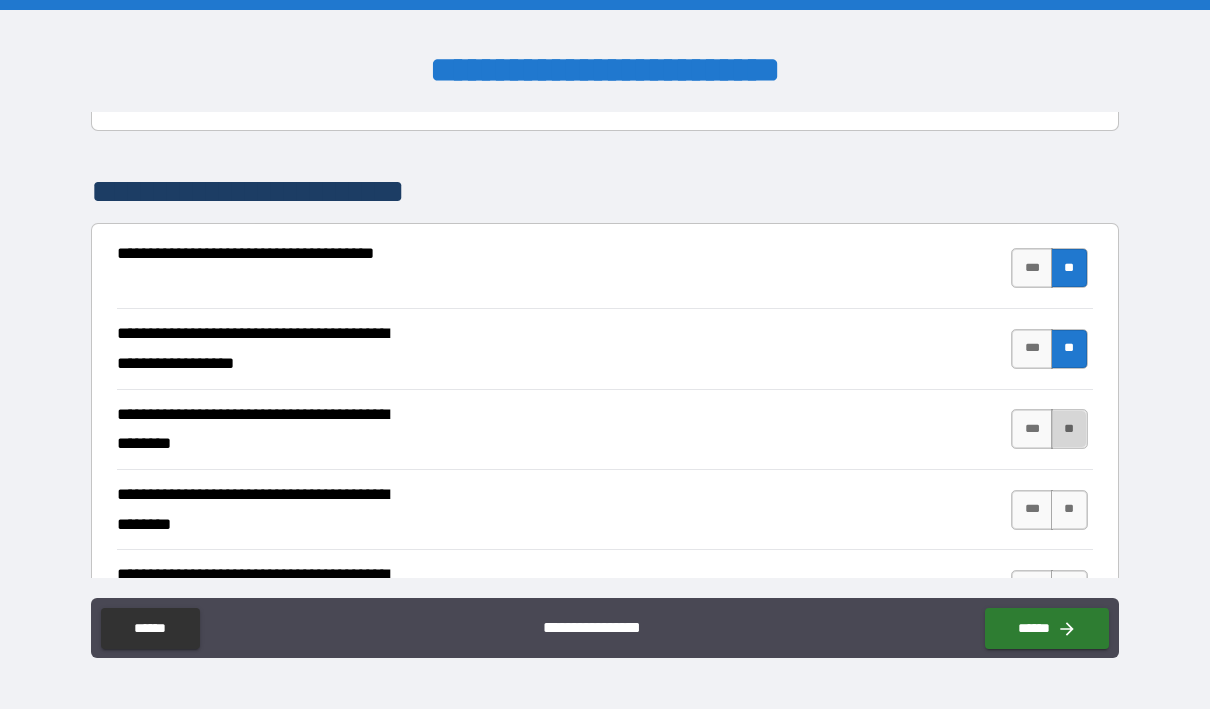 click on "**" at bounding box center [1069, 429] 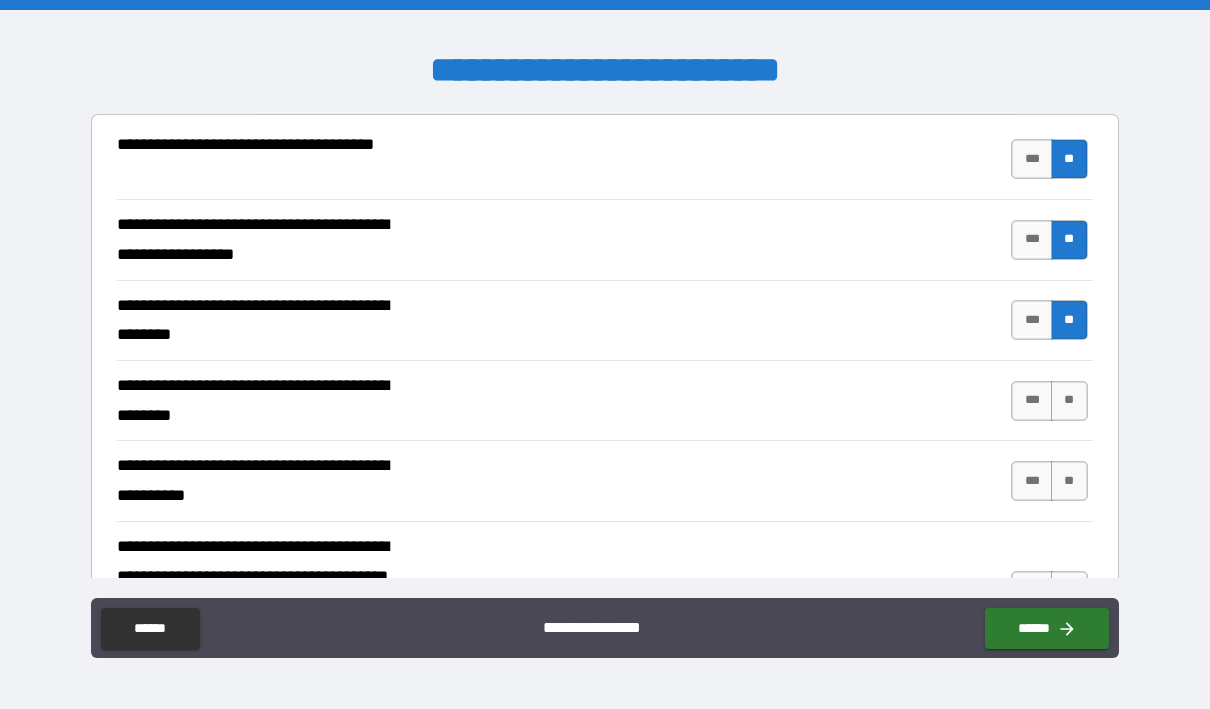 scroll, scrollTop: 500, scrollLeft: 0, axis: vertical 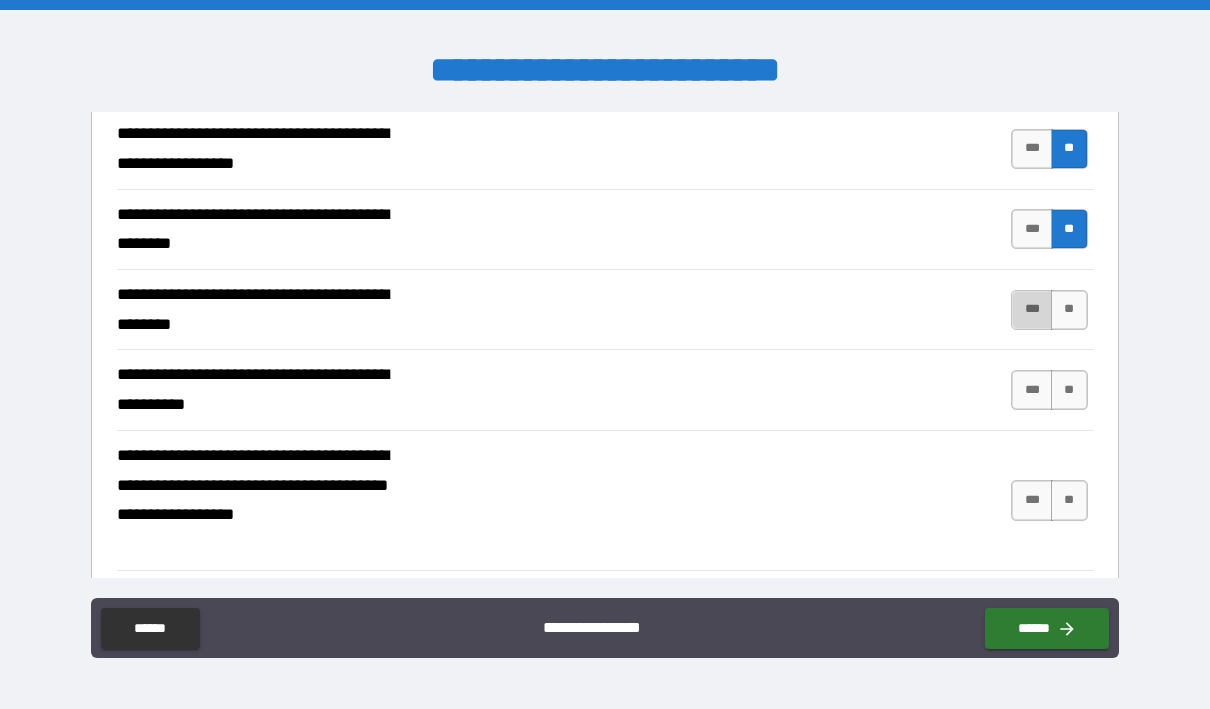 click on "***" at bounding box center [1032, 310] 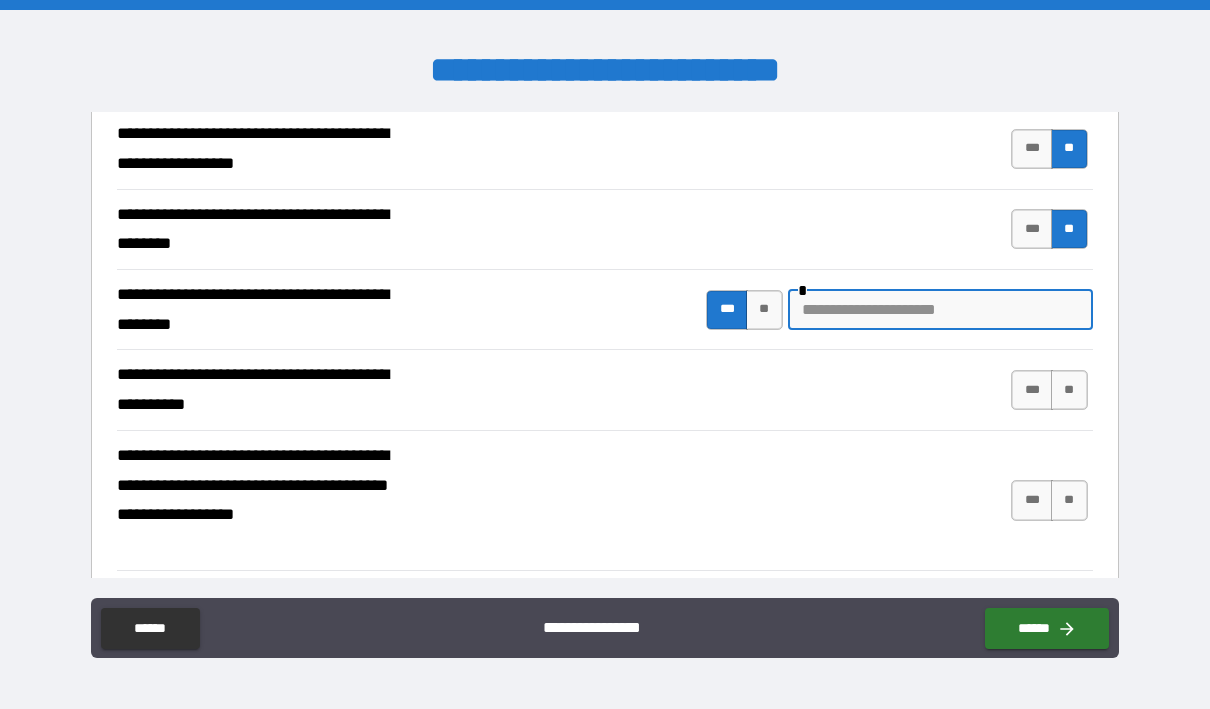click at bounding box center (940, 310) 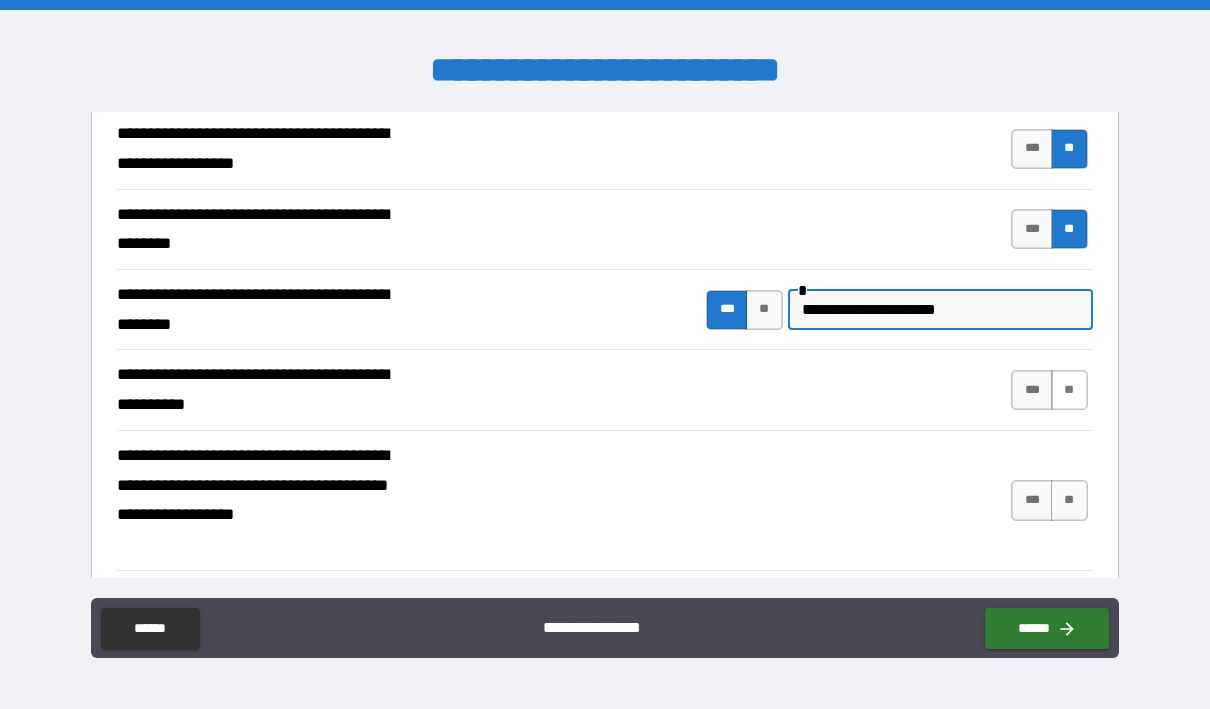 type on "**********" 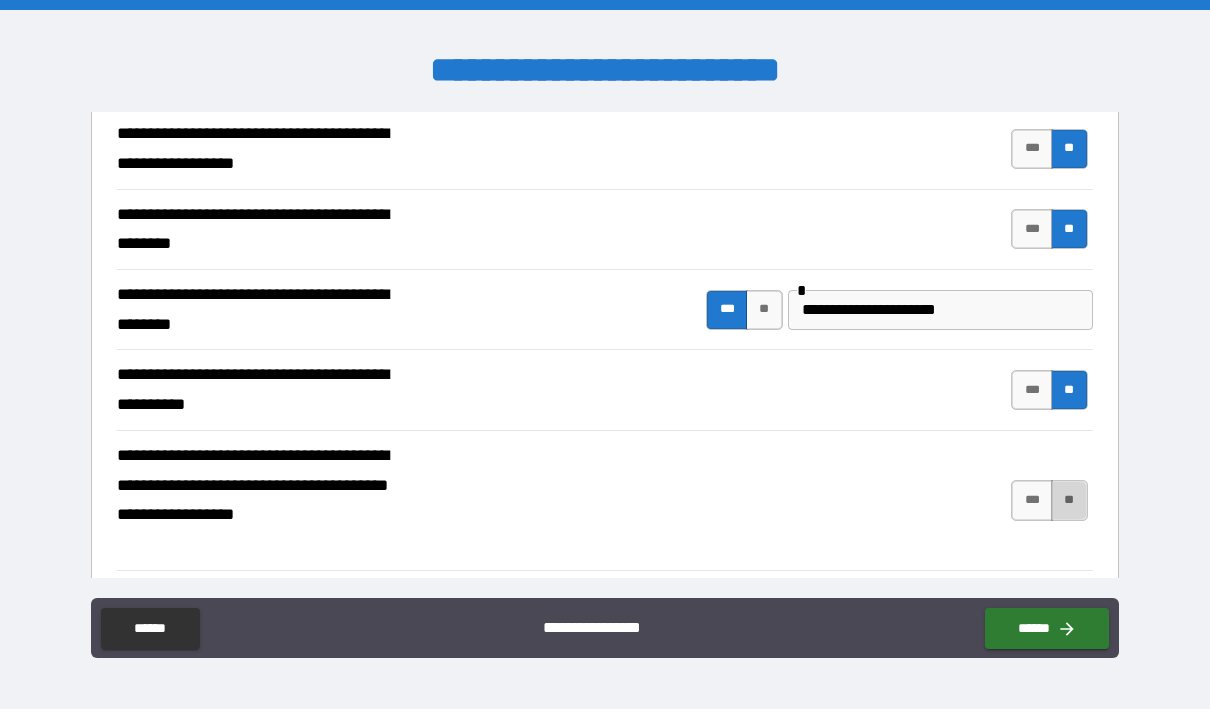 click on "**" at bounding box center (1069, 500) 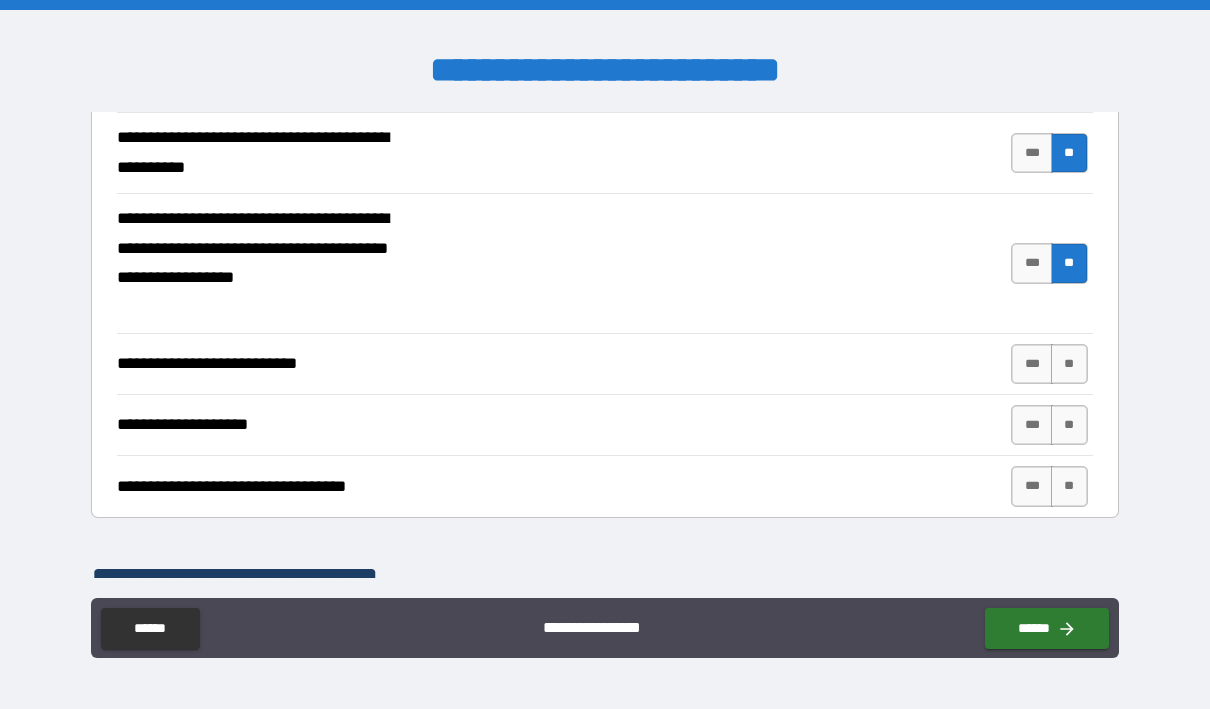 scroll, scrollTop: 800, scrollLeft: 0, axis: vertical 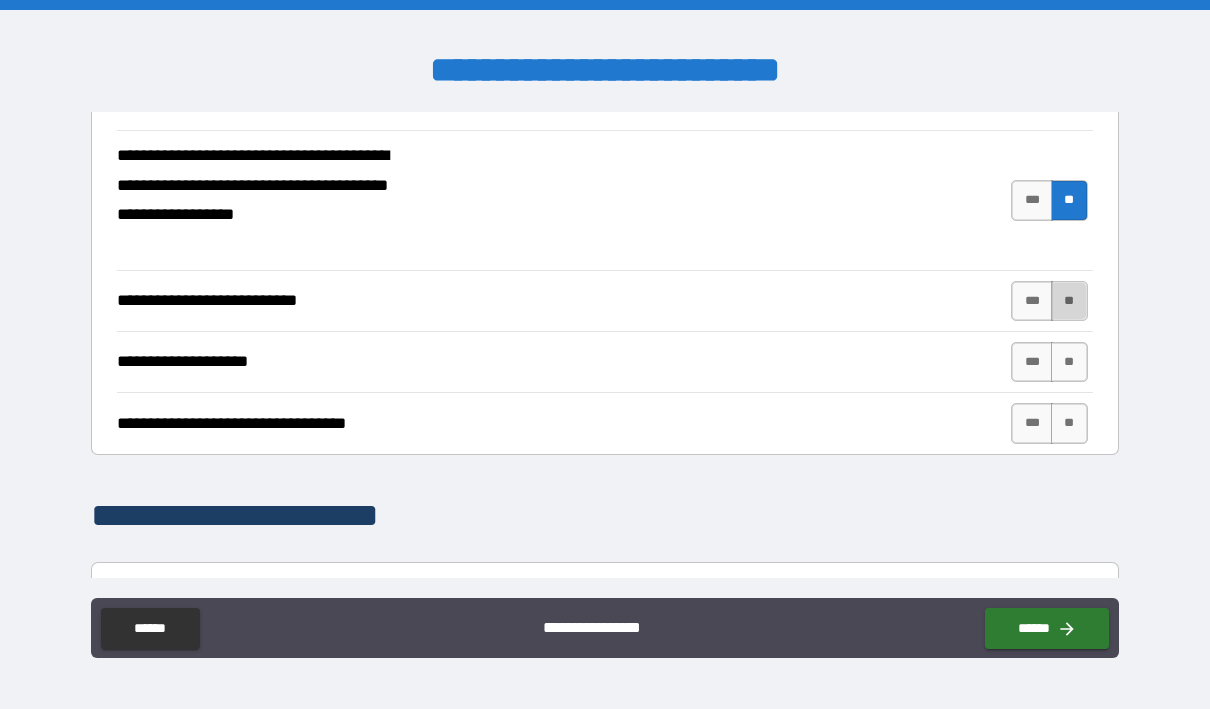 click on "**" at bounding box center [1069, 301] 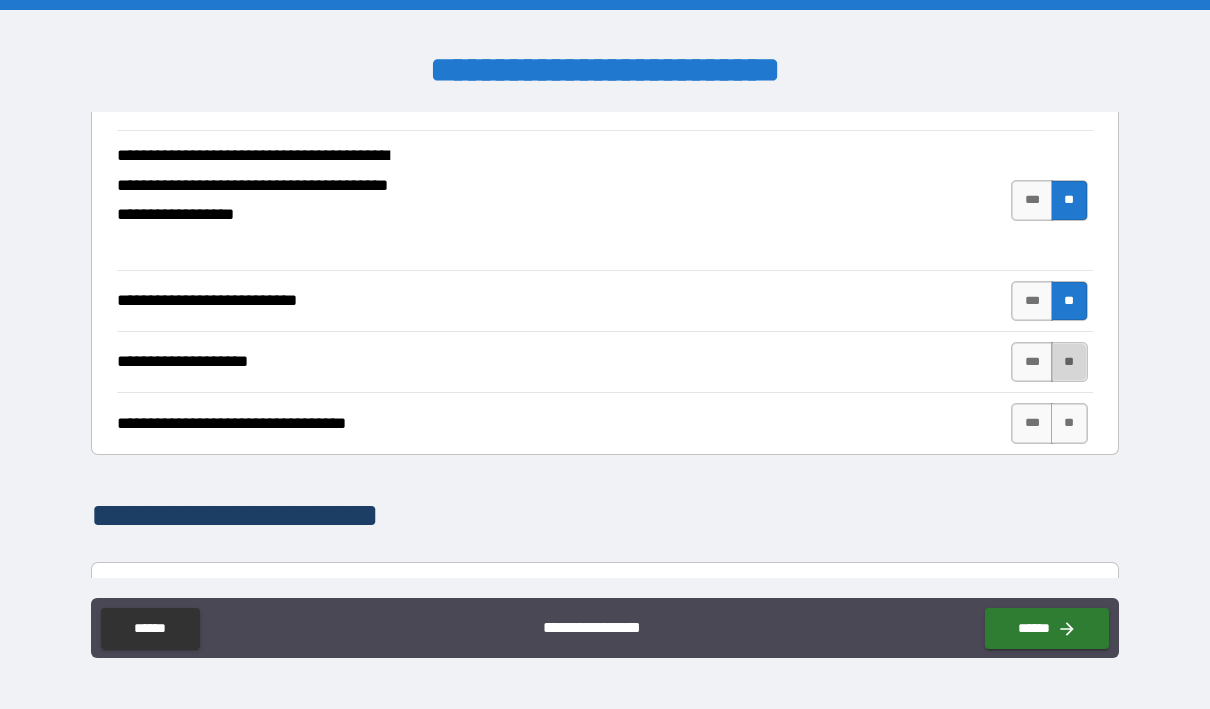 click on "**" at bounding box center (1069, 362) 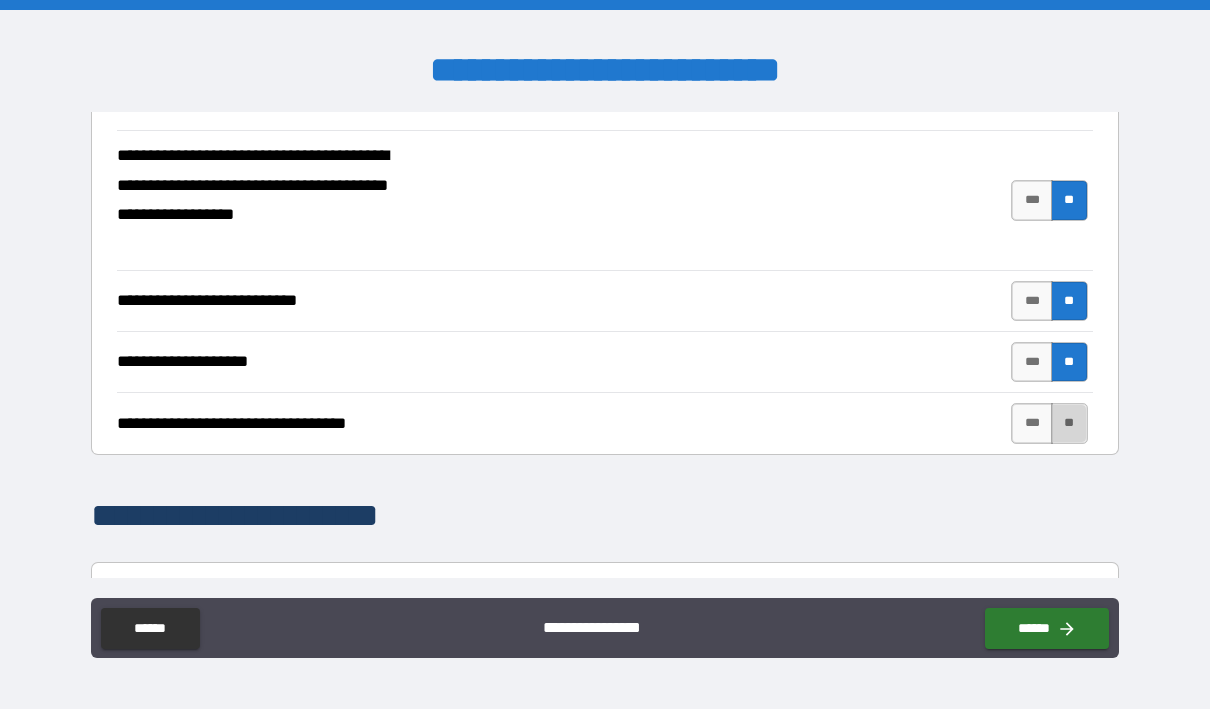 click on "**" at bounding box center [1069, 423] 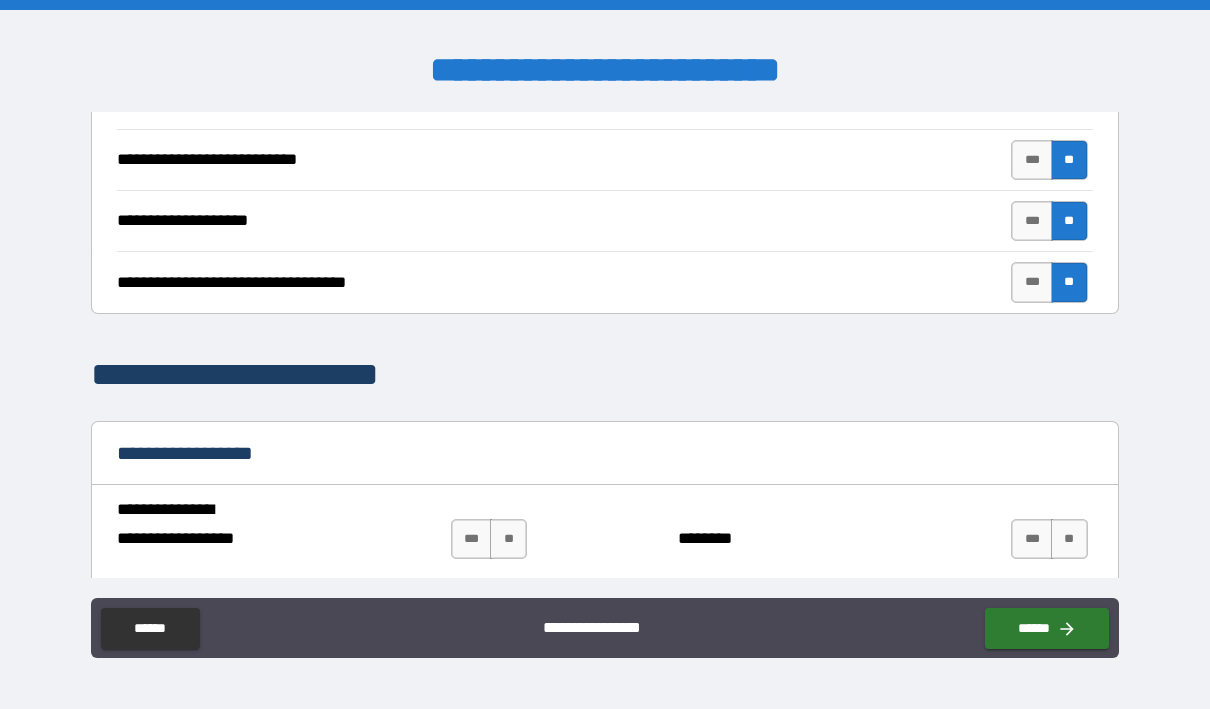 scroll, scrollTop: 1200, scrollLeft: 0, axis: vertical 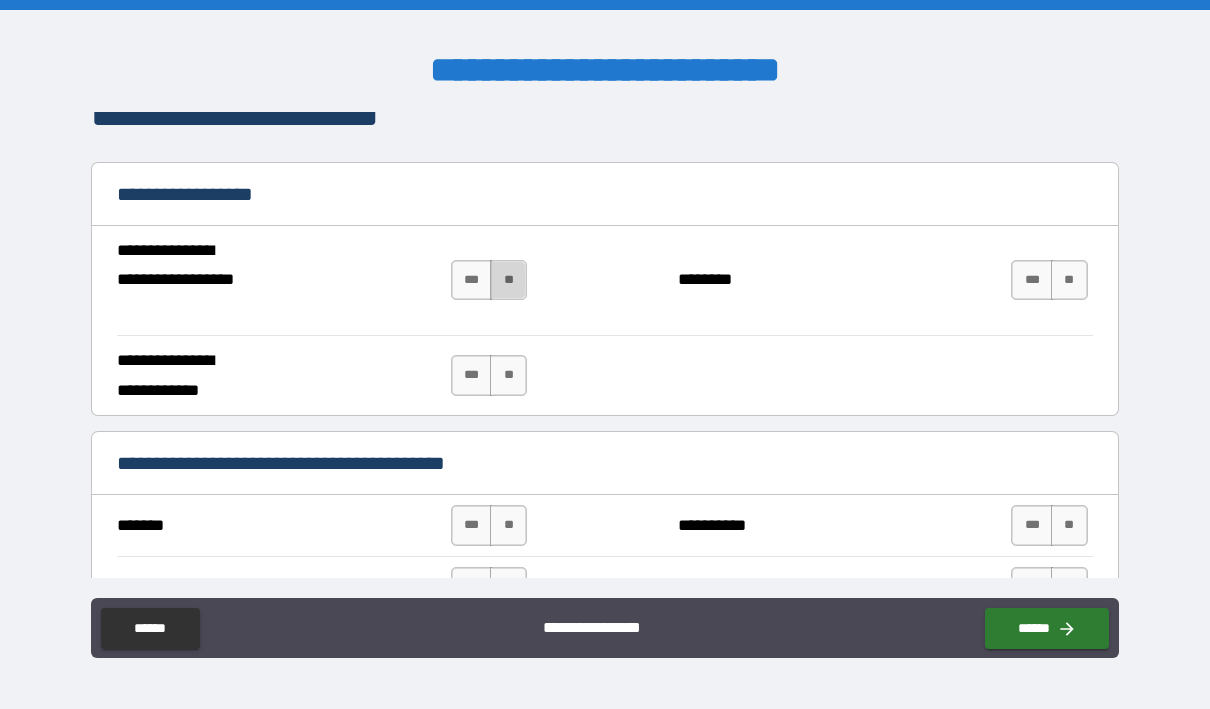 drag, startPoint x: 517, startPoint y: 268, endPoint x: 522, endPoint y: 300, distance: 32.38827 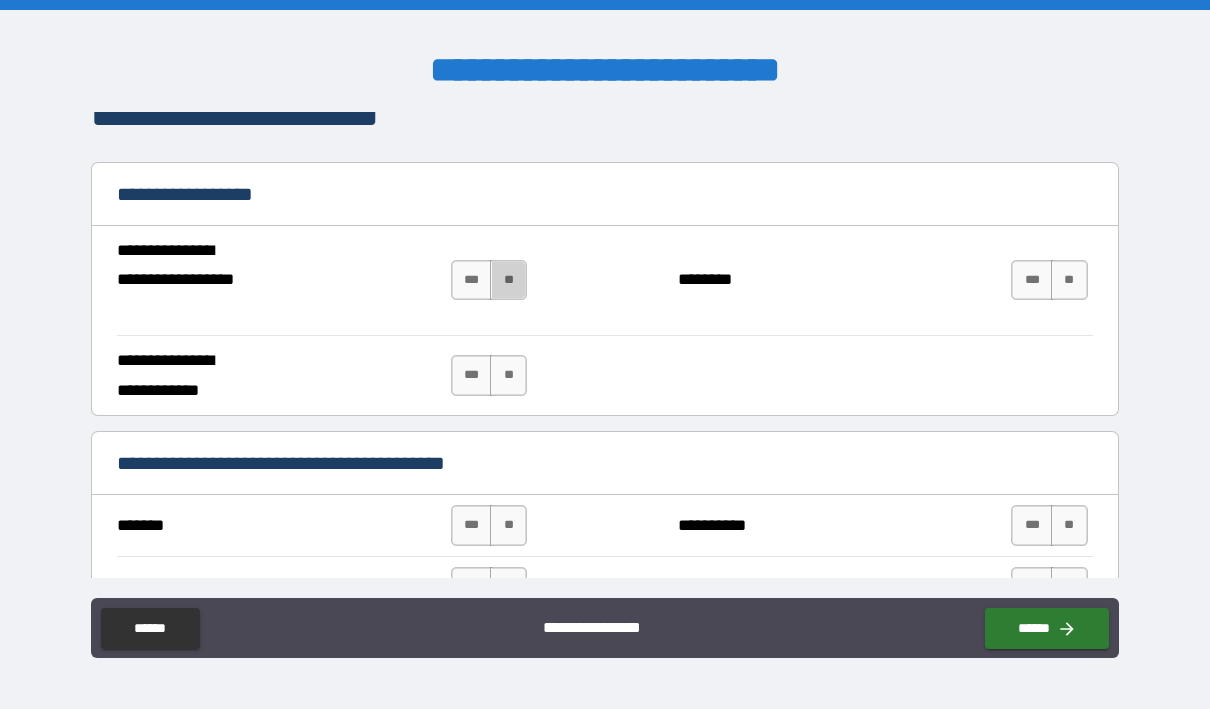 click on "**" at bounding box center (508, 280) 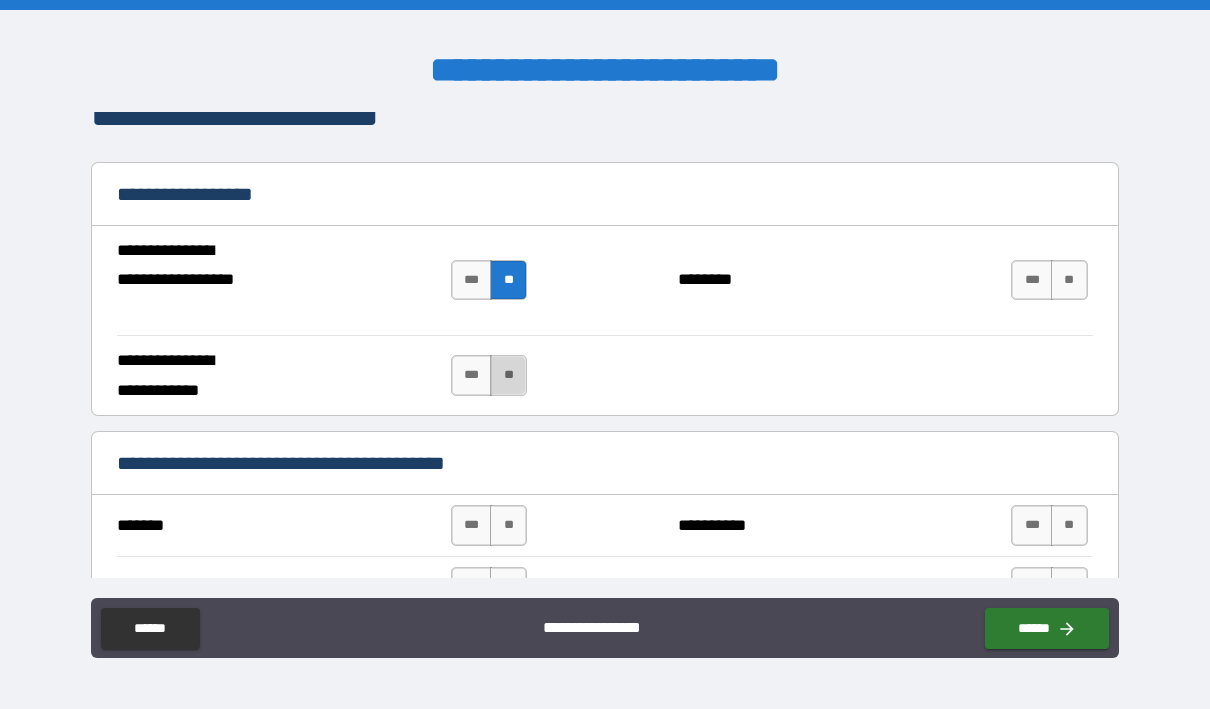 click on "**" at bounding box center [508, 375] 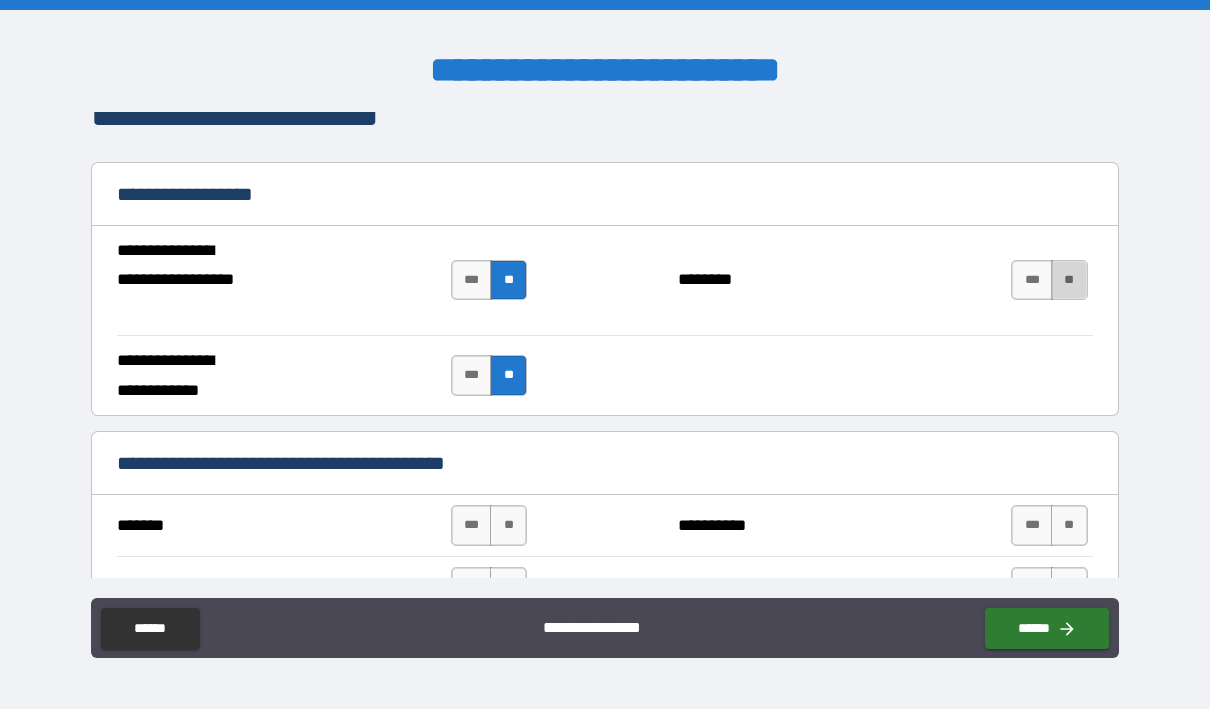 click on "**" at bounding box center (1069, 280) 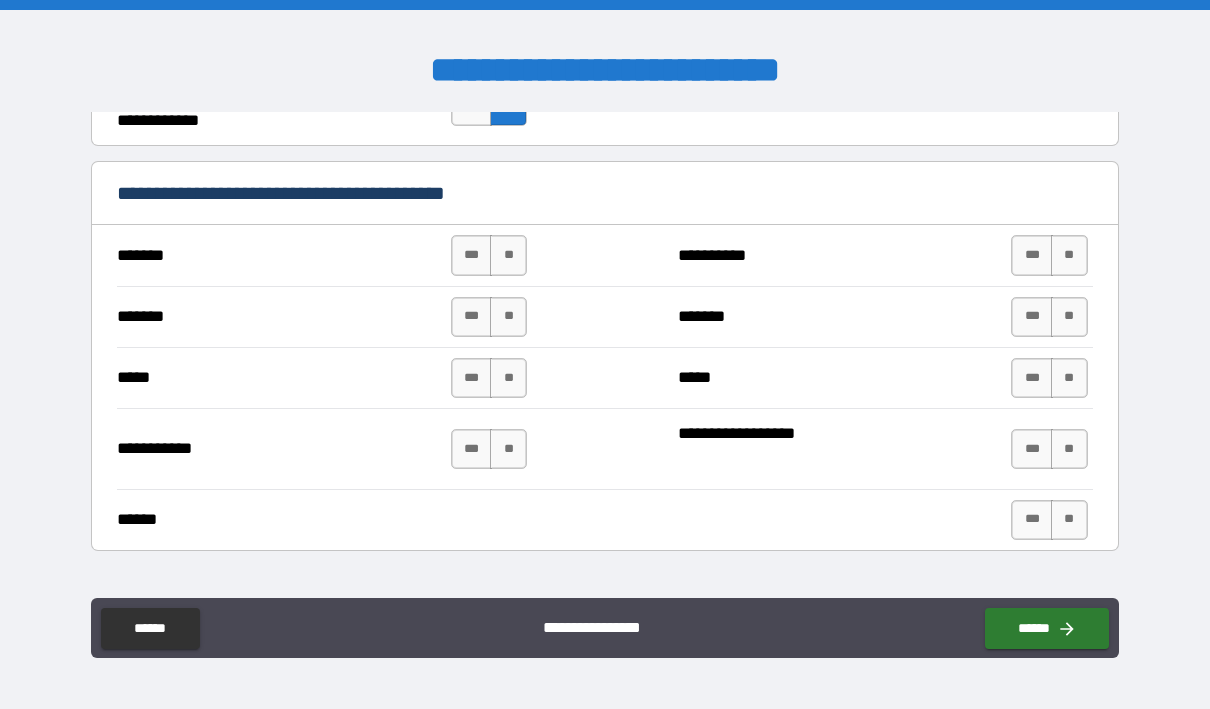 scroll, scrollTop: 1500, scrollLeft: 0, axis: vertical 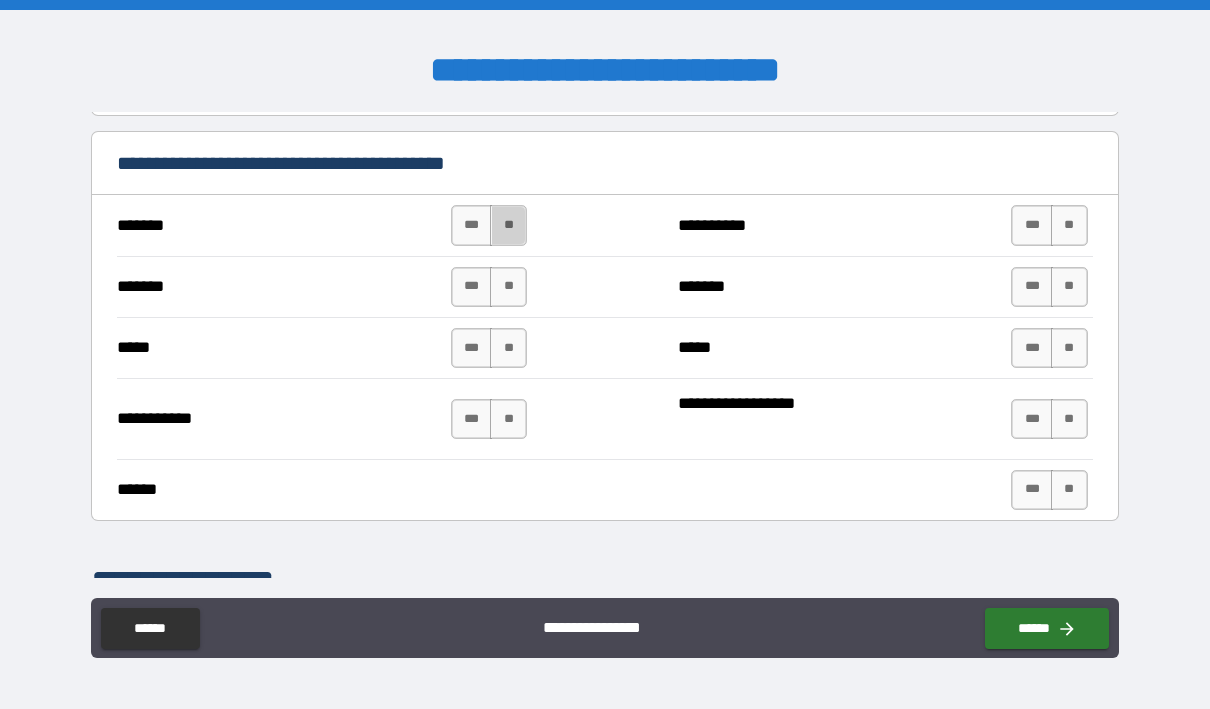 drag, startPoint x: 502, startPoint y: 215, endPoint x: 506, endPoint y: 247, distance: 32.24903 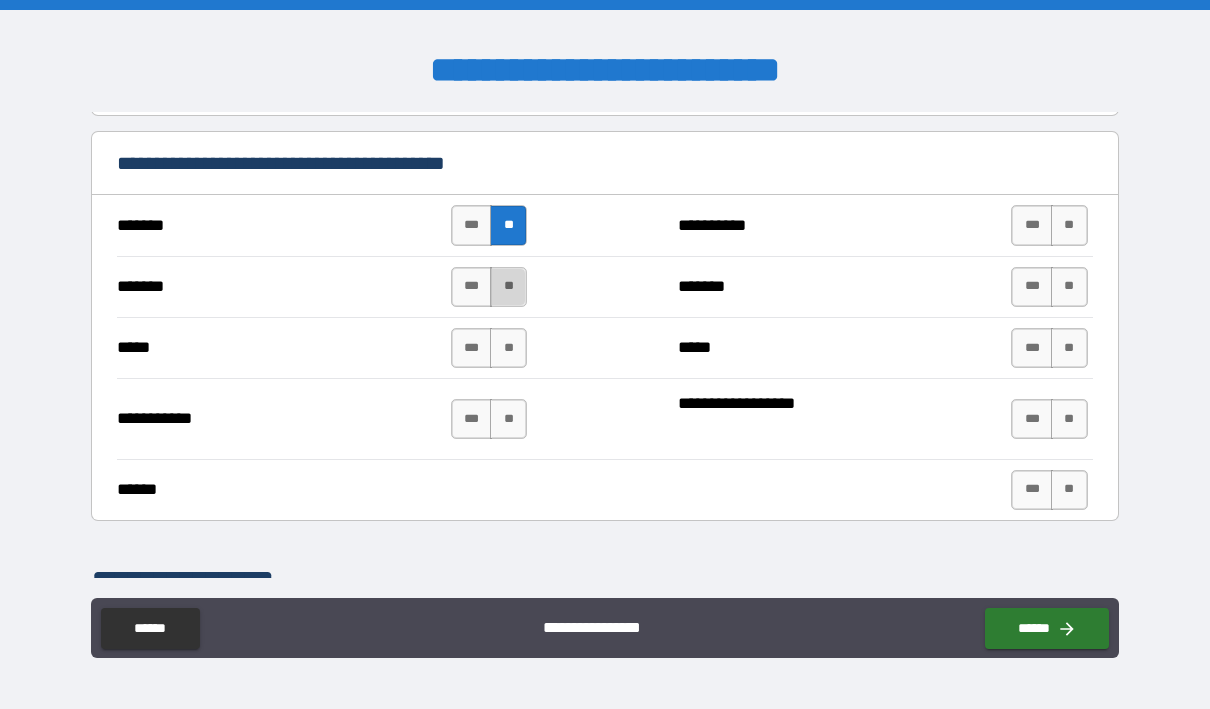 click on "**" at bounding box center (508, 287) 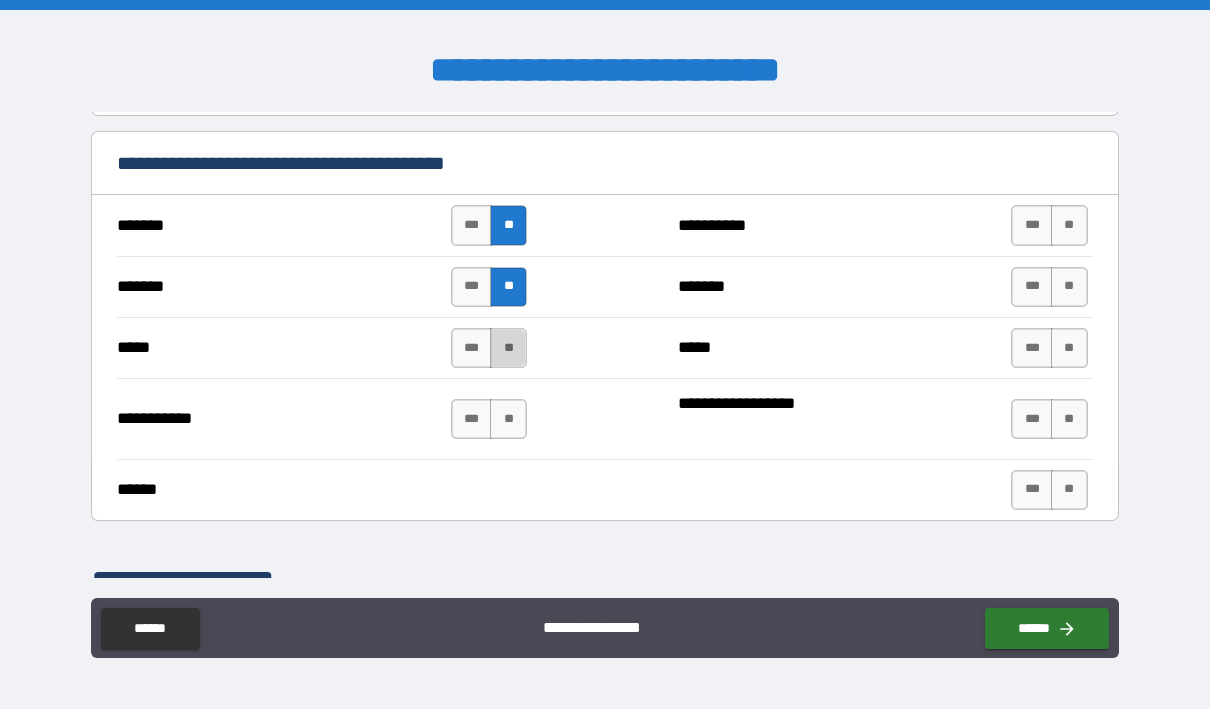 click on "**" at bounding box center (508, 348) 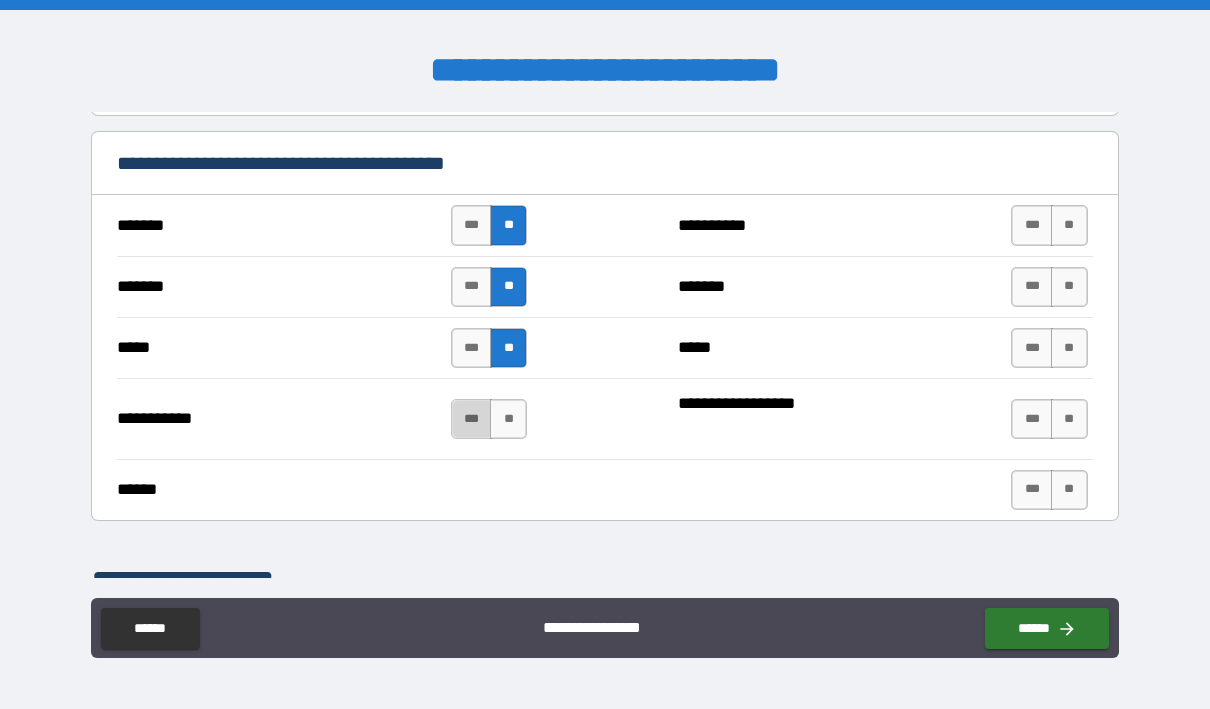 click on "***" at bounding box center (472, 419) 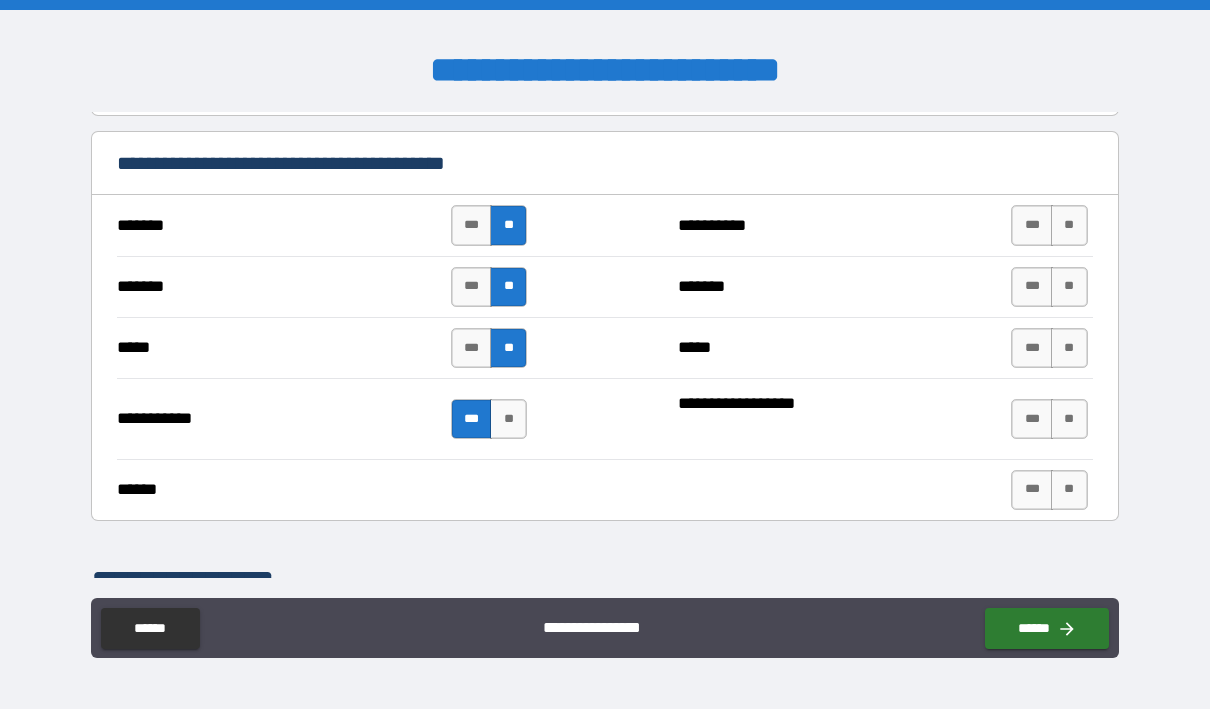 click on "*** **" at bounding box center (1051, 225) 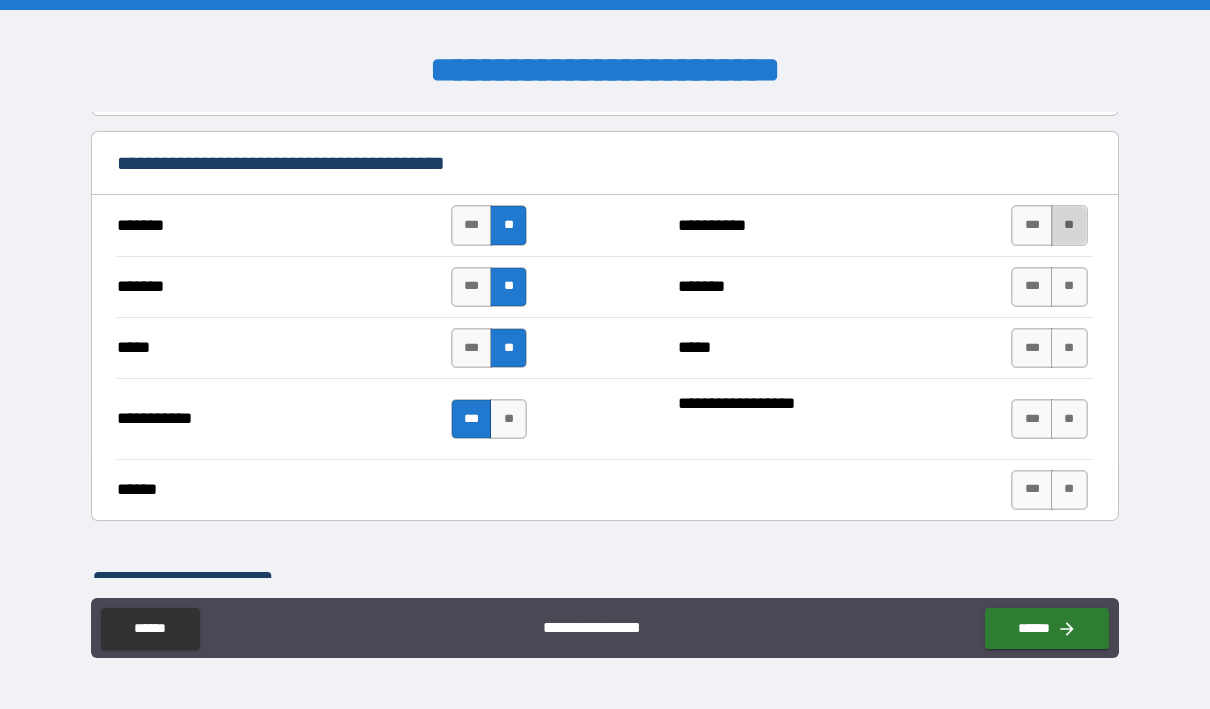 click on "**" at bounding box center (1069, 225) 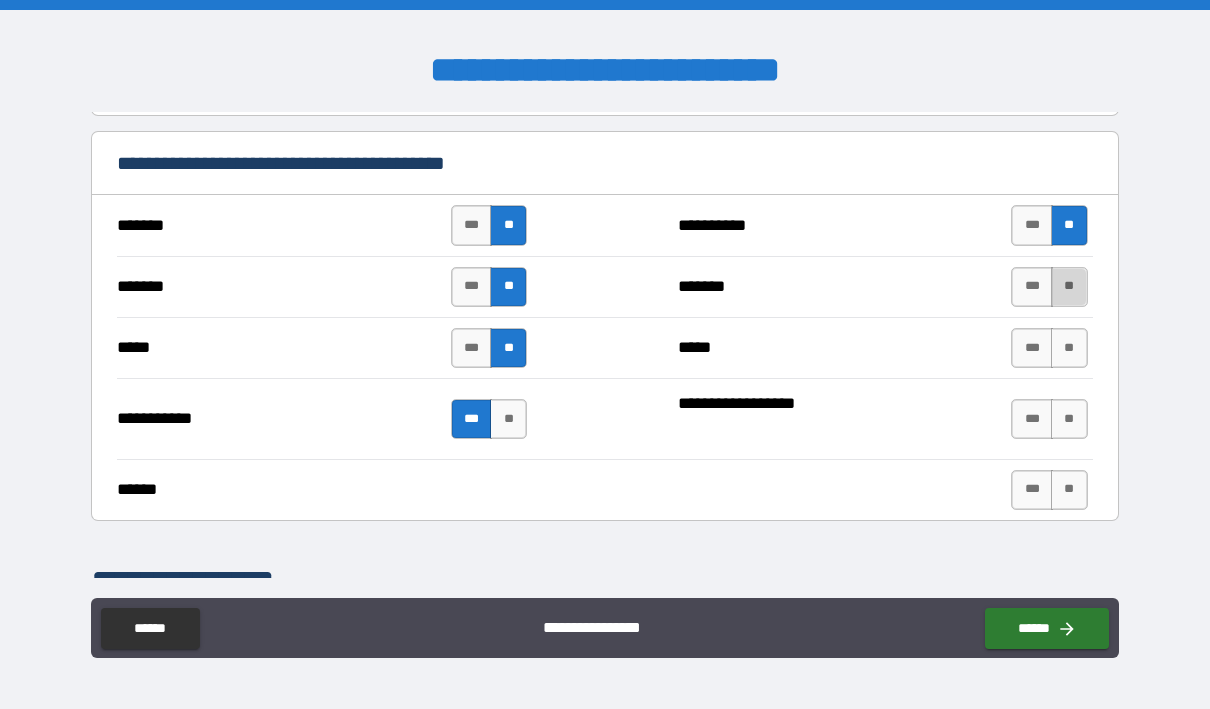 click on "**" at bounding box center [1069, 287] 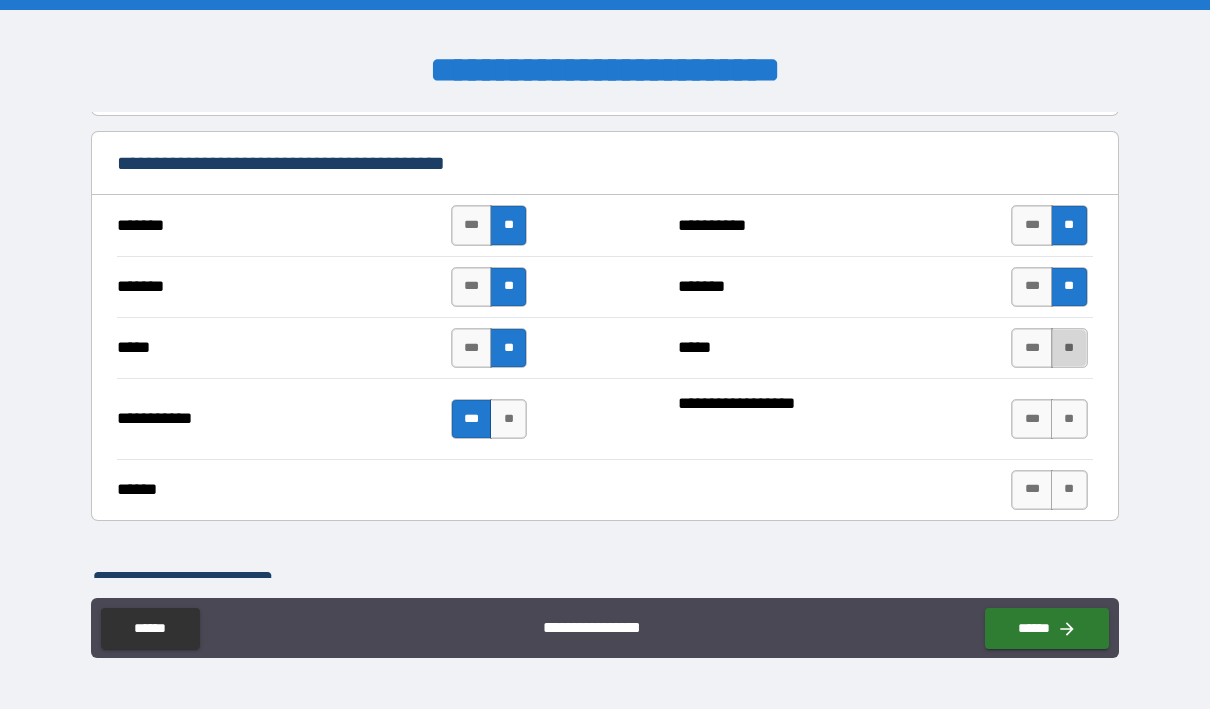 click on "**" at bounding box center (1069, 348) 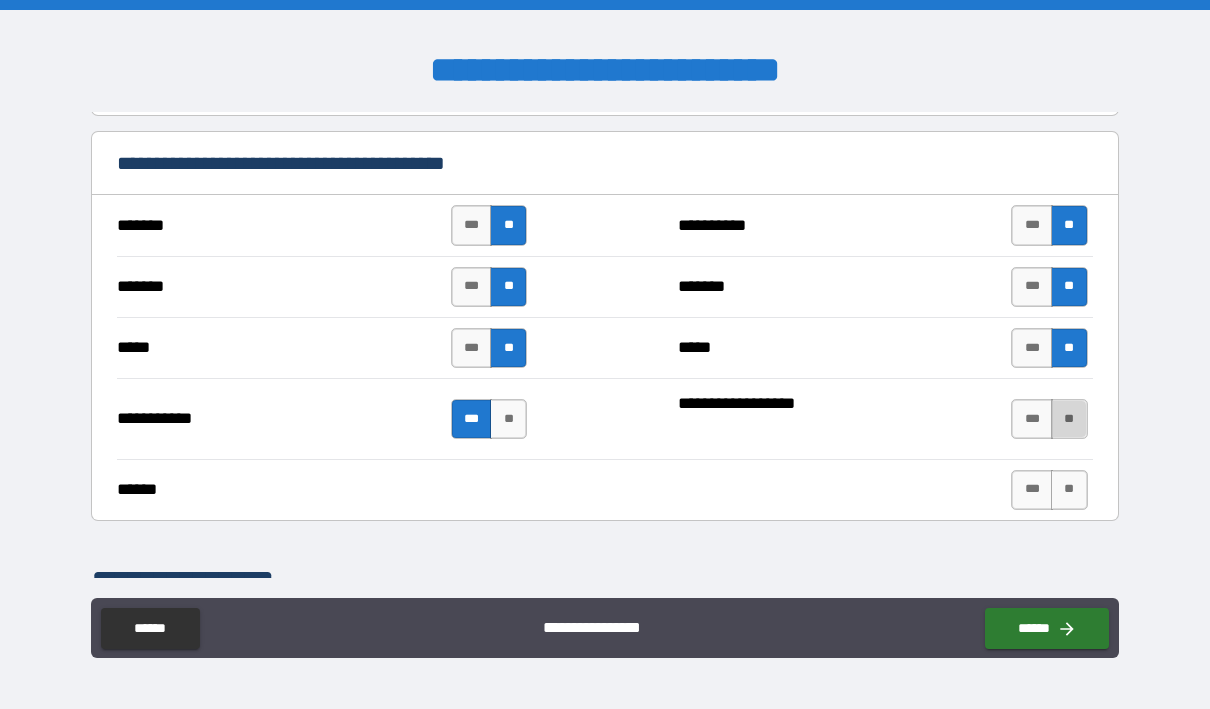 click on "**" at bounding box center (1069, 419) 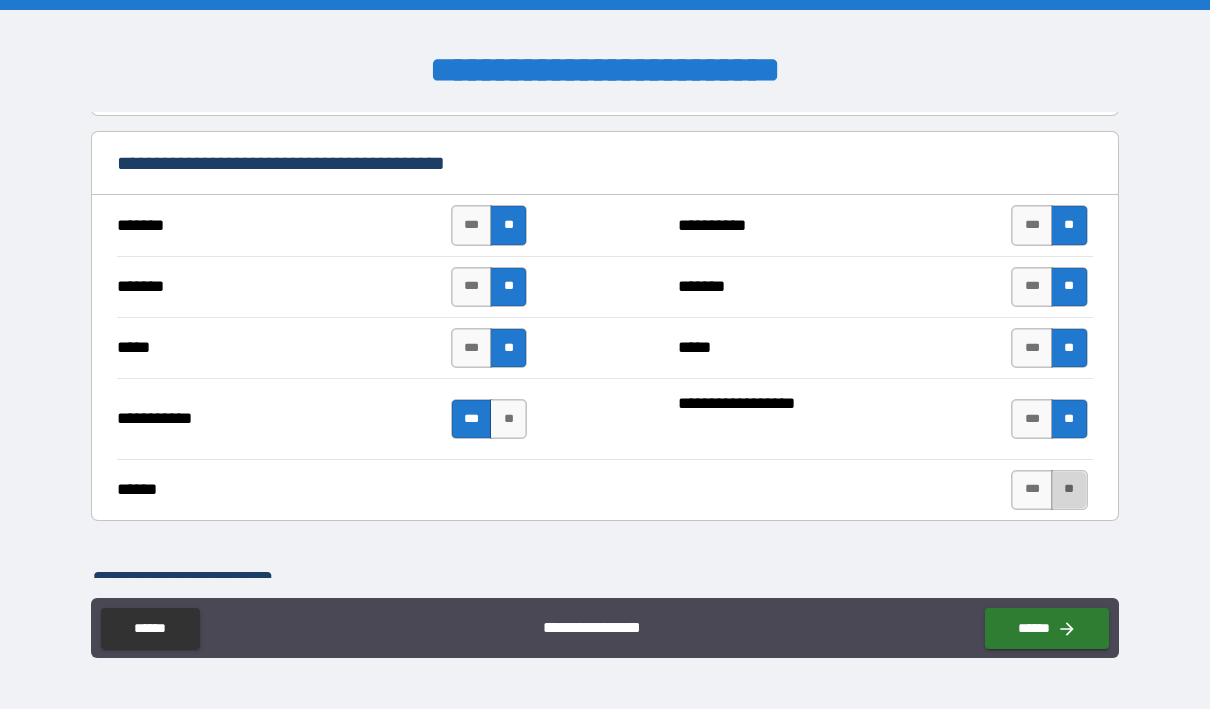 click on "**" at bounding box center (1069, 490) 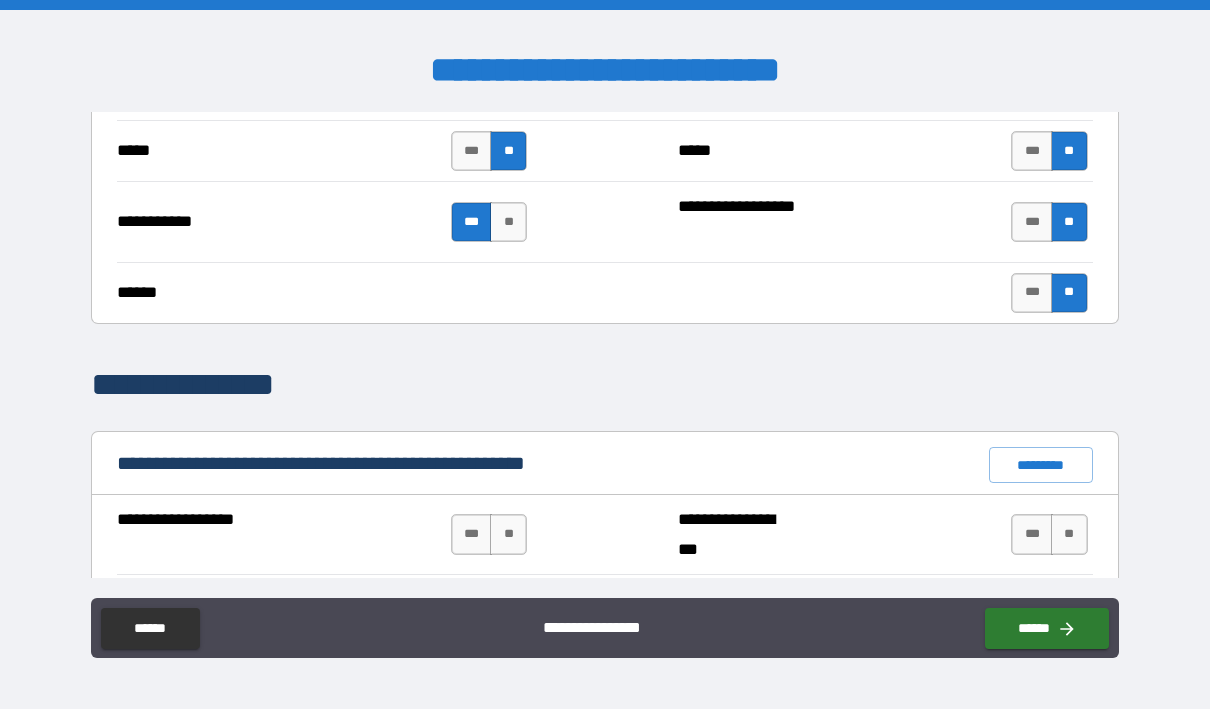 scroll, scrollTop: 1700, scrollLeft: 0, axis: vertical 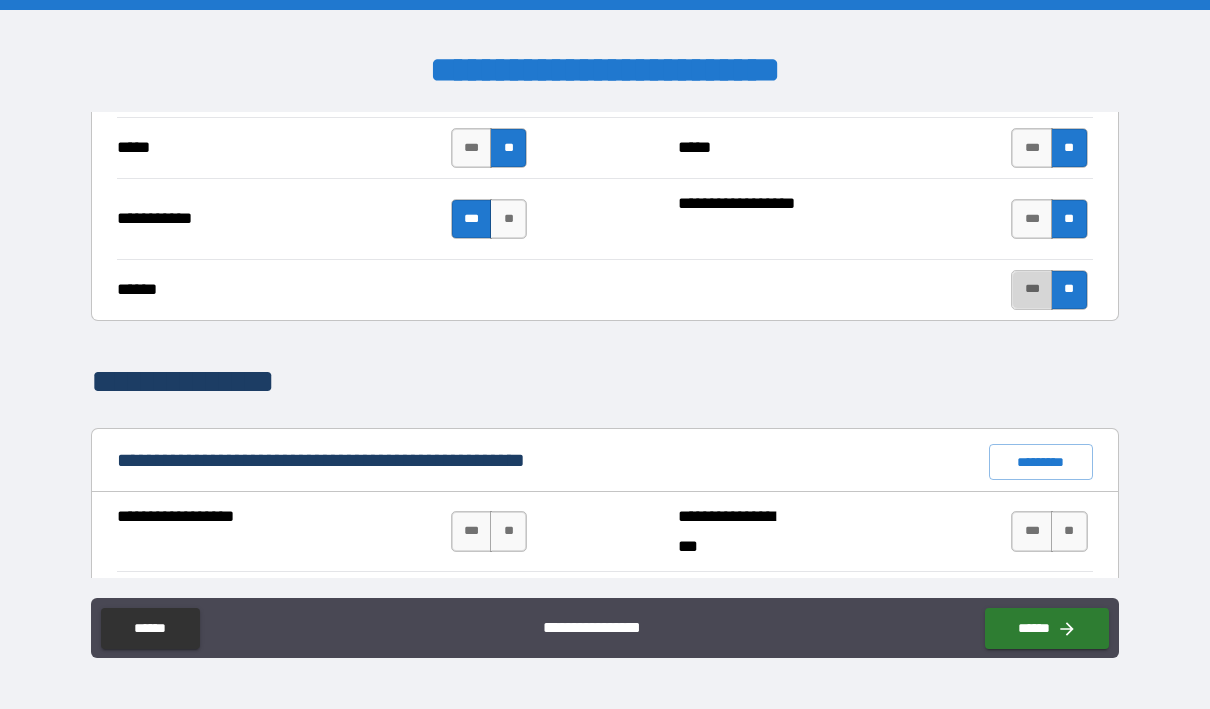 click on "***" at bounding box center [1032, 290] 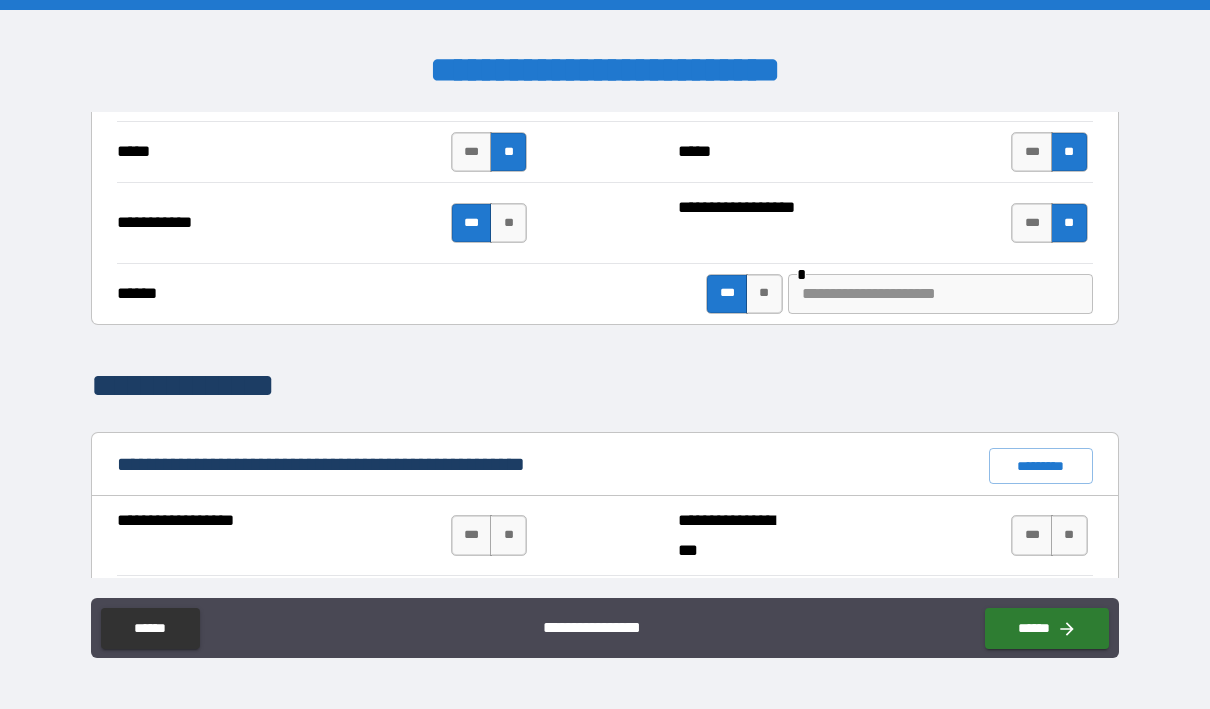 scroll, scrollTop: 1700, scrollLeft: 0, axis: vertical 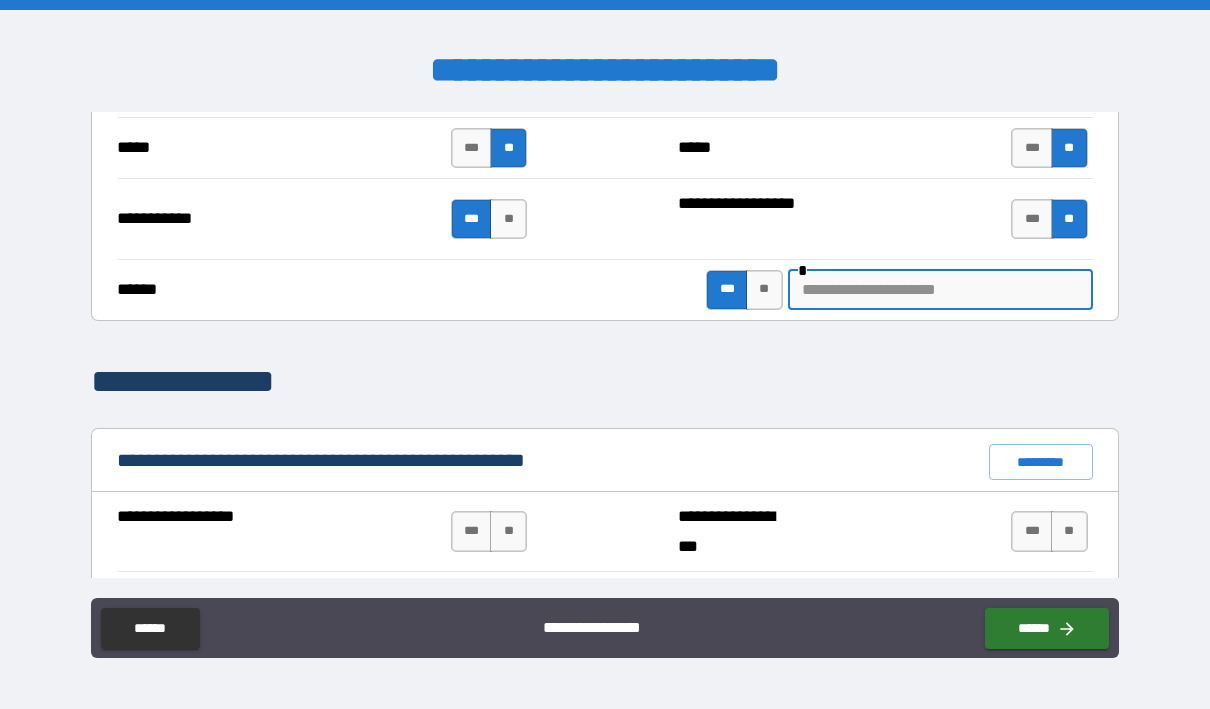 click at bounding box center (940, 290) 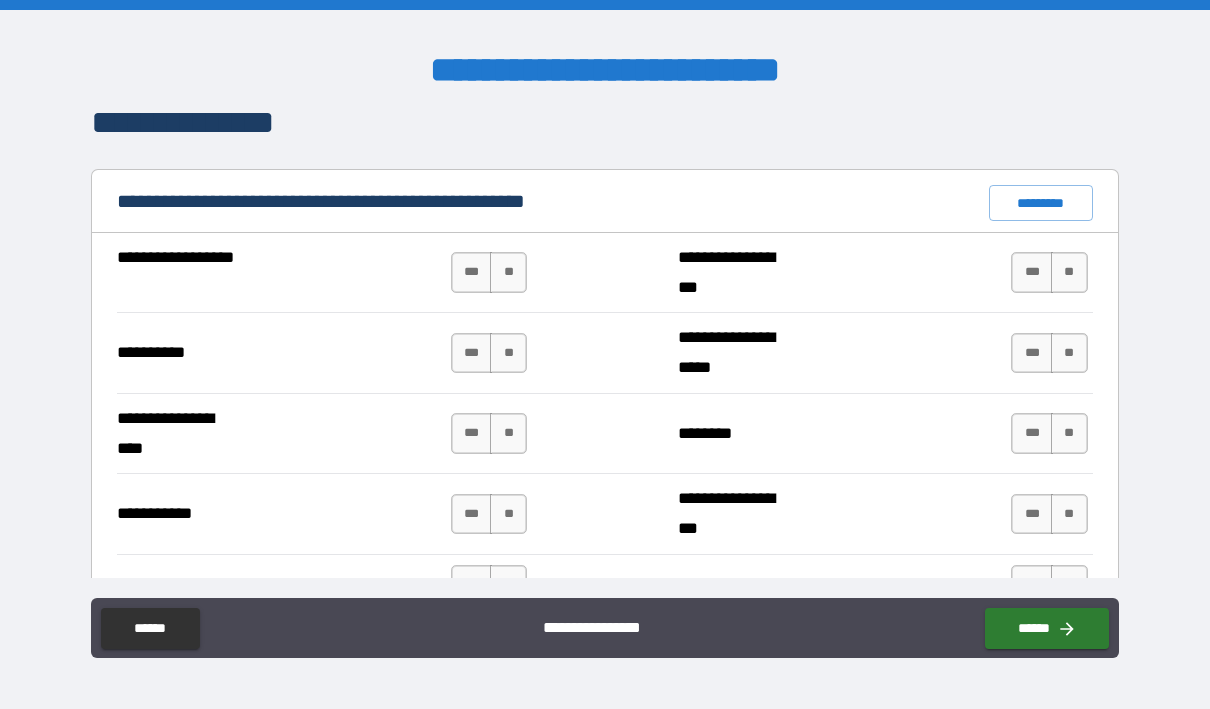 scroll, scrollTop: 2000, scrollLeft: 0, axis: vertical 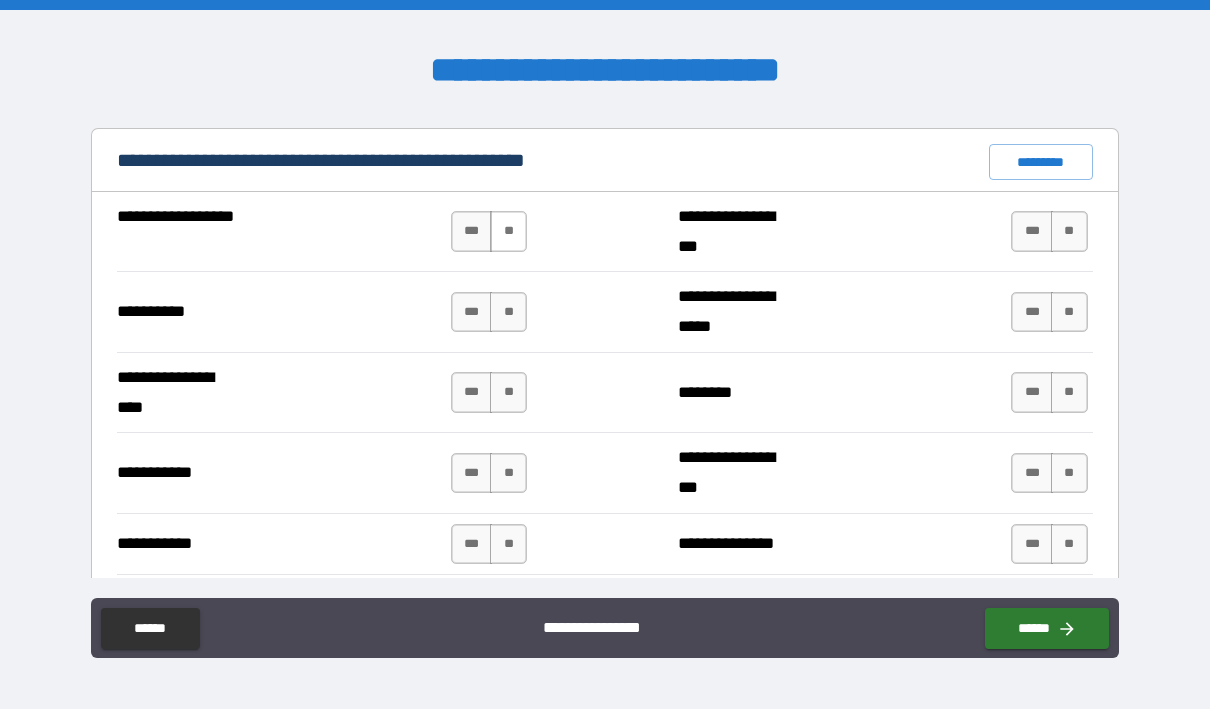 type on "**********" 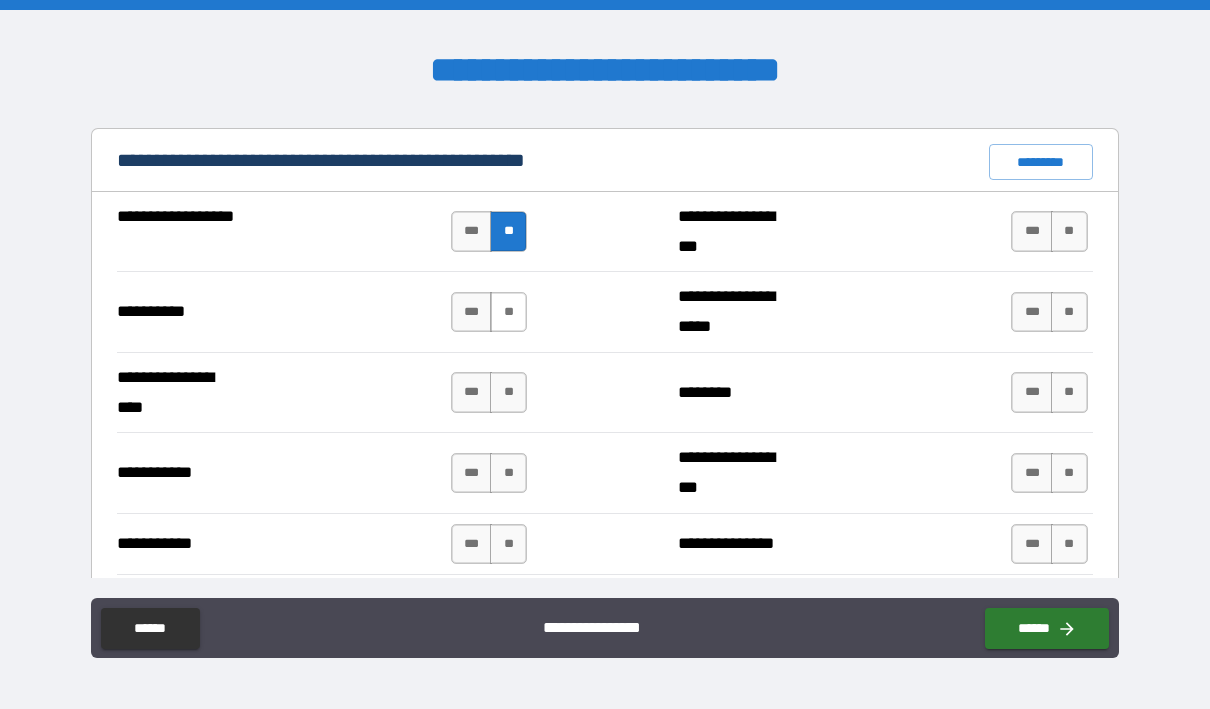 click on "**" at bounding box center (508, 312) 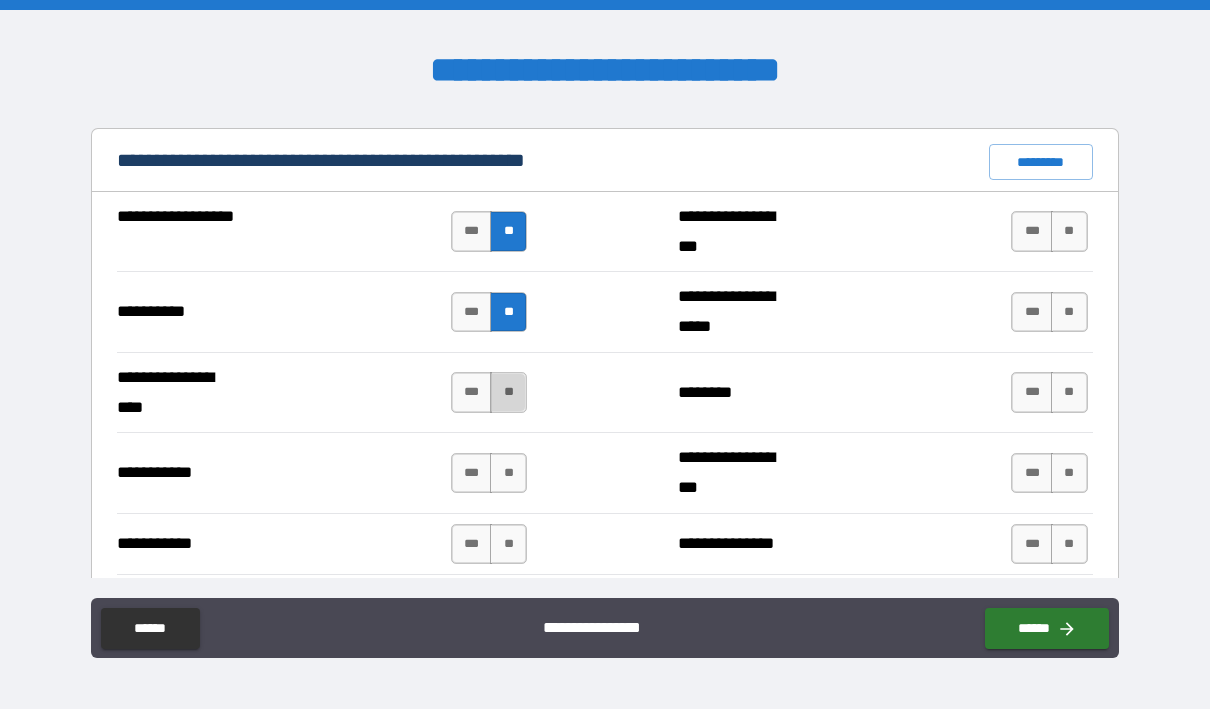 click on "**" at bounding box center [508, 392] 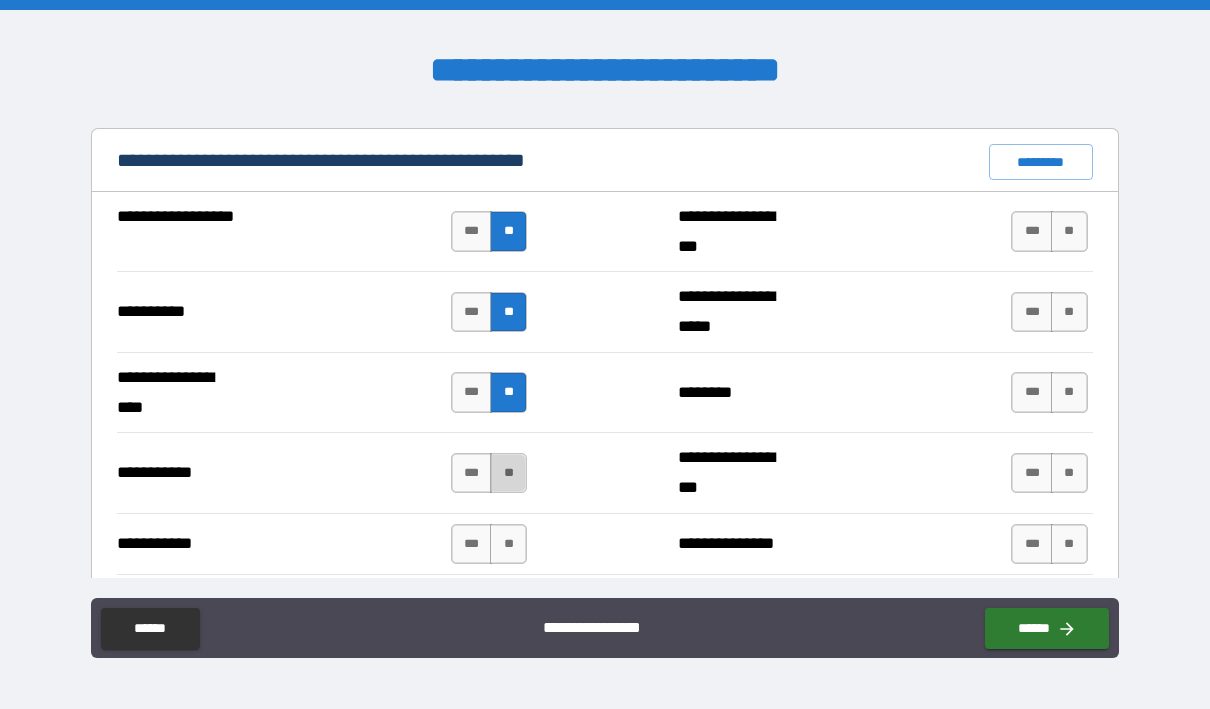 click on "**" at bounding box center (508, 473) 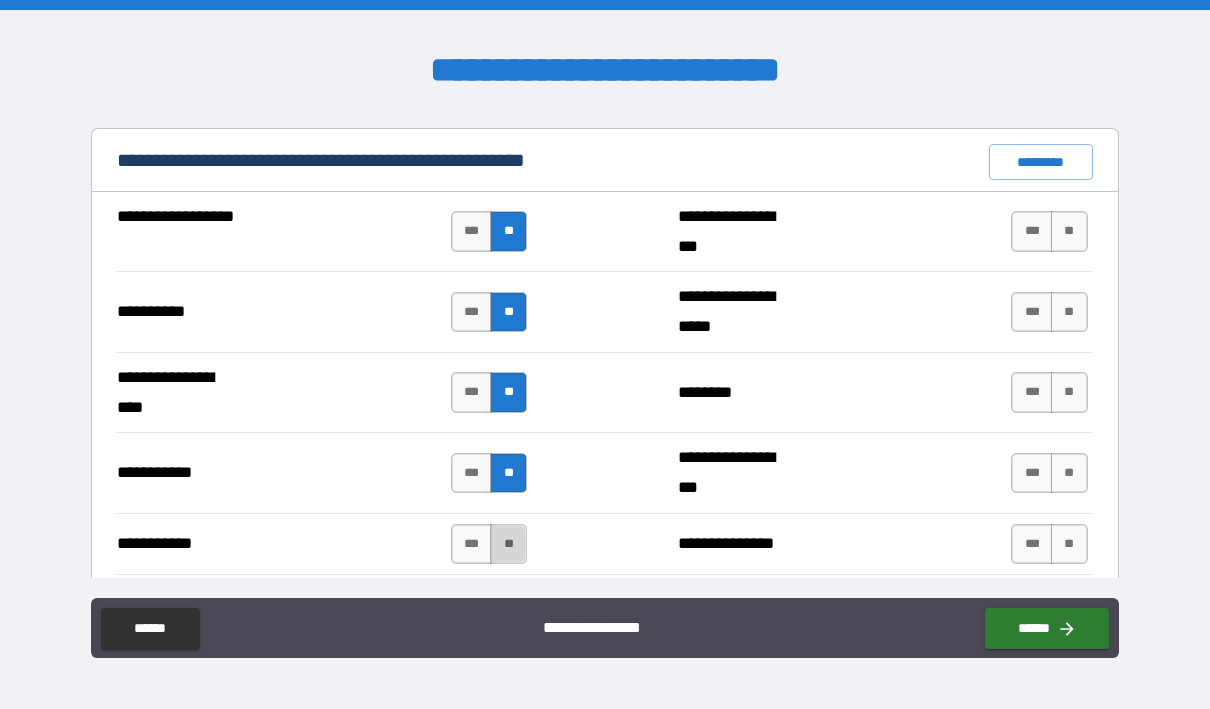 drag, startPoint x: 508, startPoint y: 527, endPoint x: 919, endPoint y: 311, distance: 464.3027 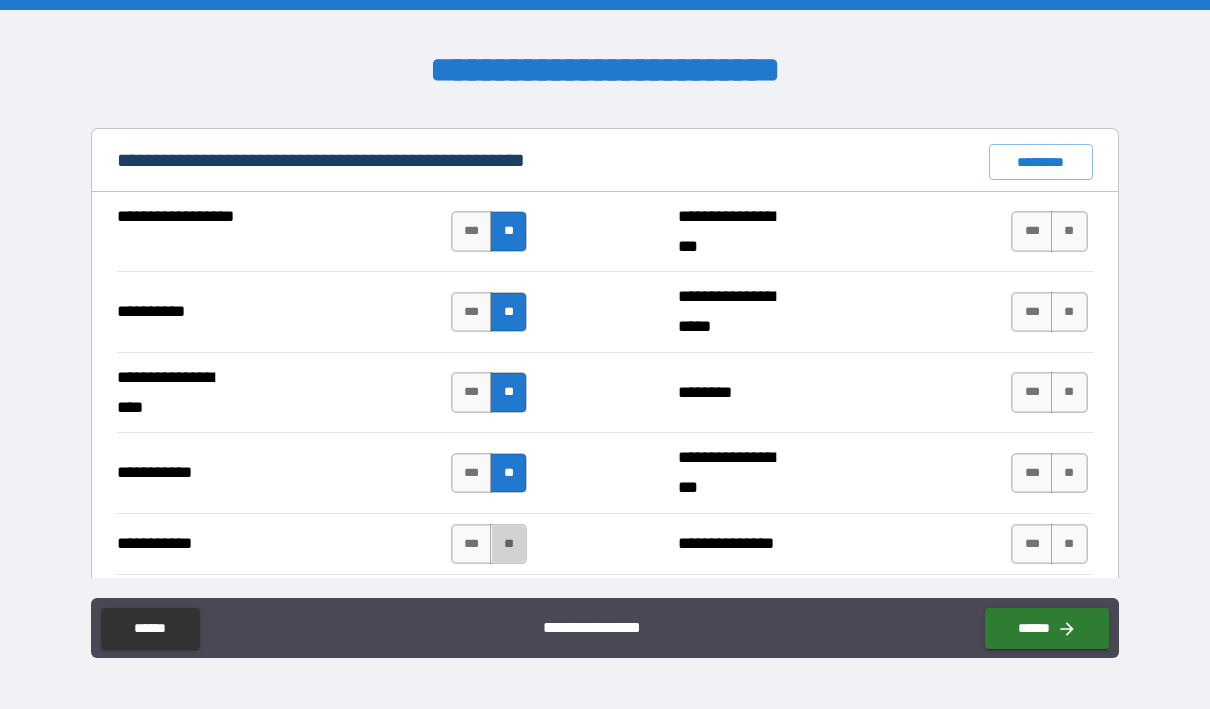 click on "**" at bounding box center [508, 544] 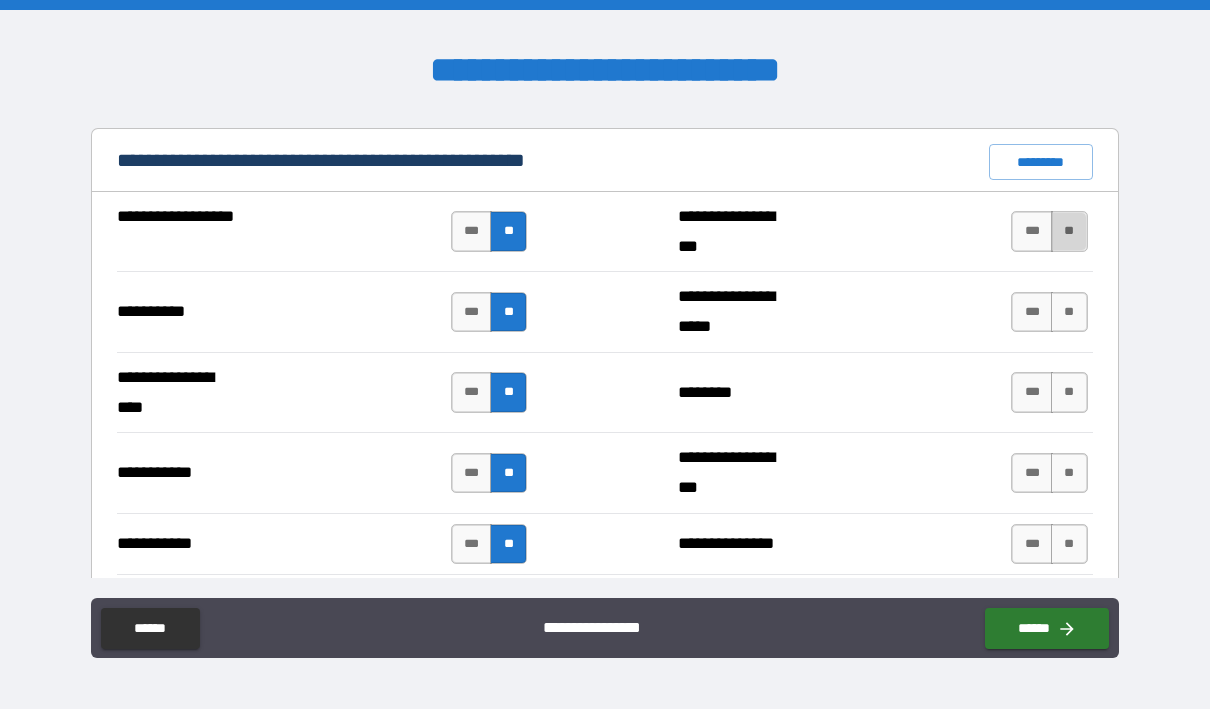click on "**" at bounding box center [1069, 231] 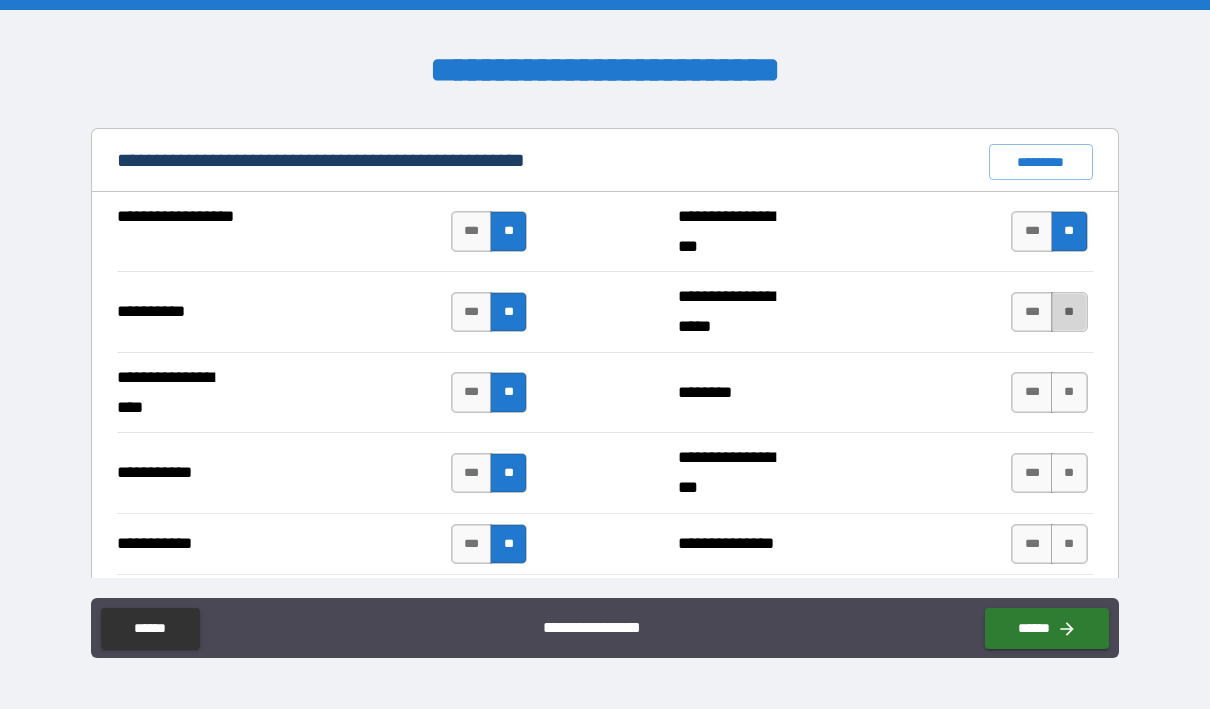click on "**" at bounding box center [1069, 312] 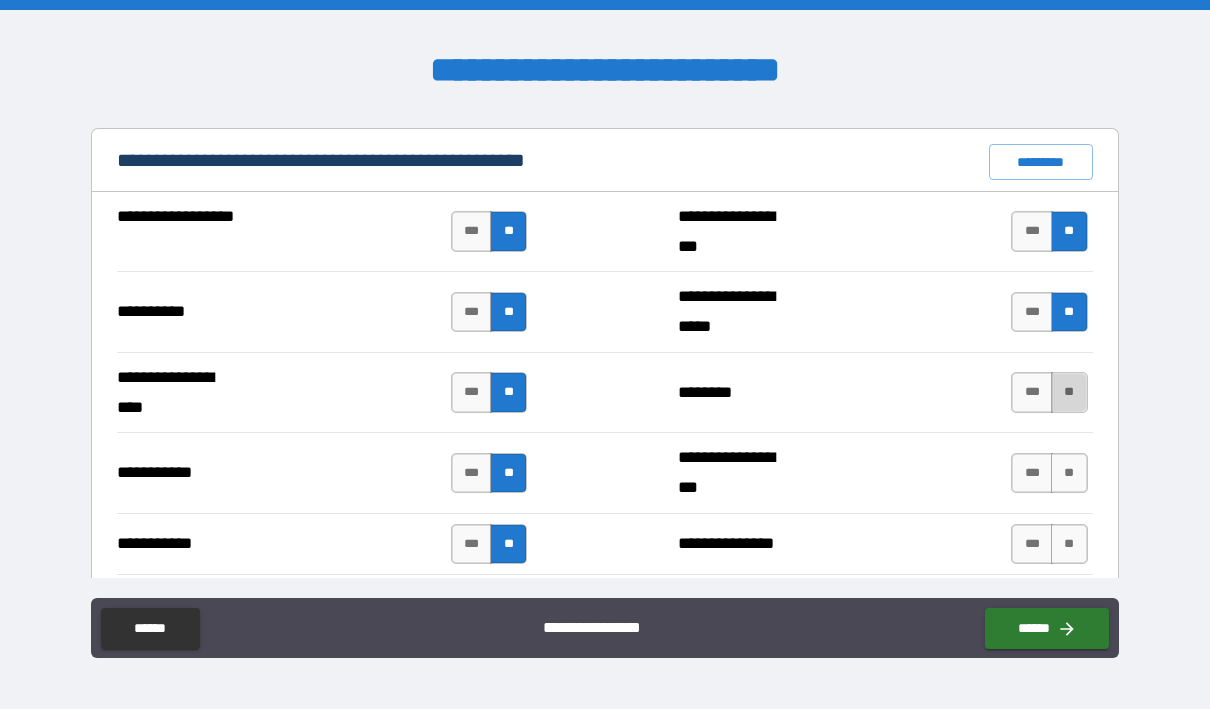 drag, startPoint x: 1049, startPoint y: 384, endPoint x: 1052, endPoint y: 408, distance: 24.186773 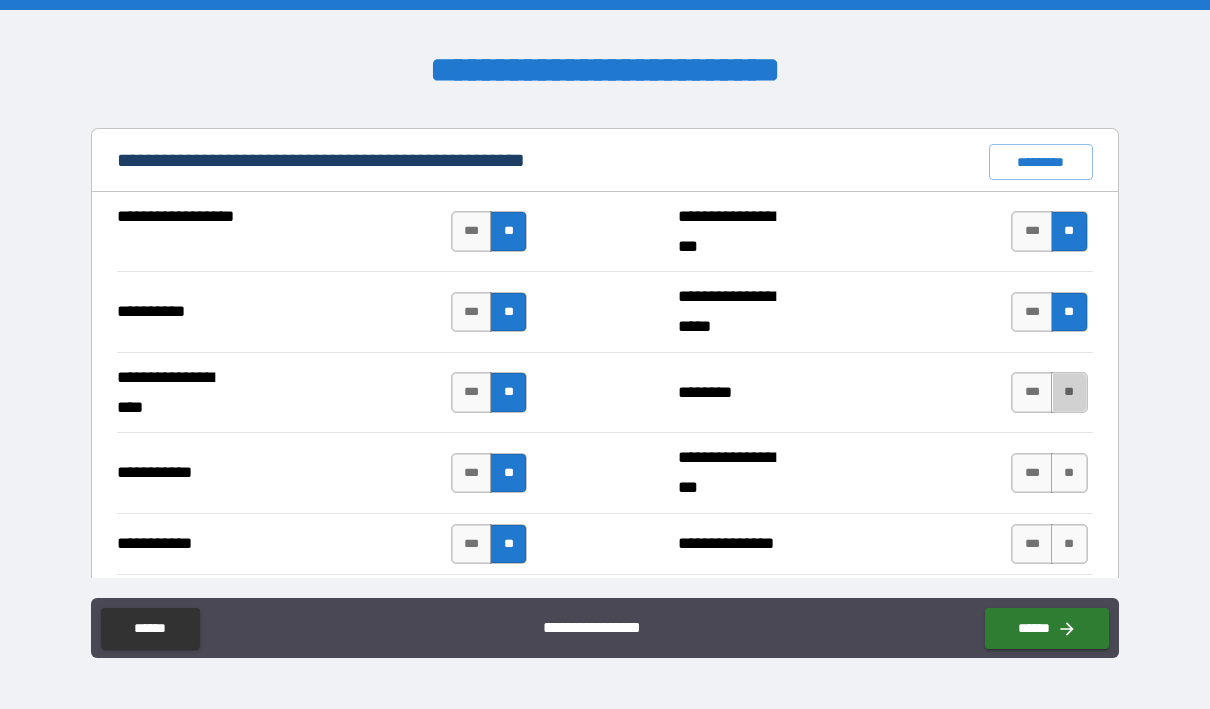 click on "**" at bounding box center (1069, 392) 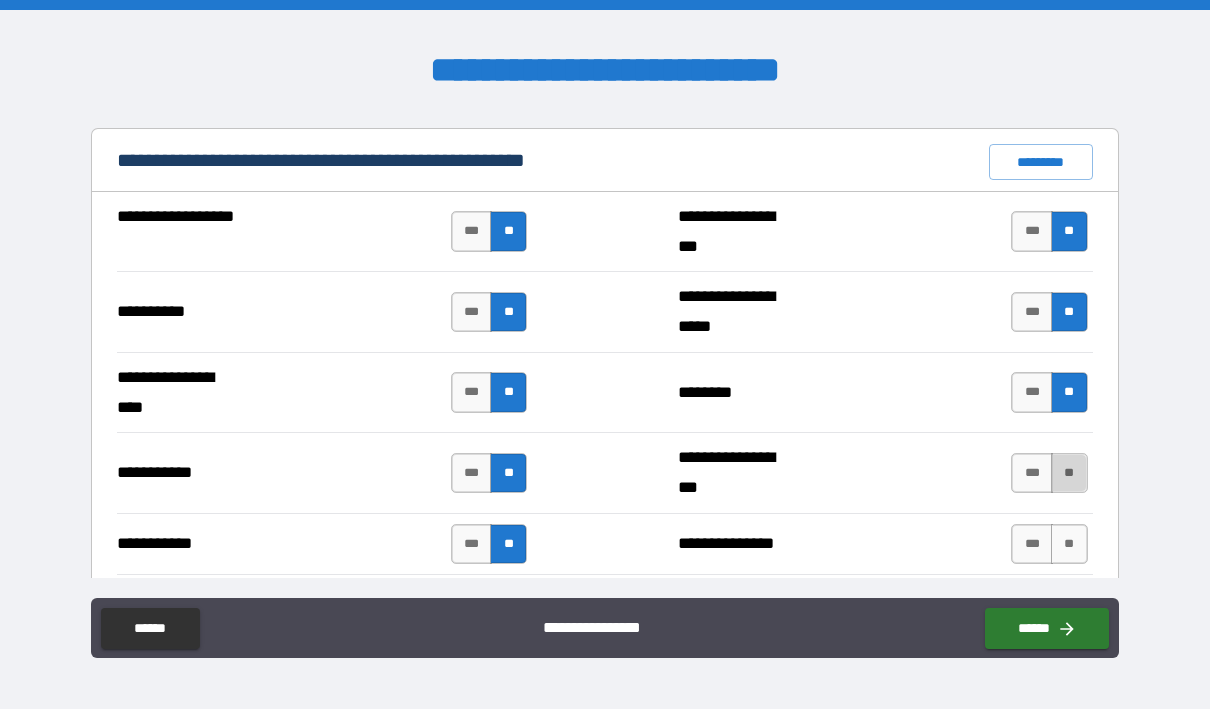 click on "**" at bounding box center (1069, 473) 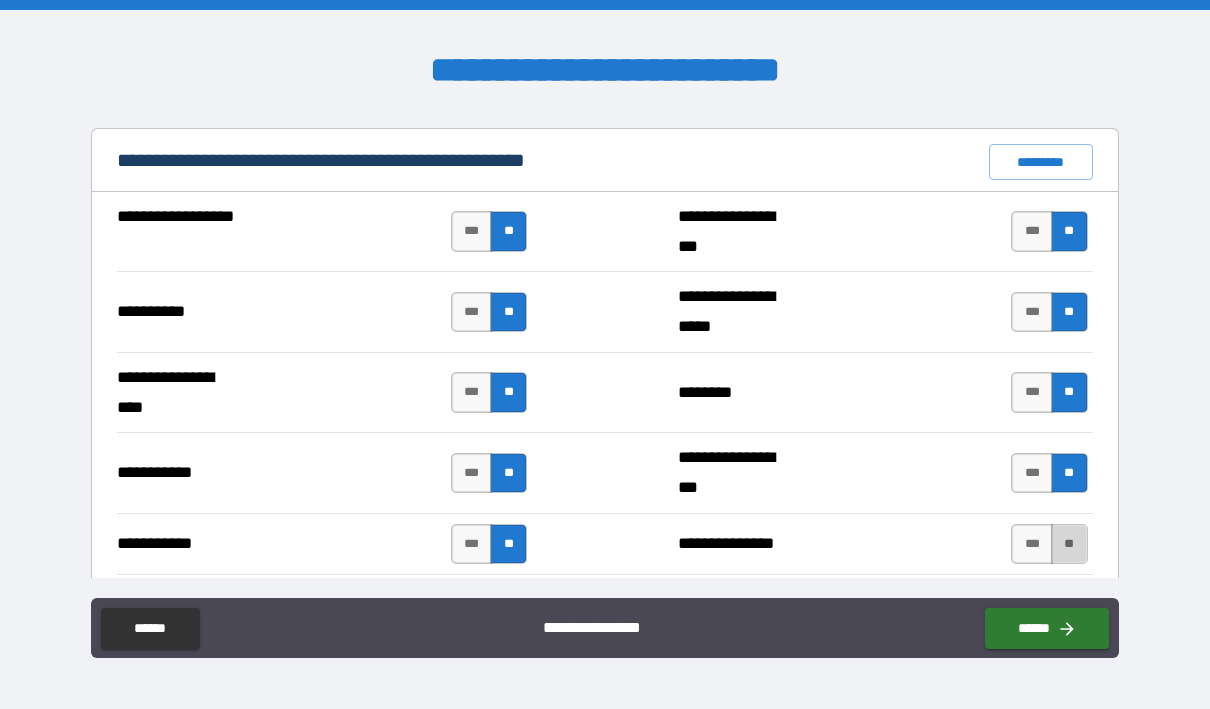 click on "**" at bounding box center (1069, 544) 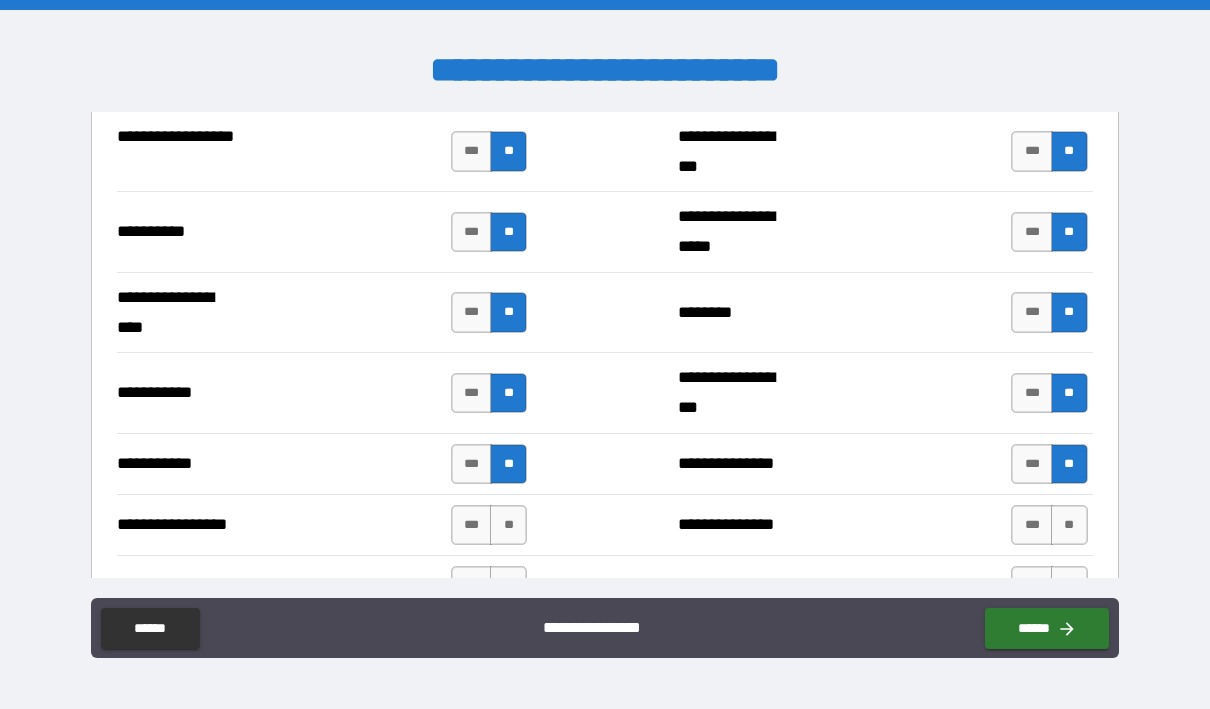 scroll, scrollTop: 2200, scrollLeft: 0, axis: vertical 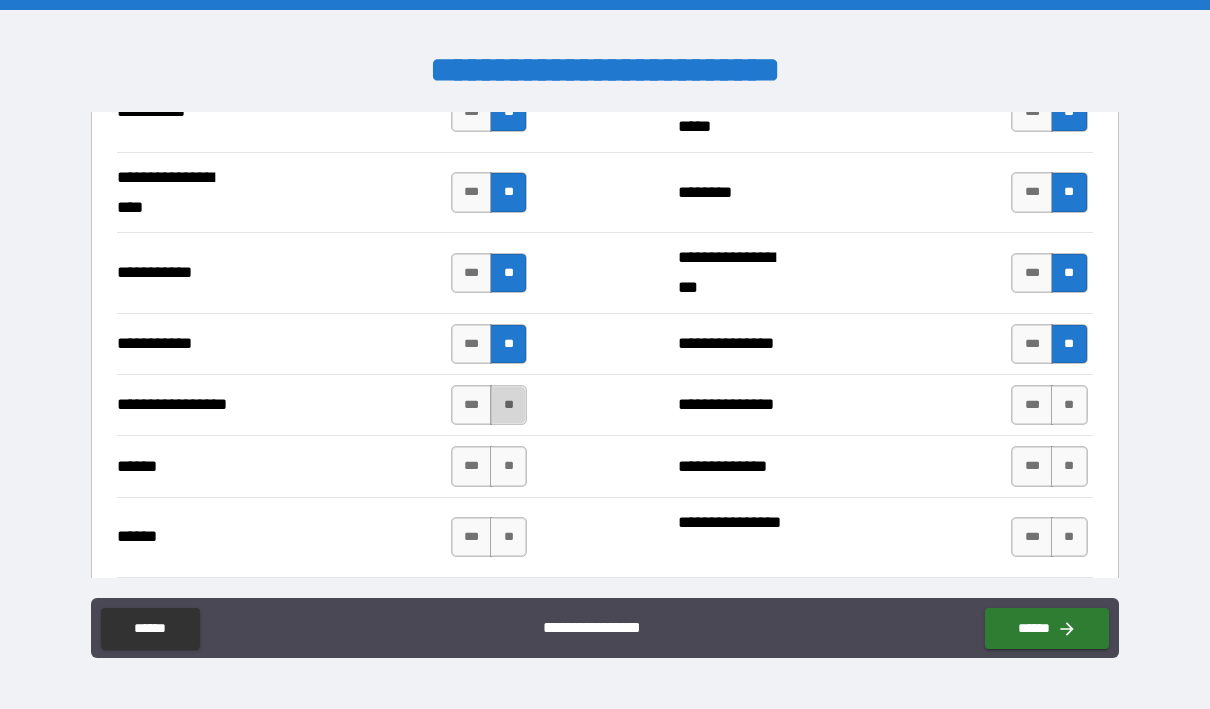 click on "**" at bounding box center (508, 405) 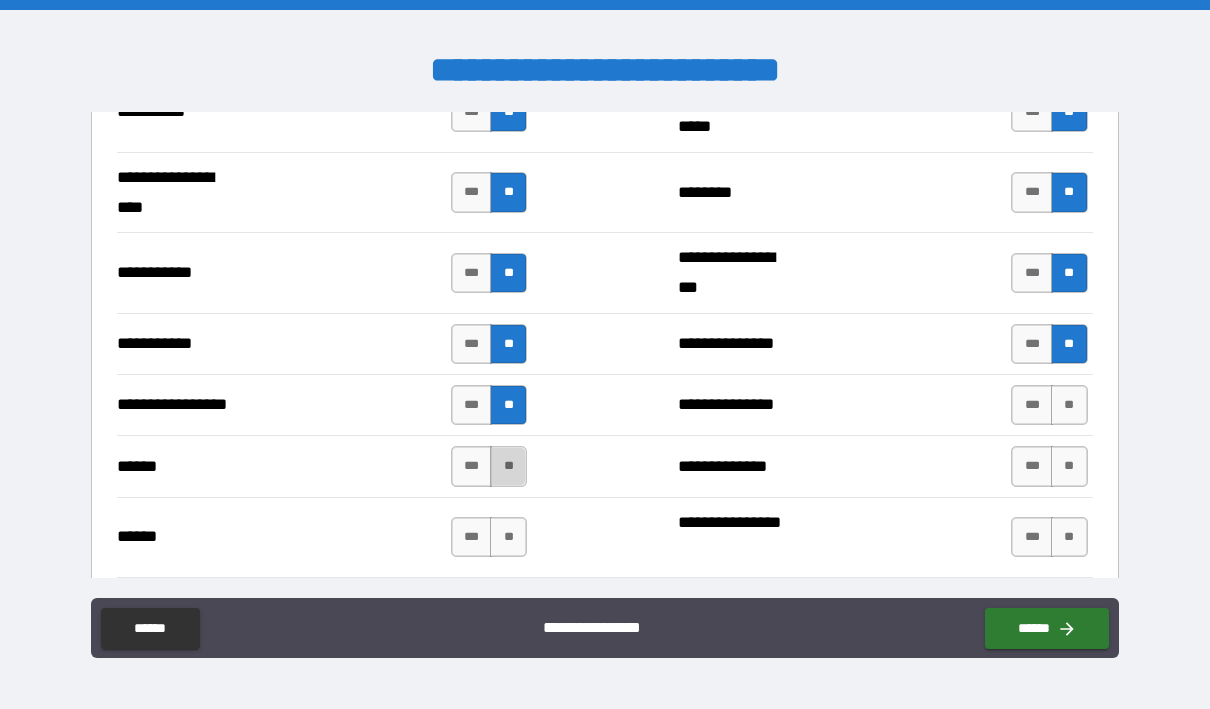 click on "**" at bounding box center (508, 466) 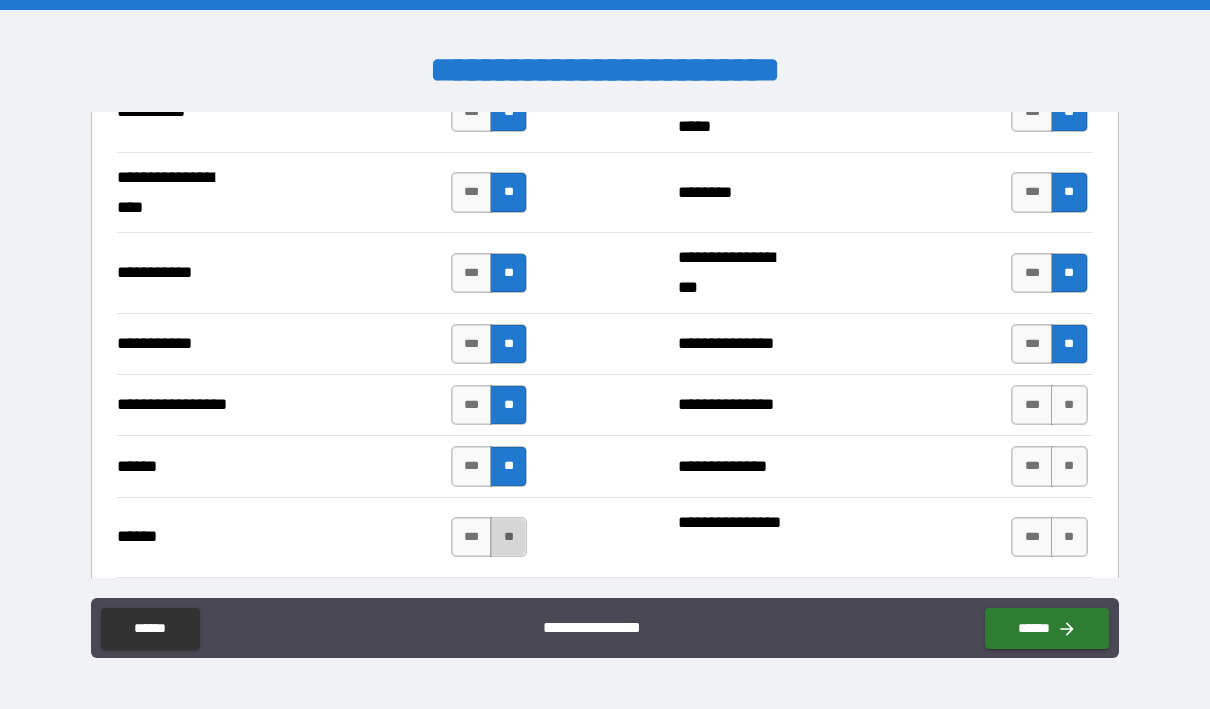 click on "**" at bounding box center [508, 537] 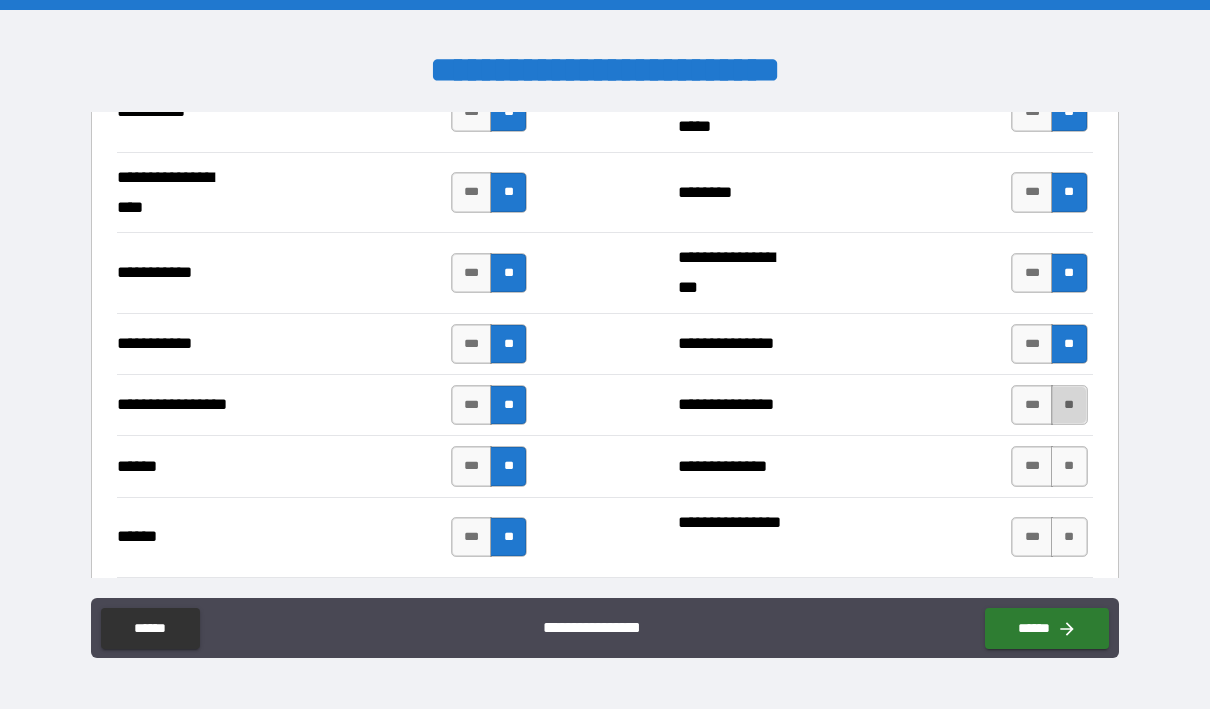 click on "**" at bounding box center [1069, 405] 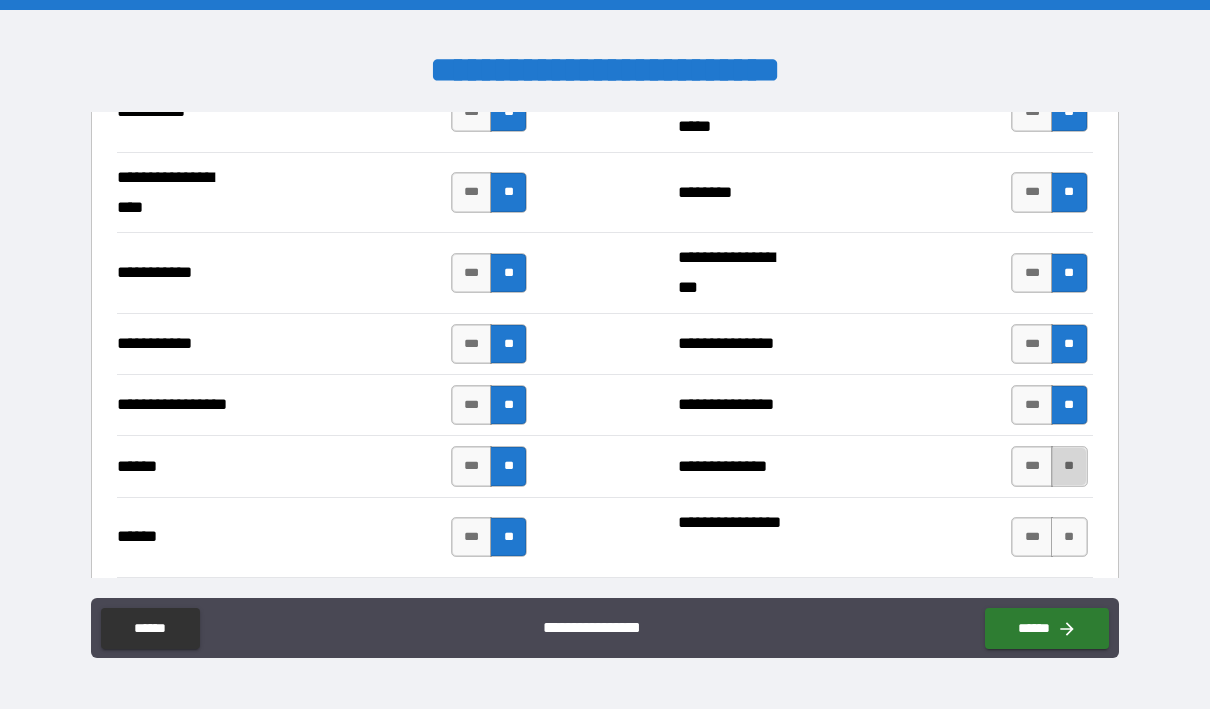 click on "**" at bounding box center (1069, 466) 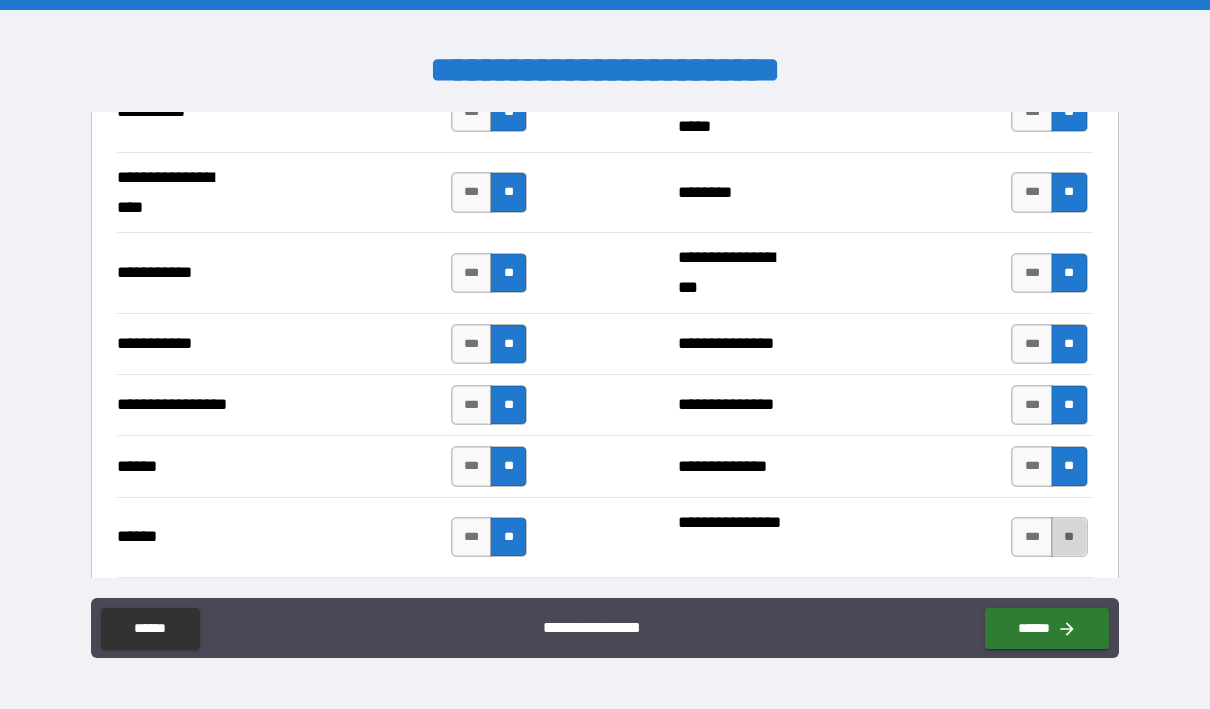 click on "**" at bounding box center [1069, 537] 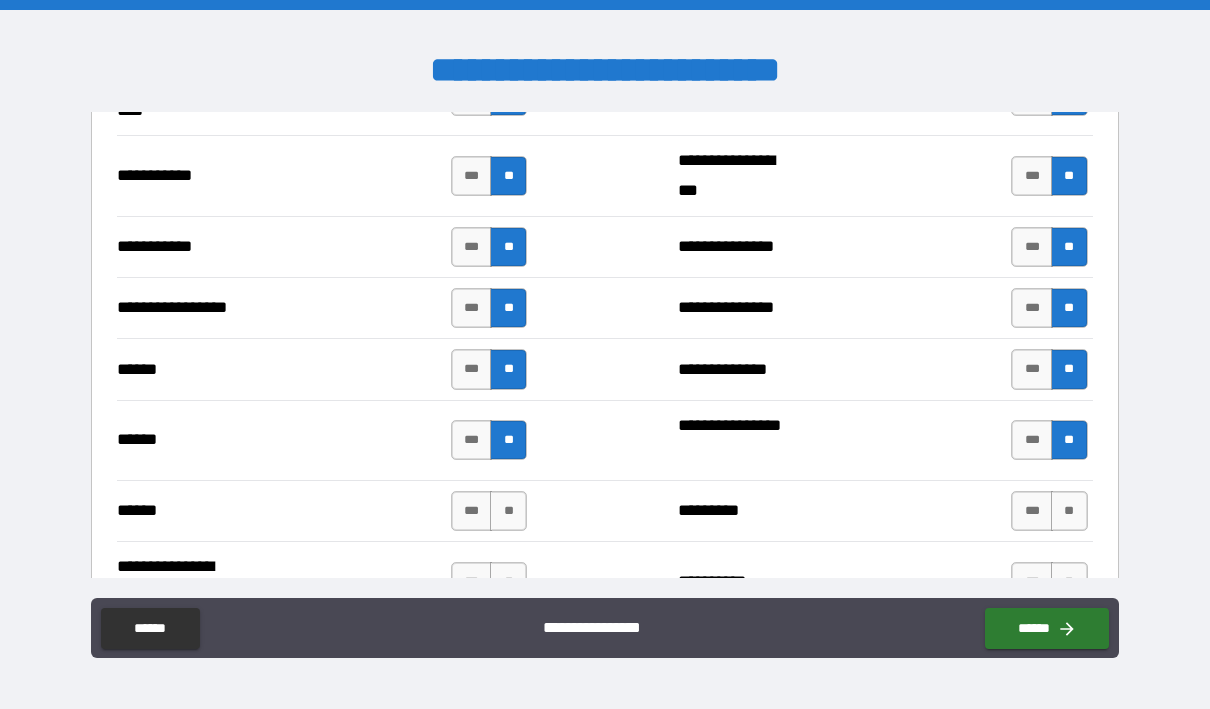 scroll, scrollTop: 2400, scrollLeft: 0, axis: vertical 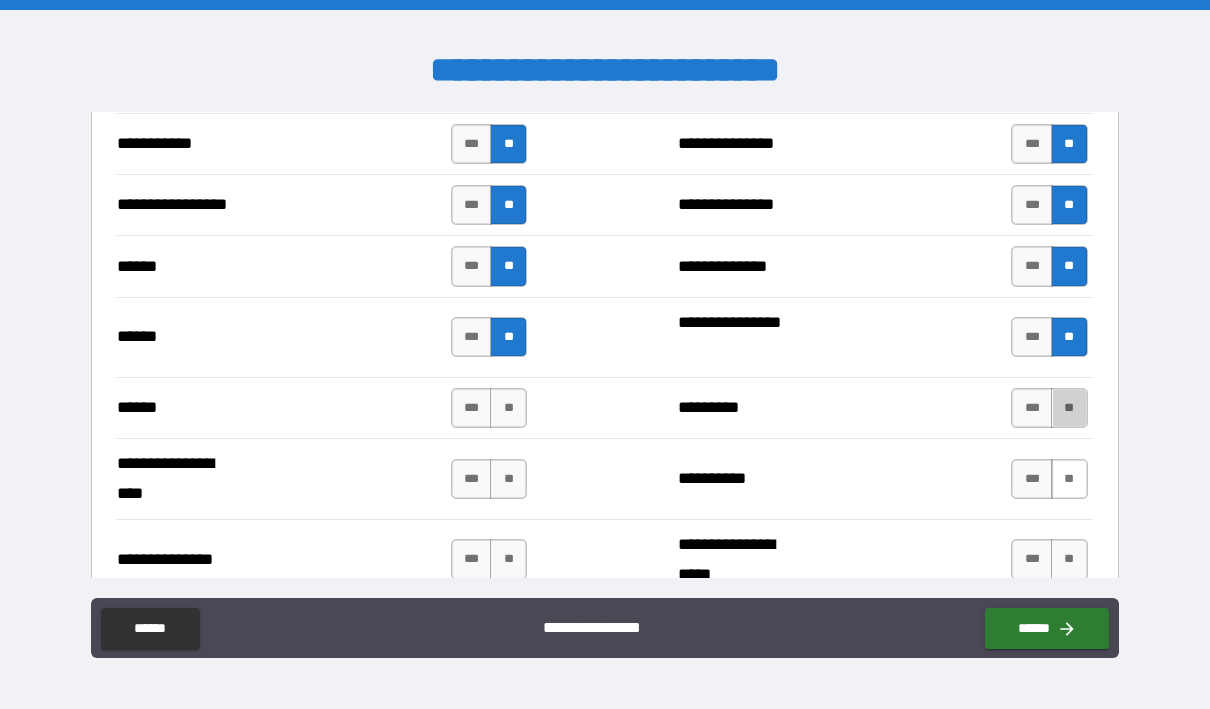 drag, startPoint x: 1055, startPoint y: 385, endPoint x: 1056, endPoint y: 478, distance: 93.00538 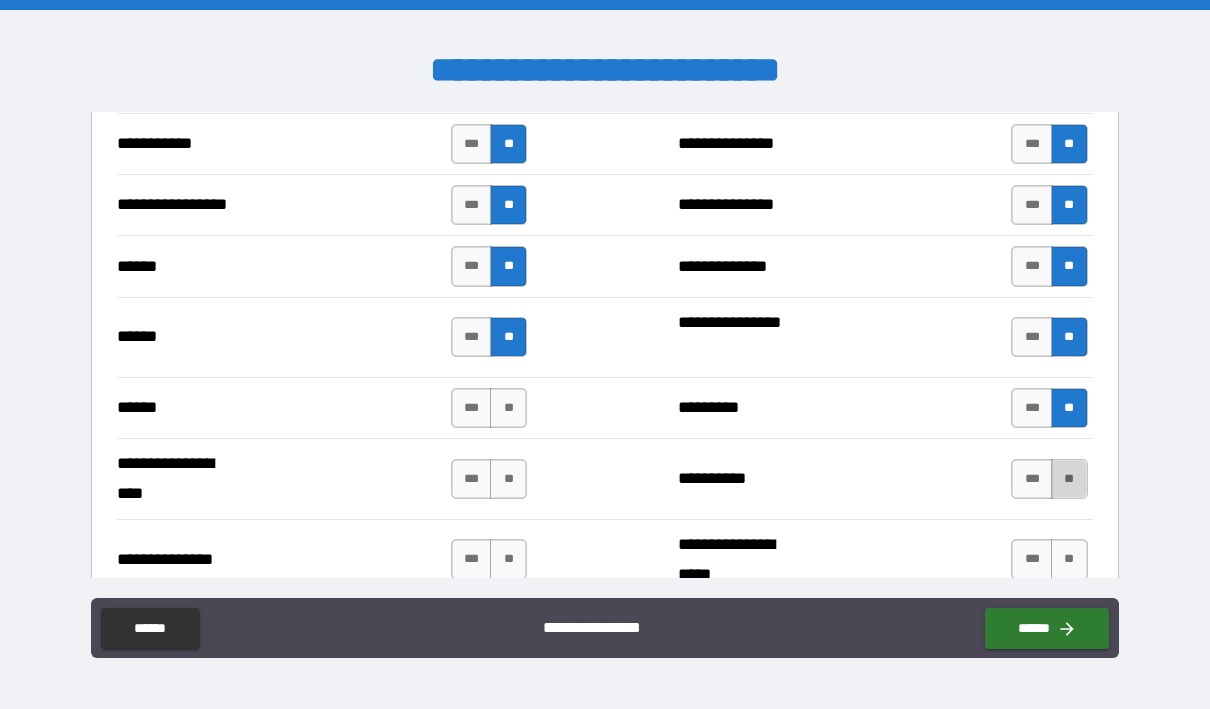 click on "**" at bounding box center (1069, 479) 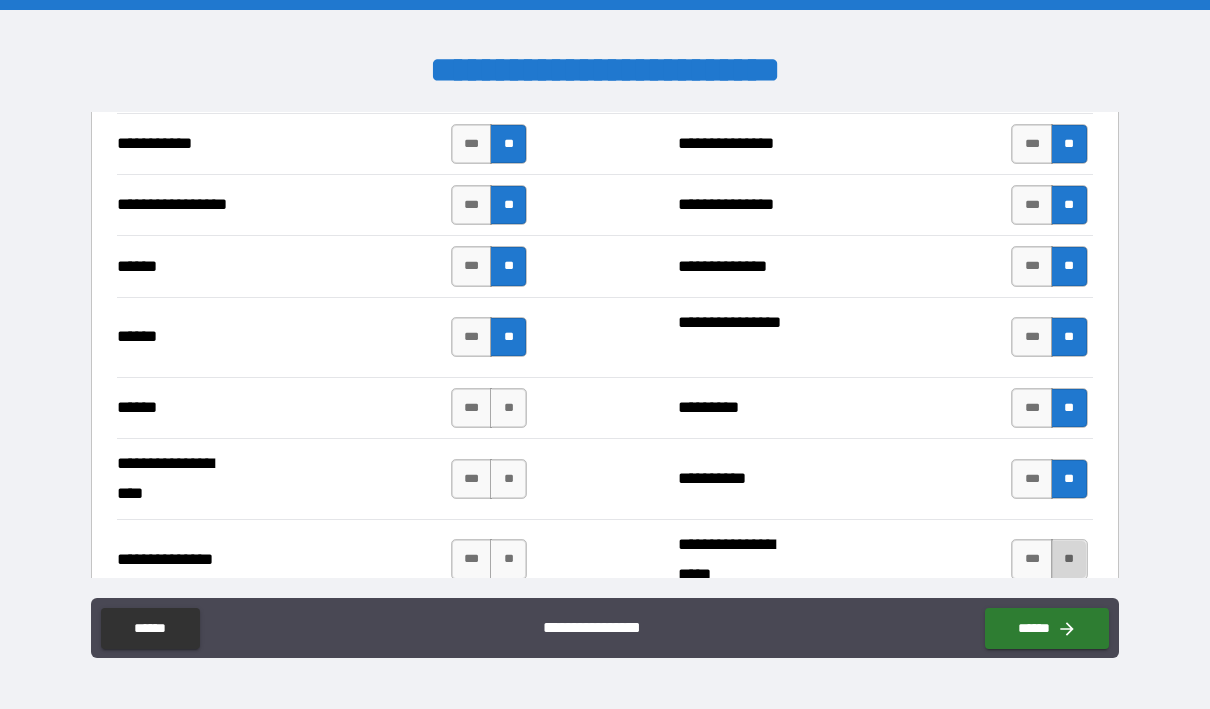 click on "**" at bounding box center (1069, 559) 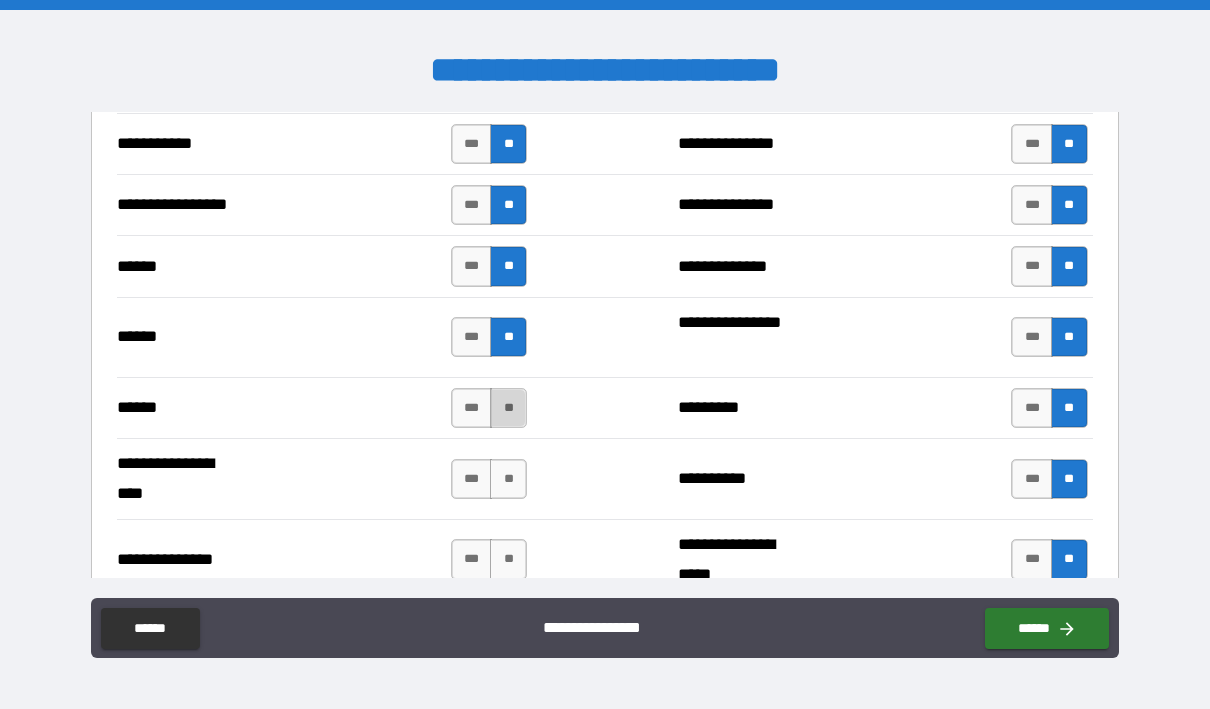click on "**" at bounding box center [508, 408] 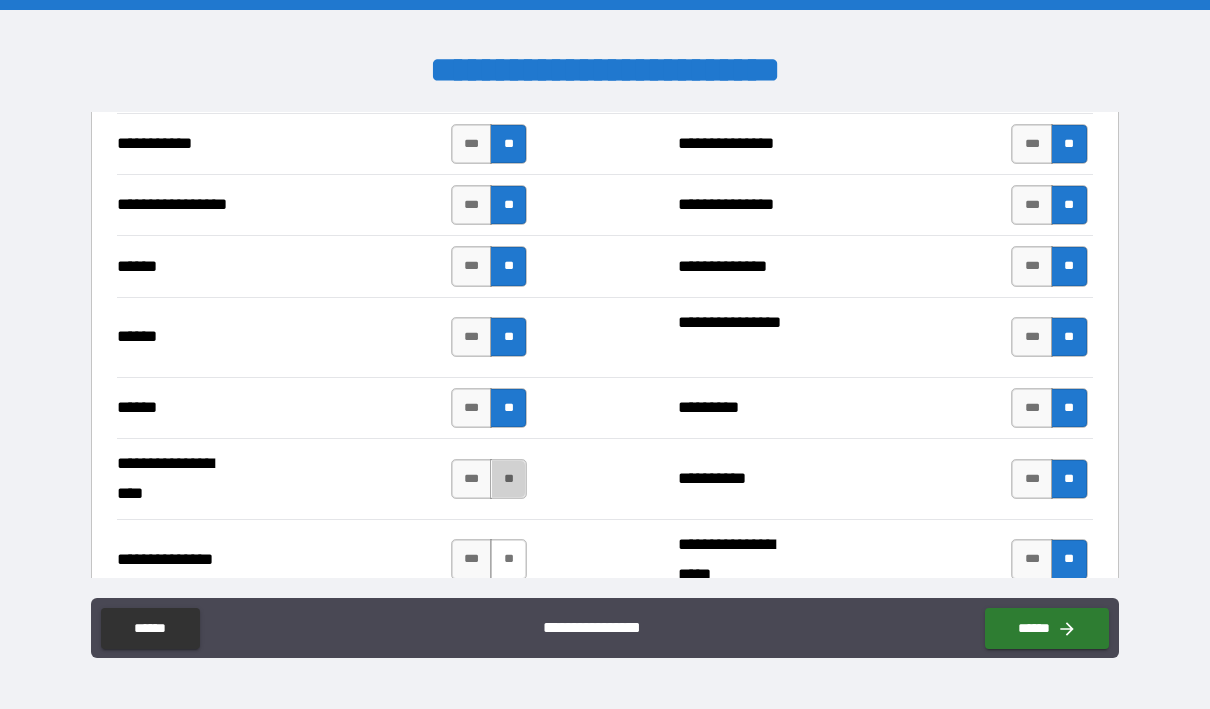 drag, startPoint x: 506, startPoint y: 465, endPoint x: 500, endPoint y: 545, distance: 80.224686 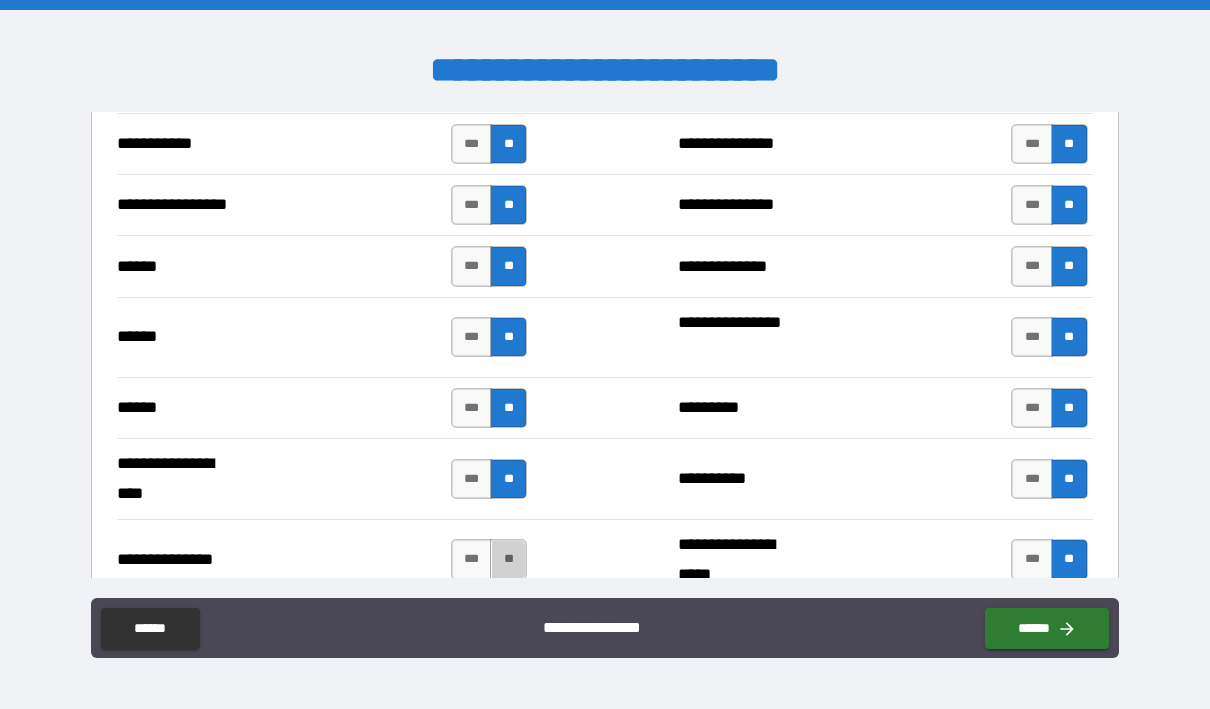 drag, startPoint x: 502, startPoint y: 543, endPoint x: 656, endPoint y: 535, distance: 154.20766 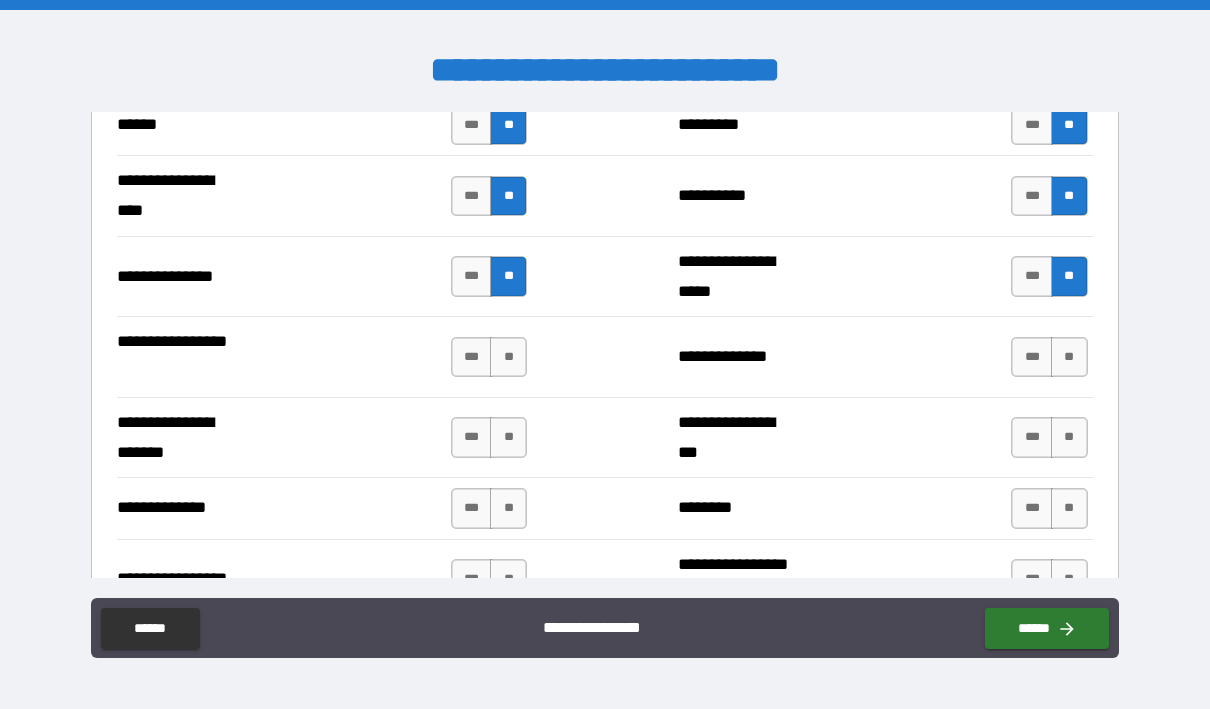 scroll, scrollTop: 2800, scrollLeft: 0, axis: vertical 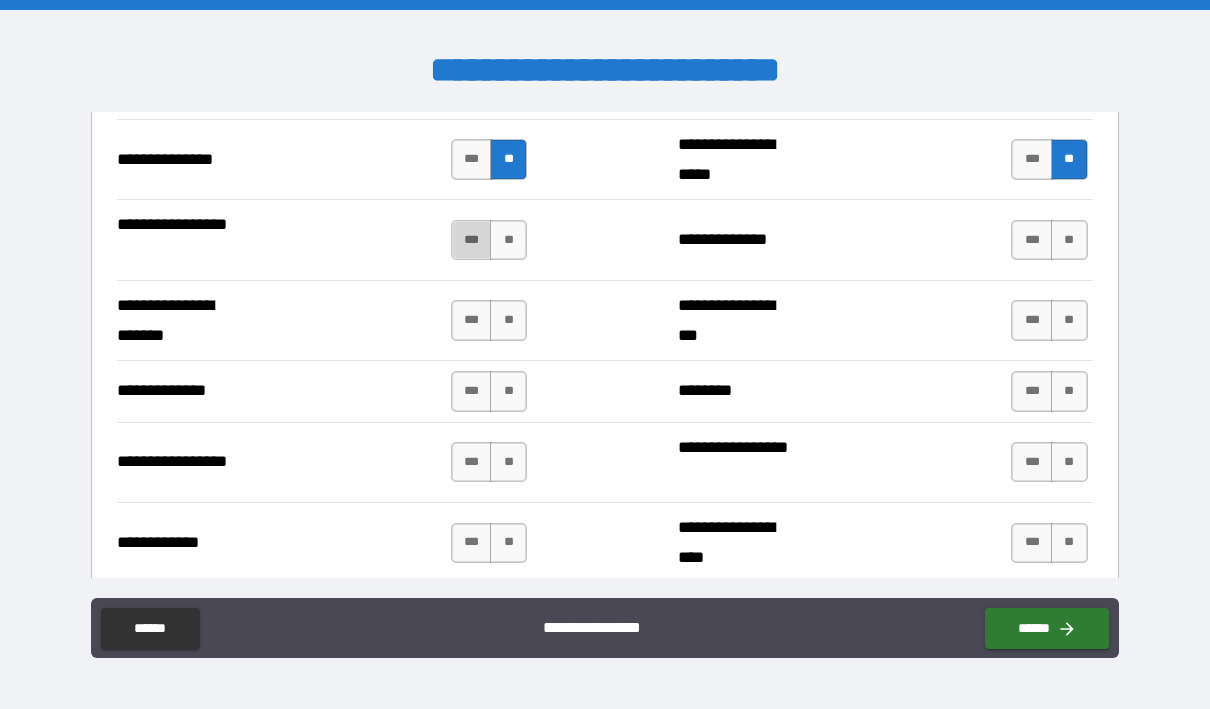 click on "***" at bounding box center [472, 240] 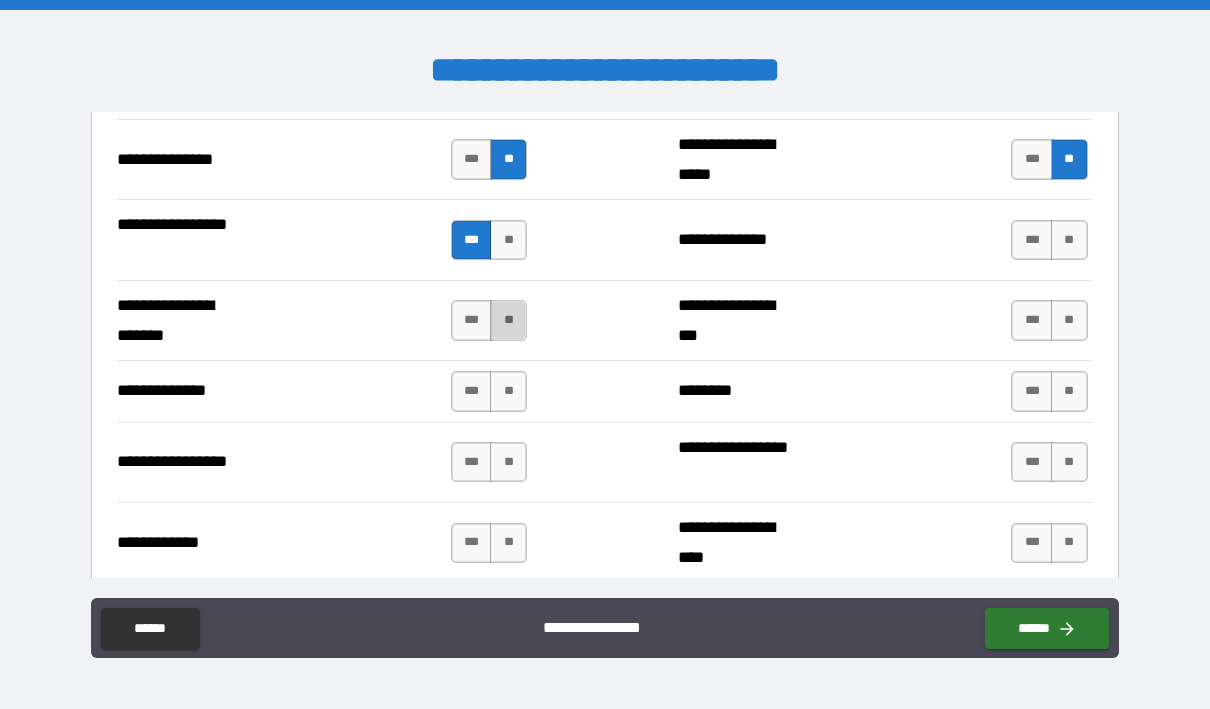 click on "**" at bounding box center [508, 320] 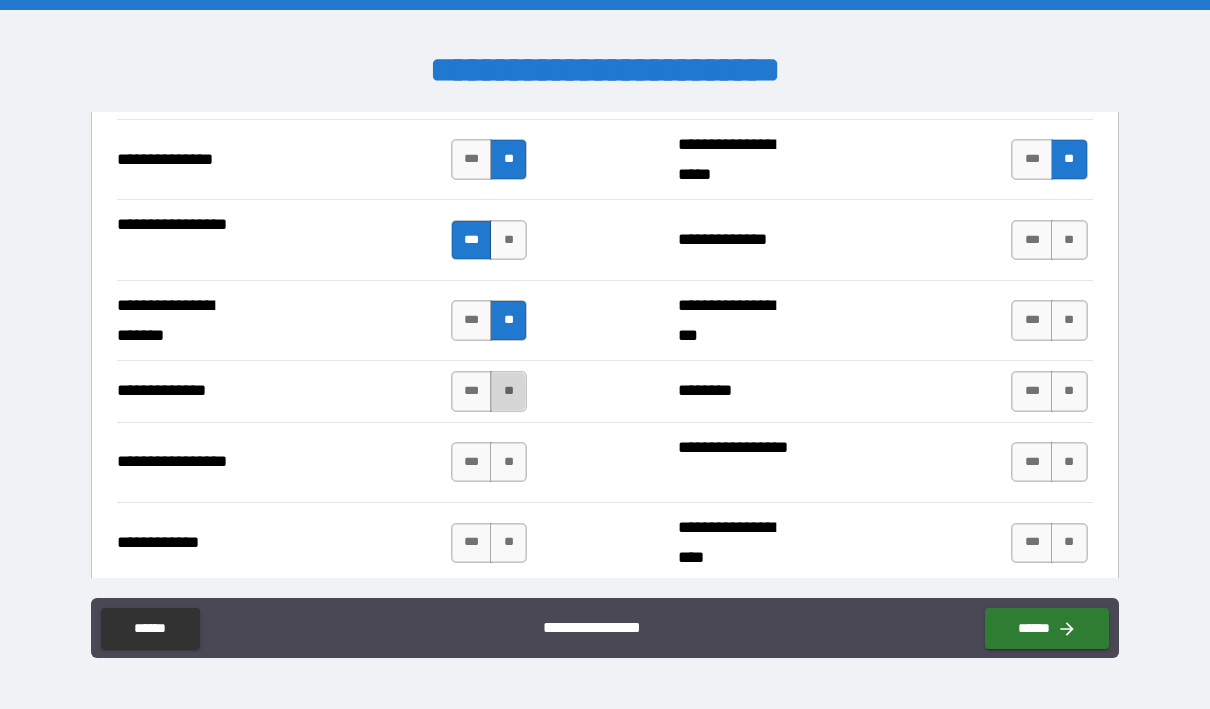 click on "**" at bounding box center [508, 391] 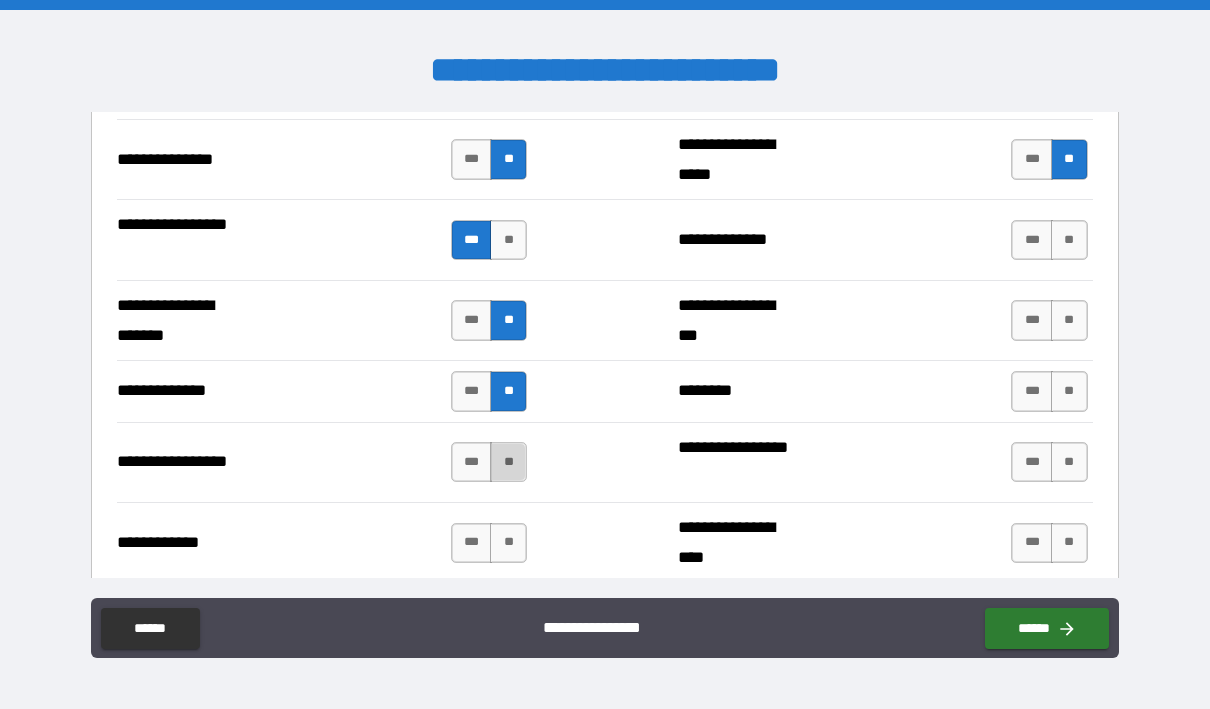 click on "**" at bounding box center [508, 462] 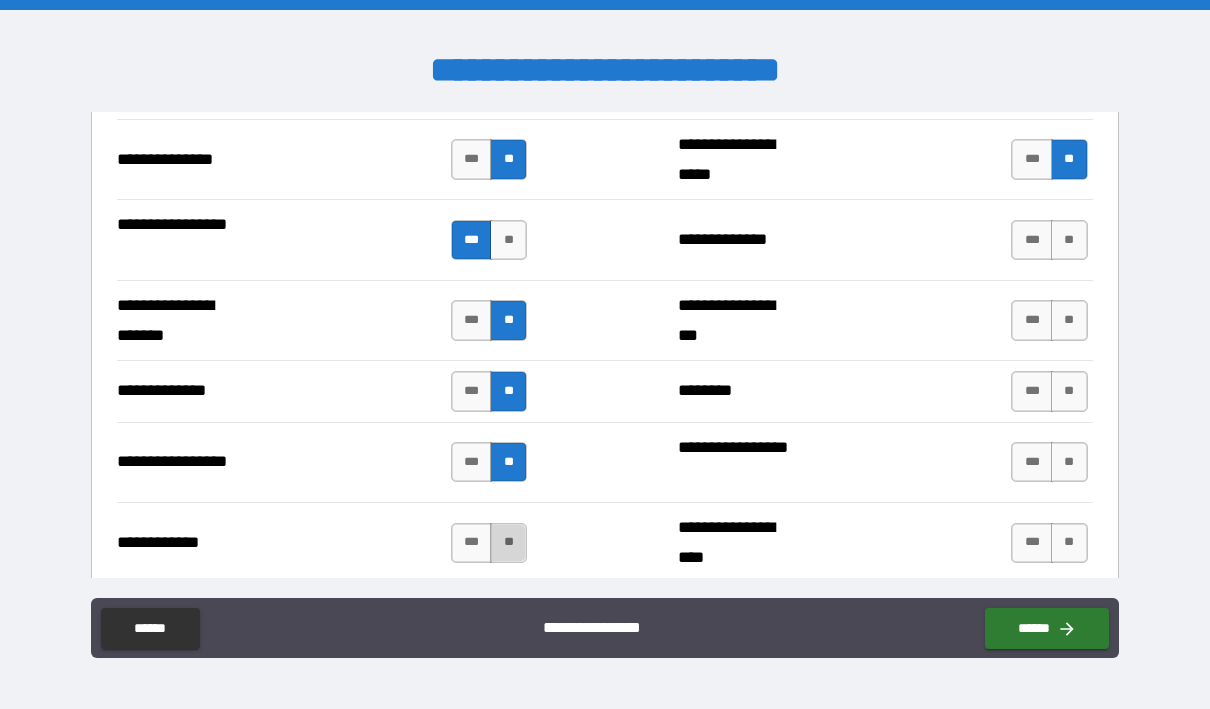 click on "**" at bounding box center [508, 543] 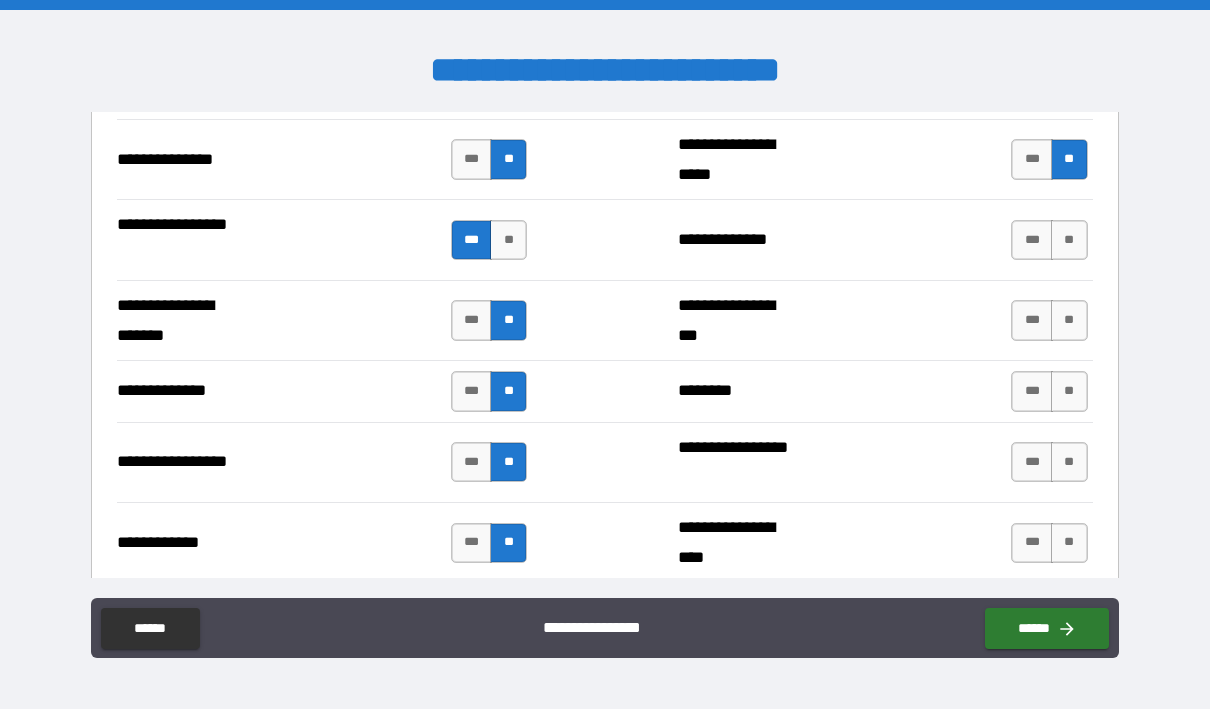 click on "*** **" at bounding box center [1051, 240] 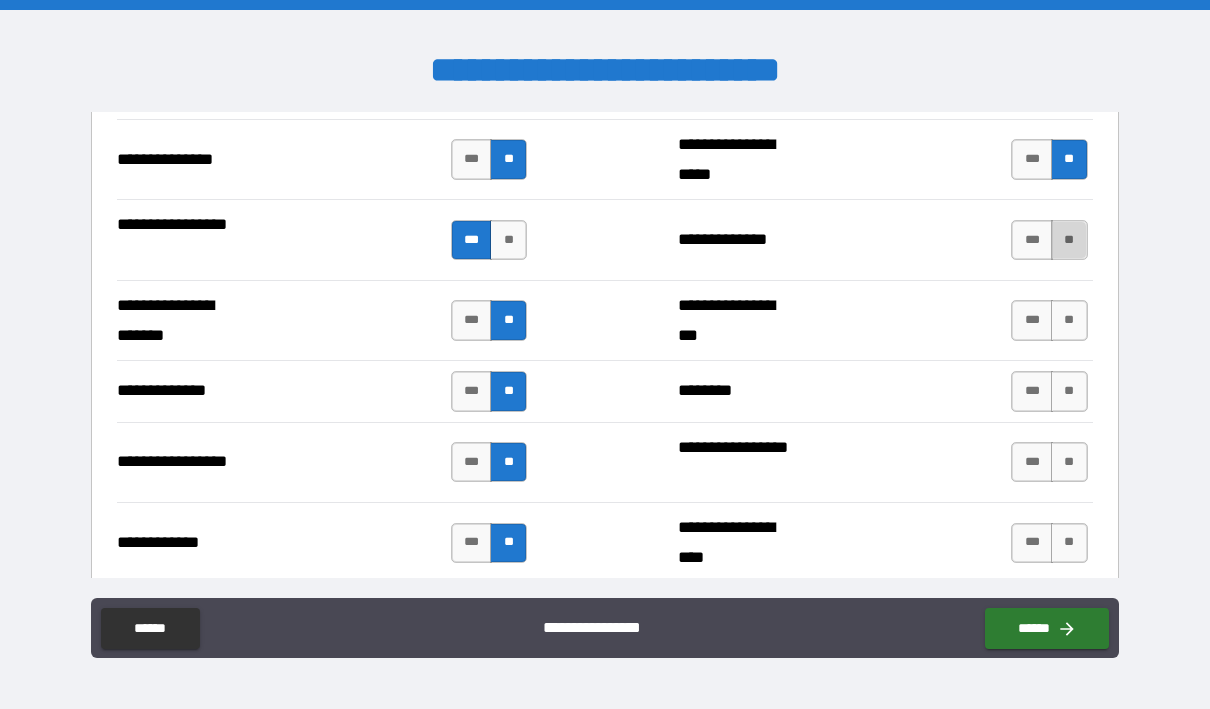 click on "**" at bounding box center (1069, 240) 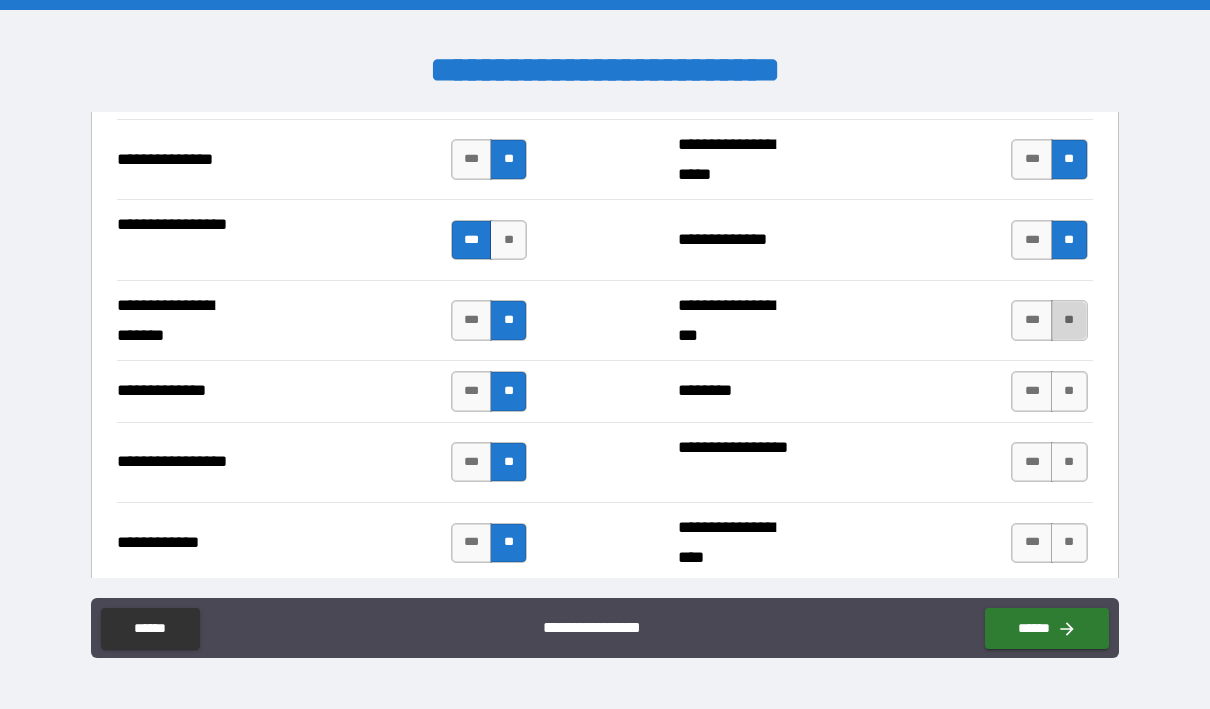 click on "**" at bounding box center [1069, 320] 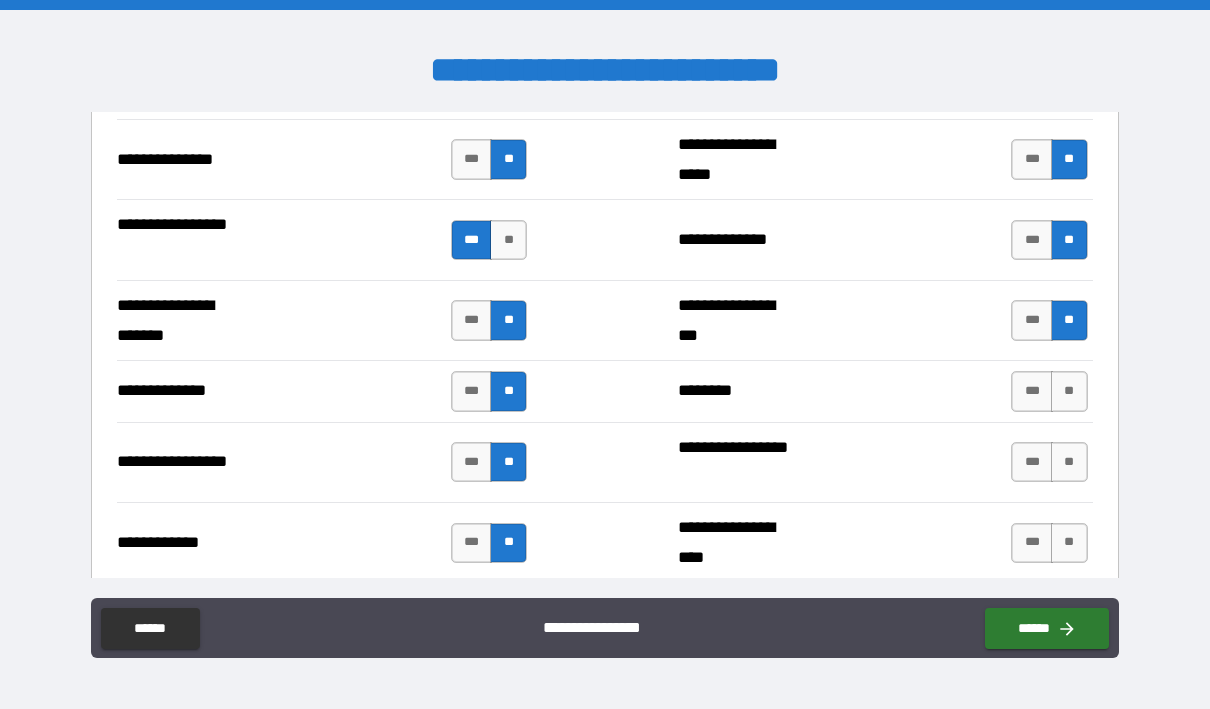 click on "**********" at bounding box center [604, 390] 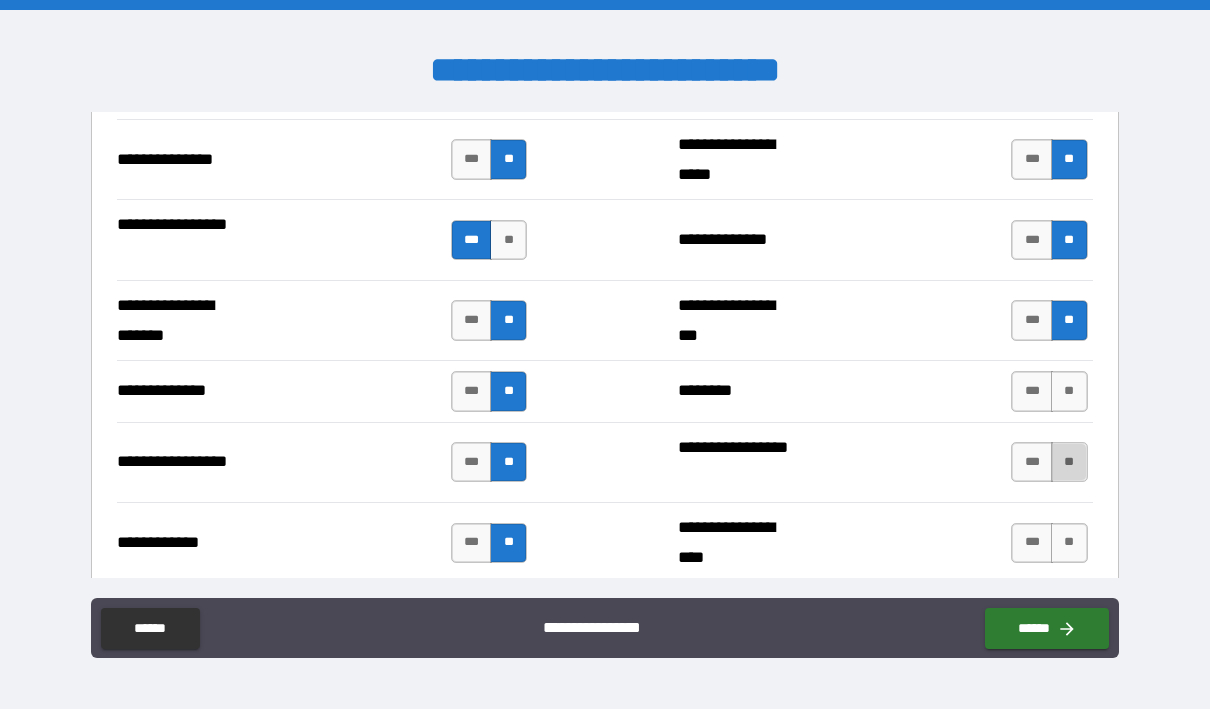 click on "**" at bounding box center [1069, 462] 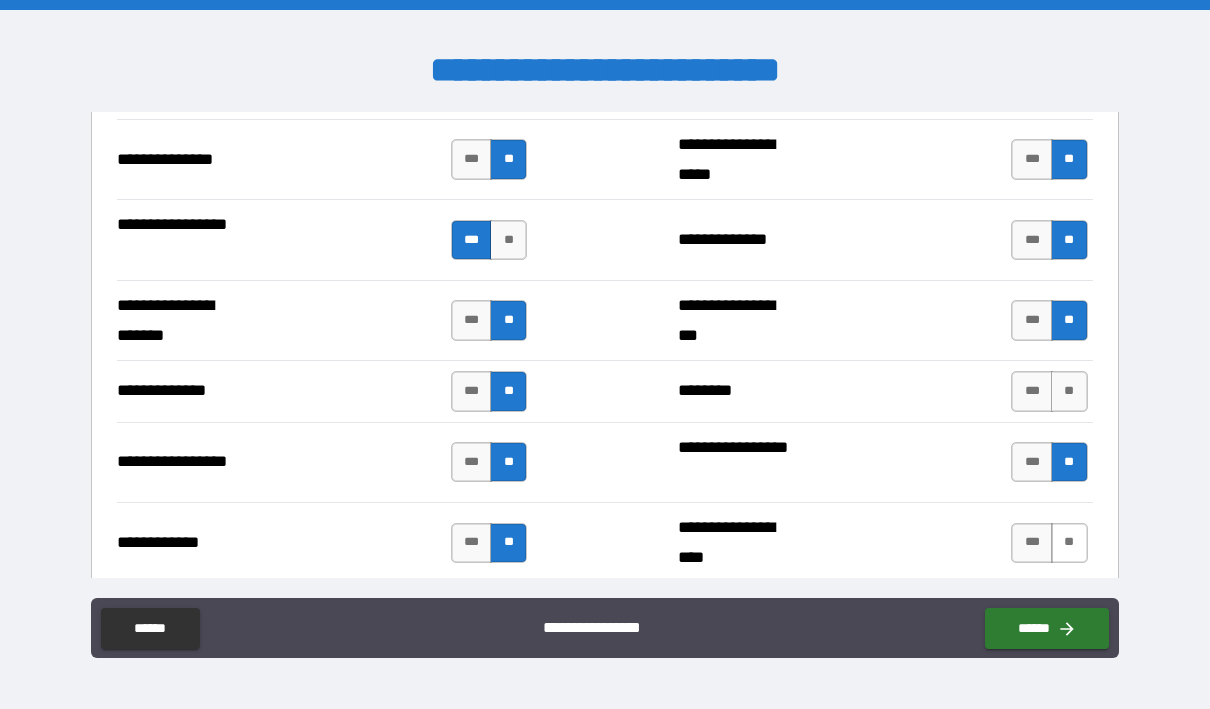 click on "**" at bounding box center (1069, 543) 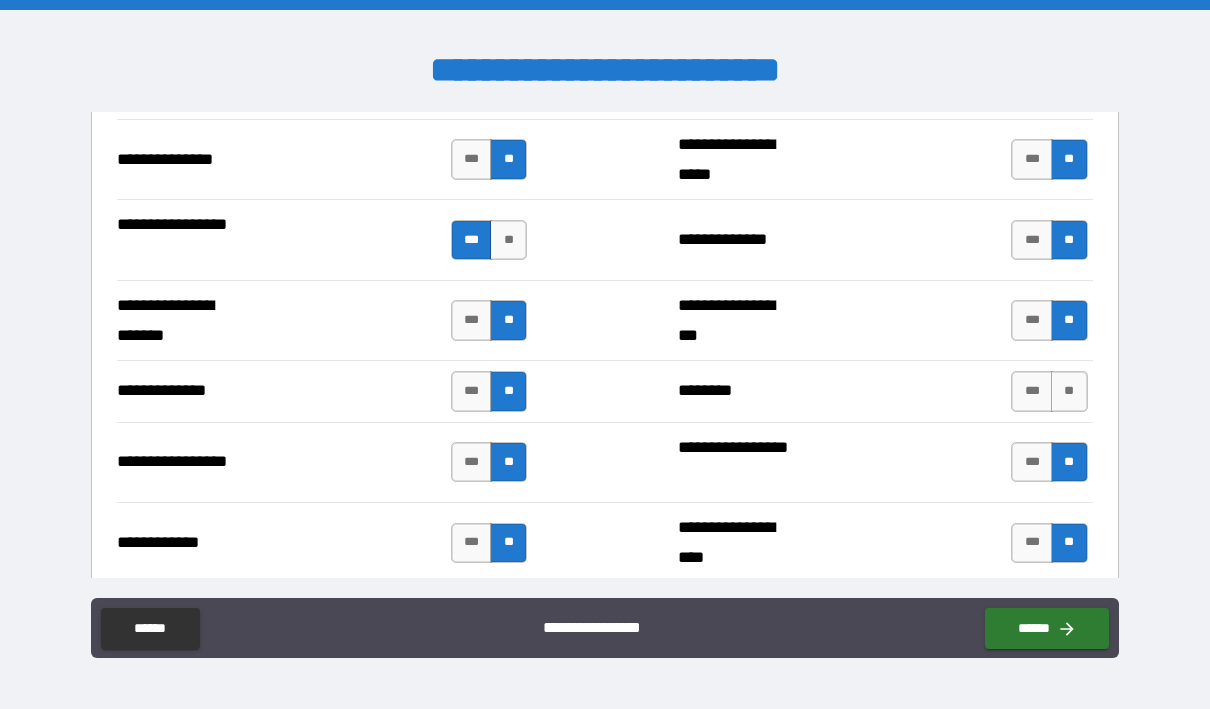 click on "**********" at bounding box center (605, 390) 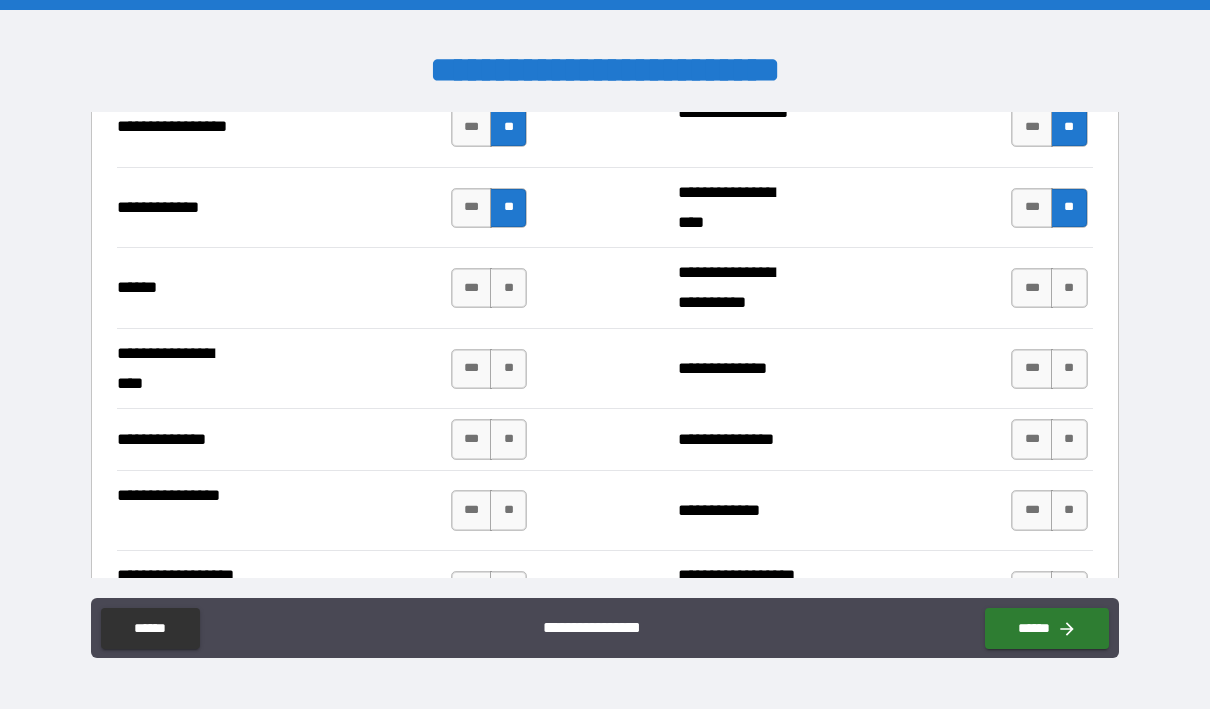 scroll, scrollTop: 3125, scrollLeft: 0, axis: vertical 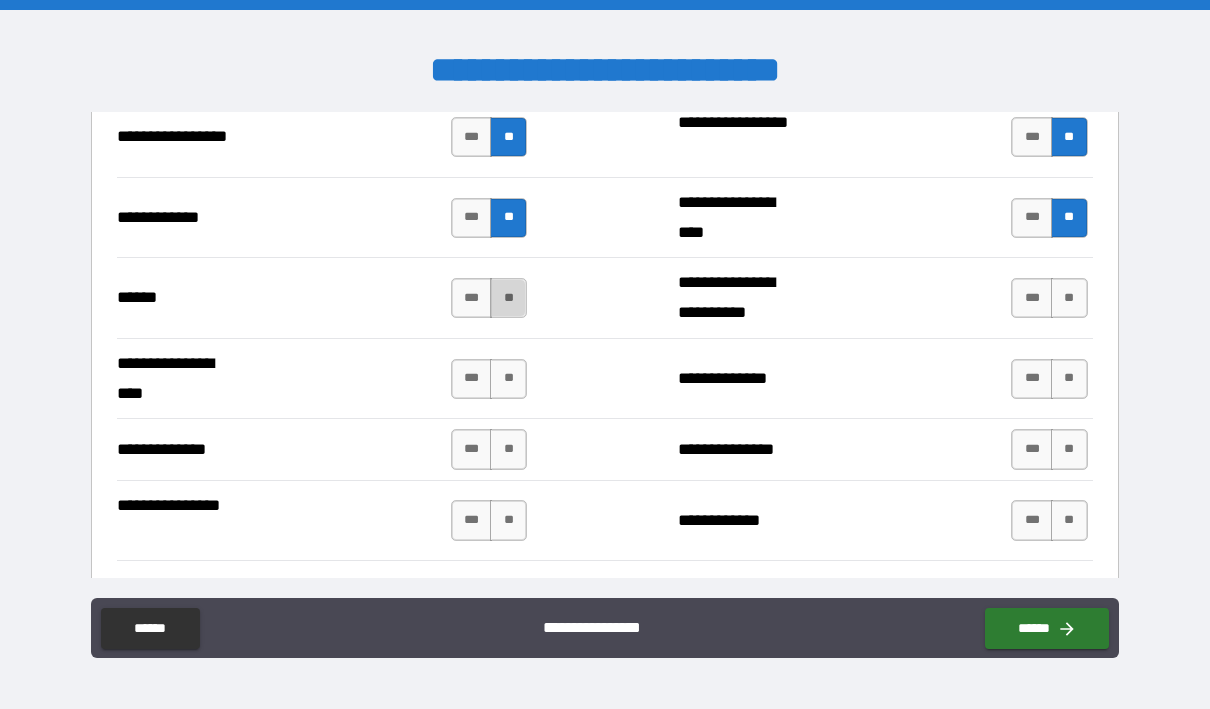 click on "**" at bounding box center [508, 298] 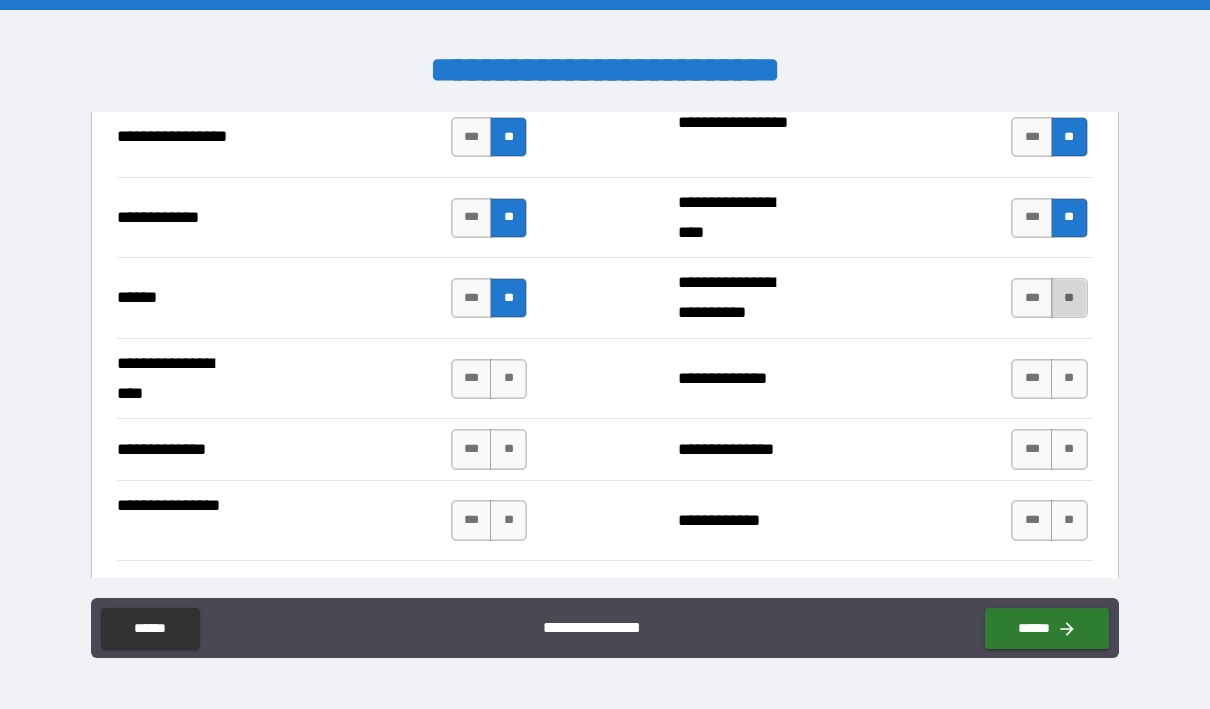 click on "**" at bounding box center (1069, 298) 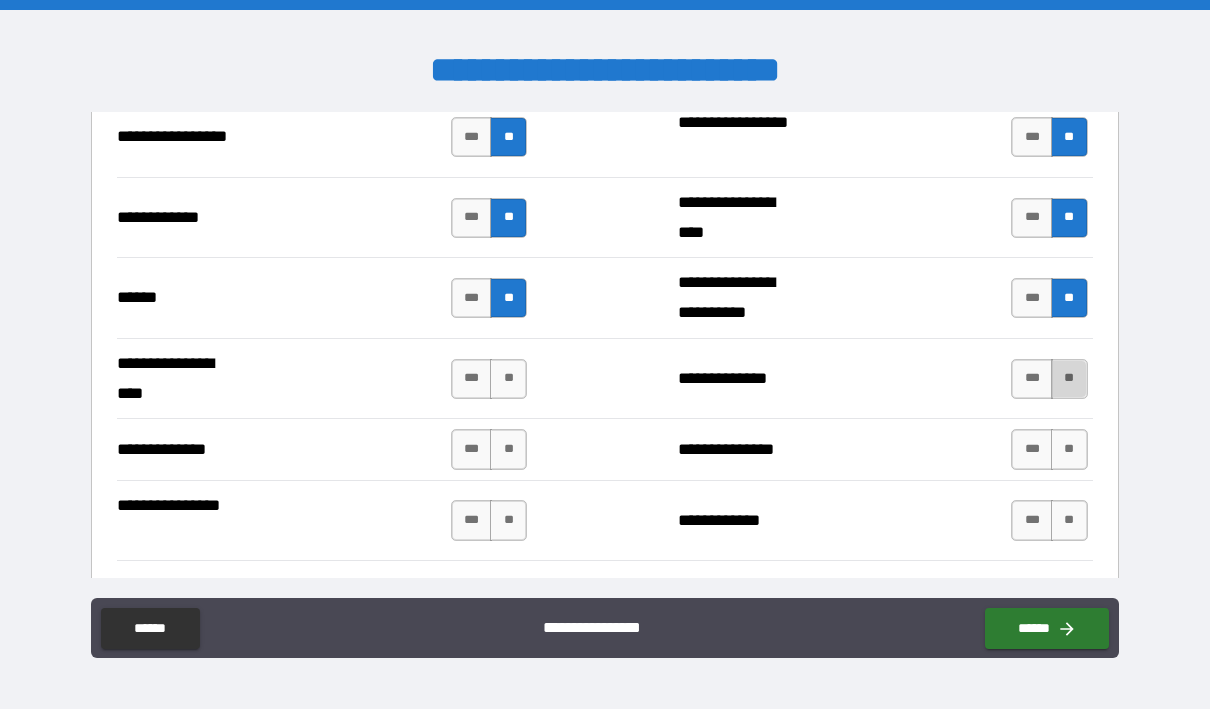 click on "**" at bounding box center [1069, 379] 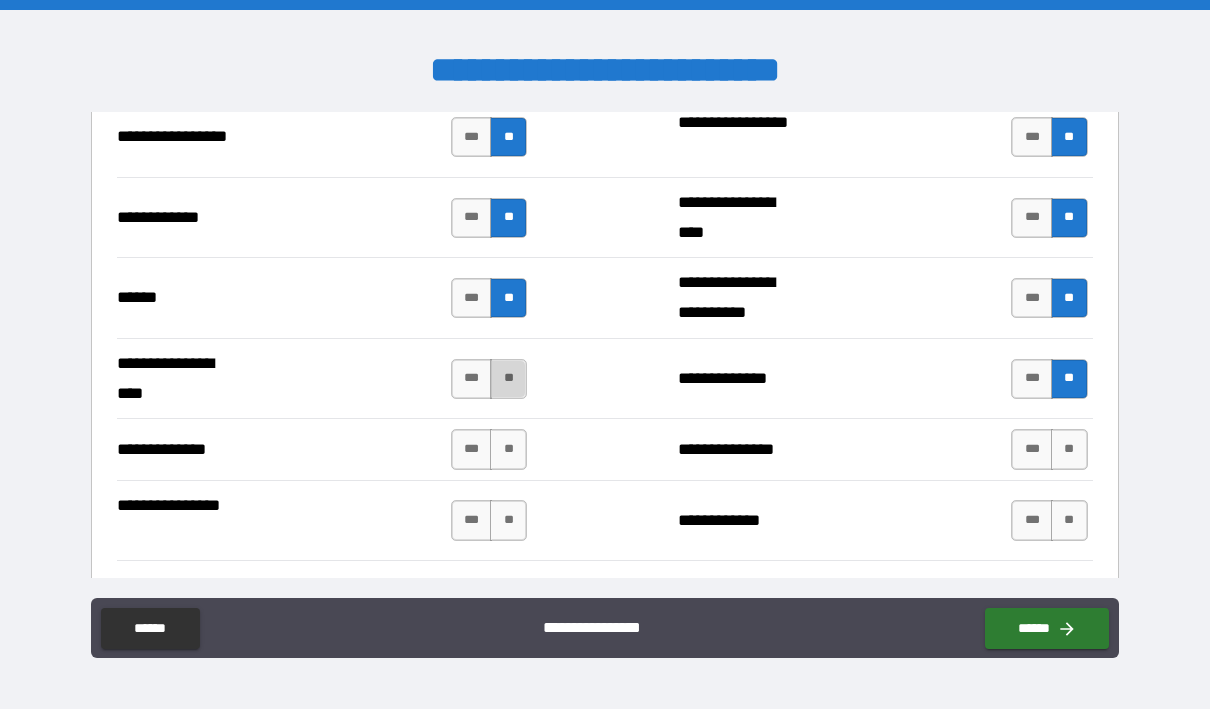 click on "**" at bounding box center [508, 379] 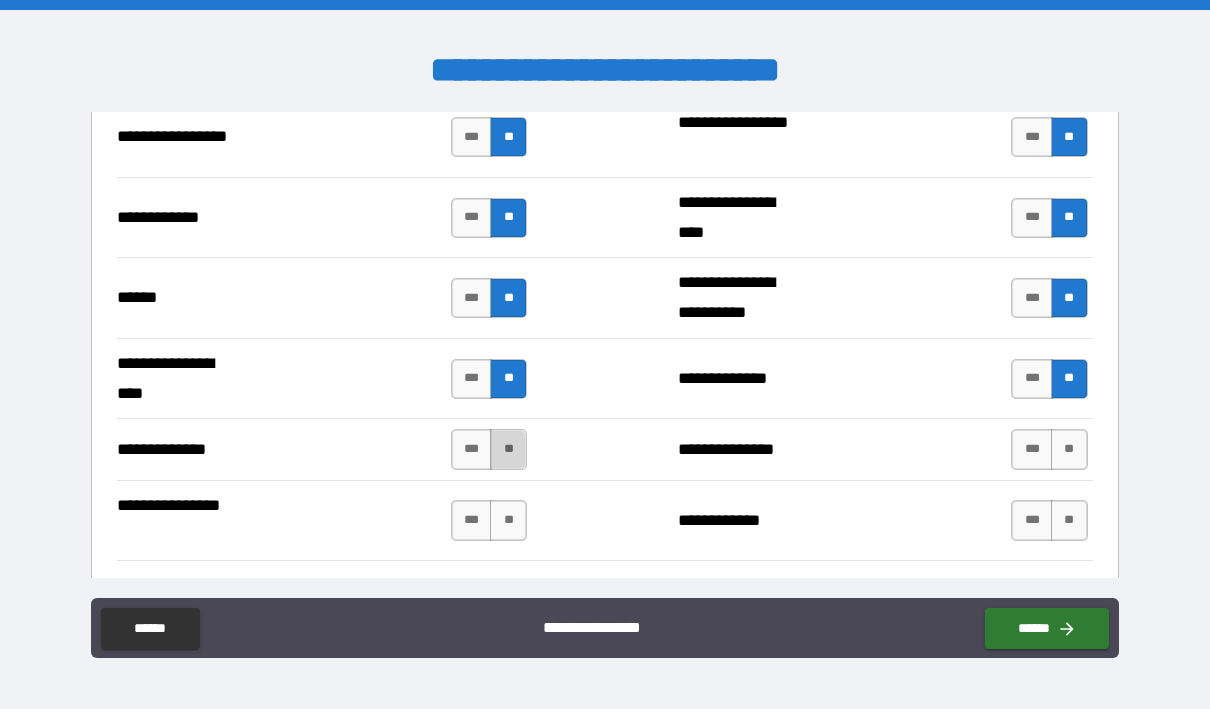 click on "**" at bounding box center [508, 449] 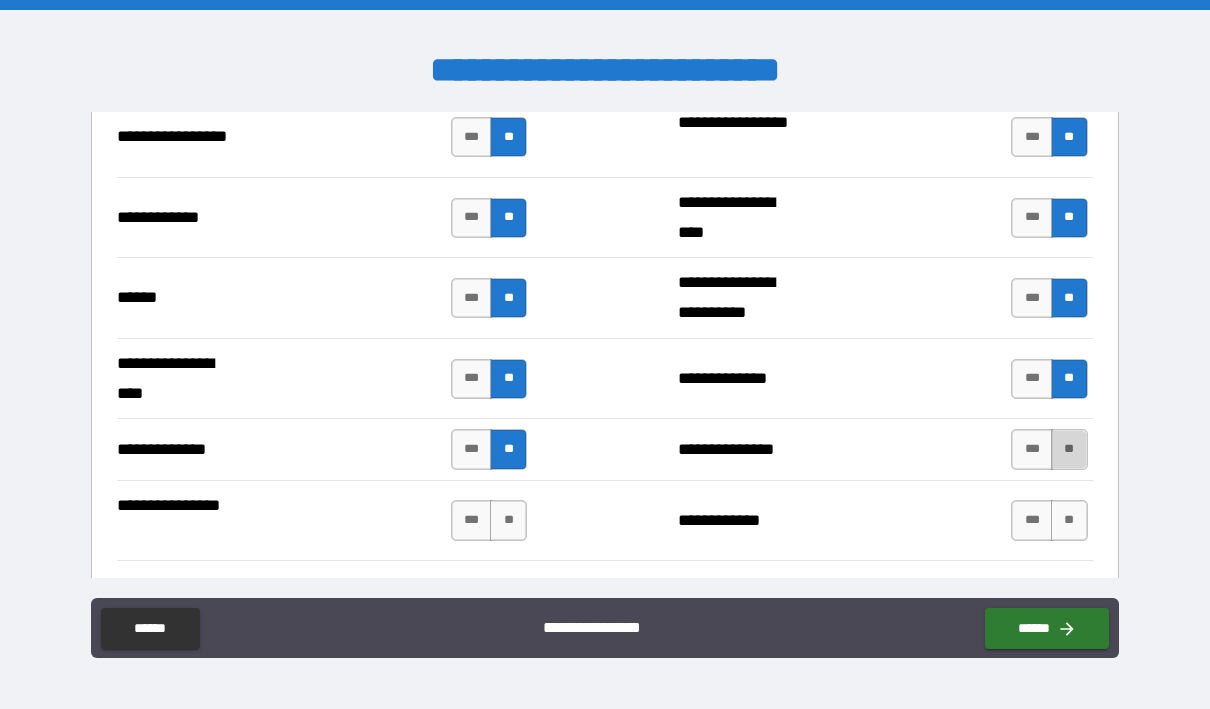 click on "**" at bounding box center (1069, 449) 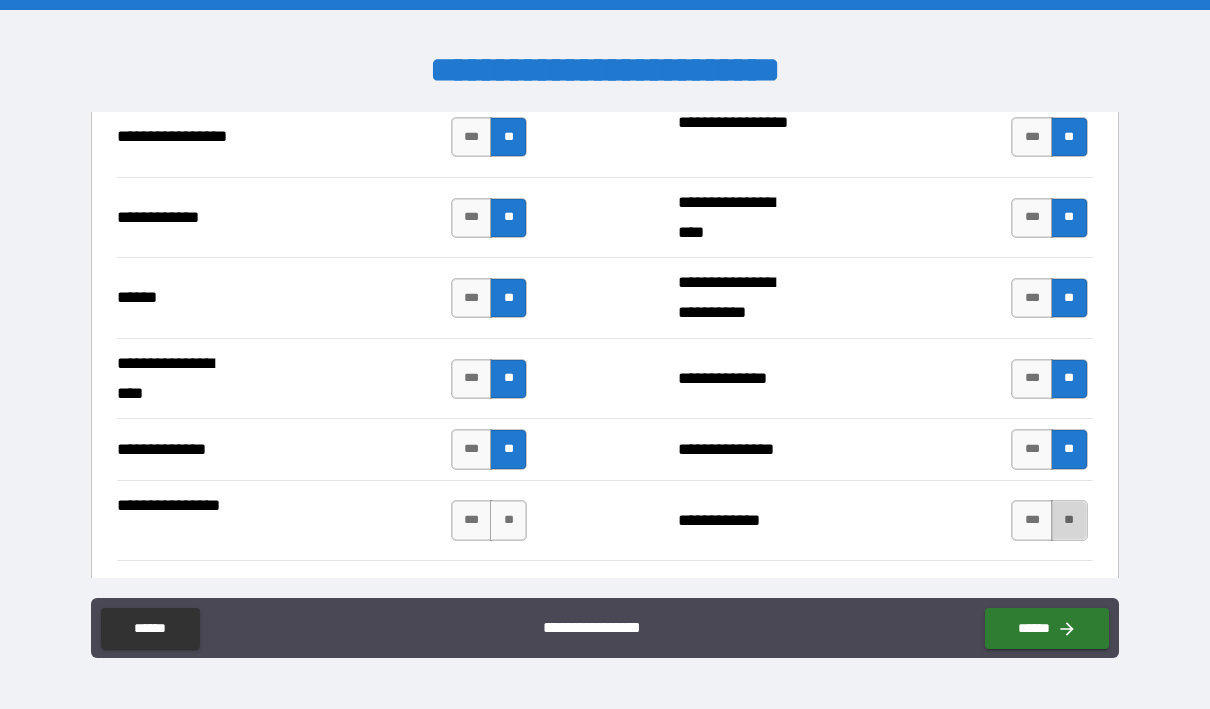 click on "**" at bounding box center [1069, 520] 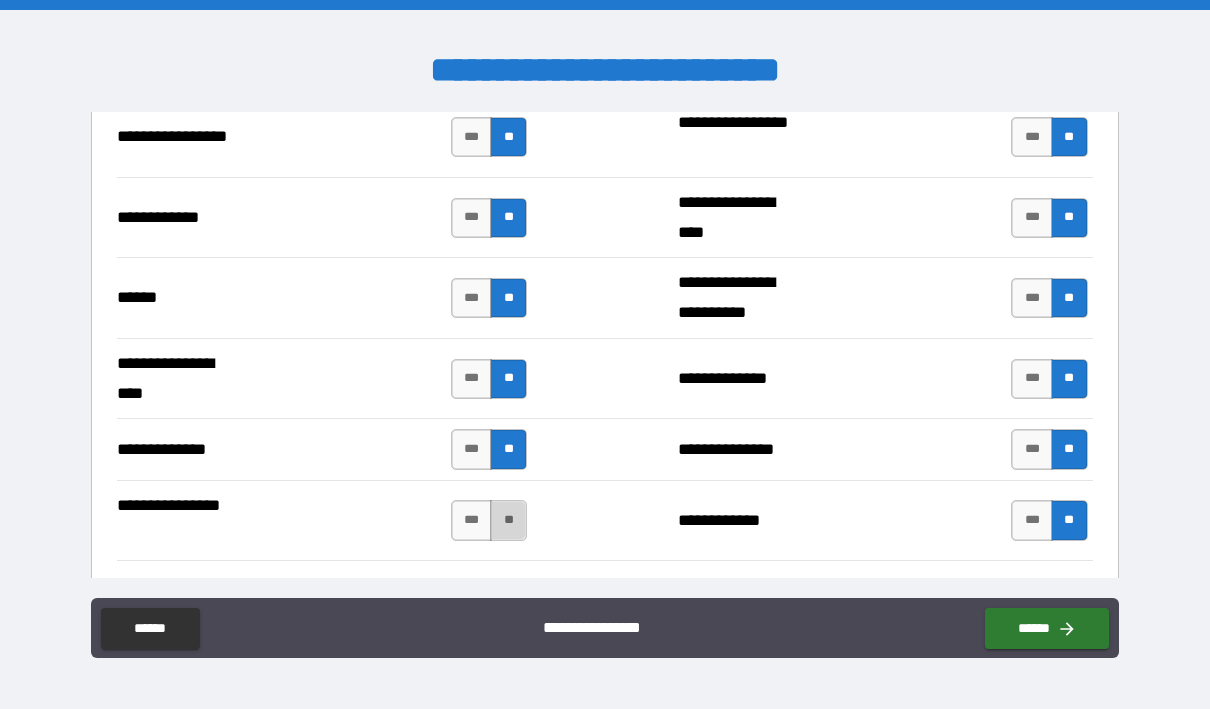 click on "**" at bounding box center (508, 520) 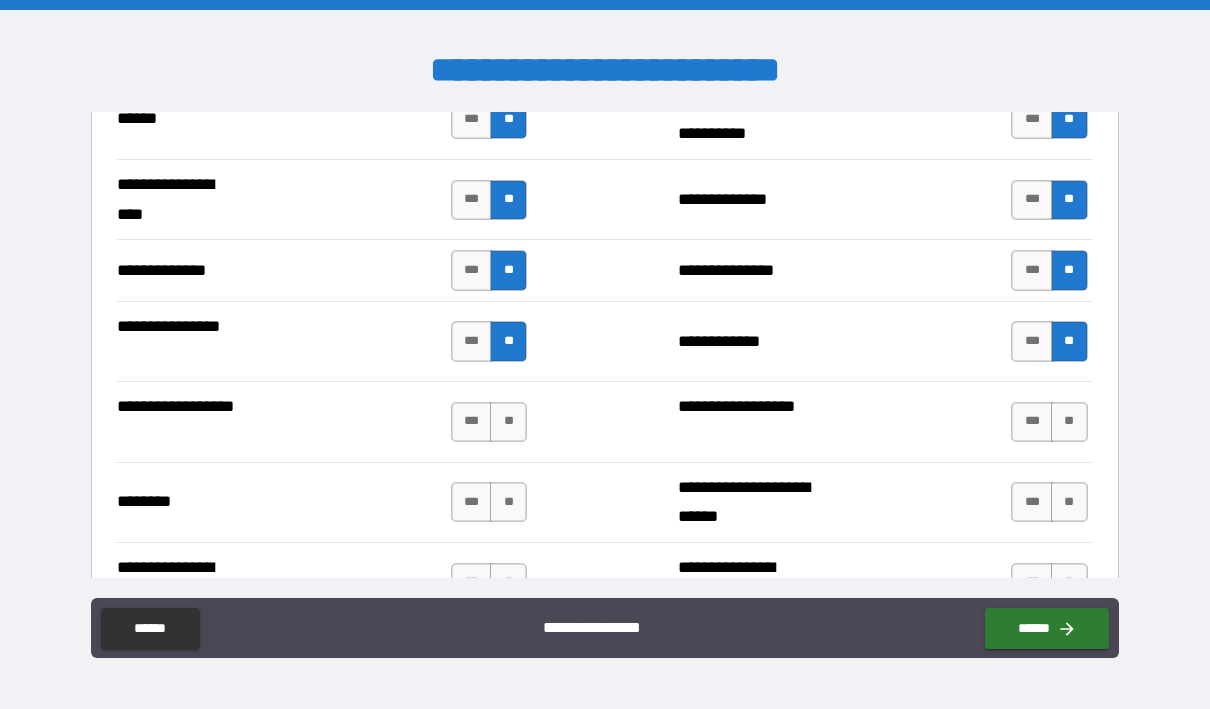 scroll, scrollTop: 3325, scrollLeft: 0, axis: vertical 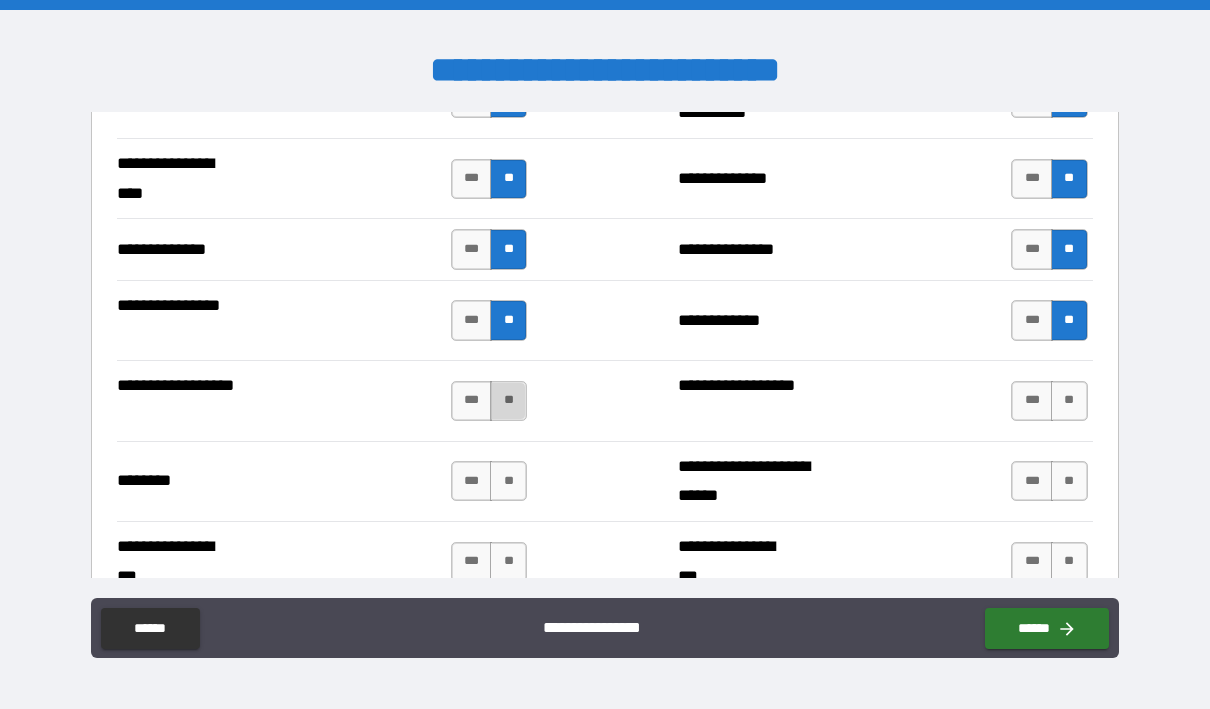 click on "**" at bounding box center [508, 401] 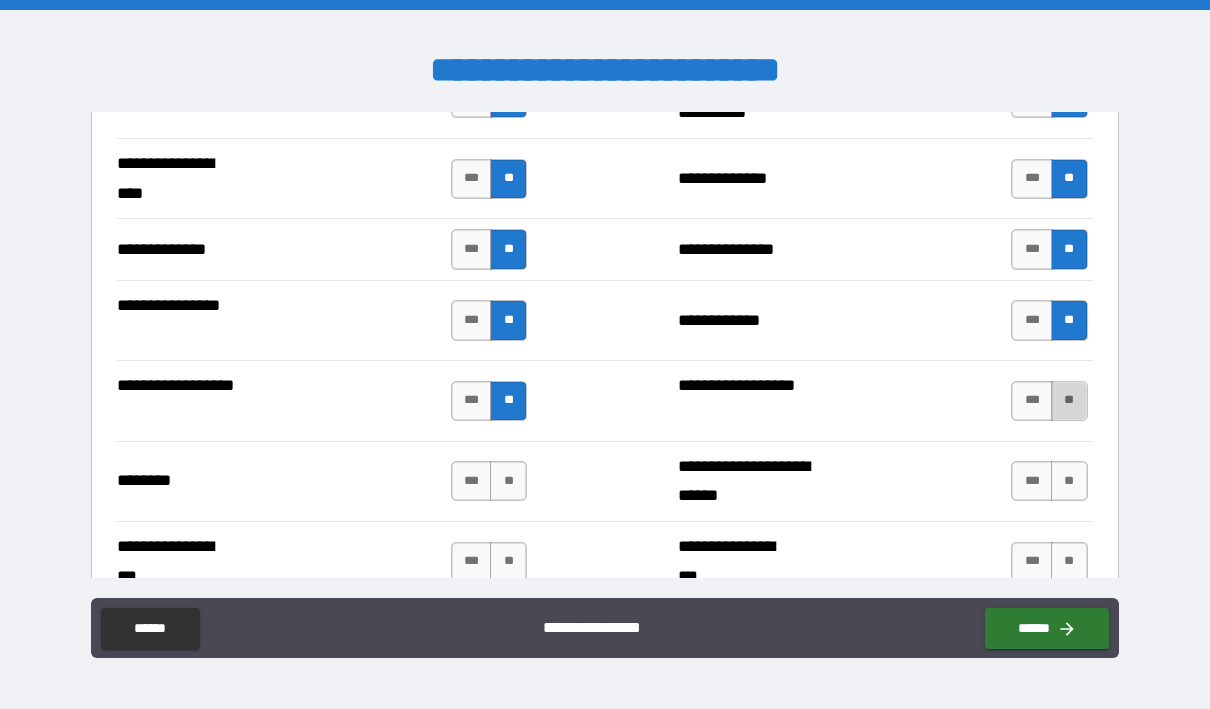 click on "**" at bounding box center [1069, 401] 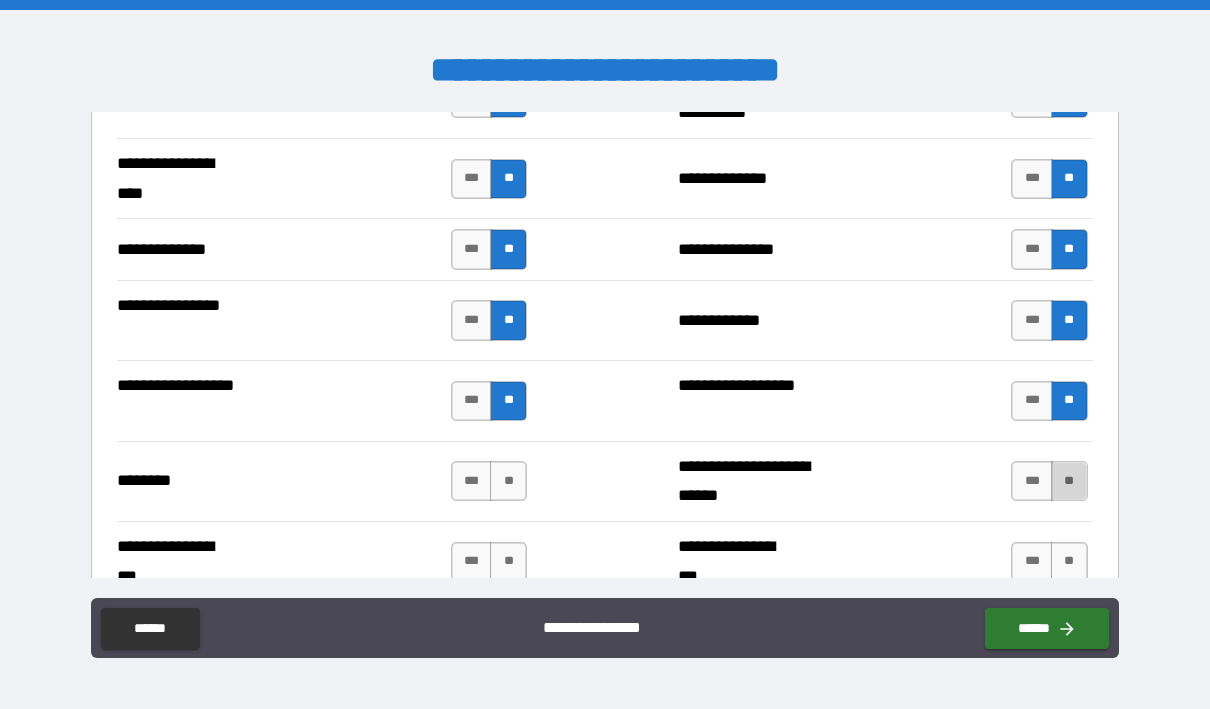 click on "**" at bounding box center (1069, 481) 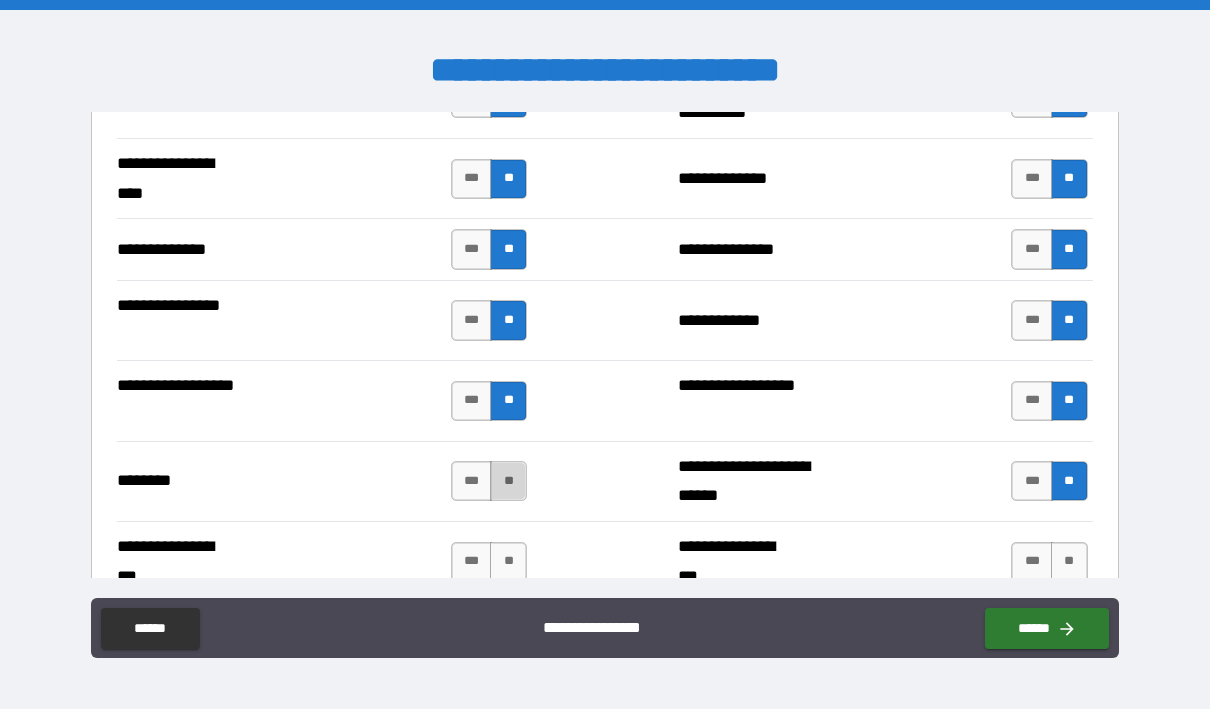 click on "**" at bounding box center (508, 481) 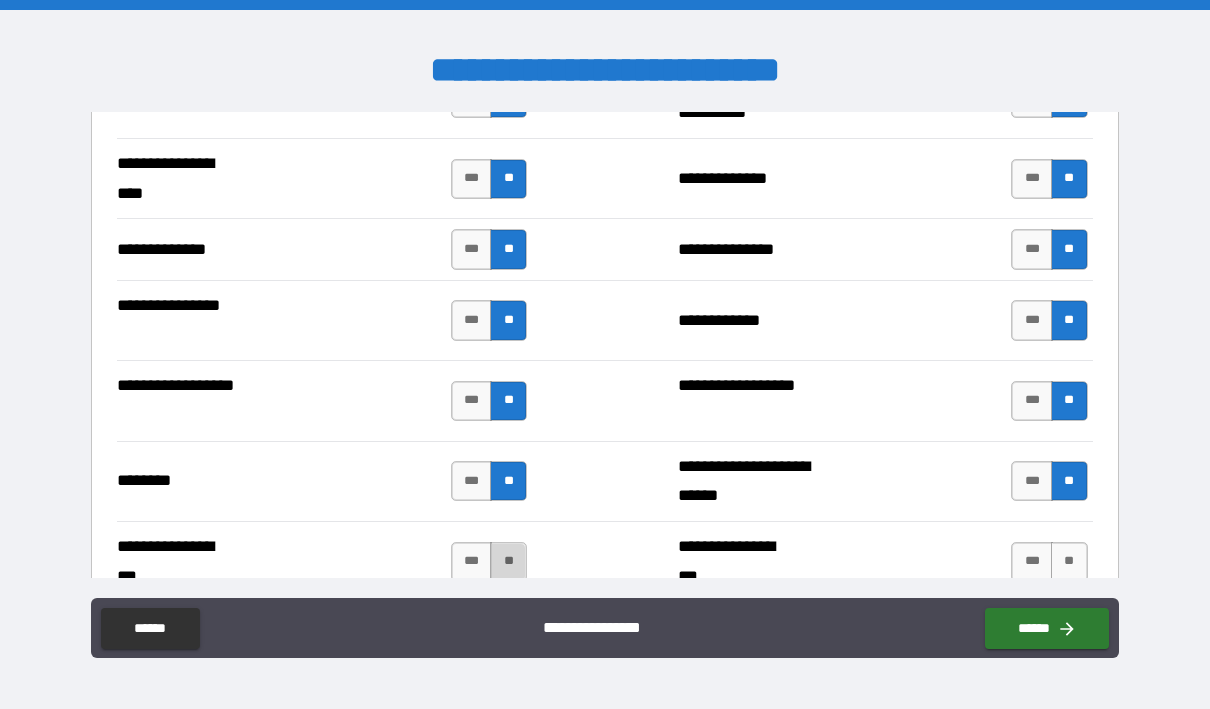 click on "**" at bounding box center (508, 562) 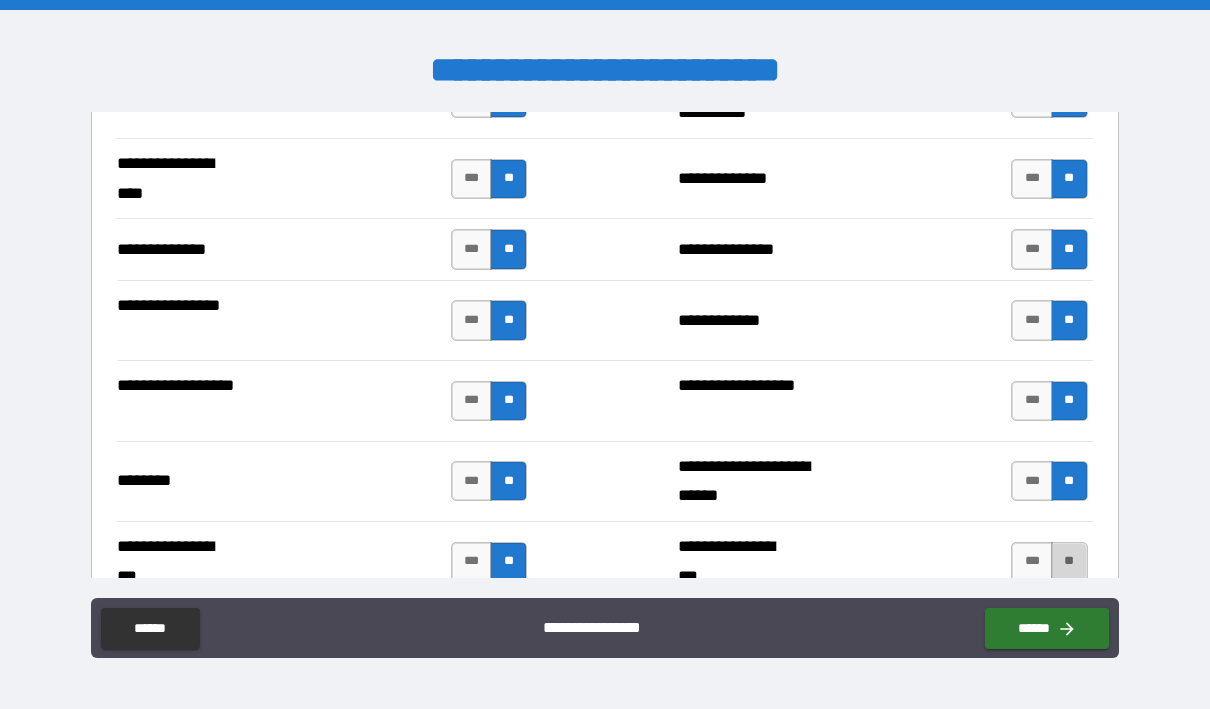click on "**" at bounding box center (1069, 562) 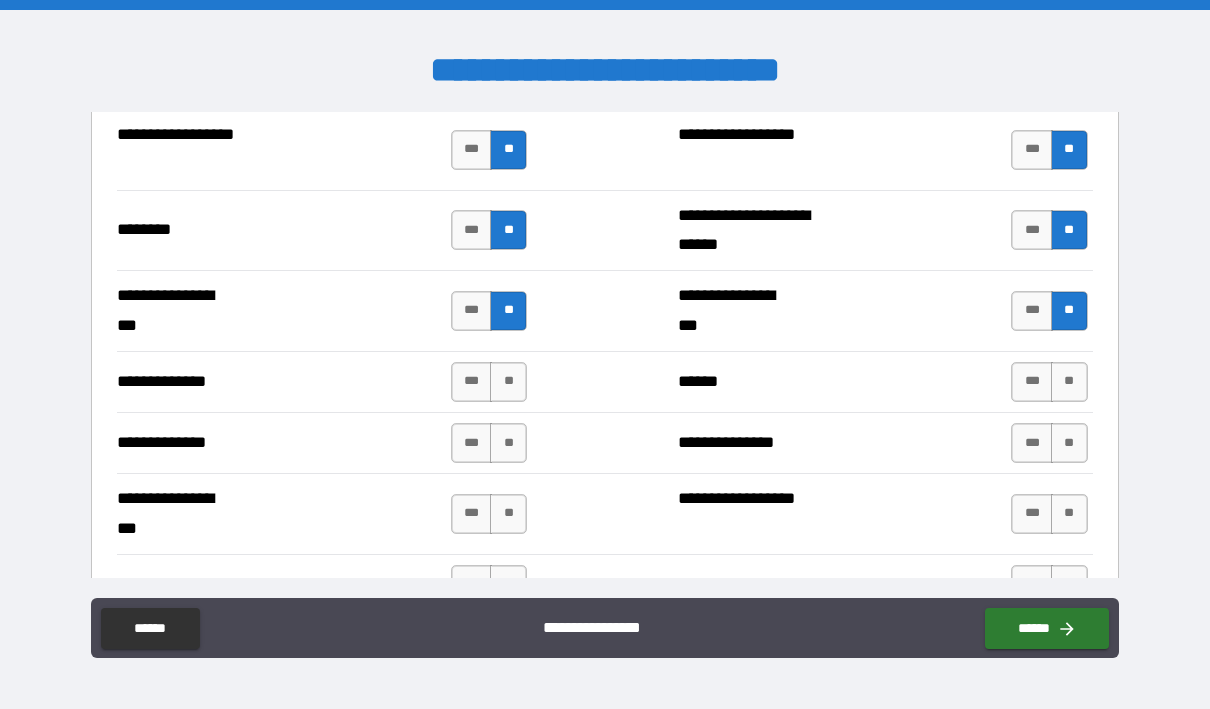 scroll, scrollTop: 3603, scrollLeft: 0, axis: vertical 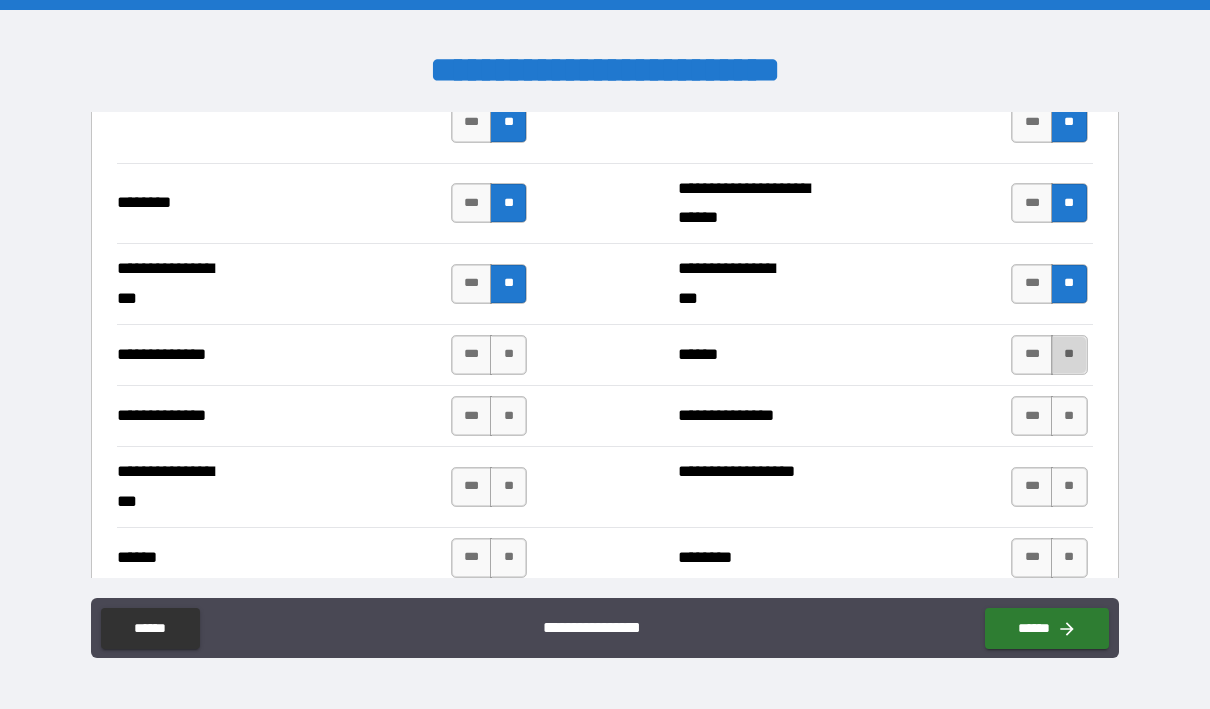 click on "**" at bounding box center (1069, 355) 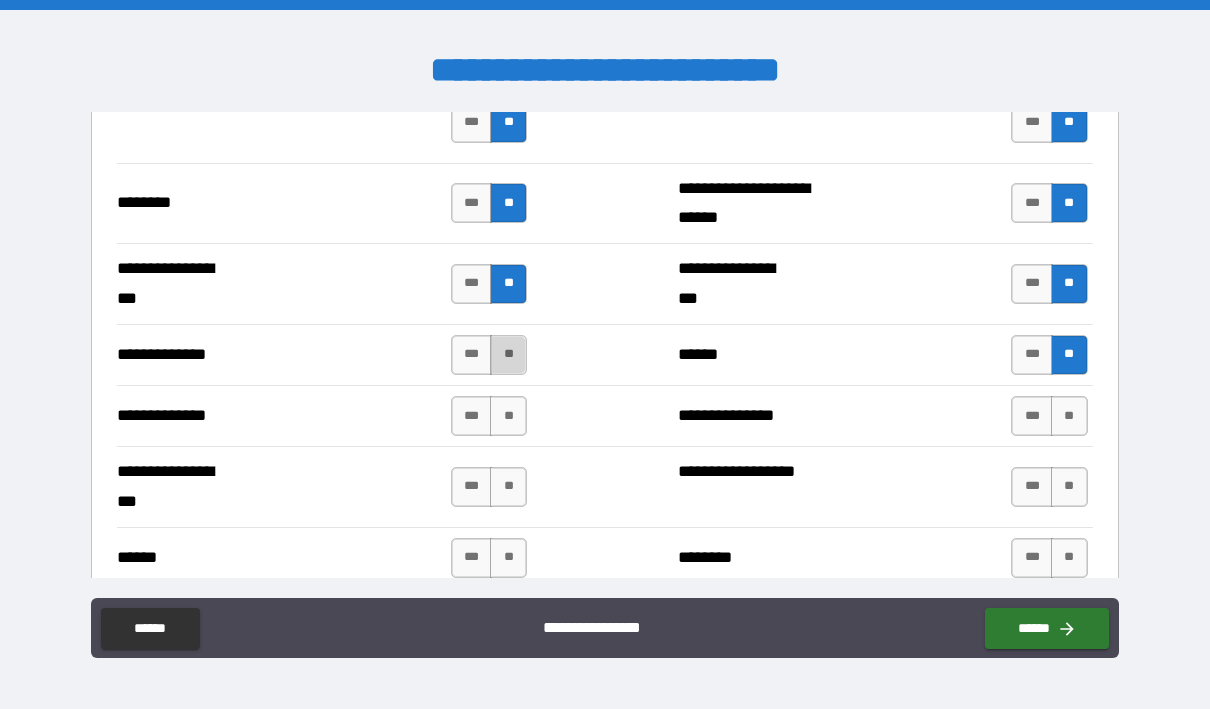 click on "**" at bounding box center [508, 355] 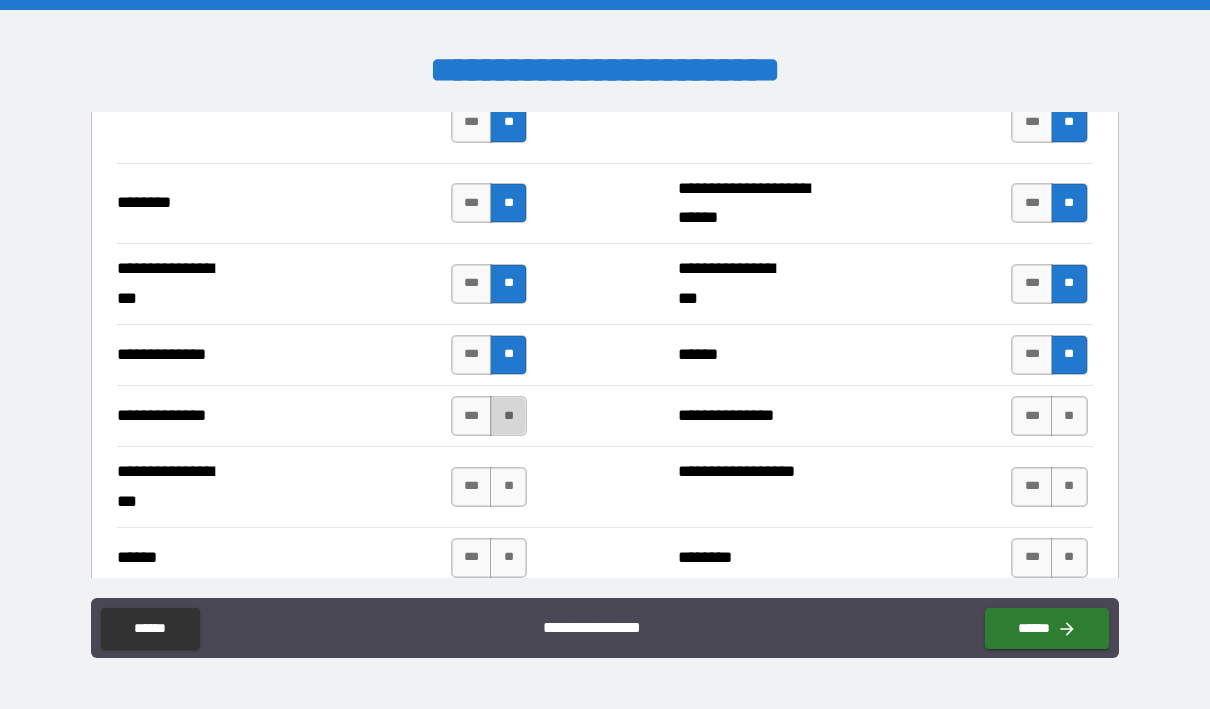 click on "**" at bounding box center (508, 416) 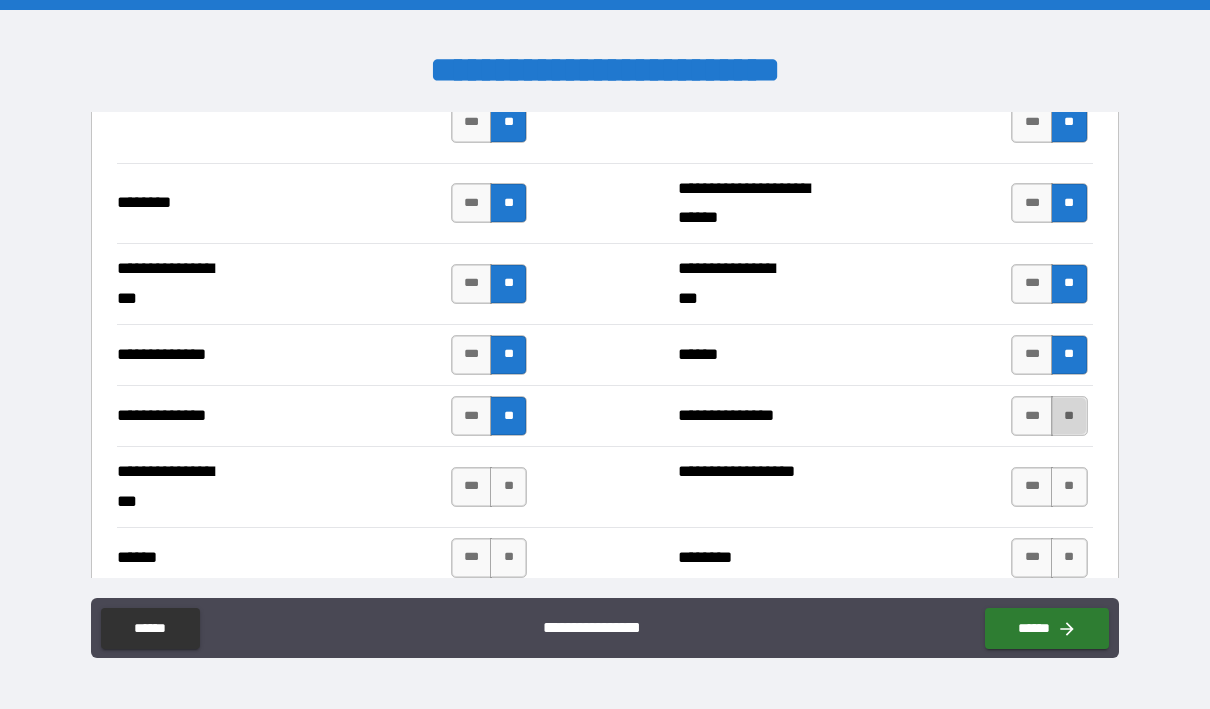 drag, startPoint x: 1057, startPoint y: 402, endPoint x: 1065, endPoint y: 468, distance: 66.48308 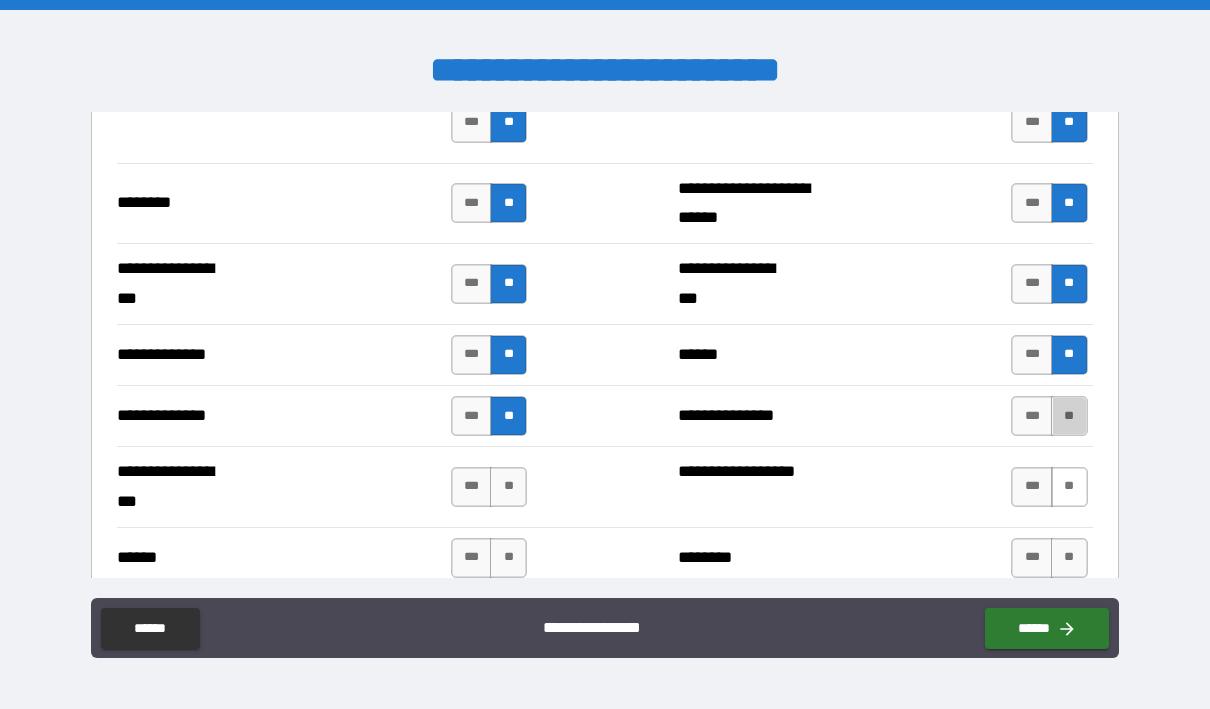 click on "**" at bounding box center [1069, 416] 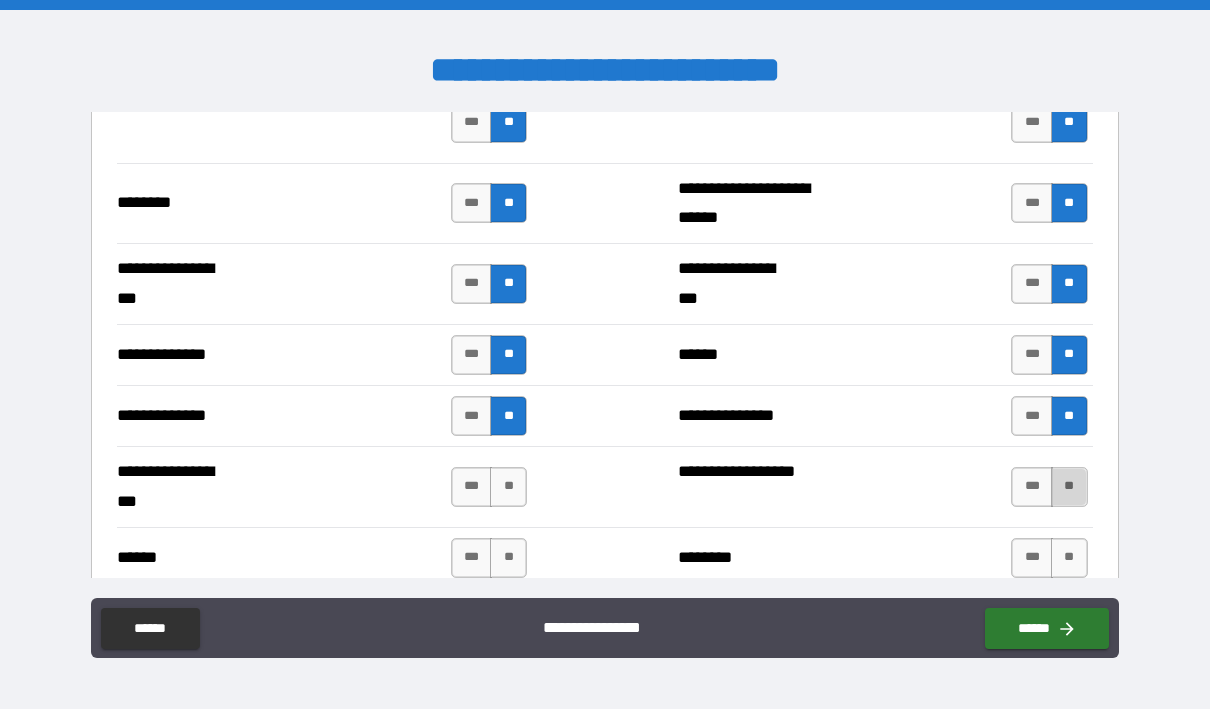 click on "**" at bounding box center [1069, 487] 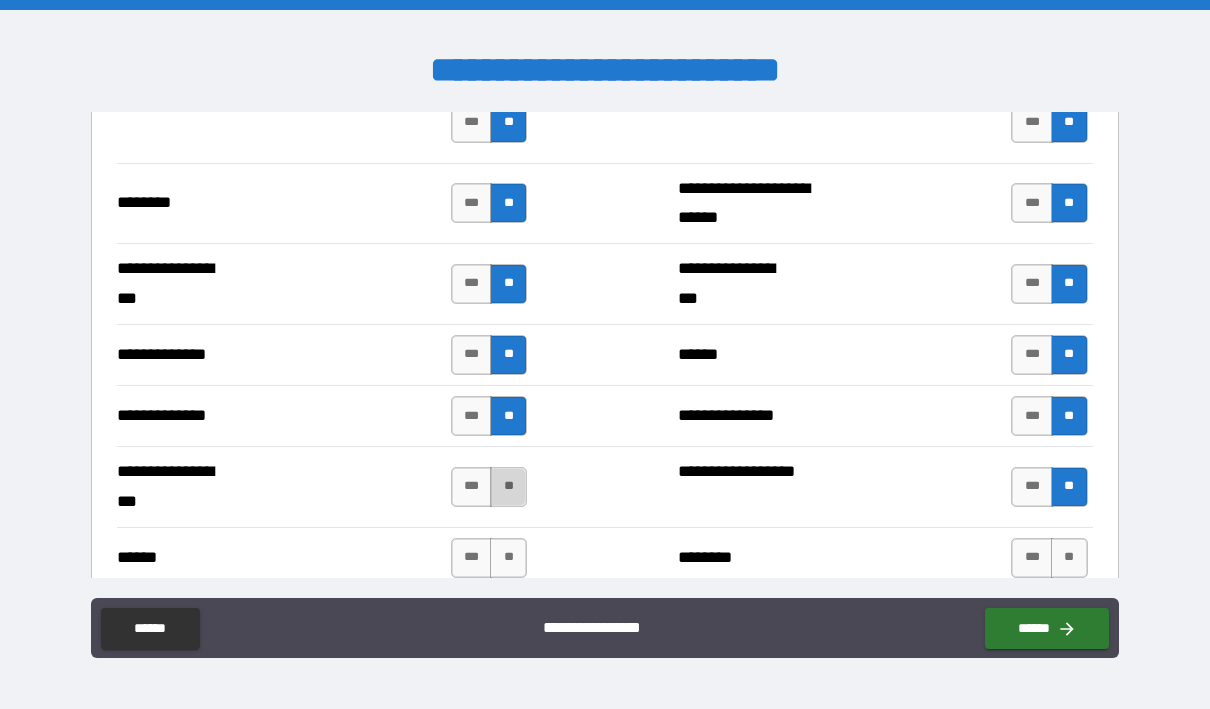 click on "**" at bounding box center [508, 487] 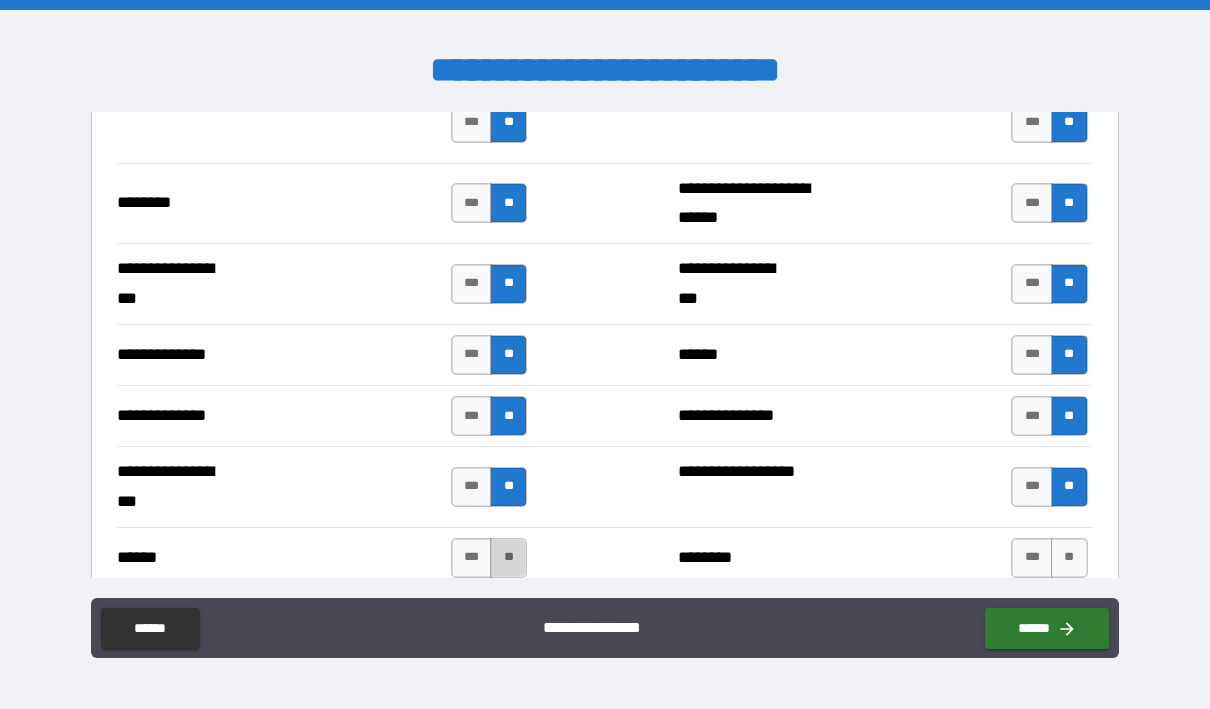 click on "**" at bounding box center [508, 558] 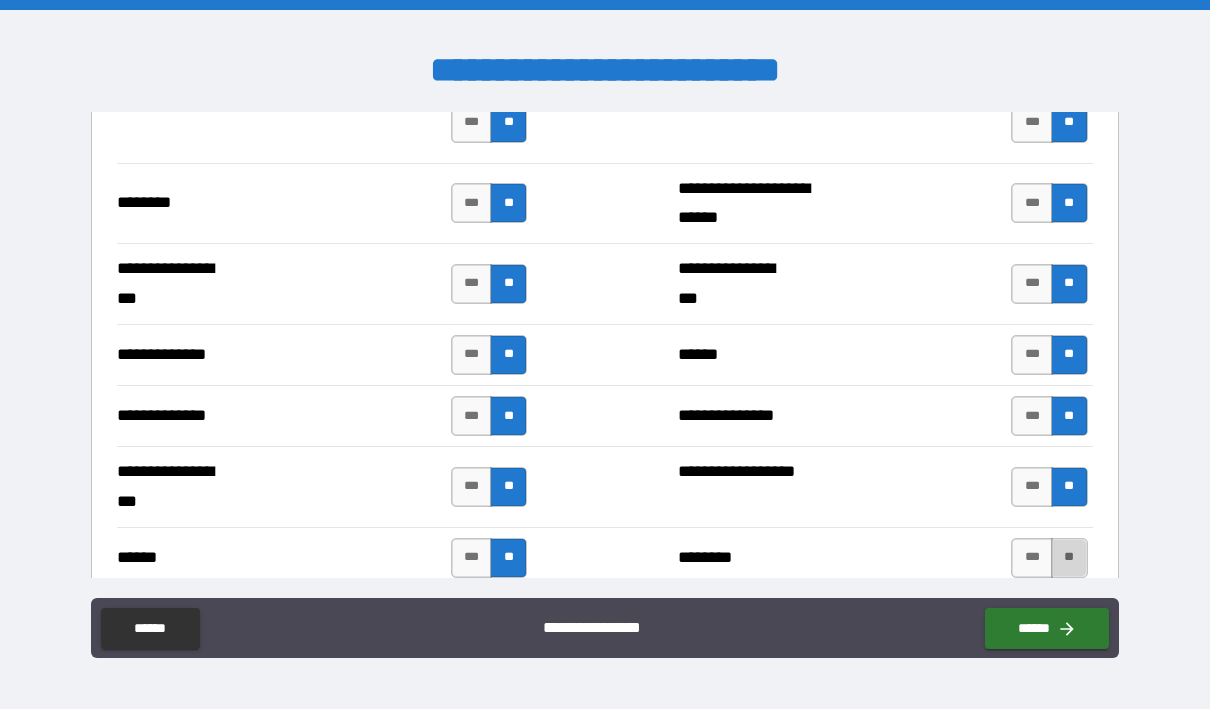 click on "**" at bounding box center [1069, 558] 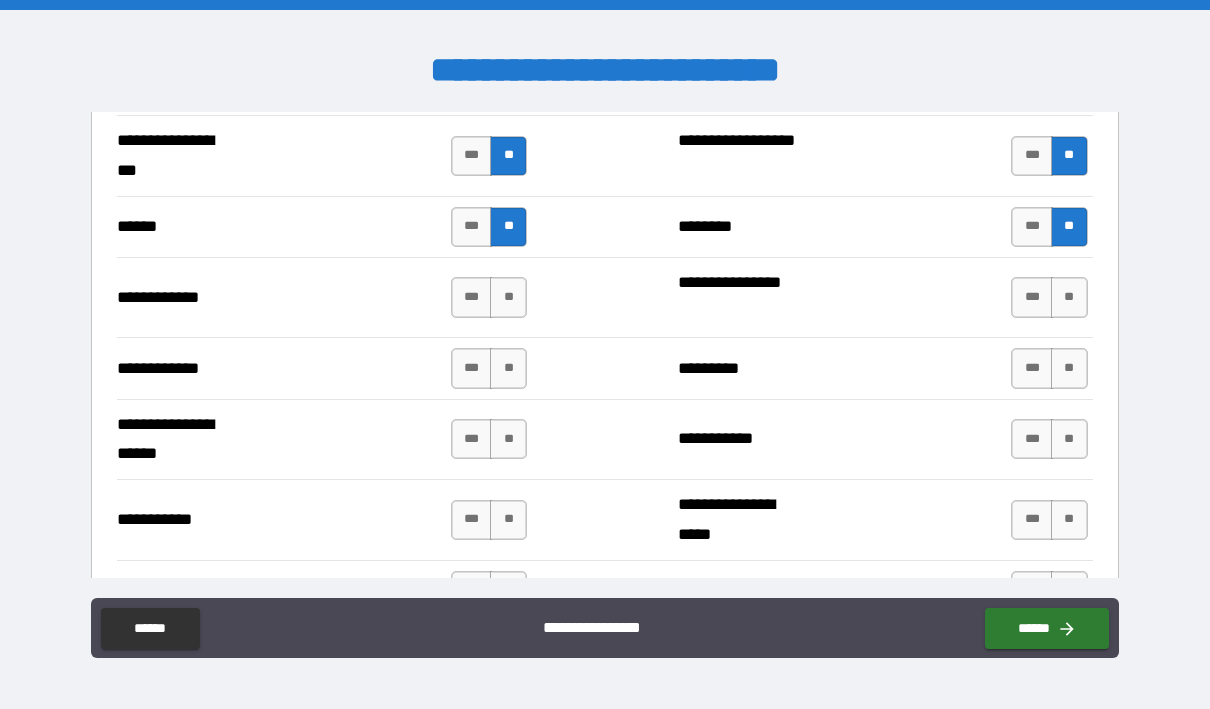 scroll, scrollTop: 3943, scrollLeft: 0, axis: vertical 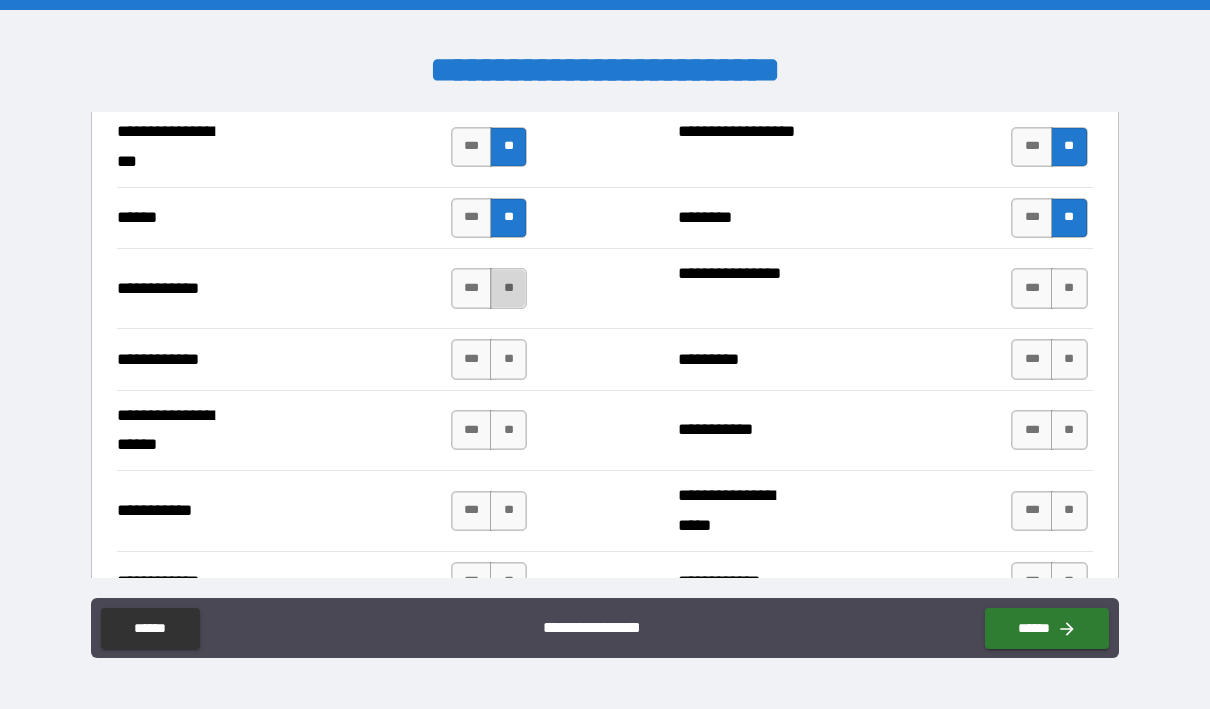 click on "**" at bounding box center [508, 288] 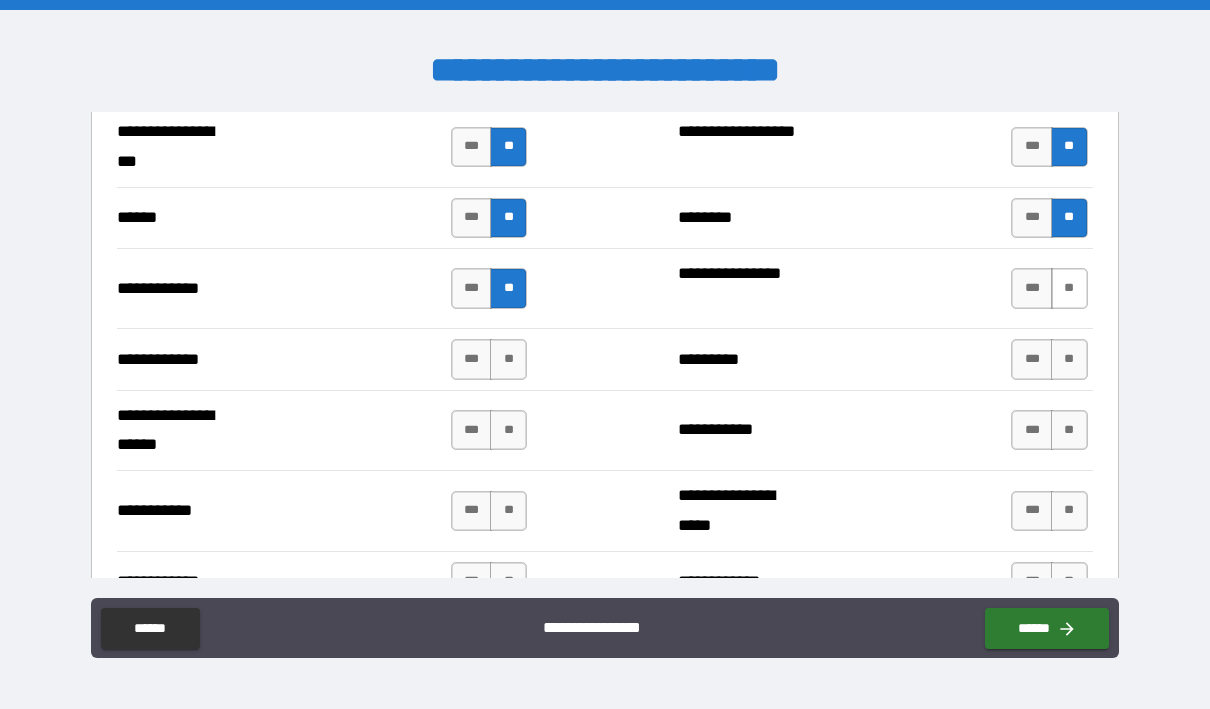 click on "**" at bounding box center (1069, 288) 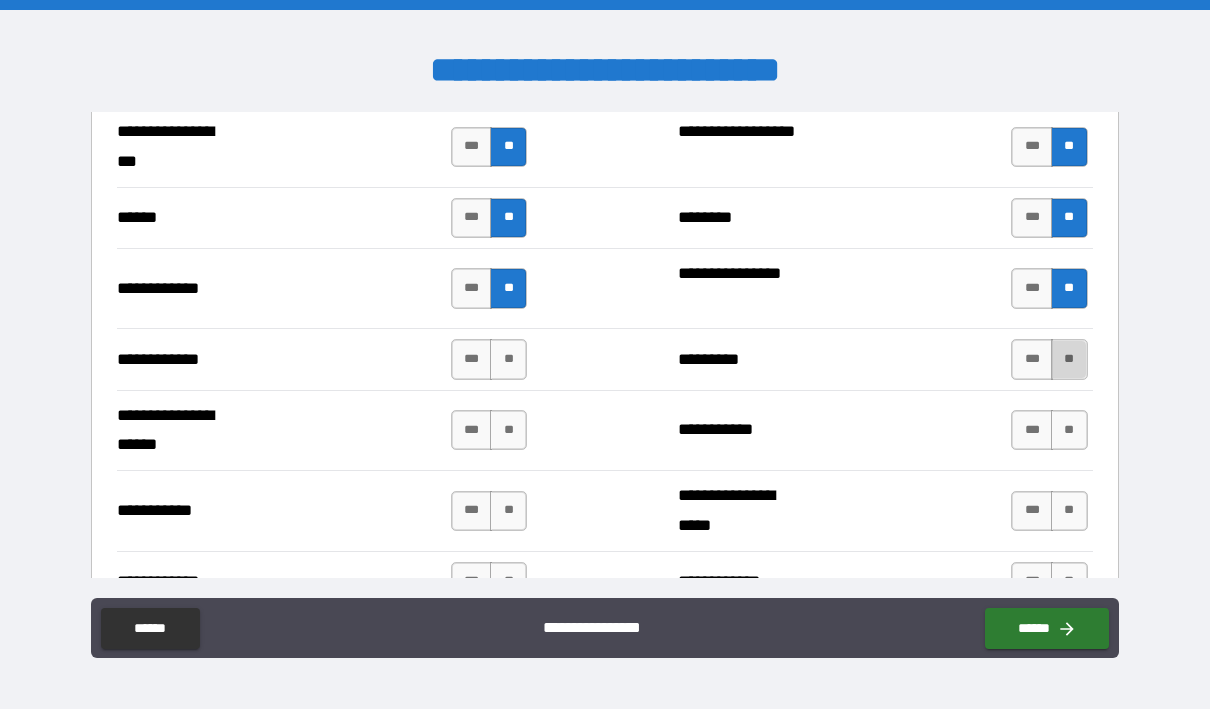 click on "**" at bounding box center [1069, 359] 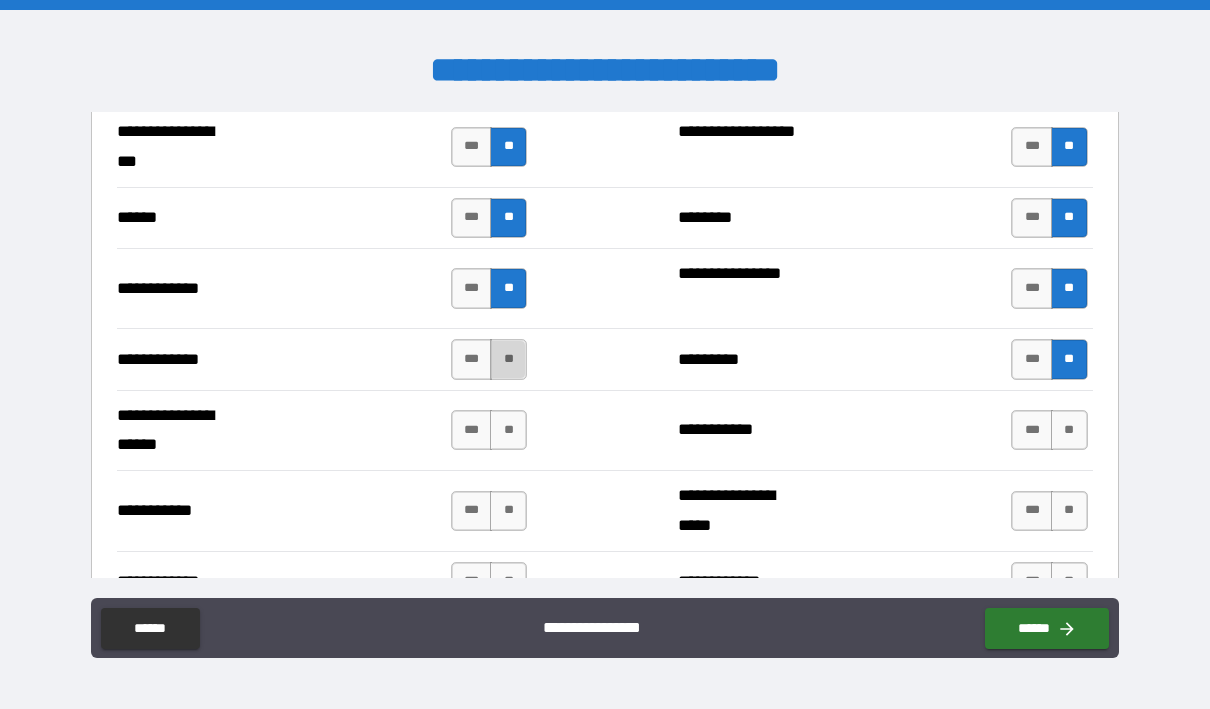 click on "**" at bounding box center (508, 359) 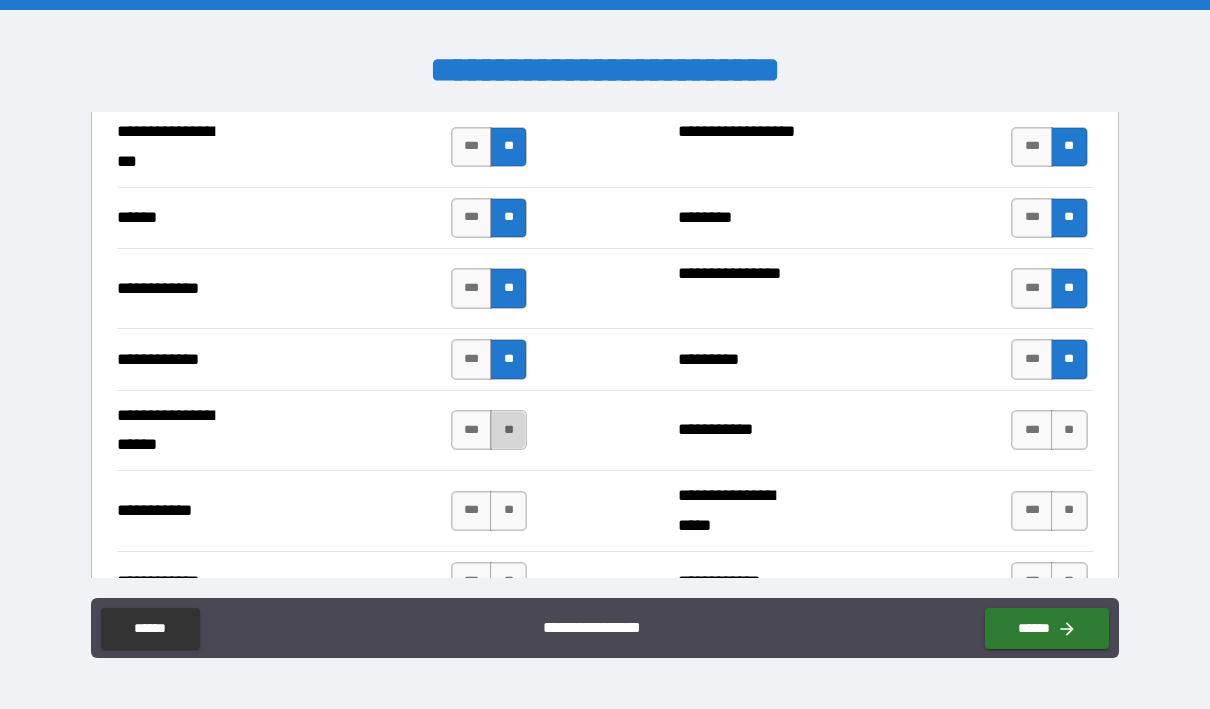 click on "**" at bounding box center (508, 430) 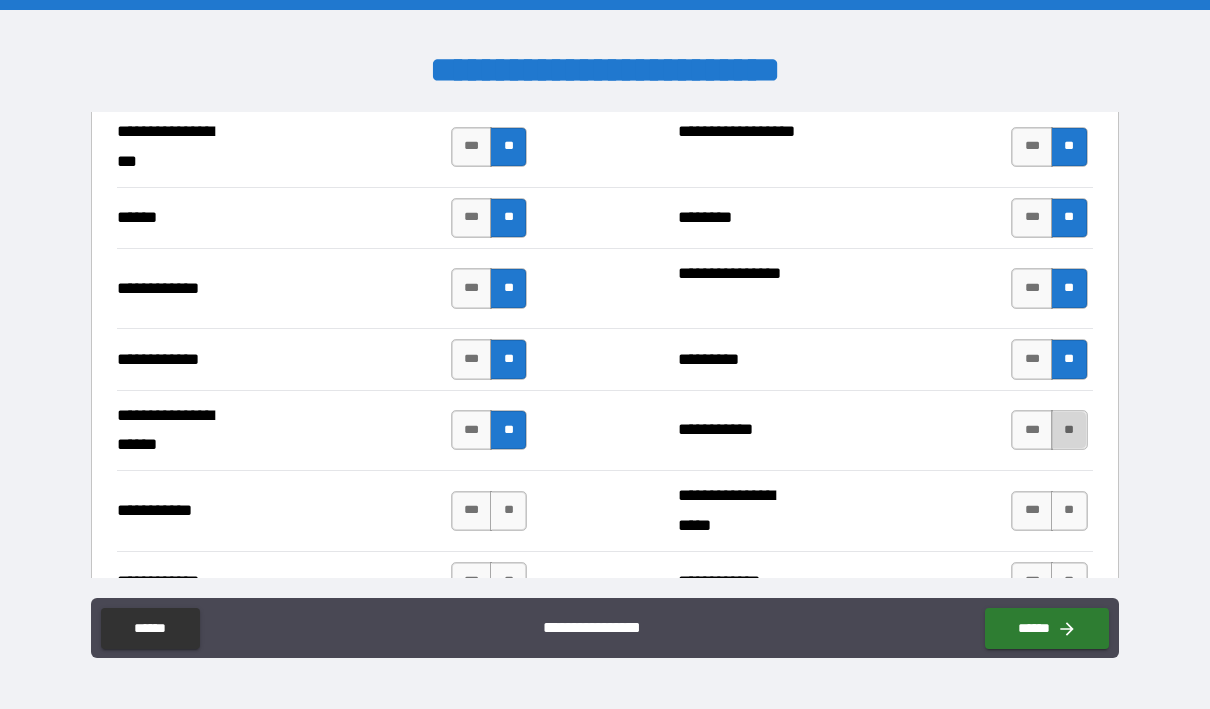 click on "**" at bounding box center [1069, 430] 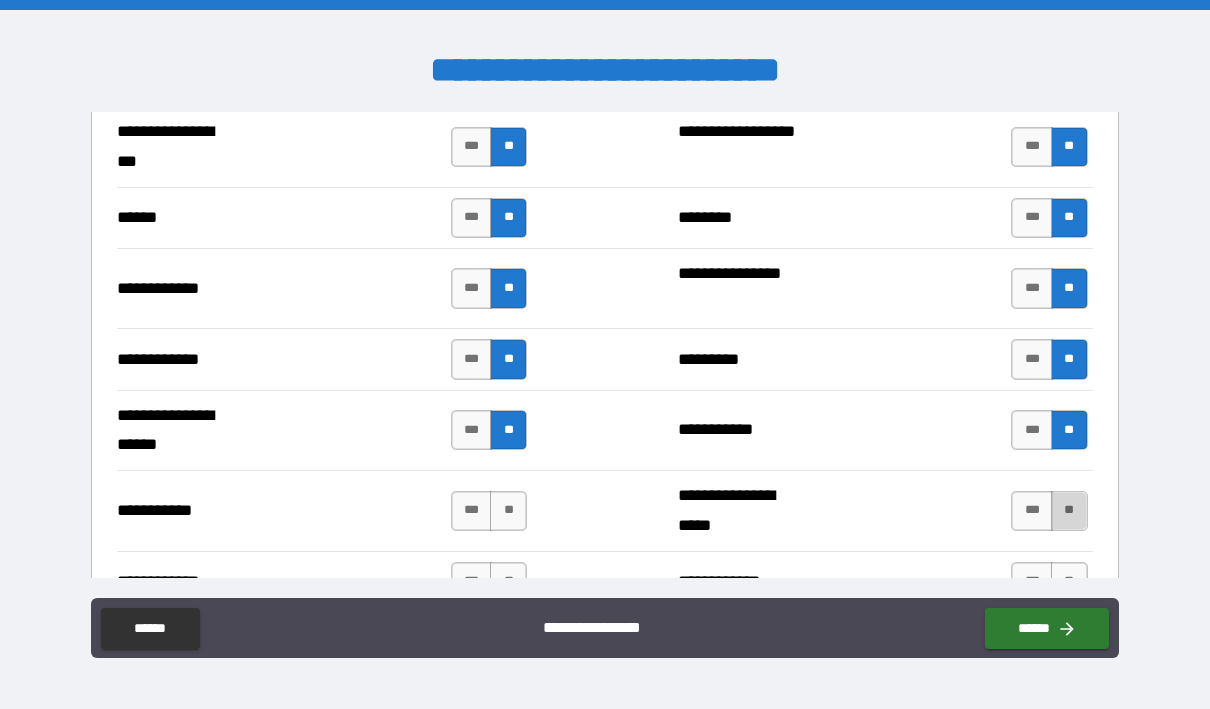 click on "**" at bounding box center (1069, 511) 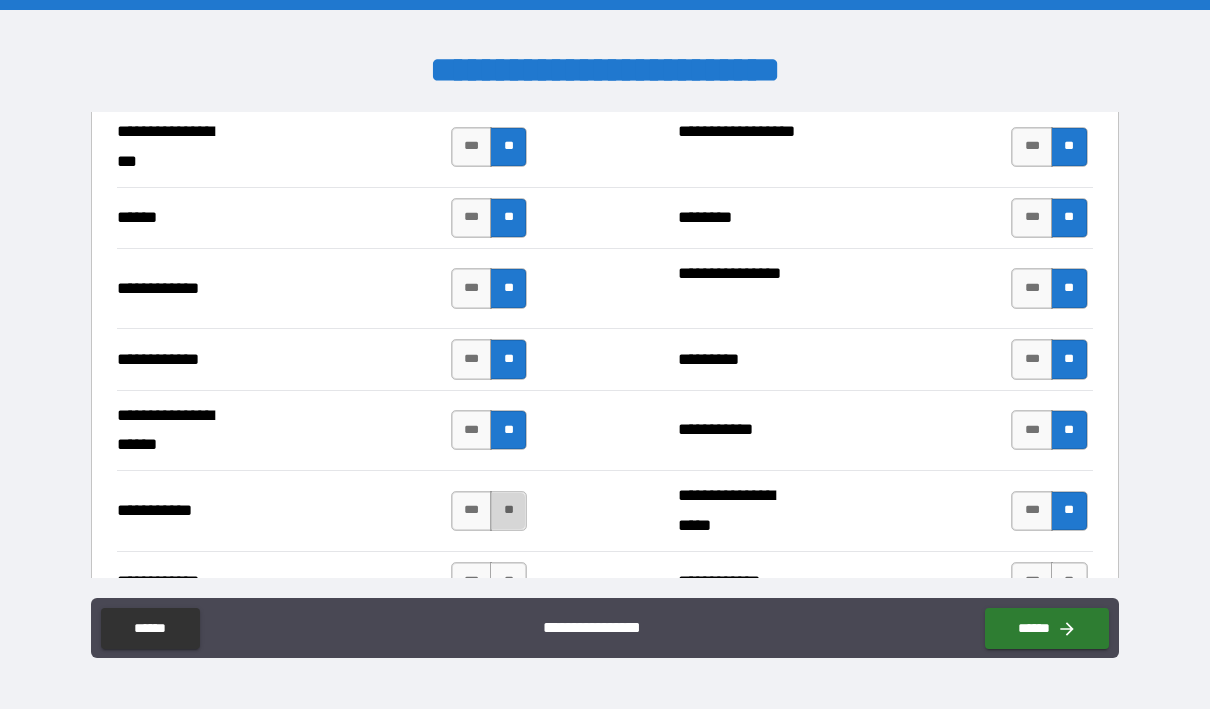 click on "**" at bounding box center (508, 511) 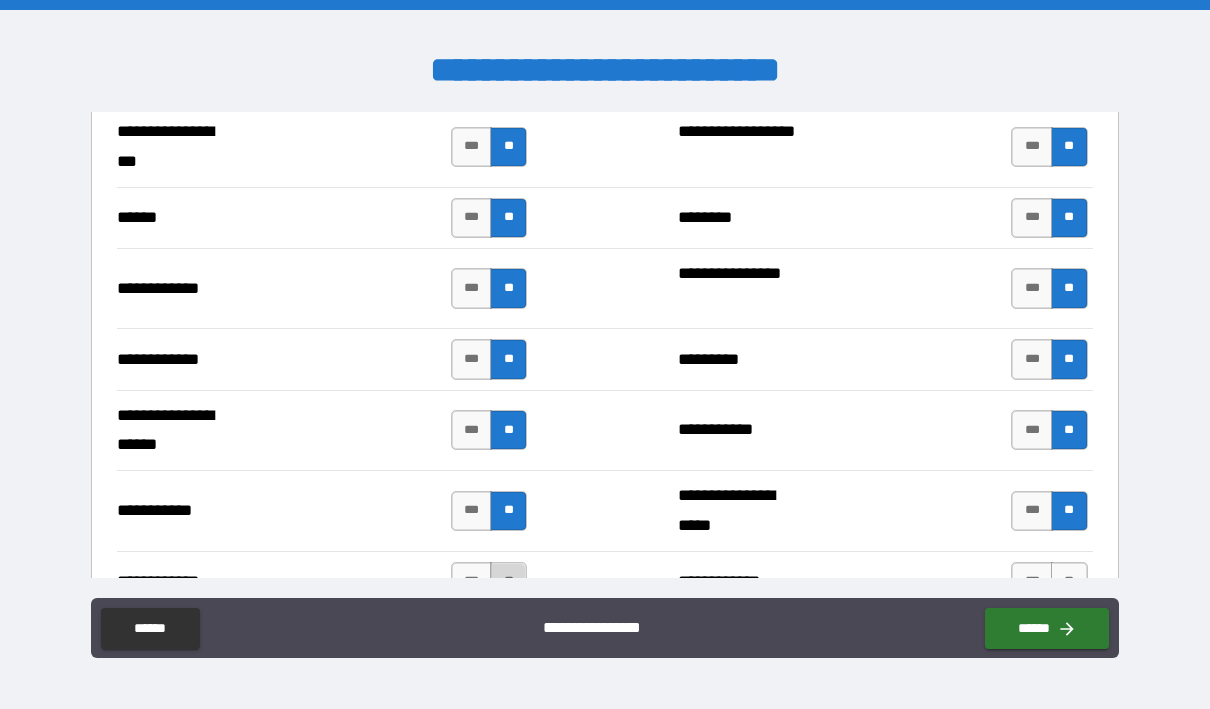 click on "**" at bounding box center (508, 582) 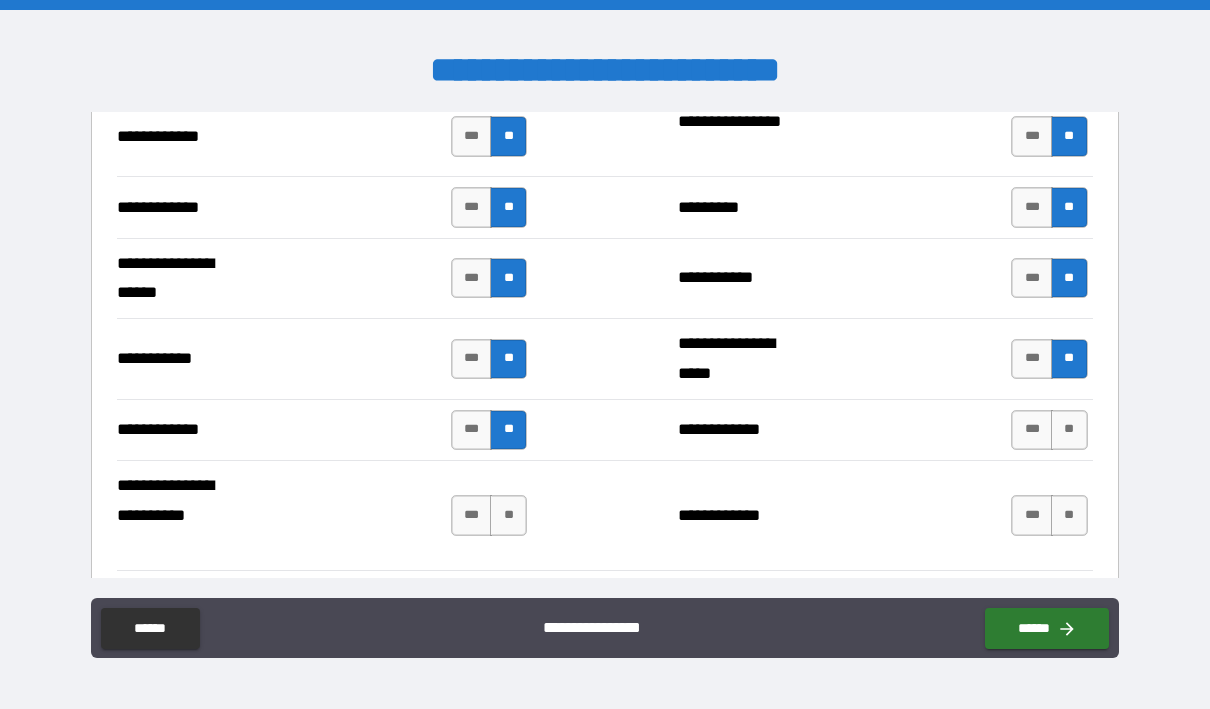 scroll, scrollTop: 4143, scrollLeft: 0, axis: vertical 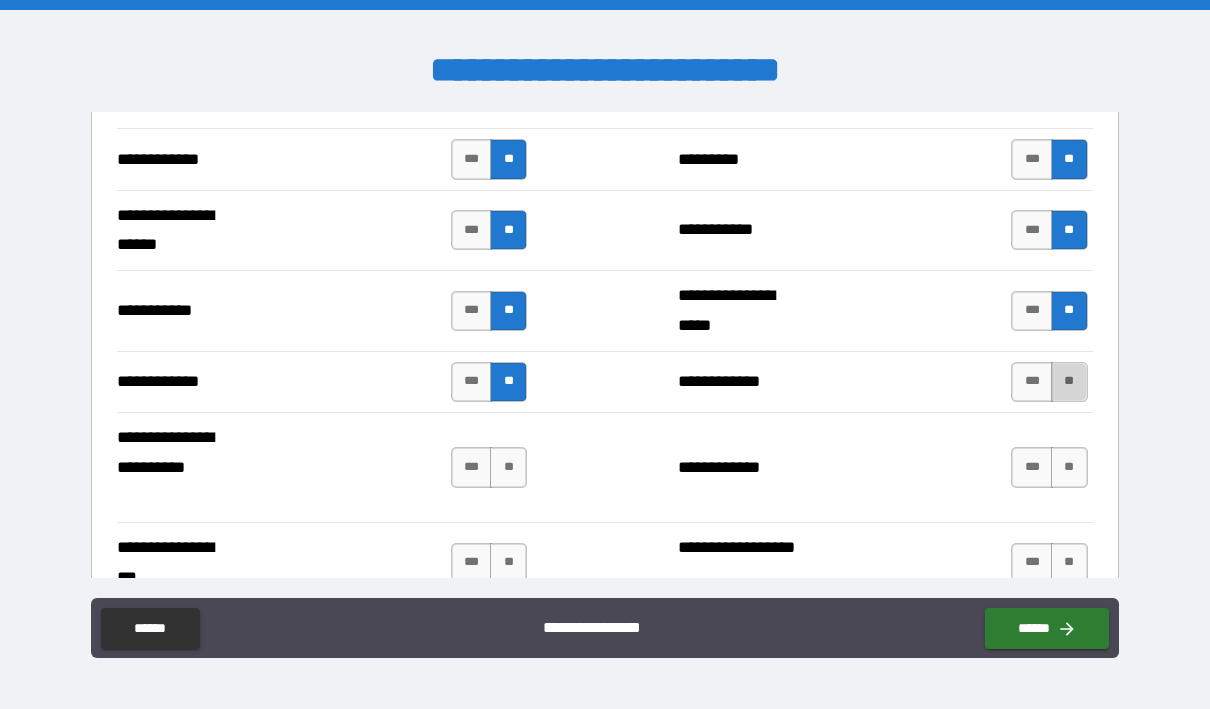 click on "**" at bounding box center (1069, 382) 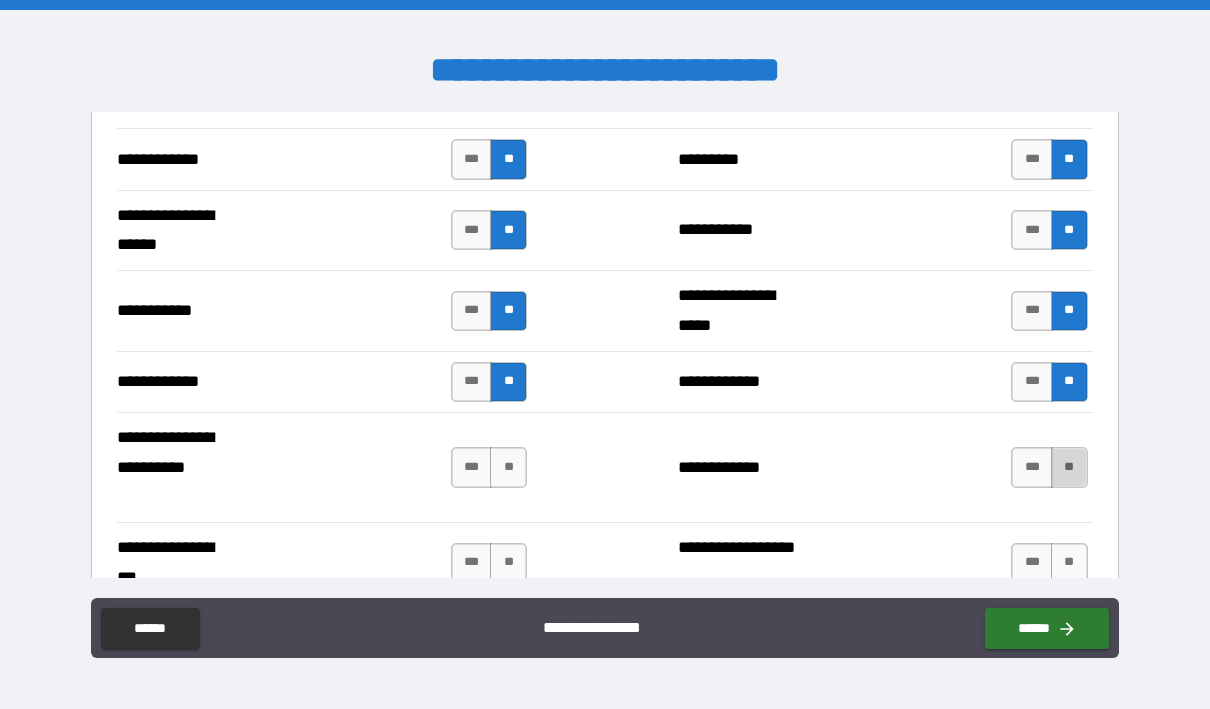 click on "**" at bounding box center (1069, 467) 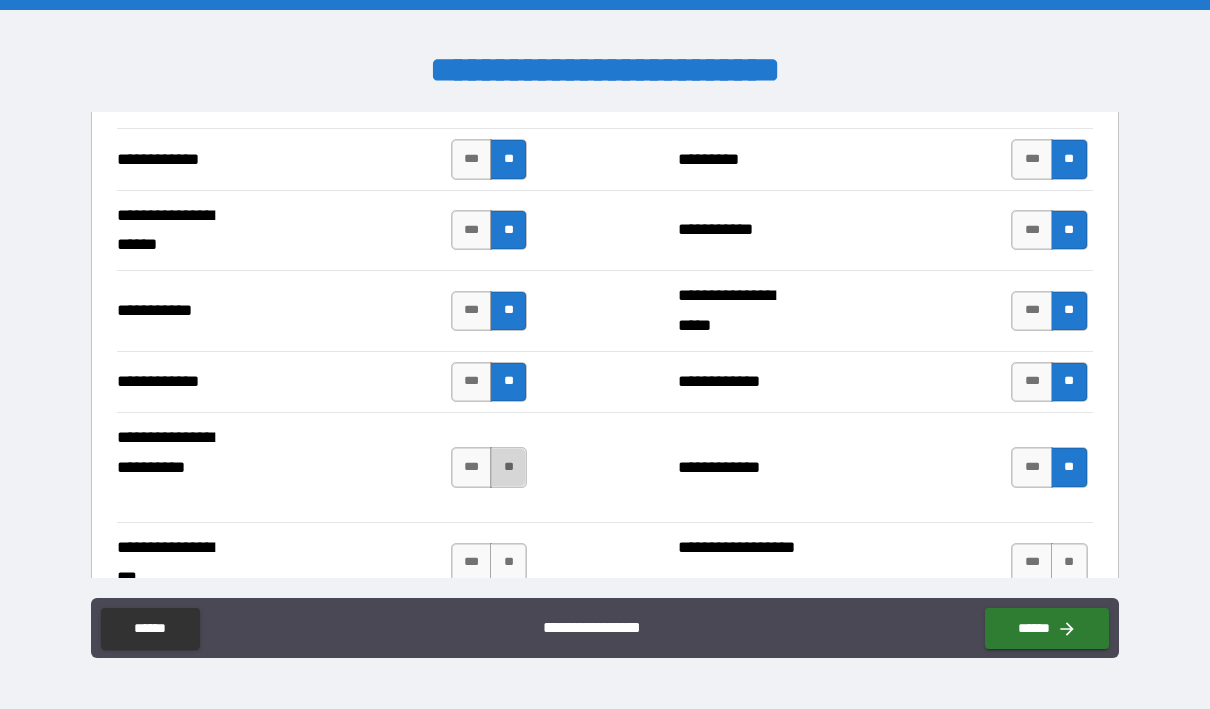 click on "**" at bounding box center (508, 467) 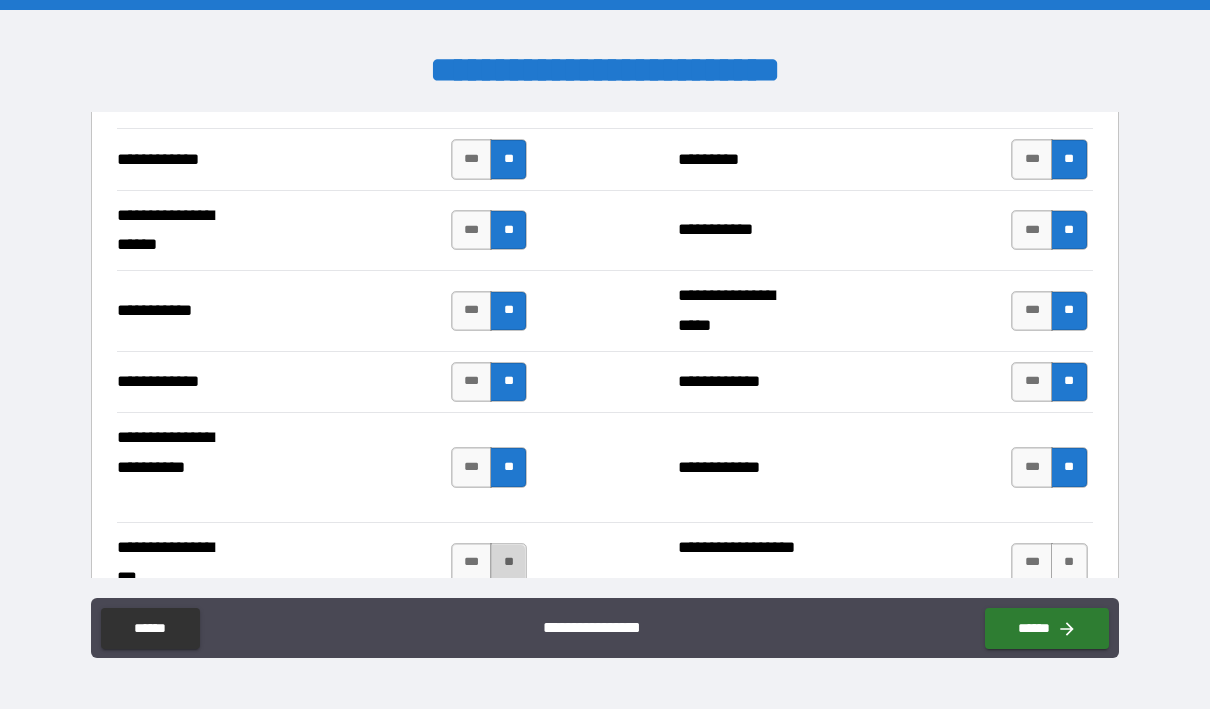 click on "**" at bounding box center (508, 563) 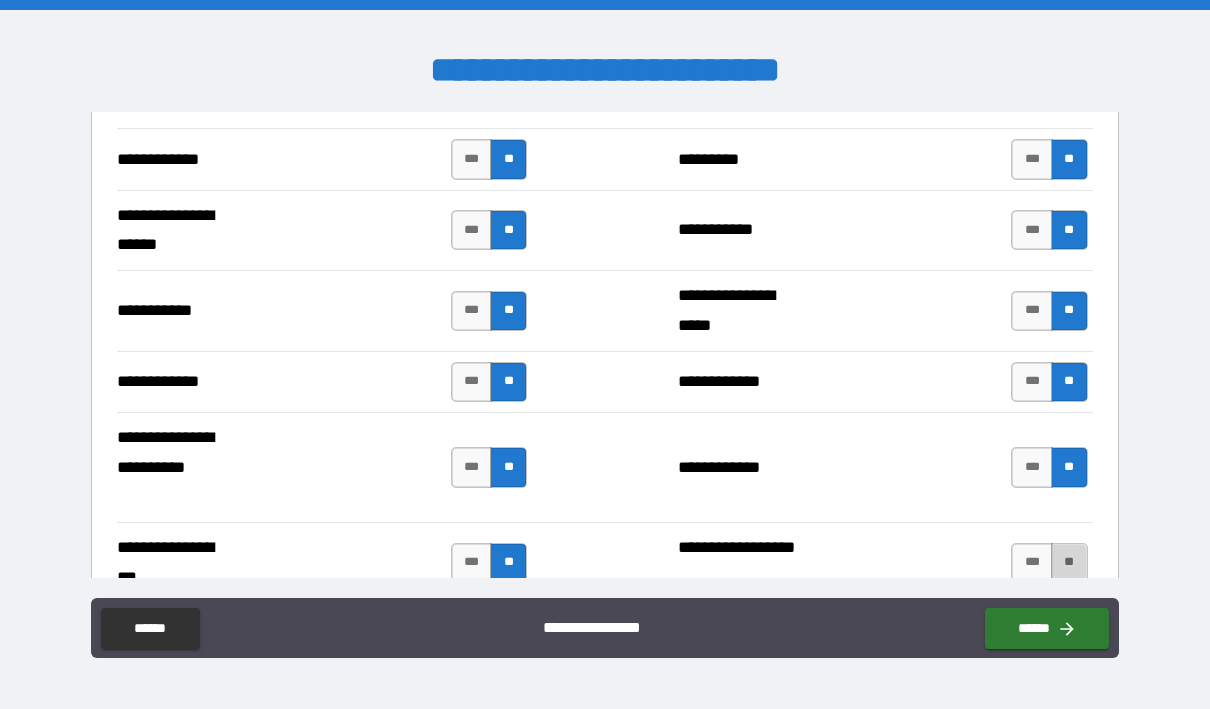 click on "**" at bounding box center (1069, 563) 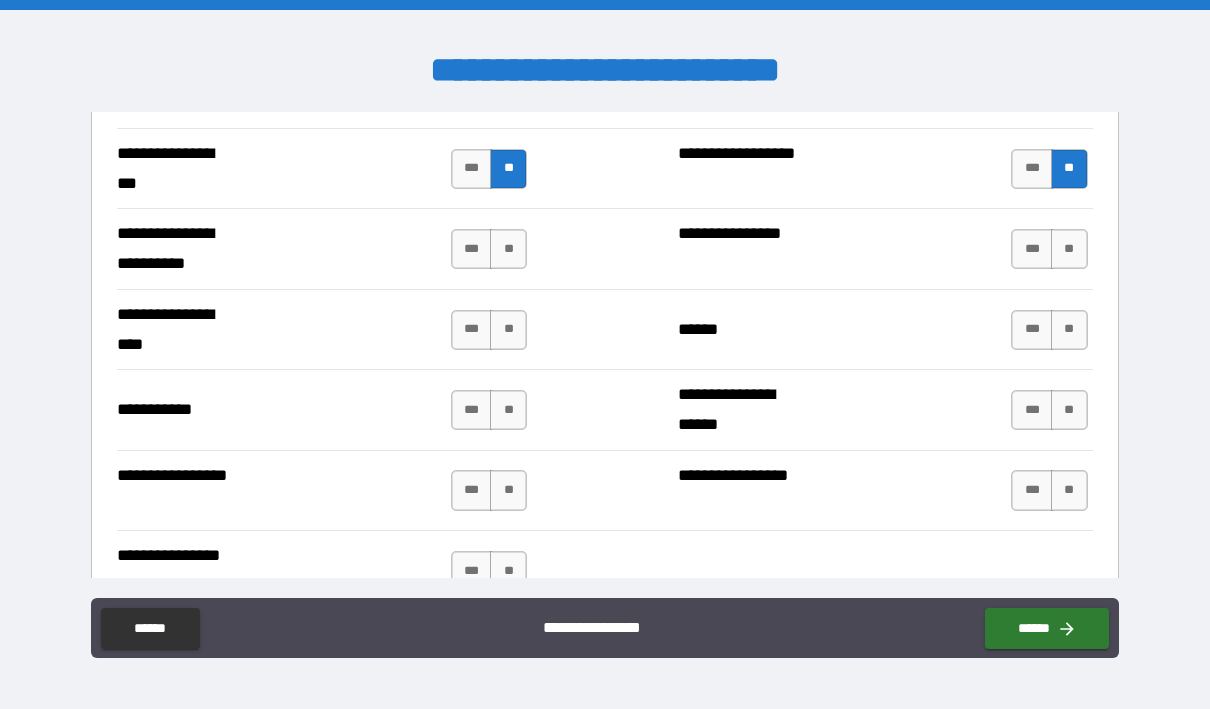scroll, scrollTop: 4543, scrollLeft: 0, axis: vertical 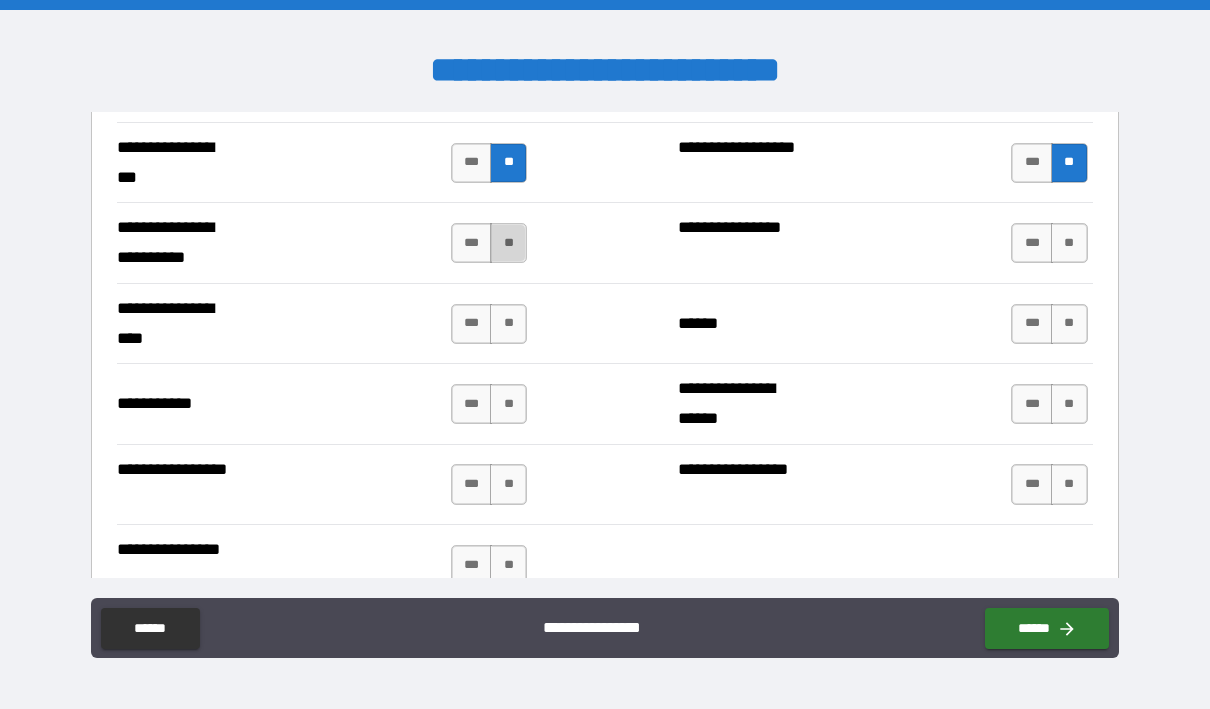 click on "**" at bounding box center [508, 243] 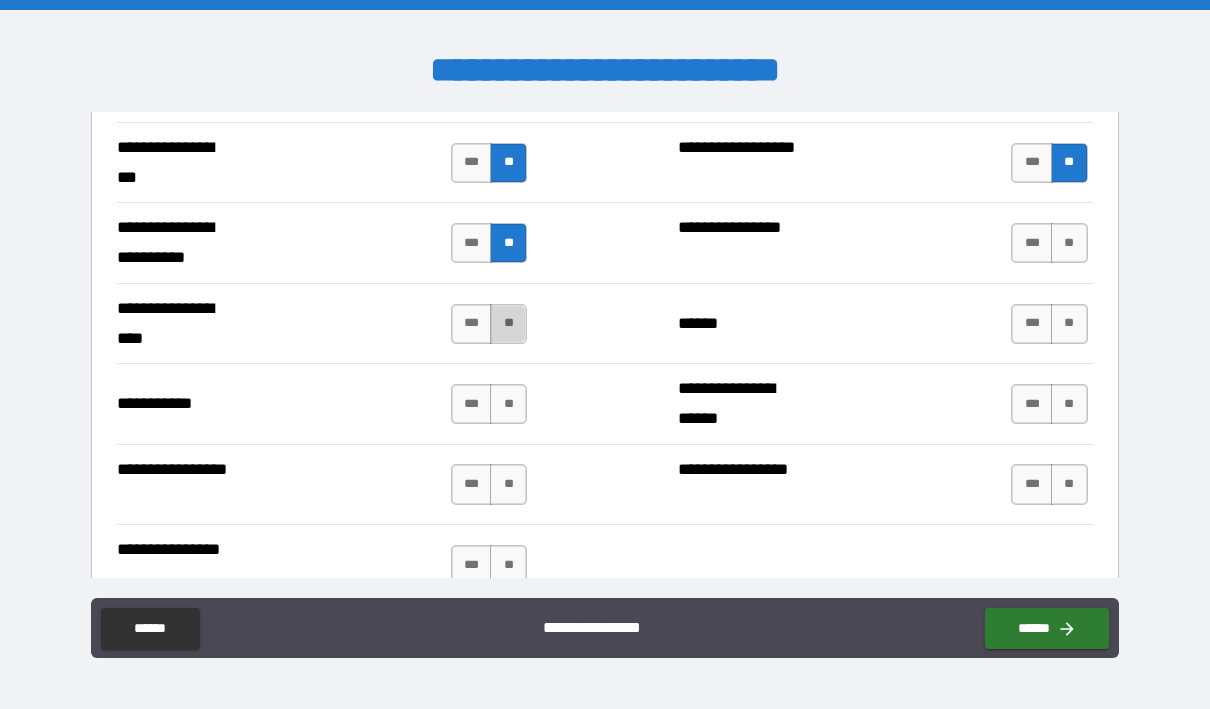 click on "**" at bounding box center [508, 324] 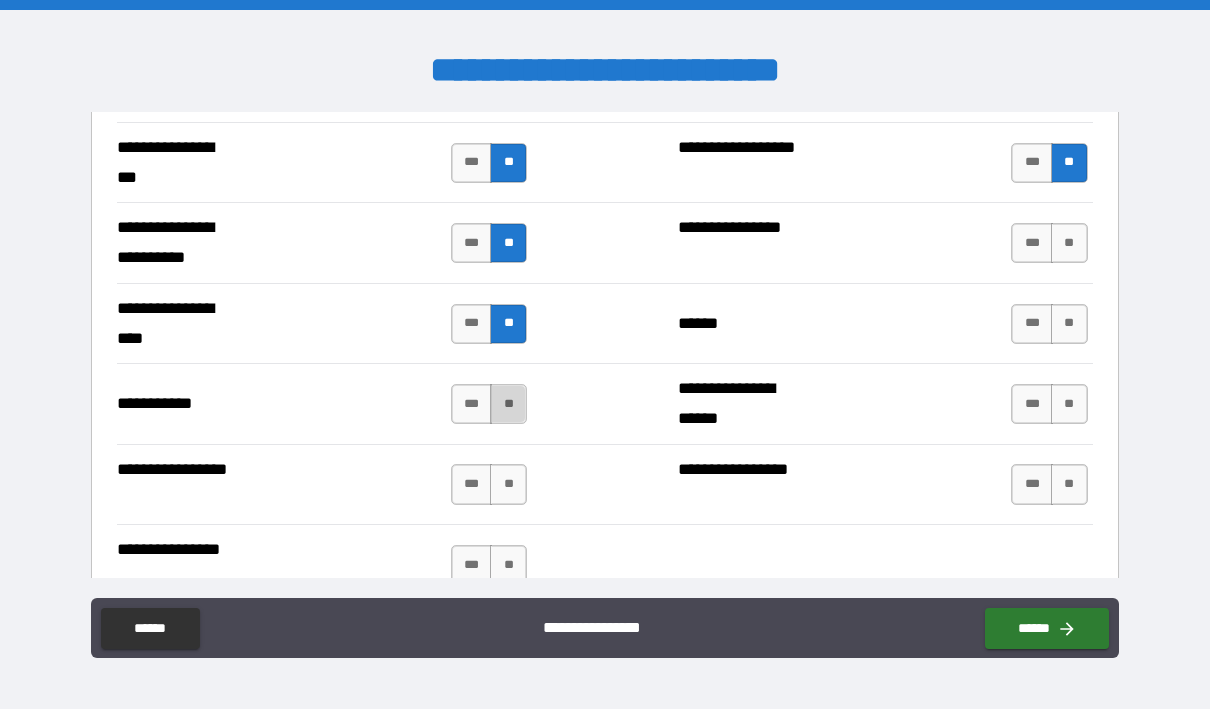 click on "**" at bounding box center [508, 404] 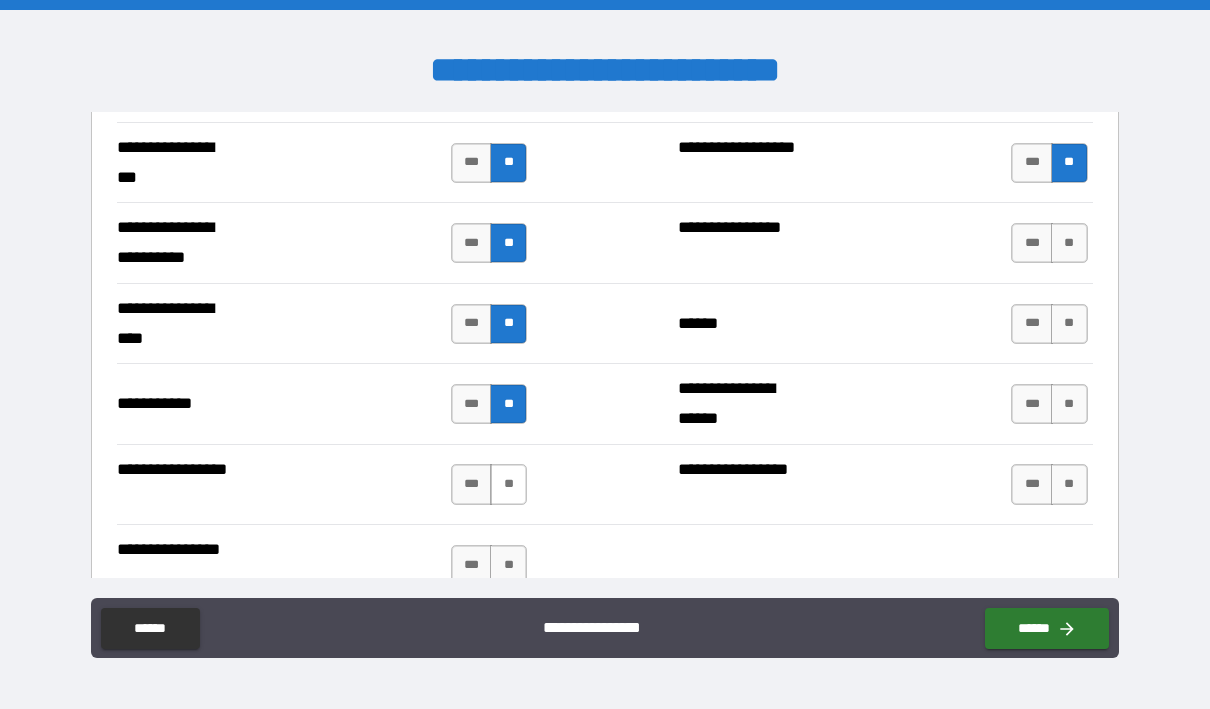 click on "**" at bounding box center [508, 484] 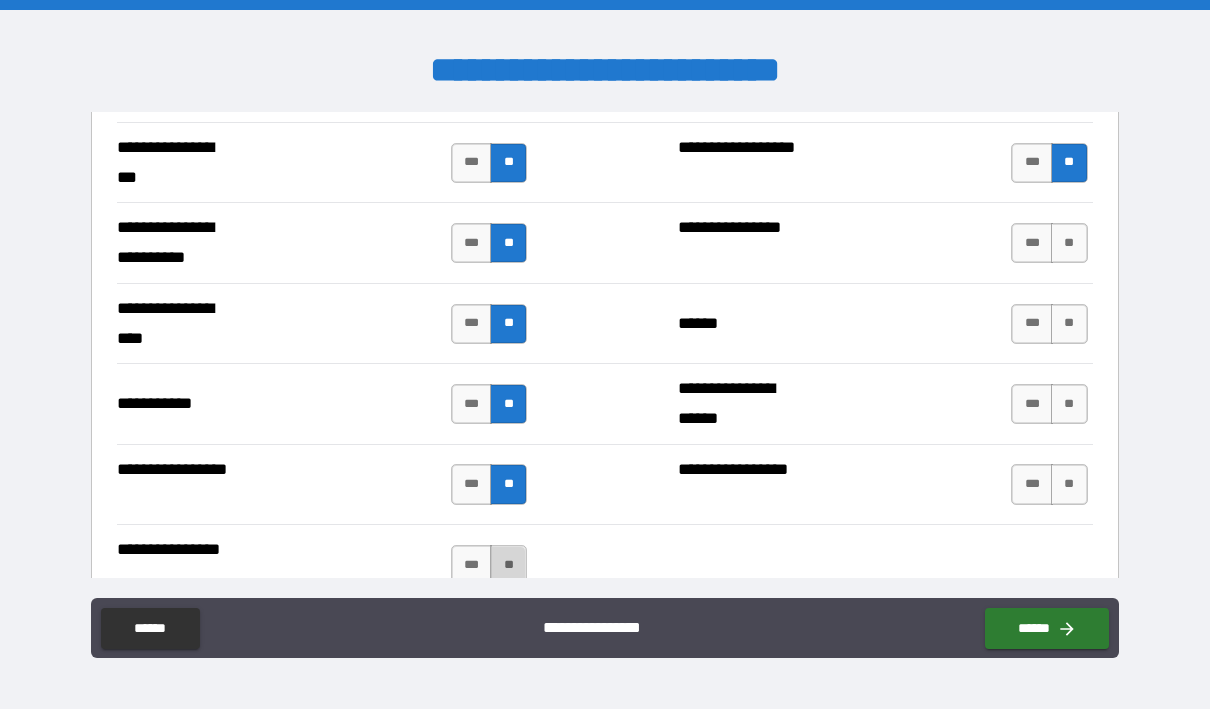click on "**" at bounding box center (508, 565) 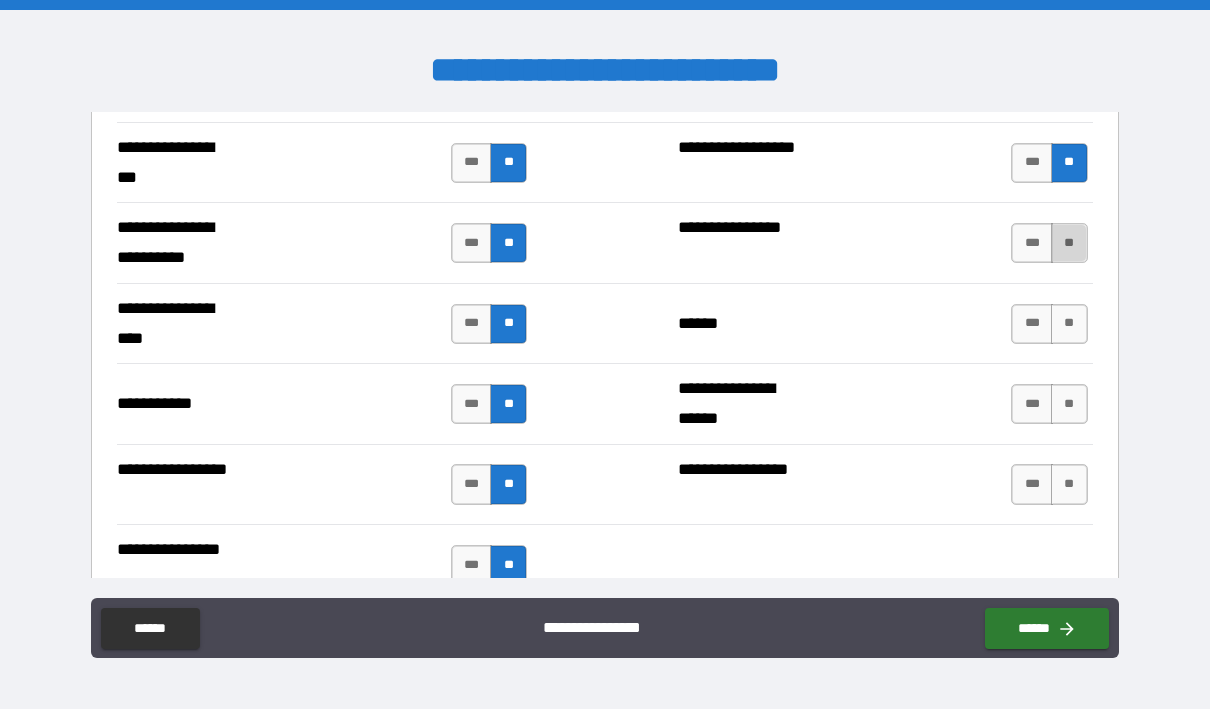 click on "**" at bounding box center [1069, 243] 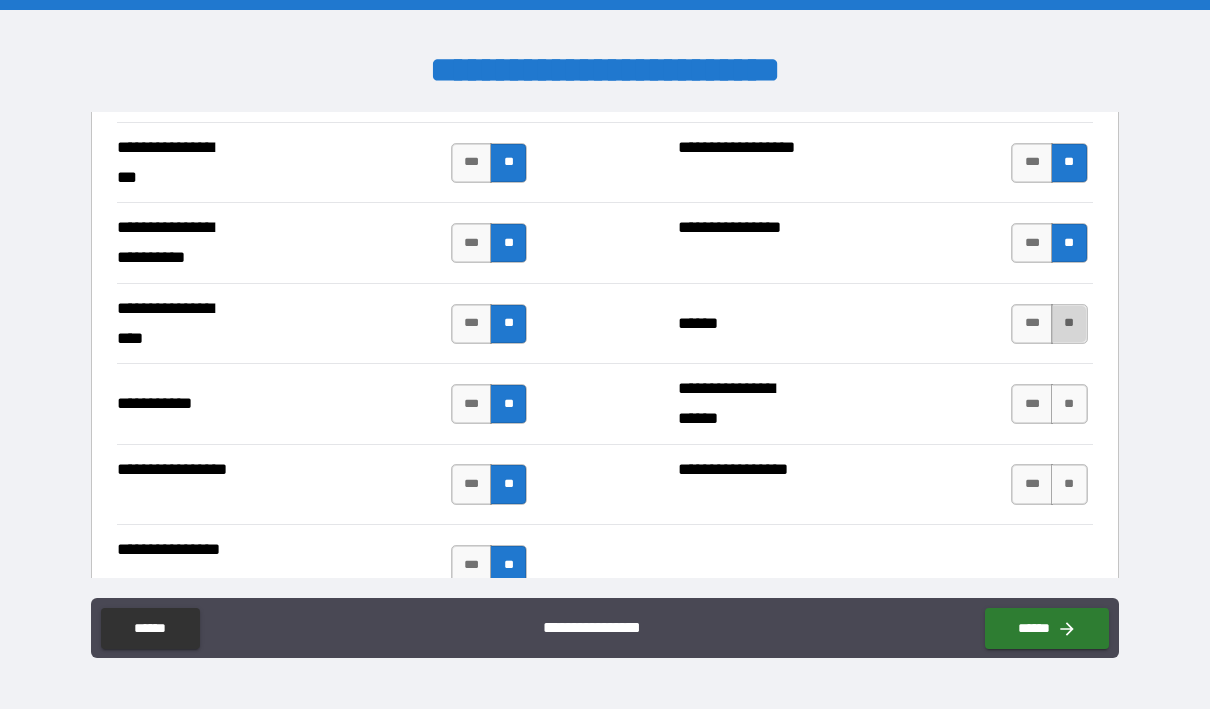 click on "**" at bounding box center (1069, 324) 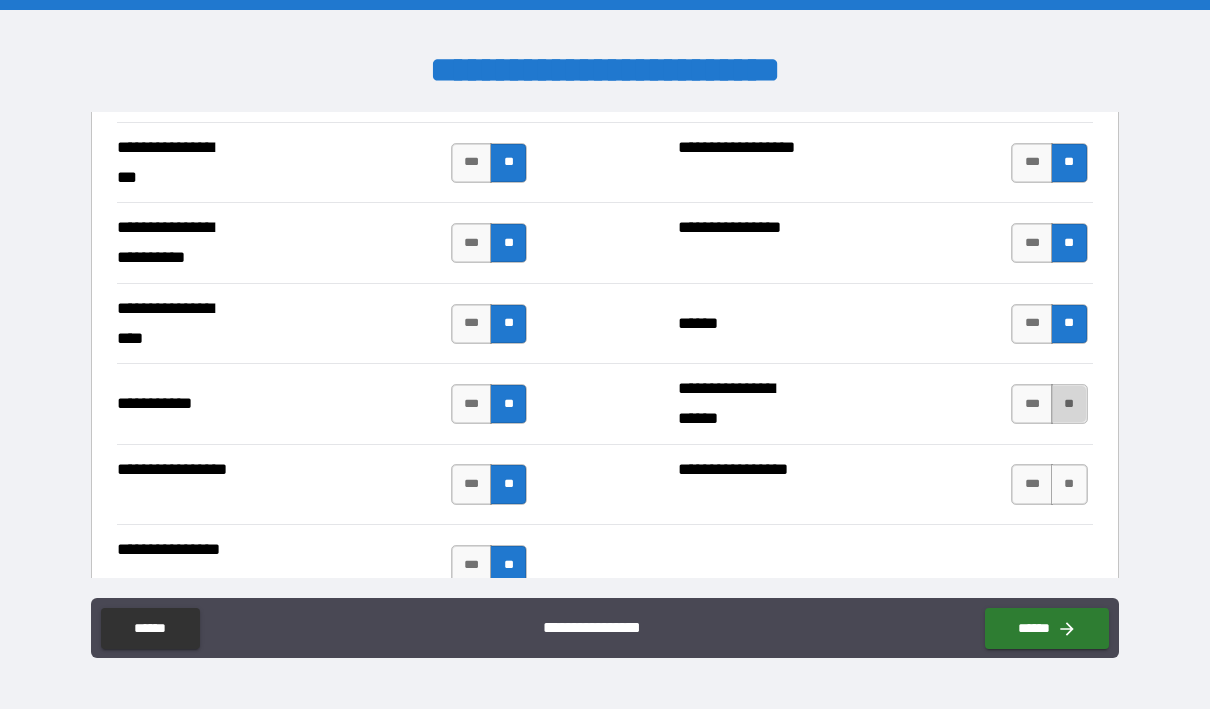 click on "**" at bounding box center [1069, 404] 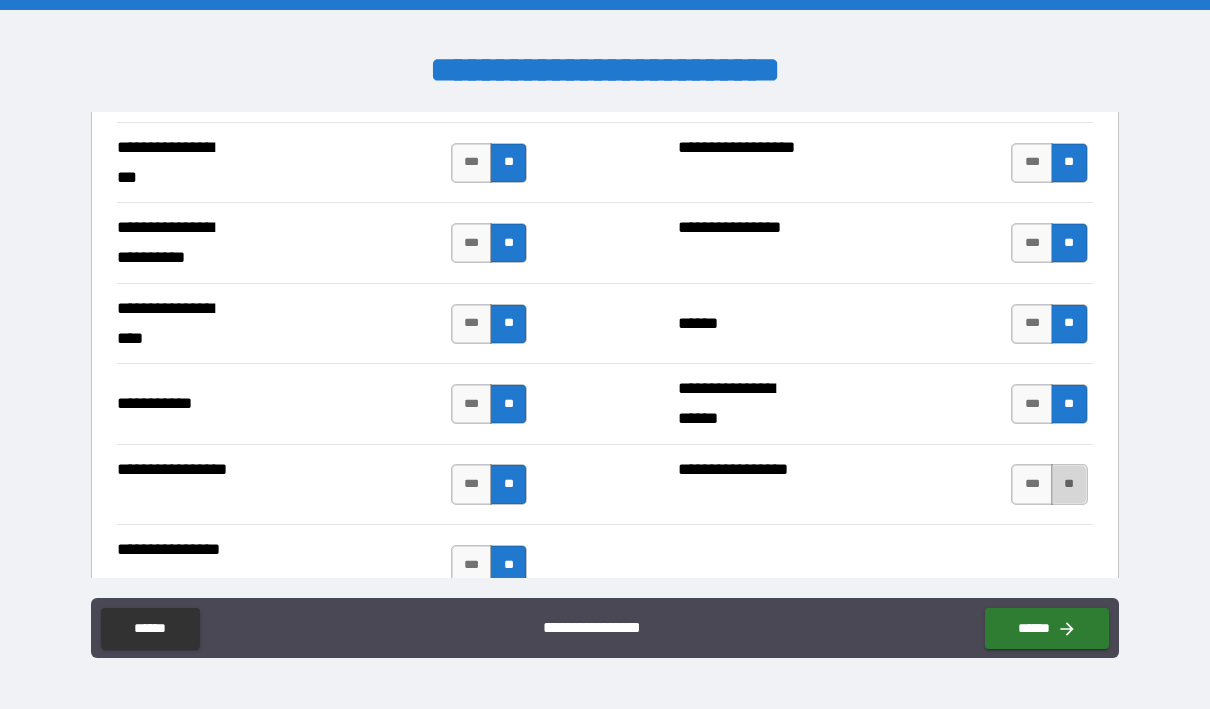 click on "**" at bounding box center (1069, 484) 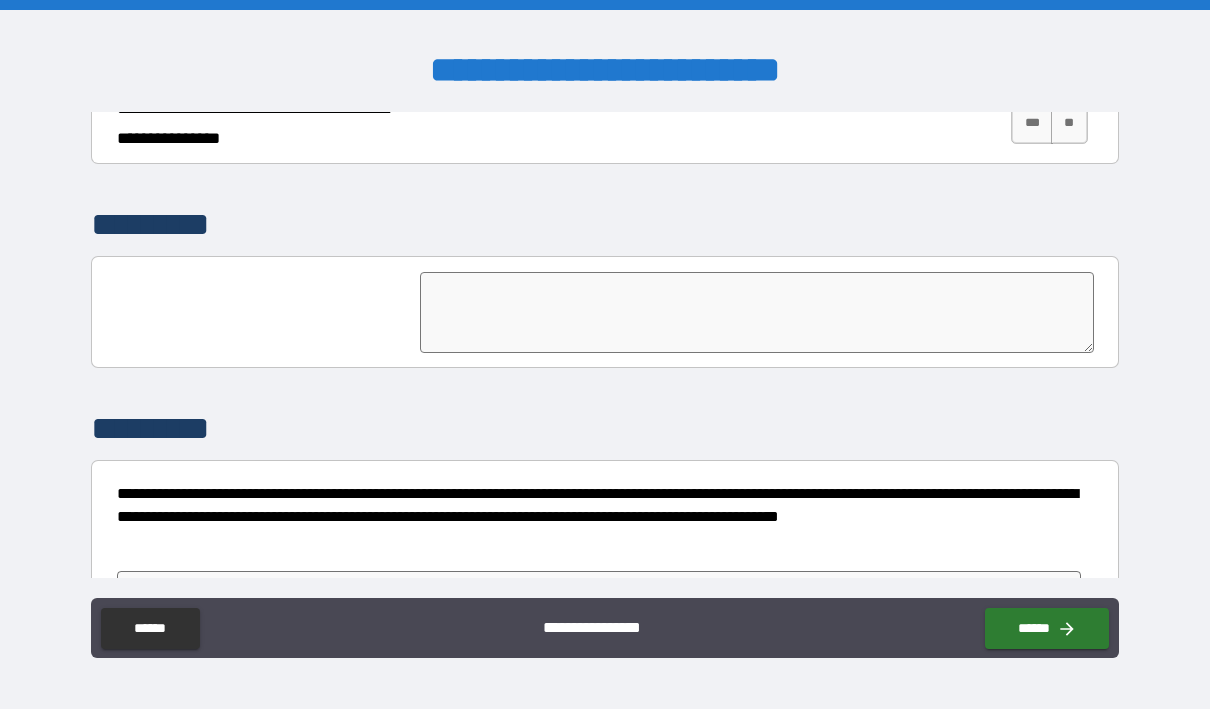 scroll, scrollTop: 5111, scrollLeft: 0, axis: vertical 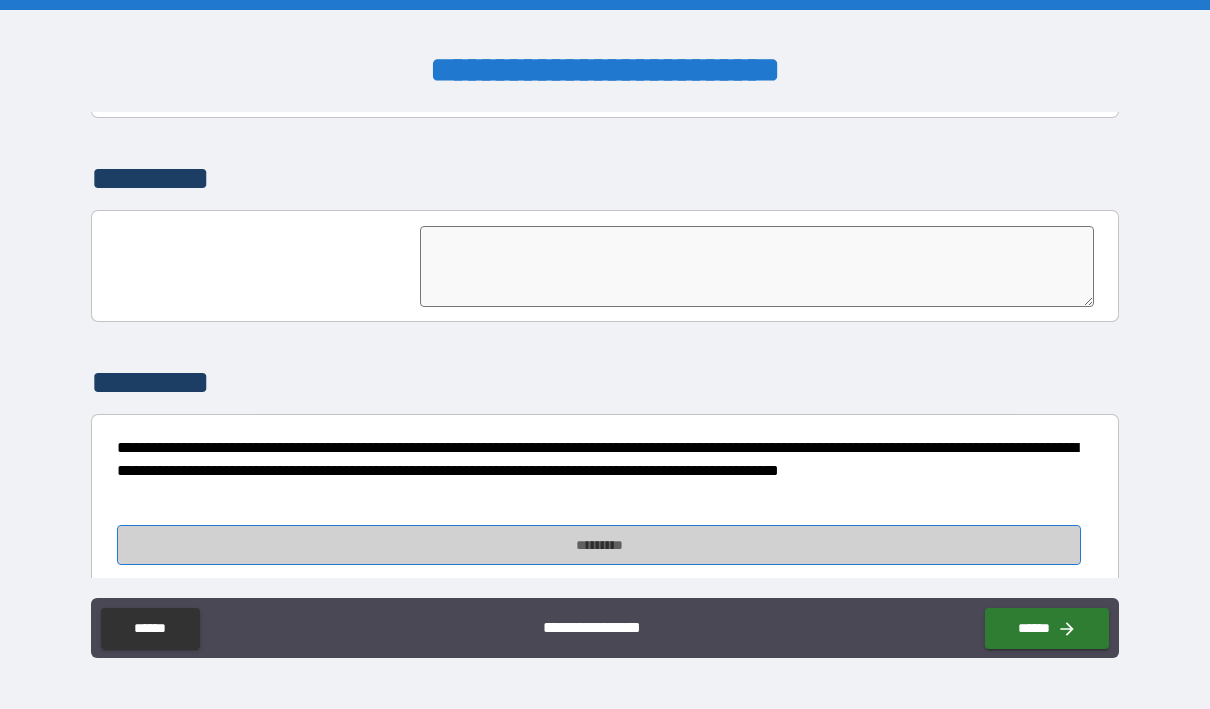 click on "*********" at bounding box center [599, 545] 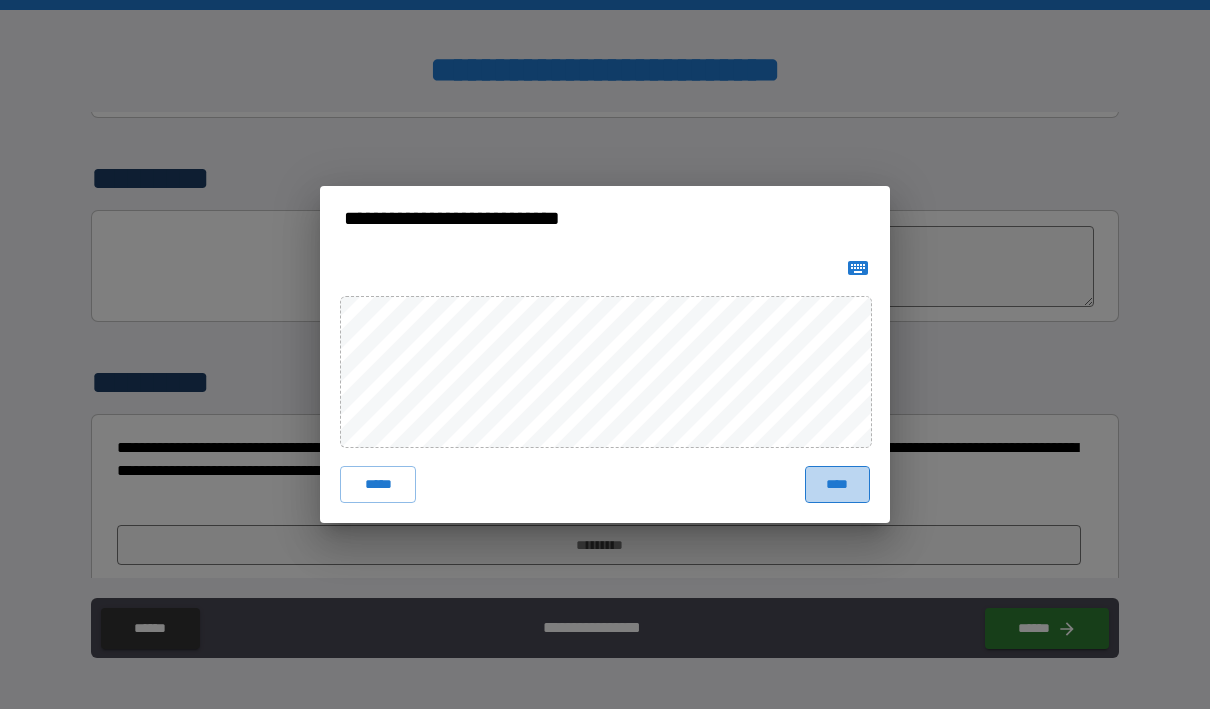 click on "****" at bounding box center [837, 484] 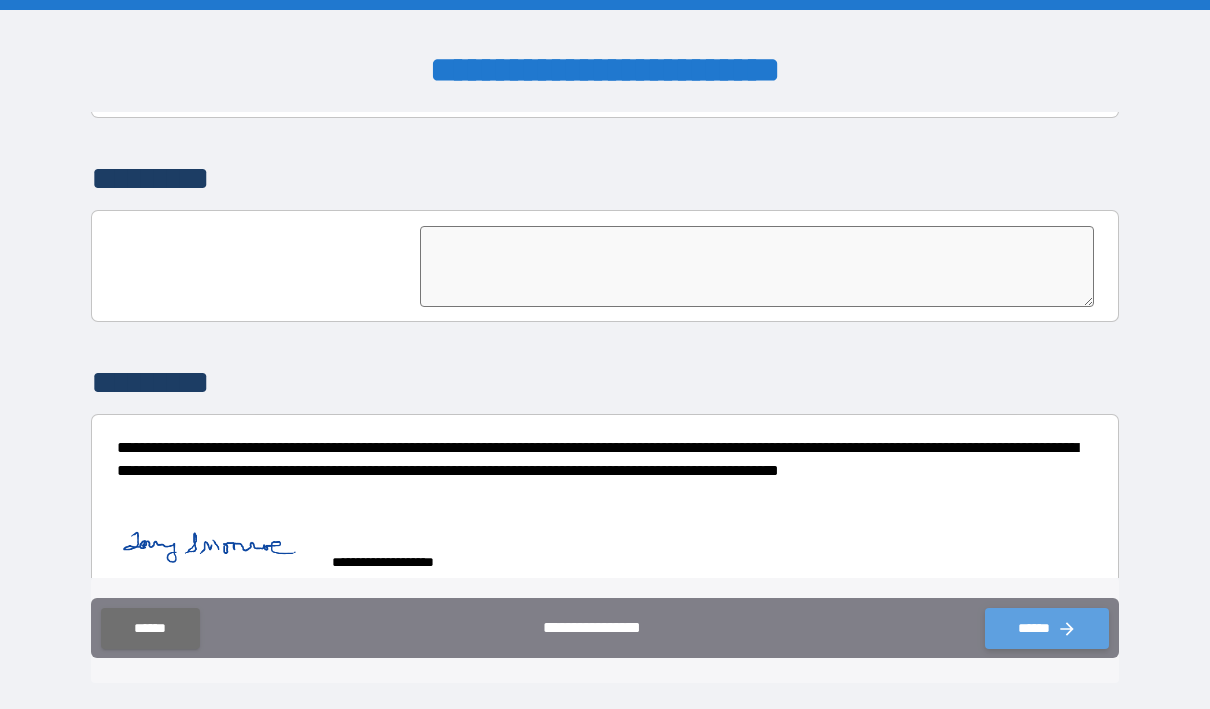 click on "******" at bounding box center [1047, 628] 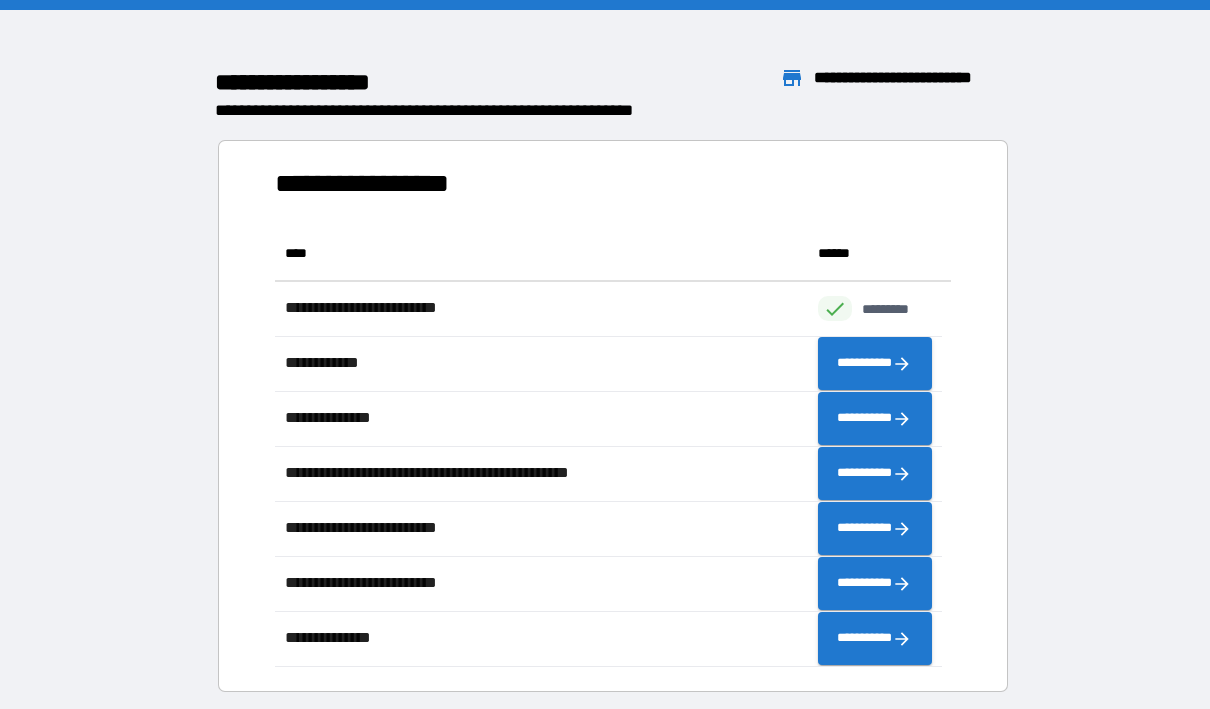 scroll, scrollTop: 16, scrollLeft: 16, axis: both 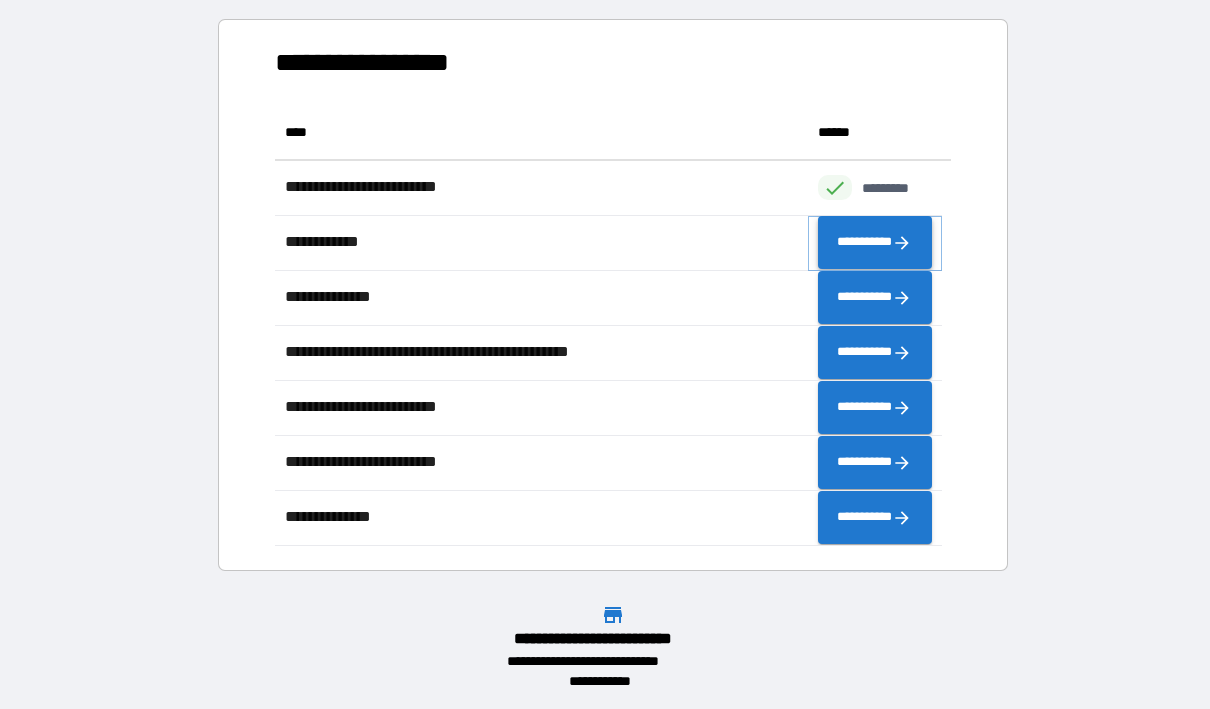 click on "**********" at bounding box center [874, 242] 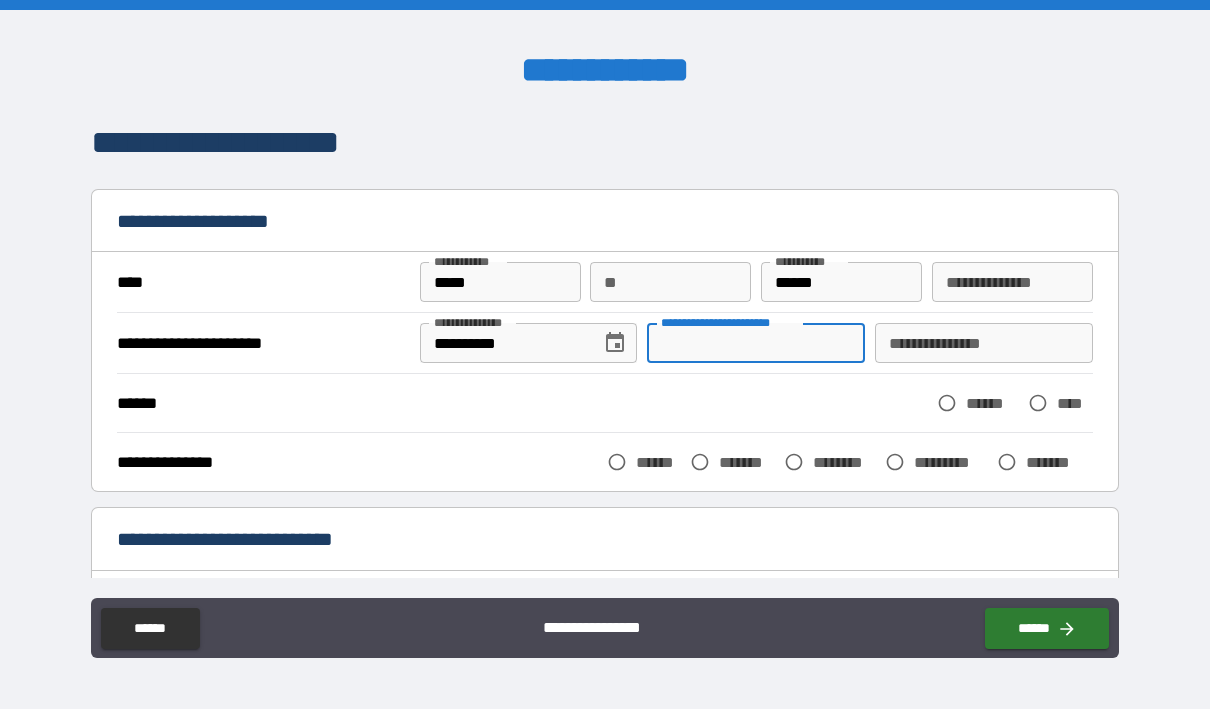 click on "**********" at bounding box center (756, 343) 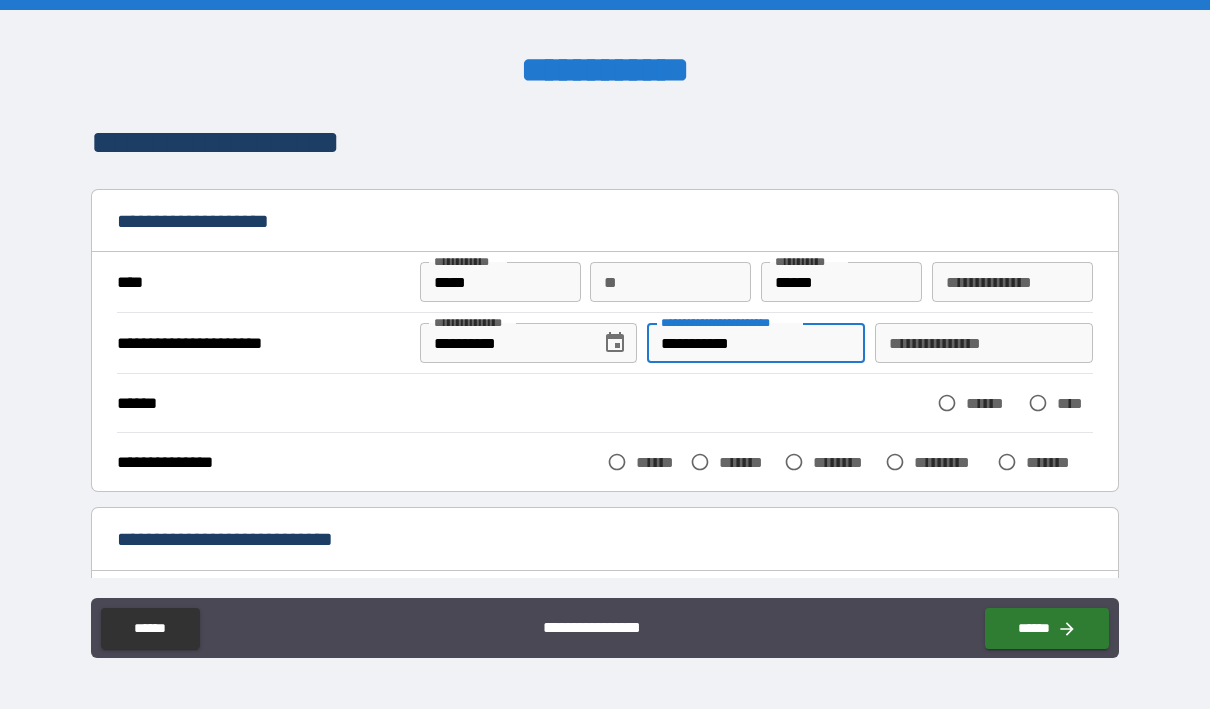 type on "**********" 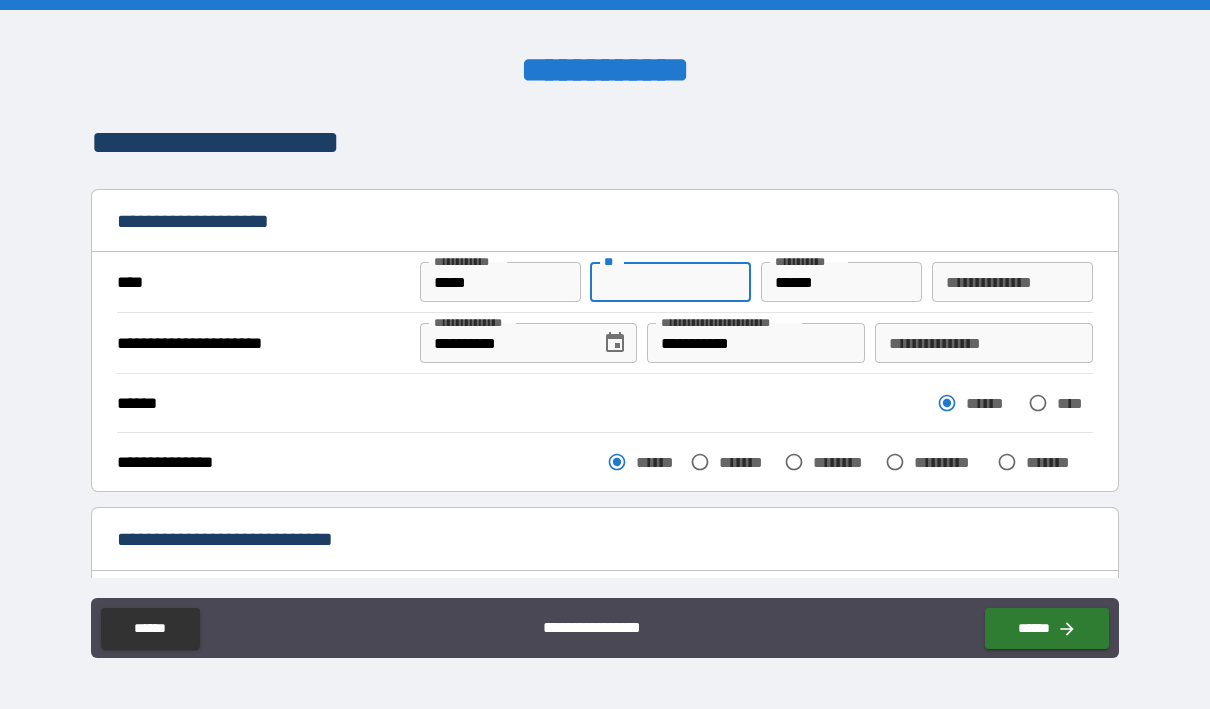 drag, startPoint x: 656, startPoint y: 282, endPoint x: 600, endPoint y: 283, distance: 56.008926 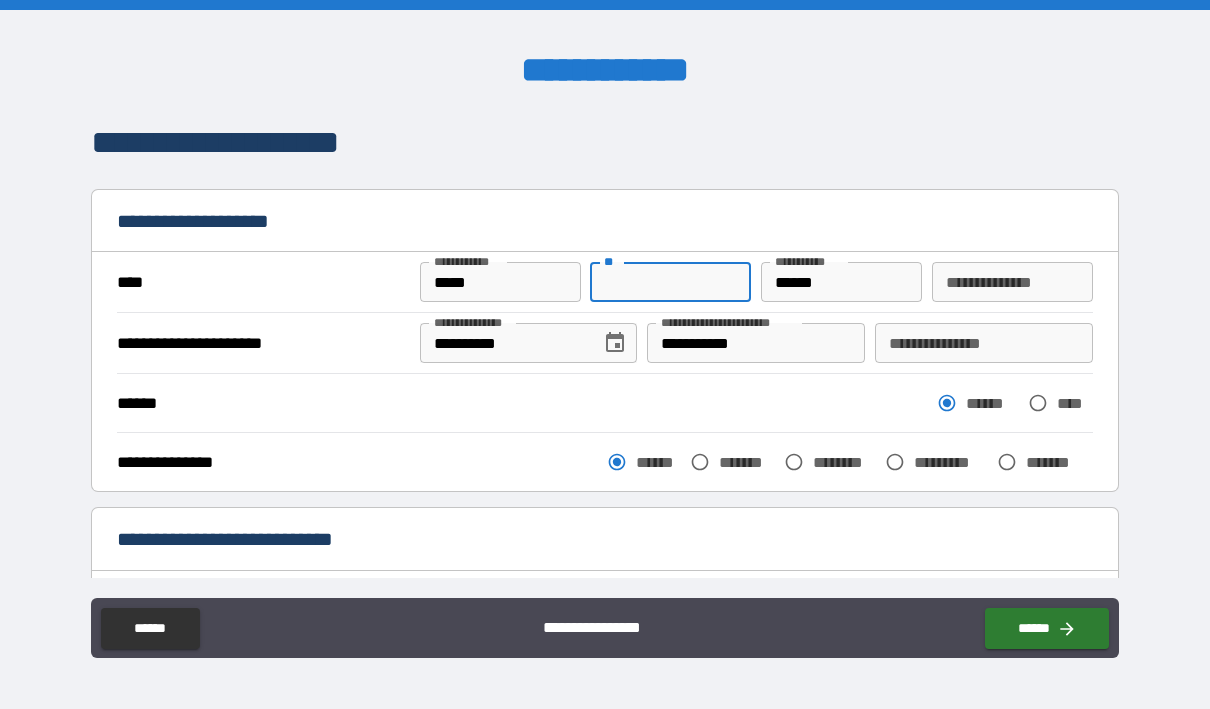 type on "*" 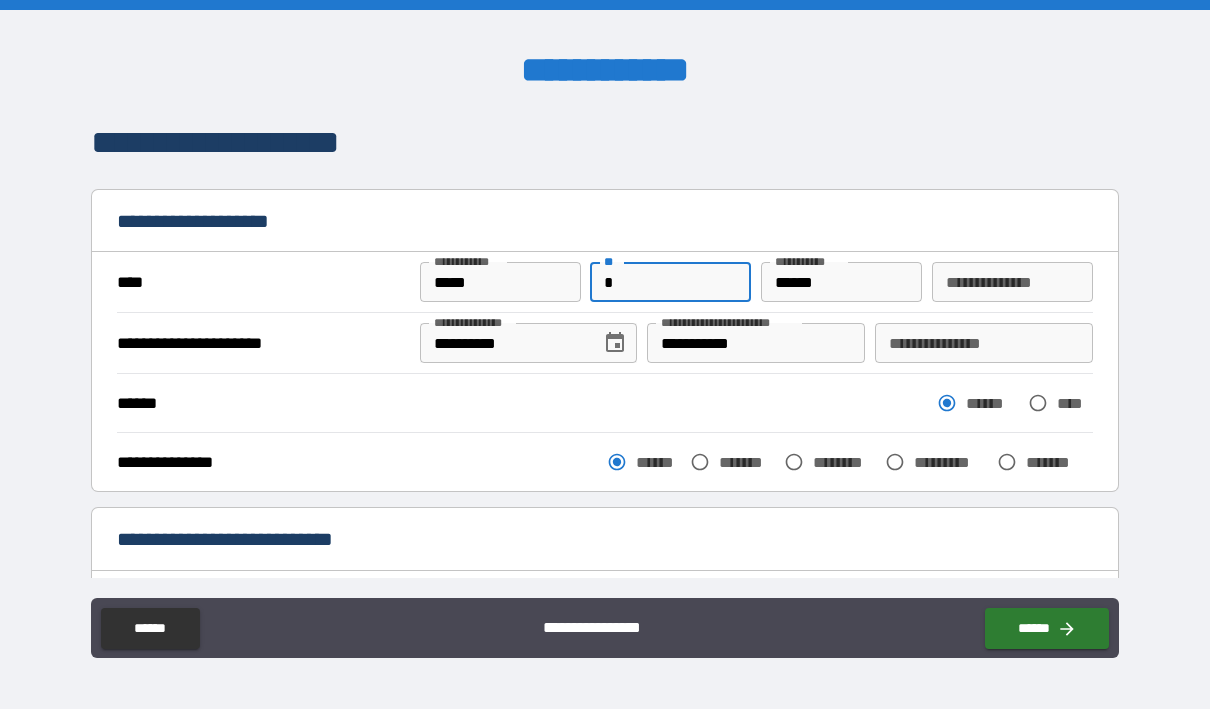 type on "*****" 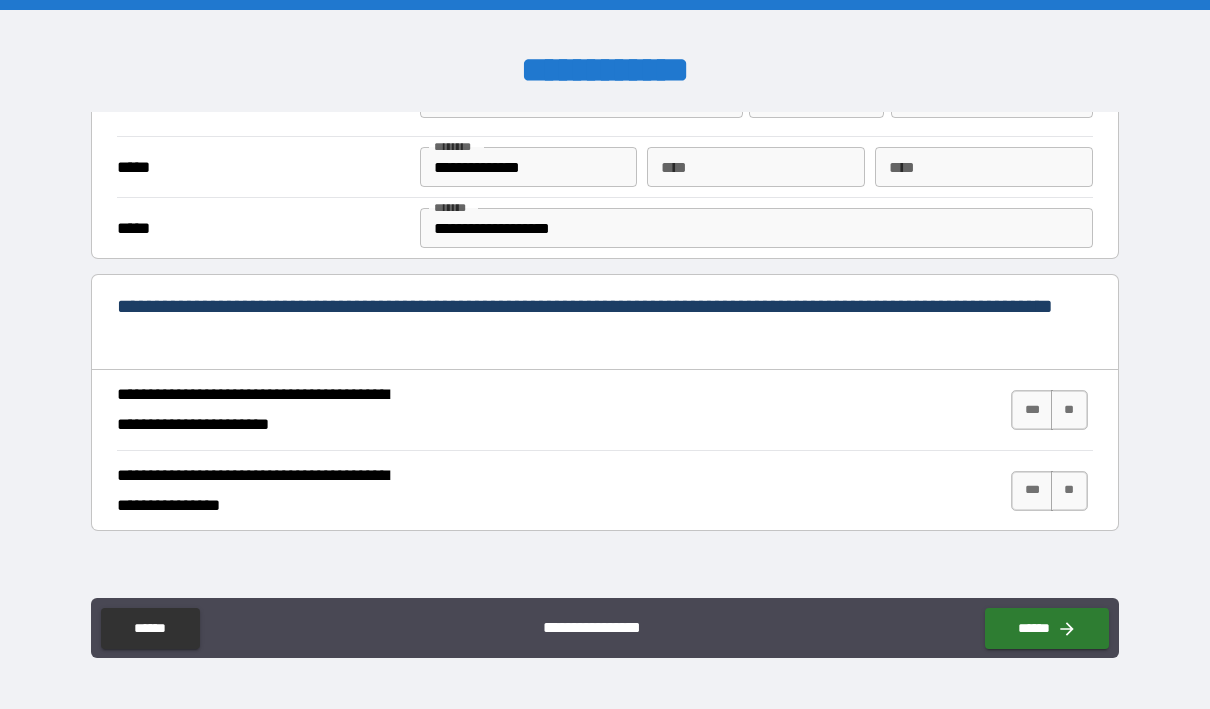 scroll, scrollTop: 600, scrollLeft: 0, axis: vertical 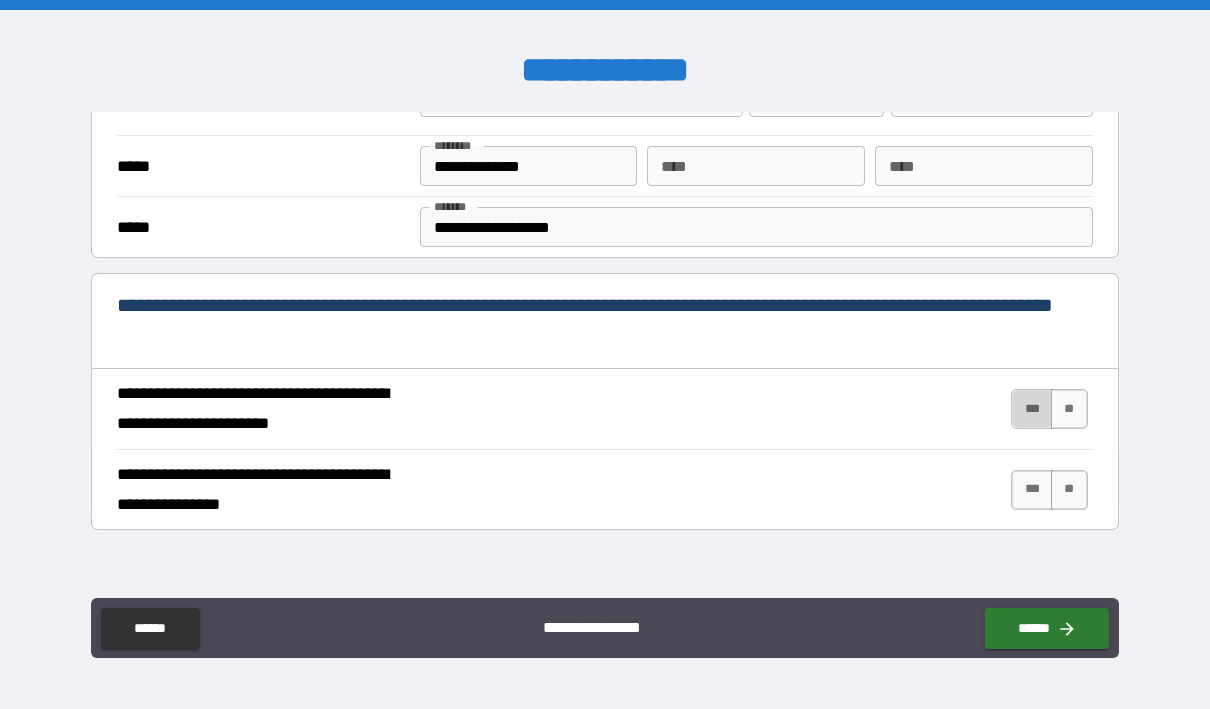 click on "***" at bounding box center [1032, 409] 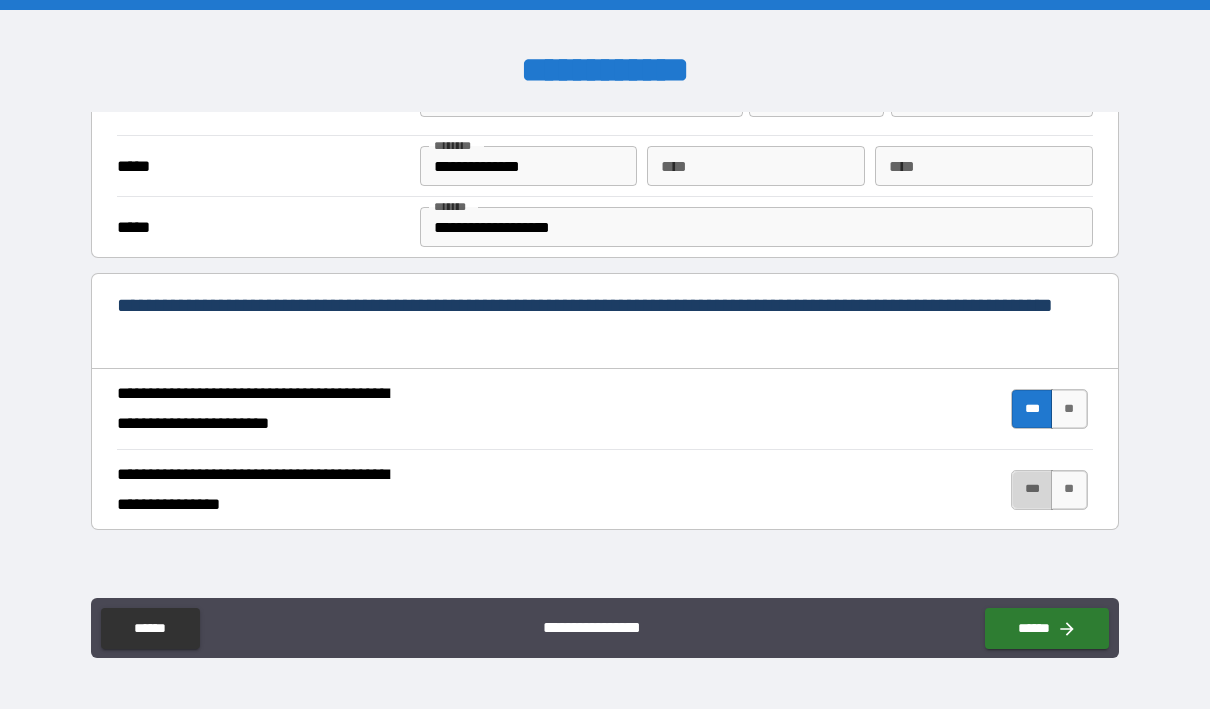 click on "***" at bounding box center [1032, 490] 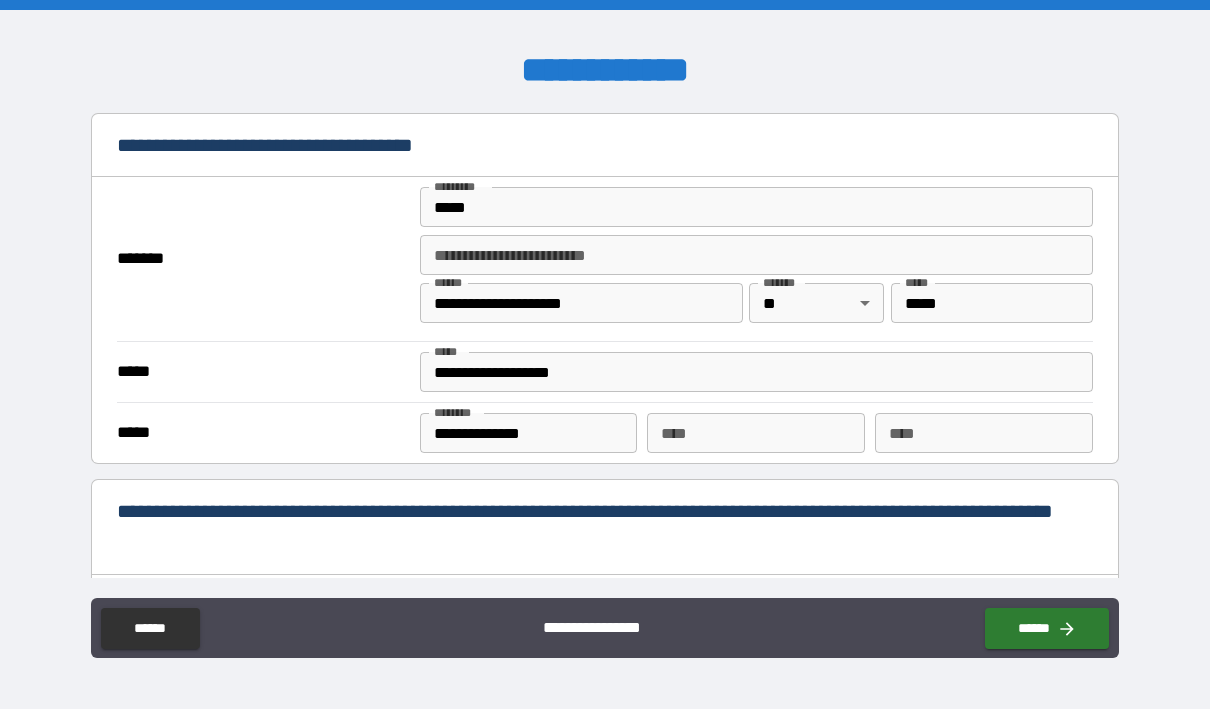scroll, scrollTop: 1500, scrollLeft: 0, axis: vertical 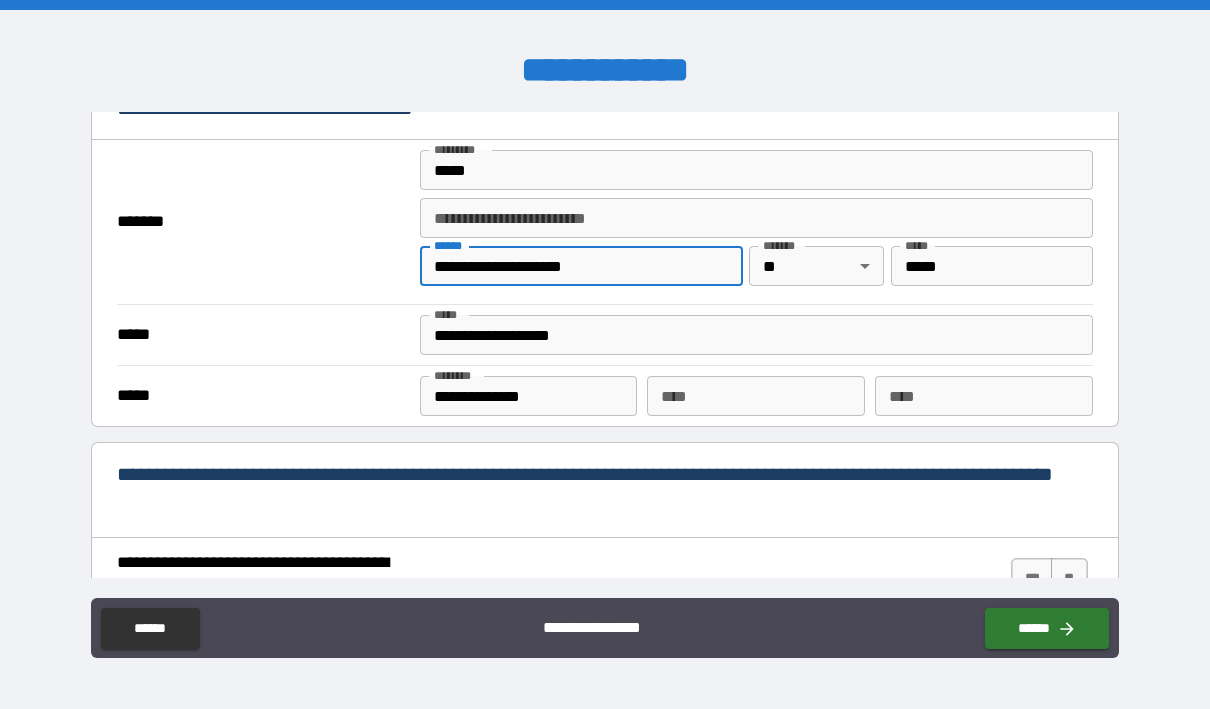 drag, startPoint x: 496, startPoint y: 259, endPoint x: 411, endPoint y: 265, distance: 85.2115 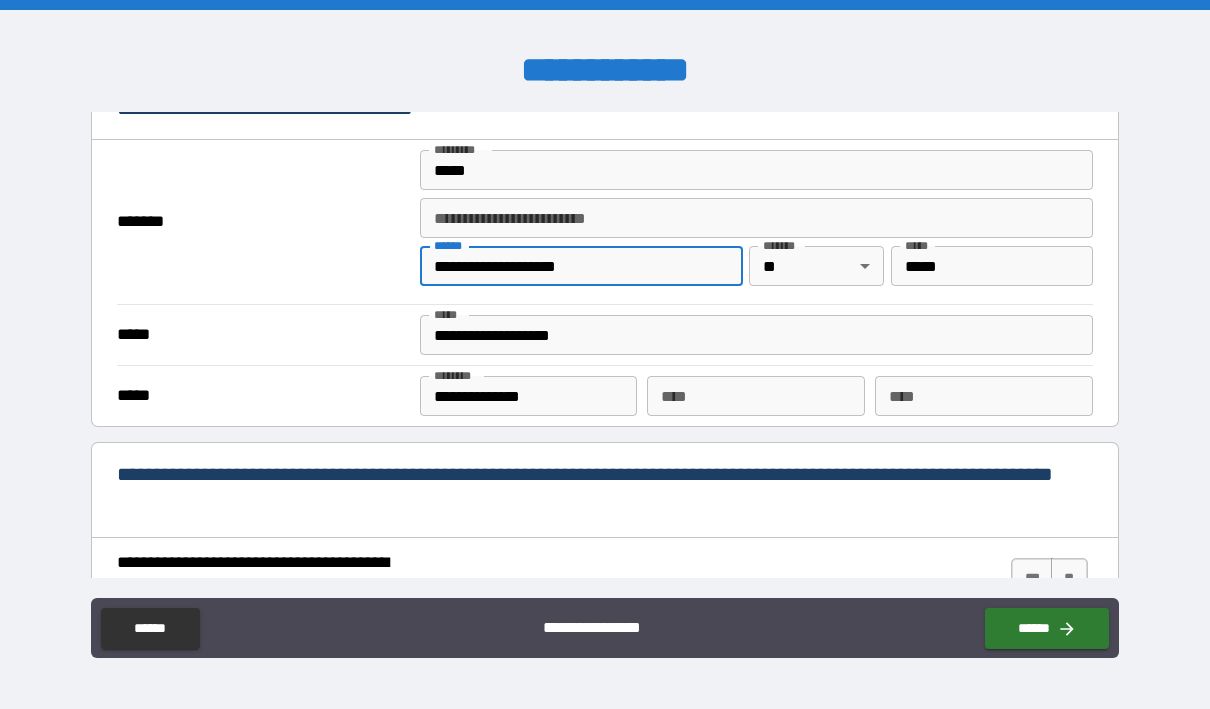 drag, startPoint x: 495, startPoint y: 259, endPoint x: 623, endPoint y: 259, distance: 128 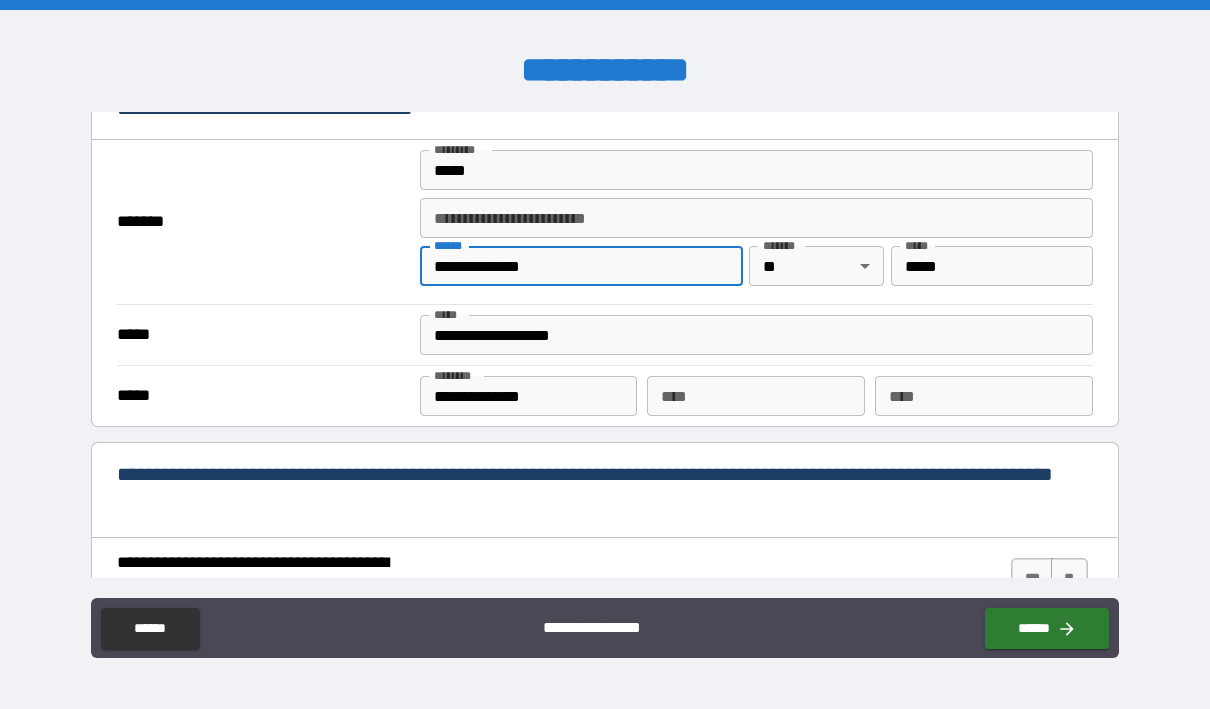 drag, startPoint x: 492, startPoint y: 259, endPoint x: 594, endPoint y: 259, distance: 102 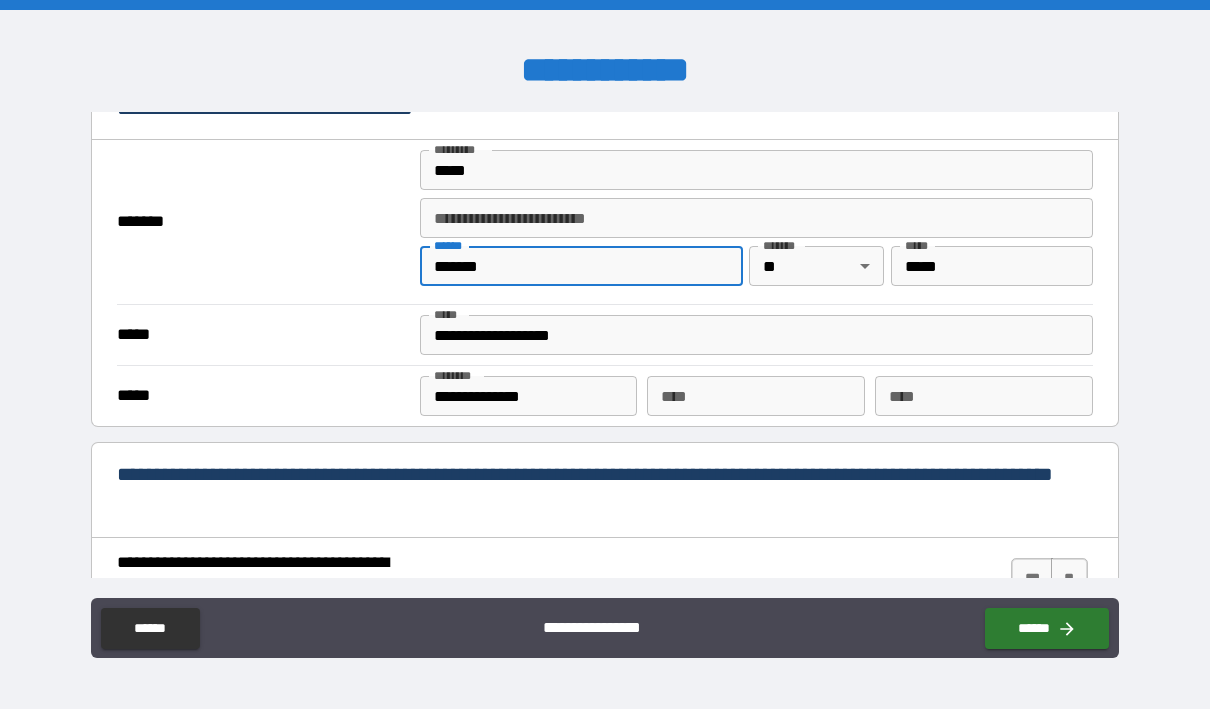 type on "******" 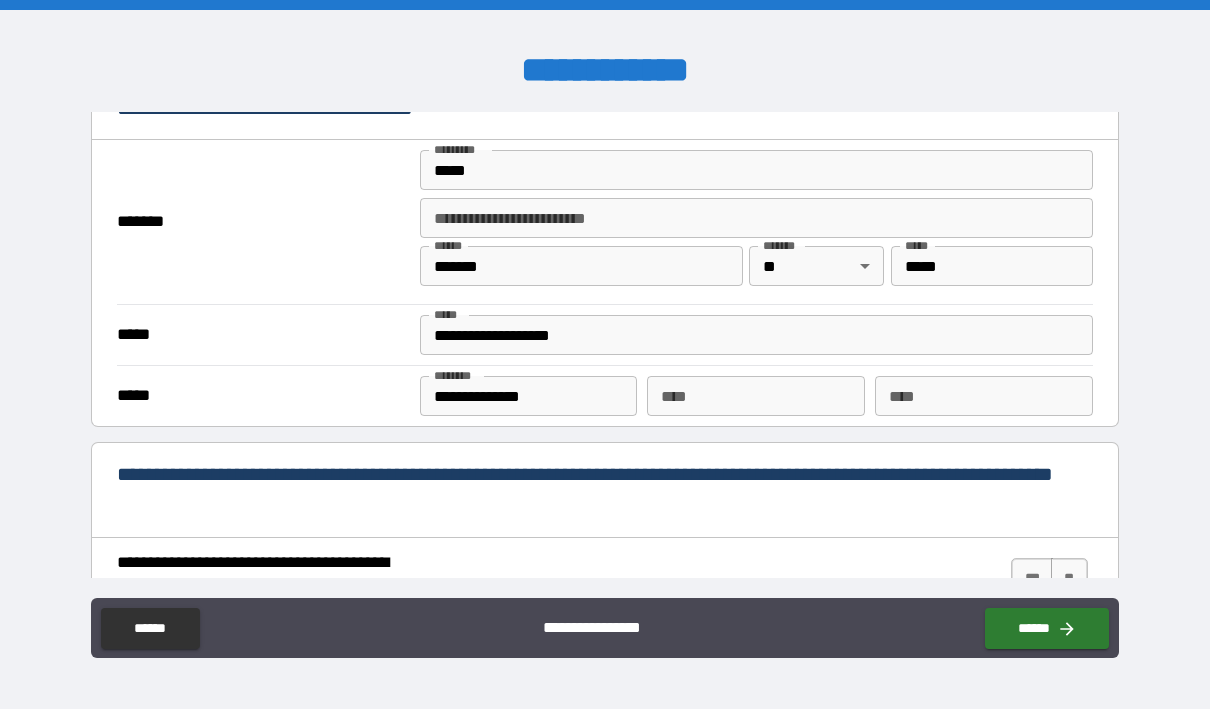 click on "**********" at bounding box center [605, 346] 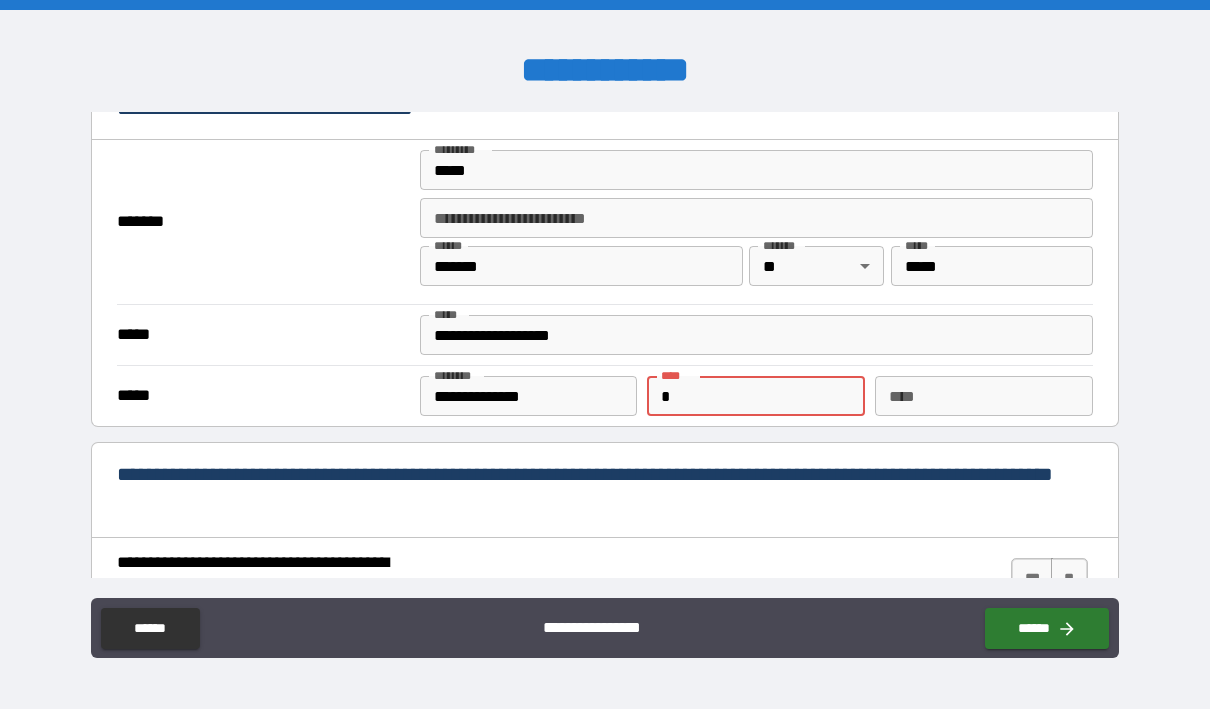 click on "*" at bounding box center [756, 396] 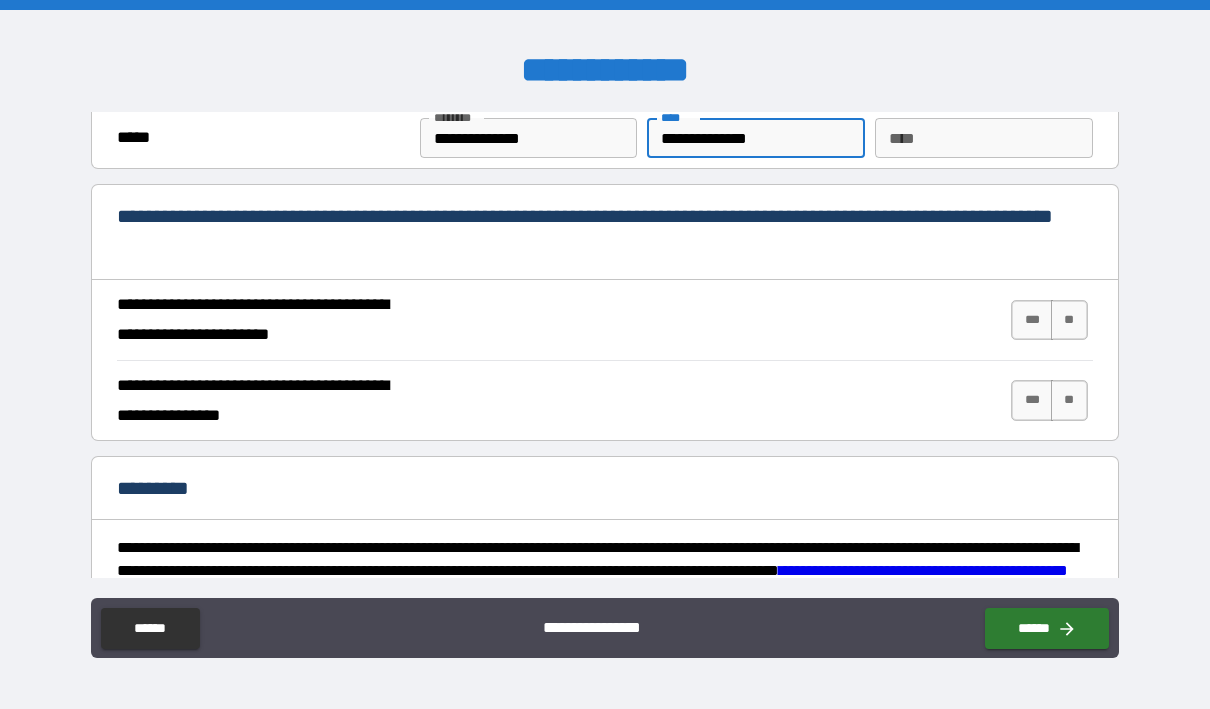 scroll, scrollTop: 1800, scrollLeft: 0, axis: vertical 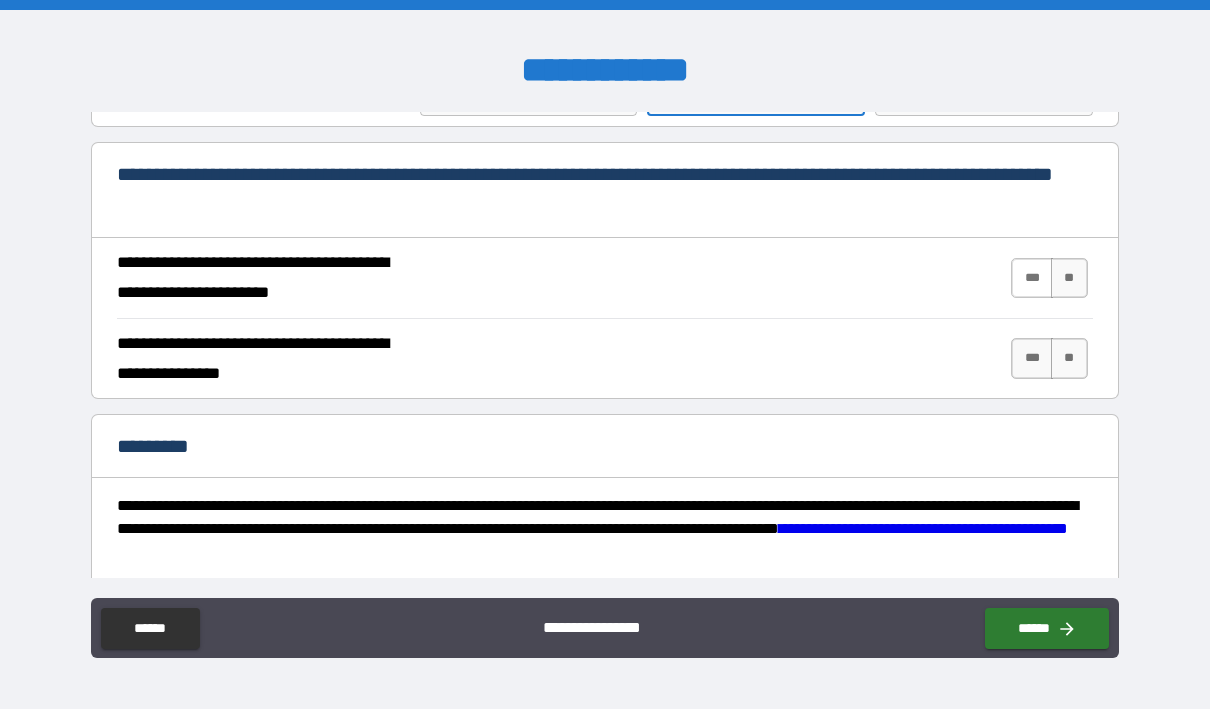type on "**********" 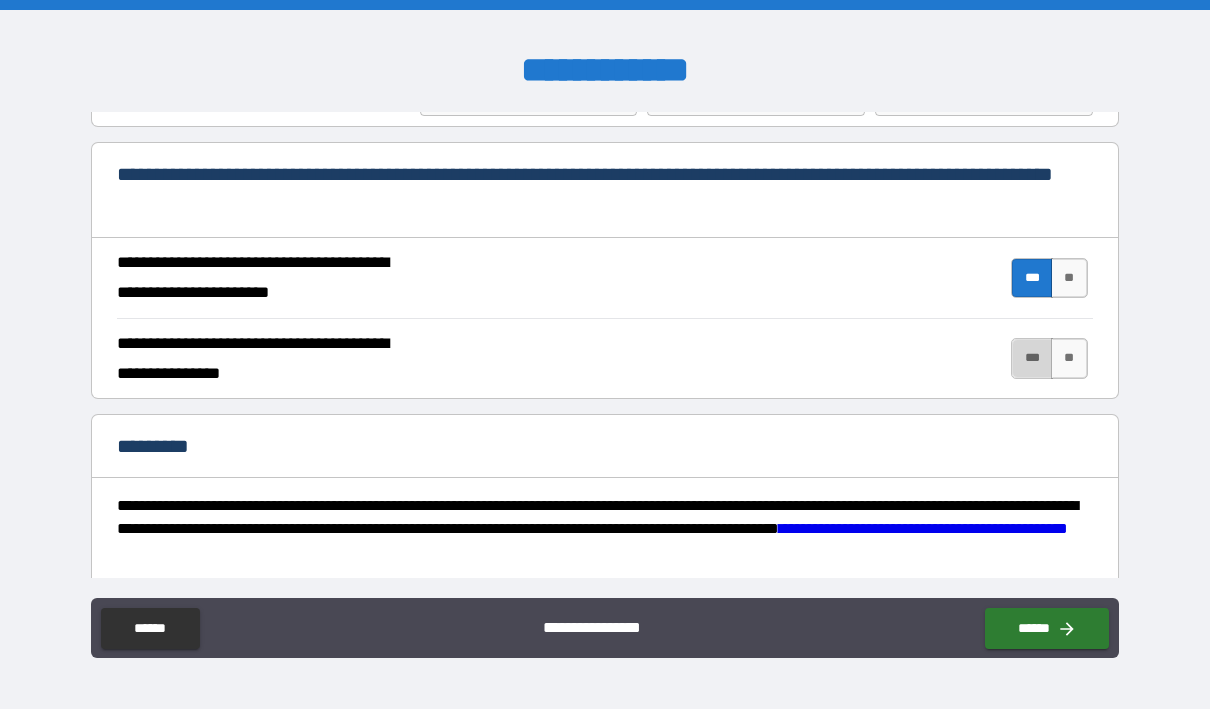 click on "***" at bounding box center [1032, 358] 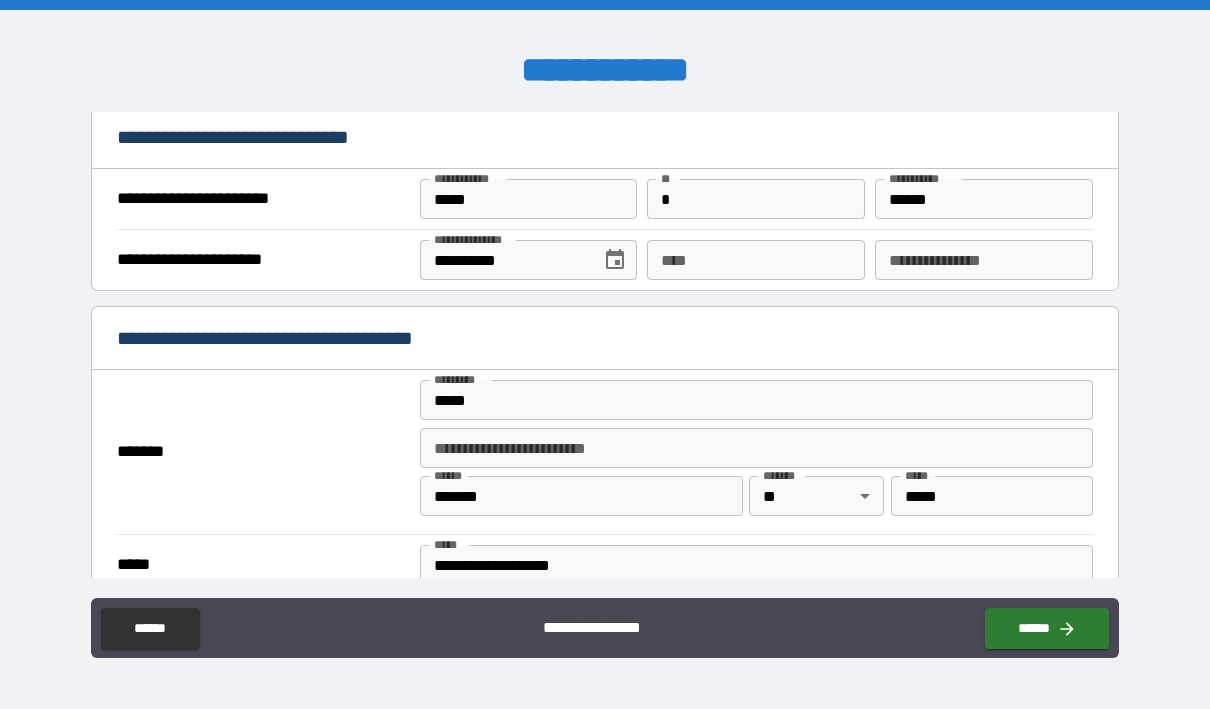 scroll, scrollTop: 1170, scrollLeft: 0, axis: vertical 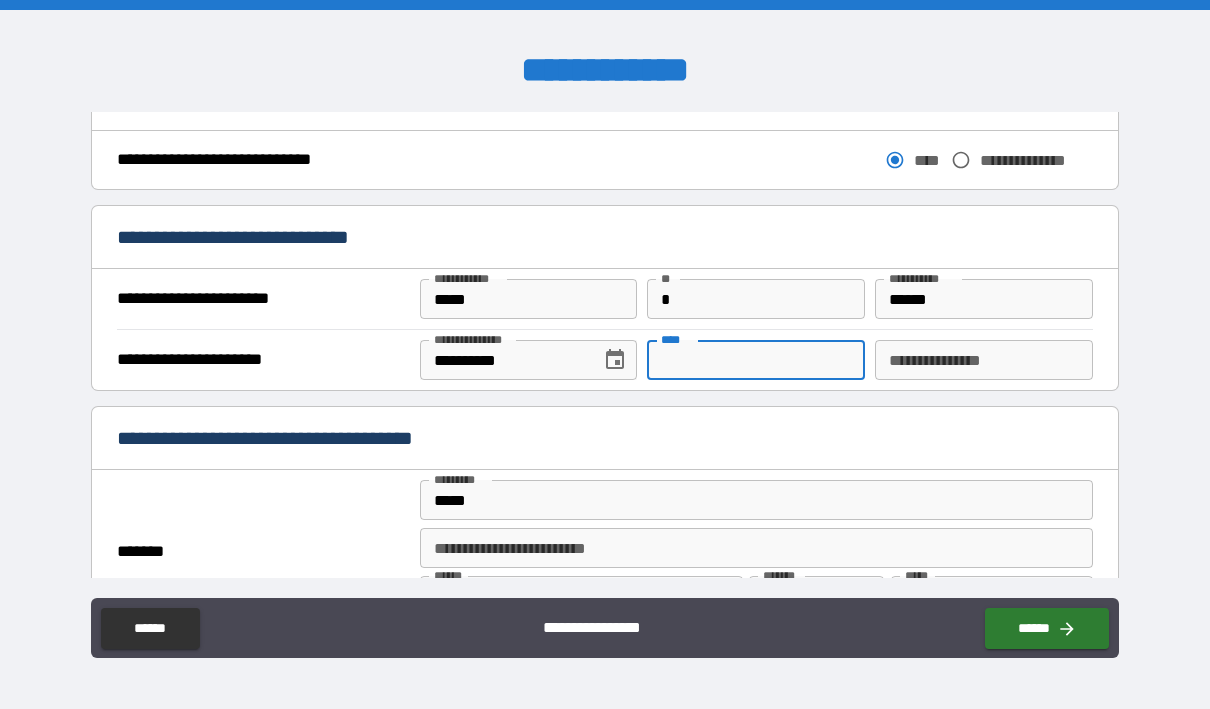click on "****" at bounding box center [756, 360] 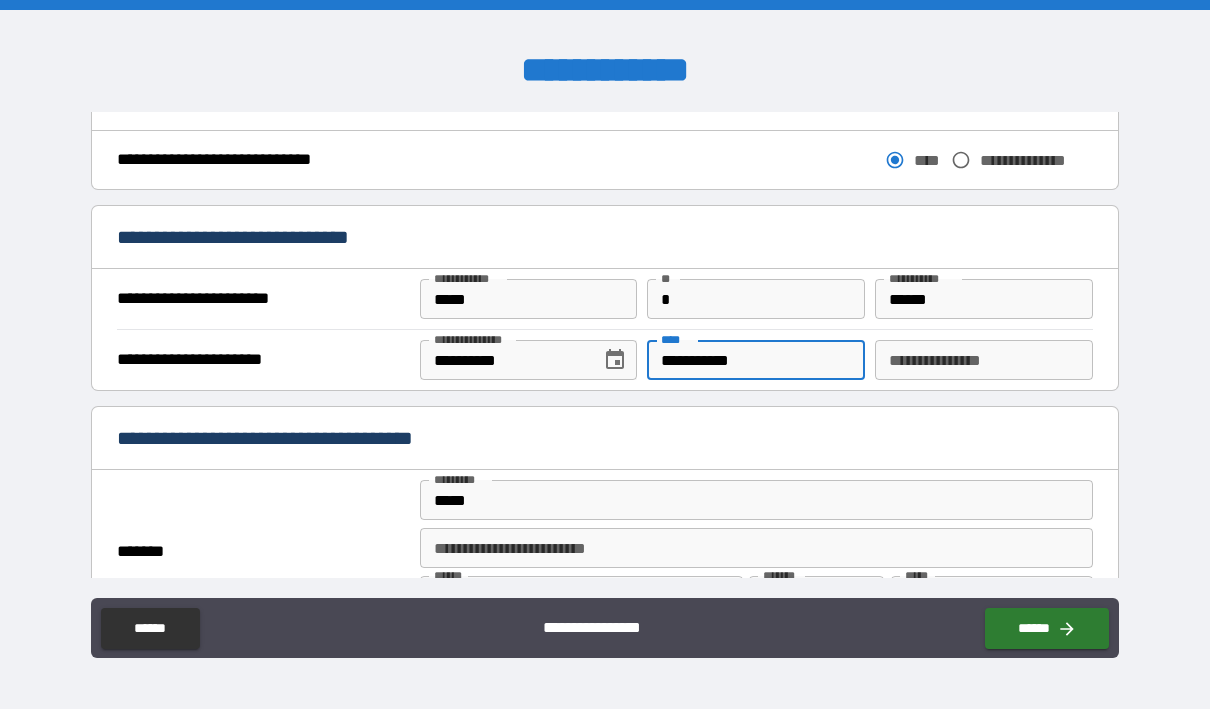 type on "**********" 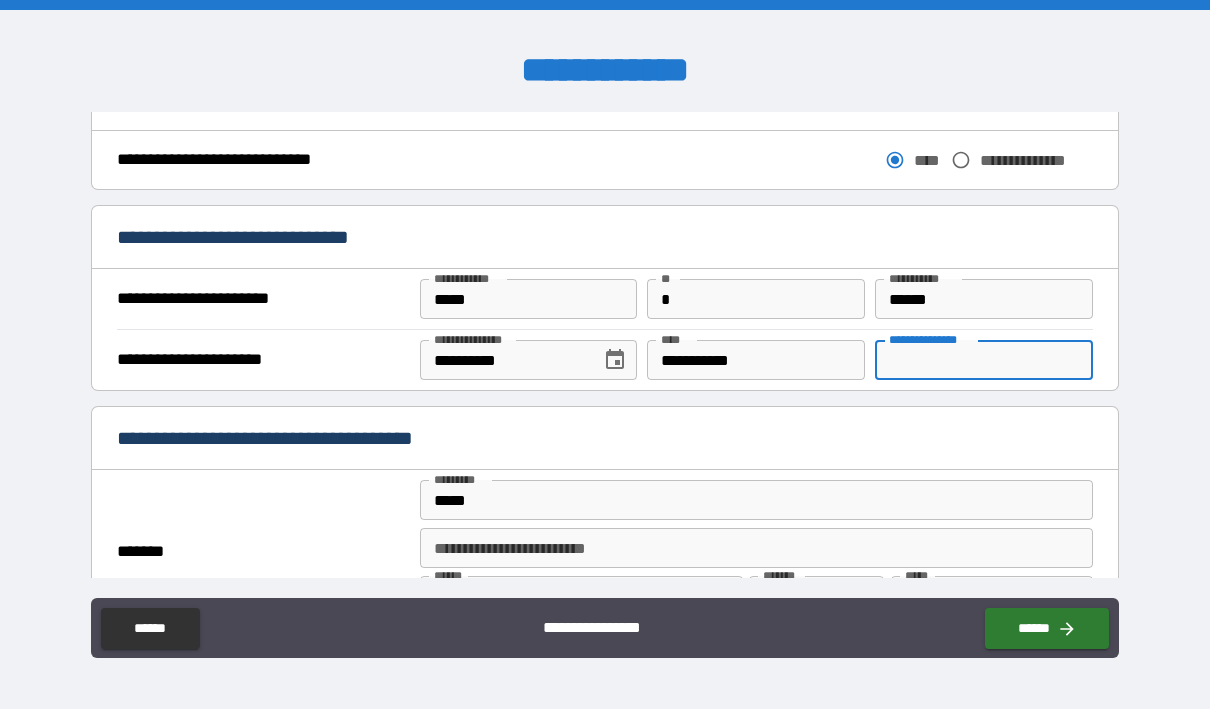 click on "**********" at bounding box center [984, 360] 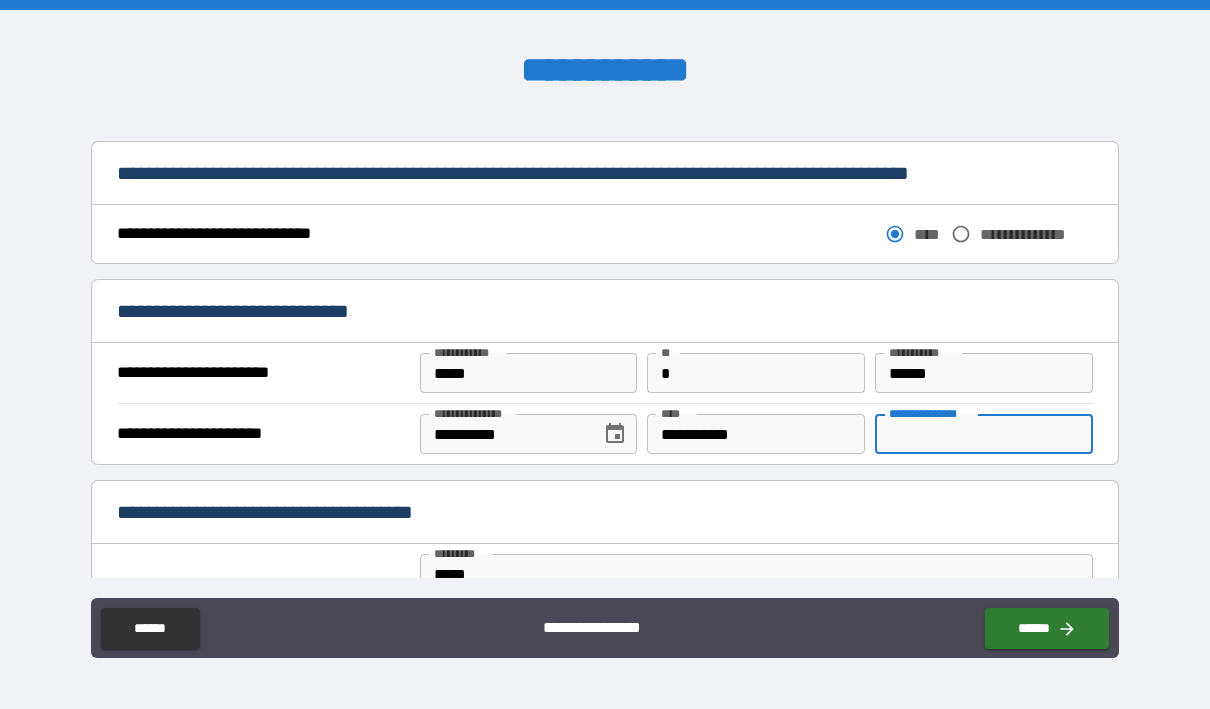 scroll, scrollTop: 1070, scrollLeft: 0, axis: vertical 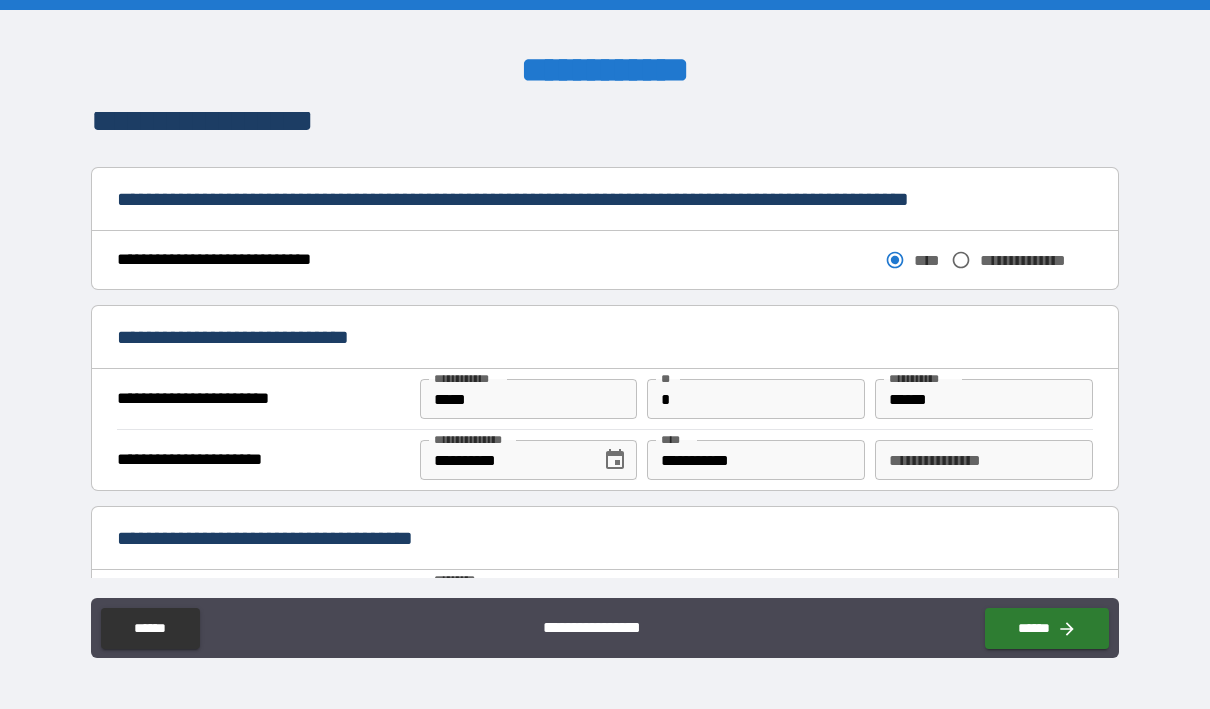 click on "**********" at bounding box center [984, 460] 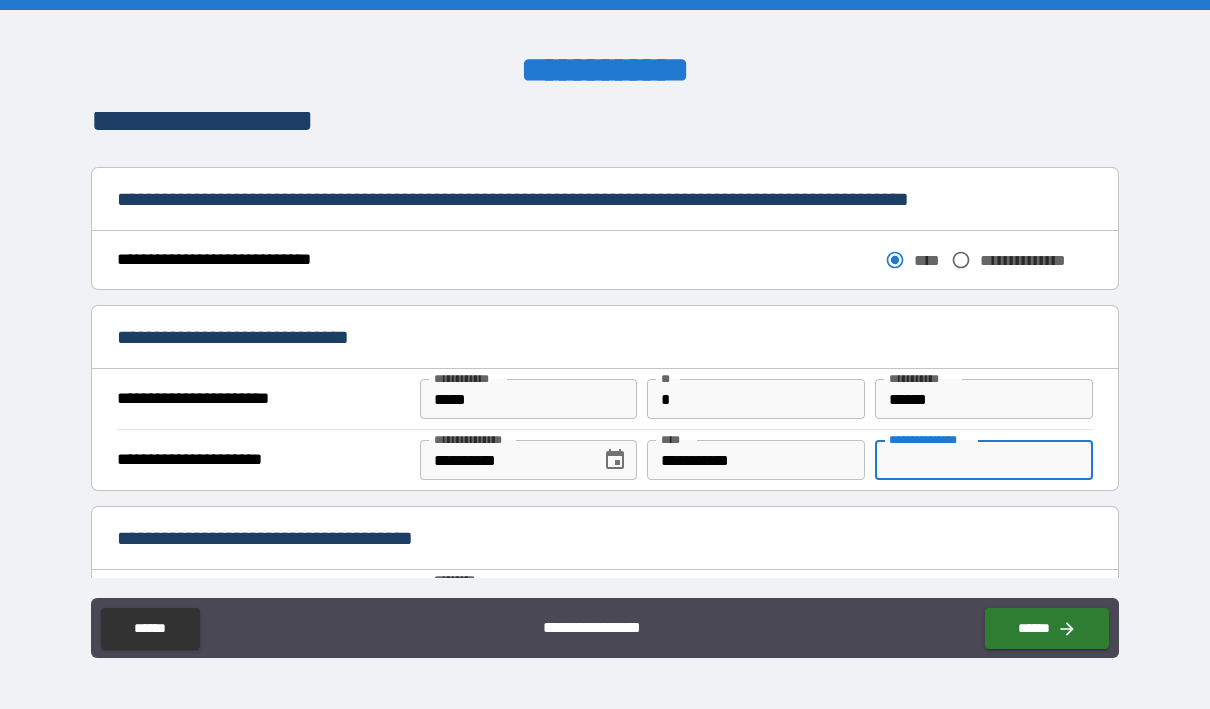 click on "**********" at bounding box center [984, 460] 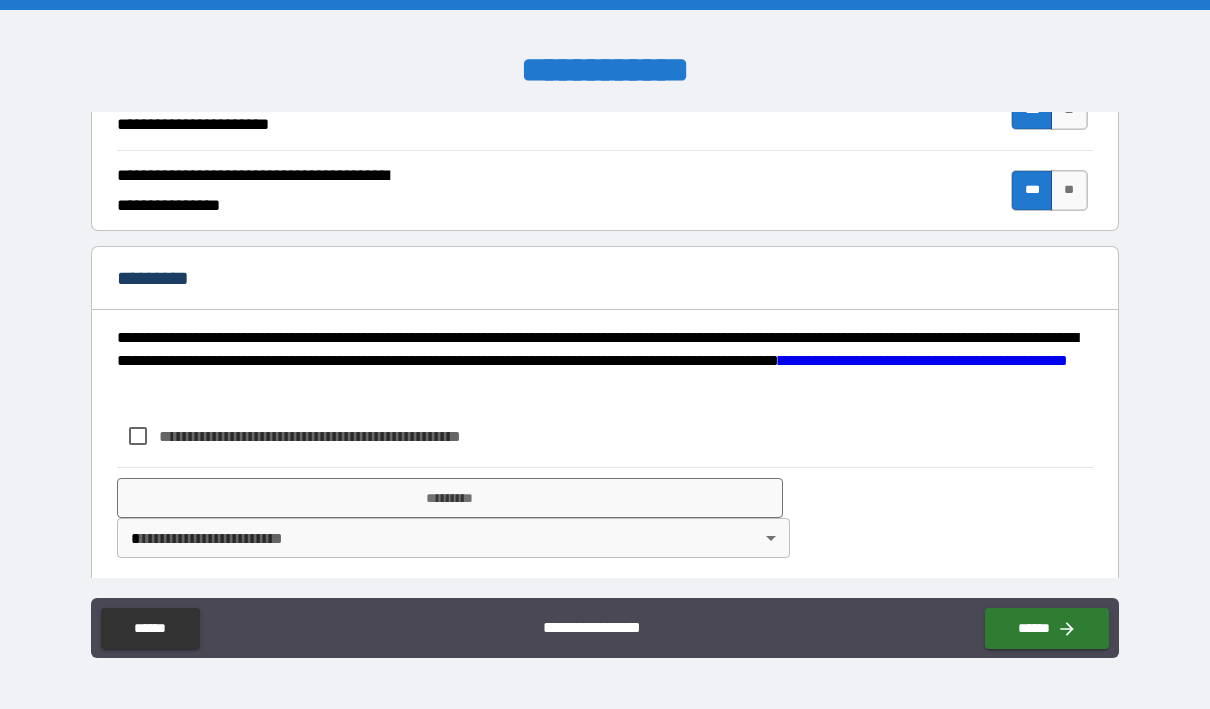 scroll, scrollTop: 1970, scrollLeft: 0, axis: vertical 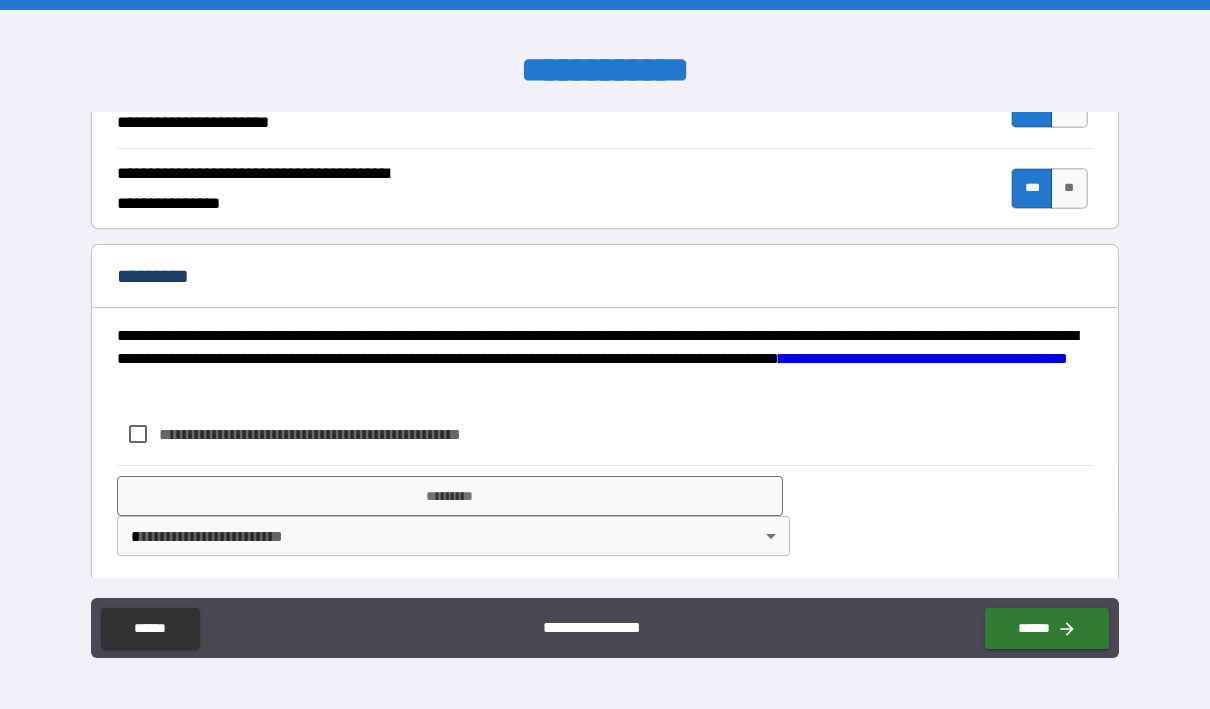 type on "*******" 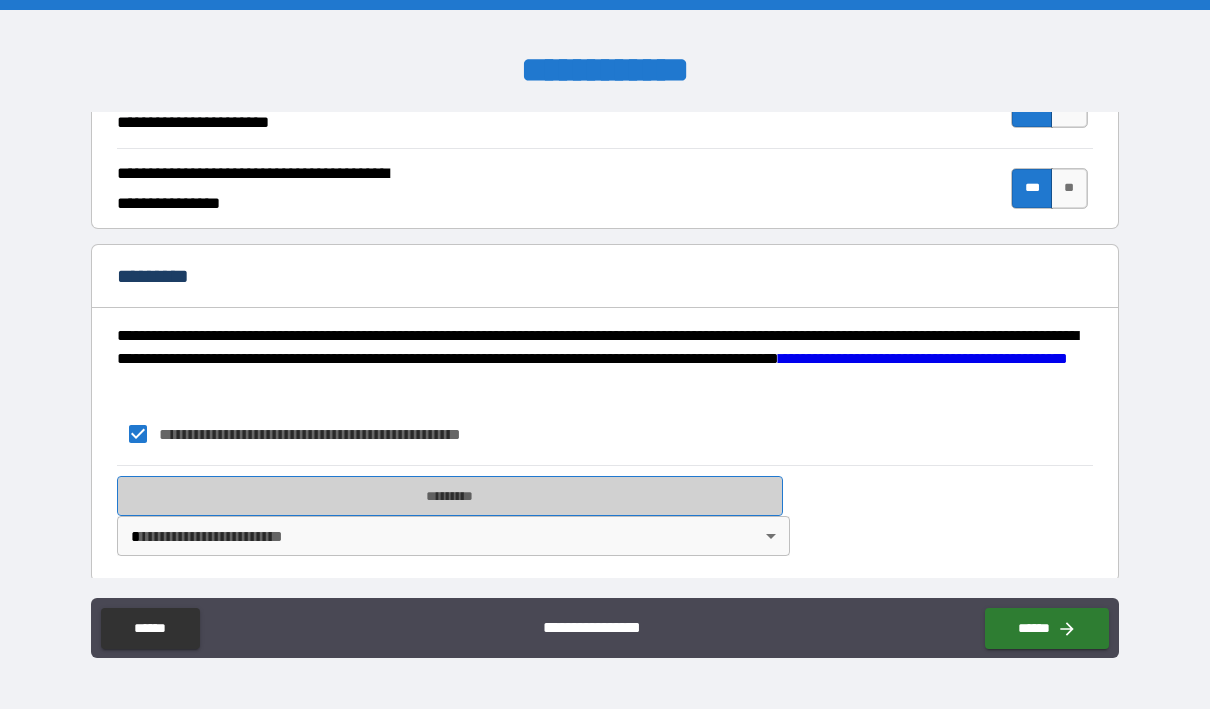 click on "*********" at bounding box center [449, 496] 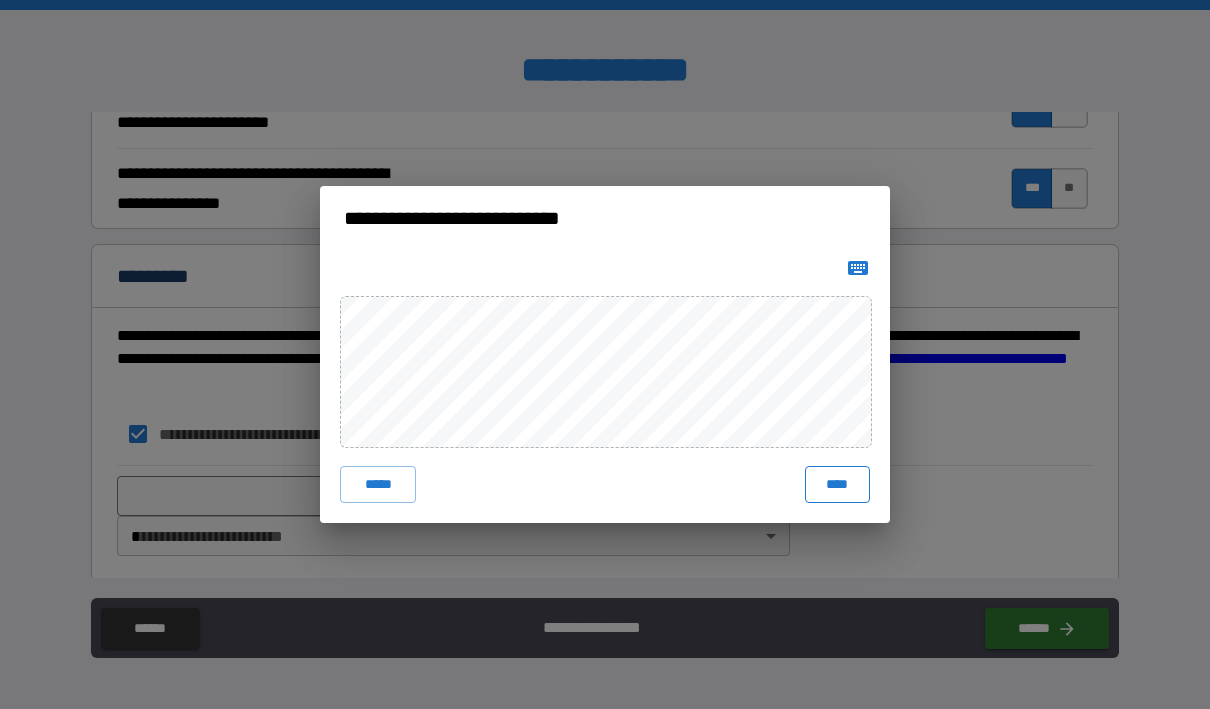click on "****" at bounding box center [837, 484] 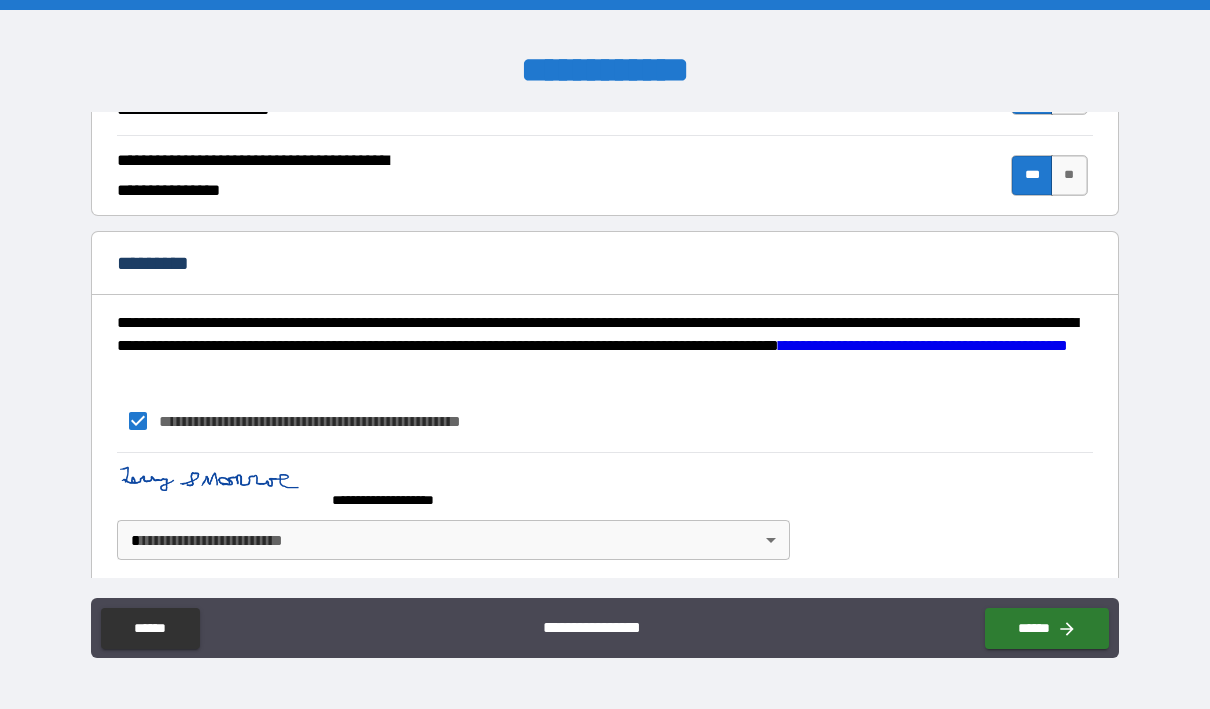 scroll, scrollTop: 1987, scrollLeft: 0, axis: vertical 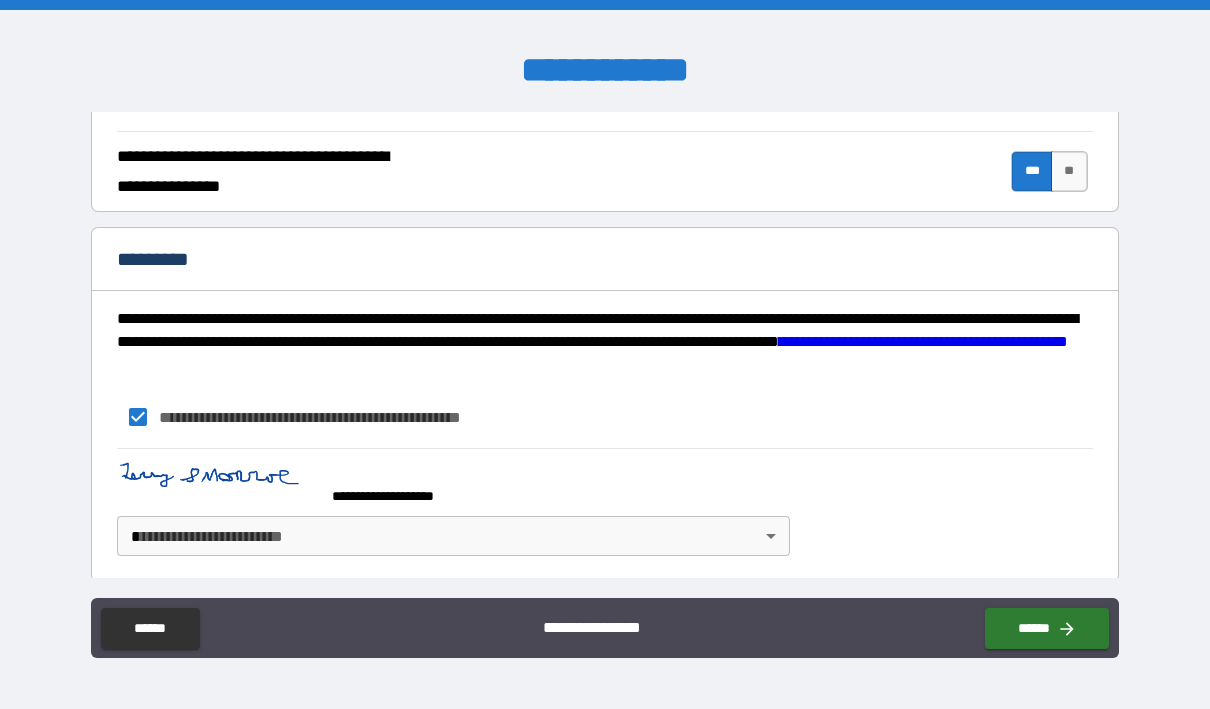 click on "**********" at bounding box center [605, 354] 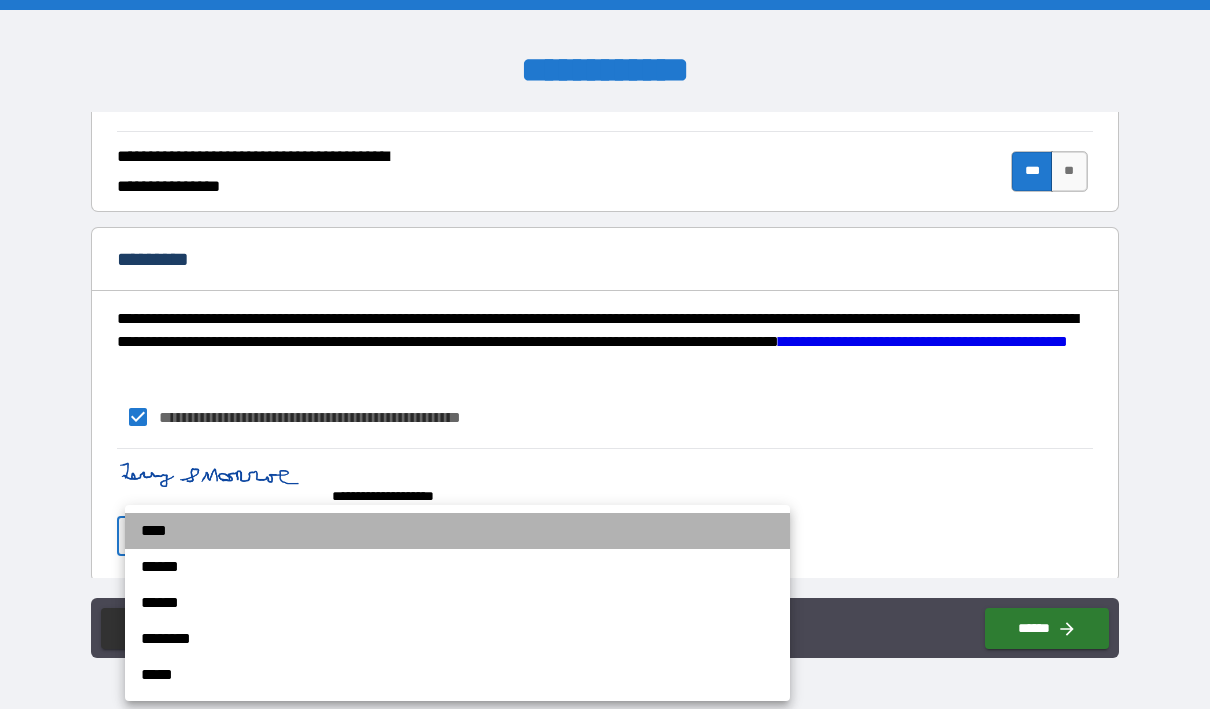 click on "****" at bounding box center (457, 531) 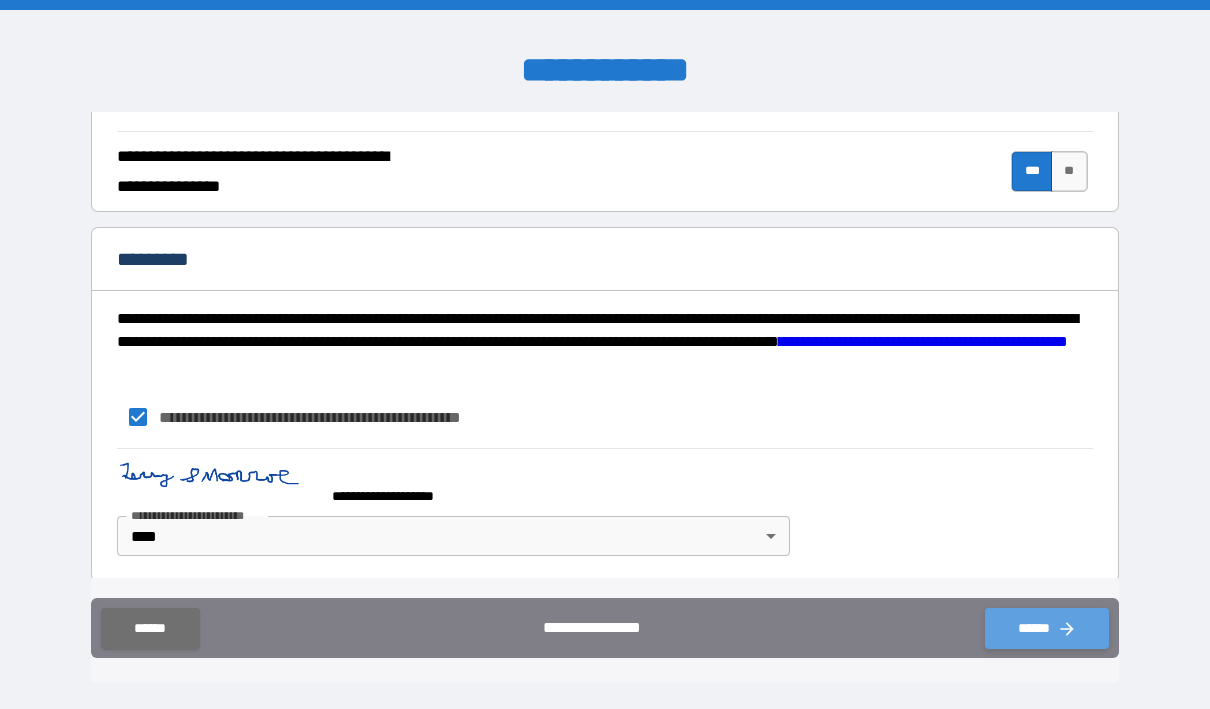 click on "******" at bounding box center [1047, 628] 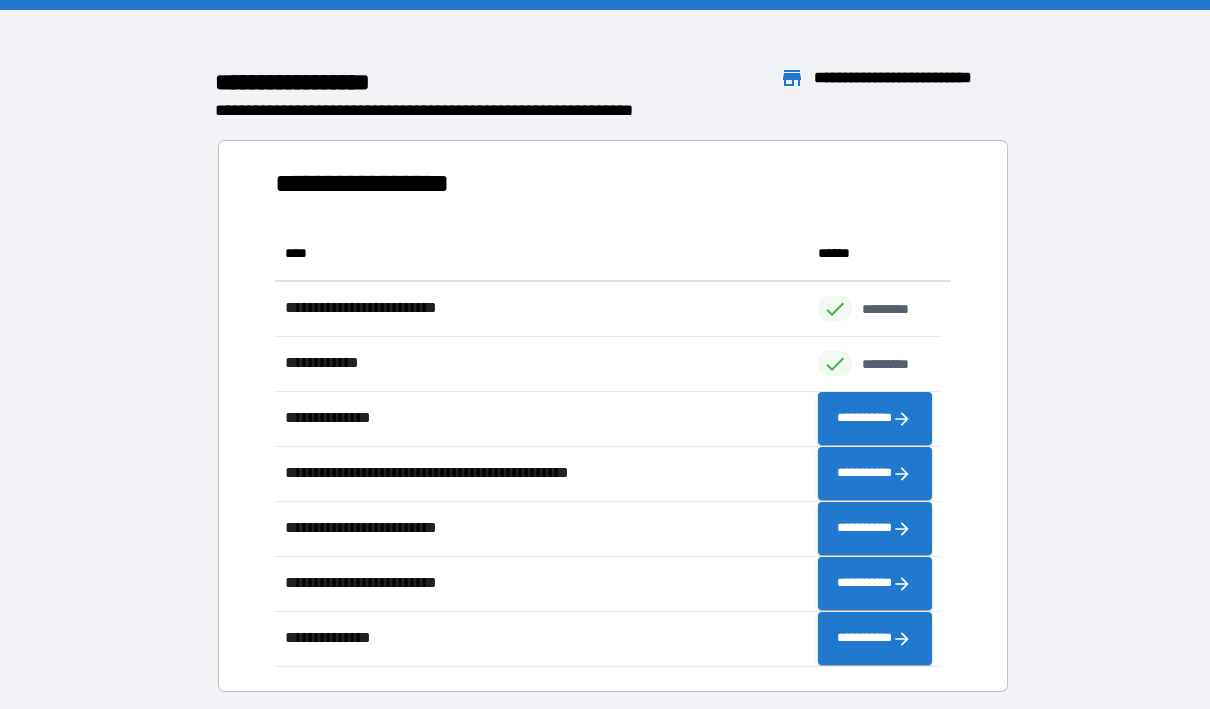 scroll, scrollTop: 16, scrollLeft: 16, axis: both 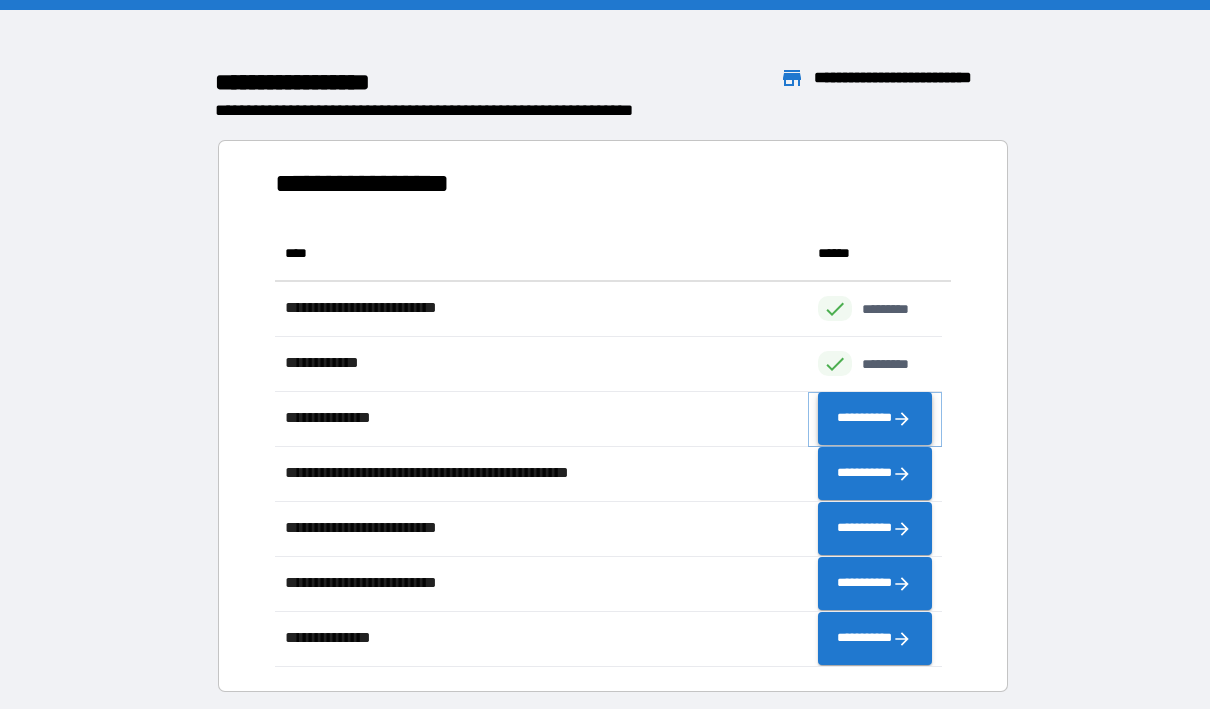 click on "**********" at bounding box center (874, 418) 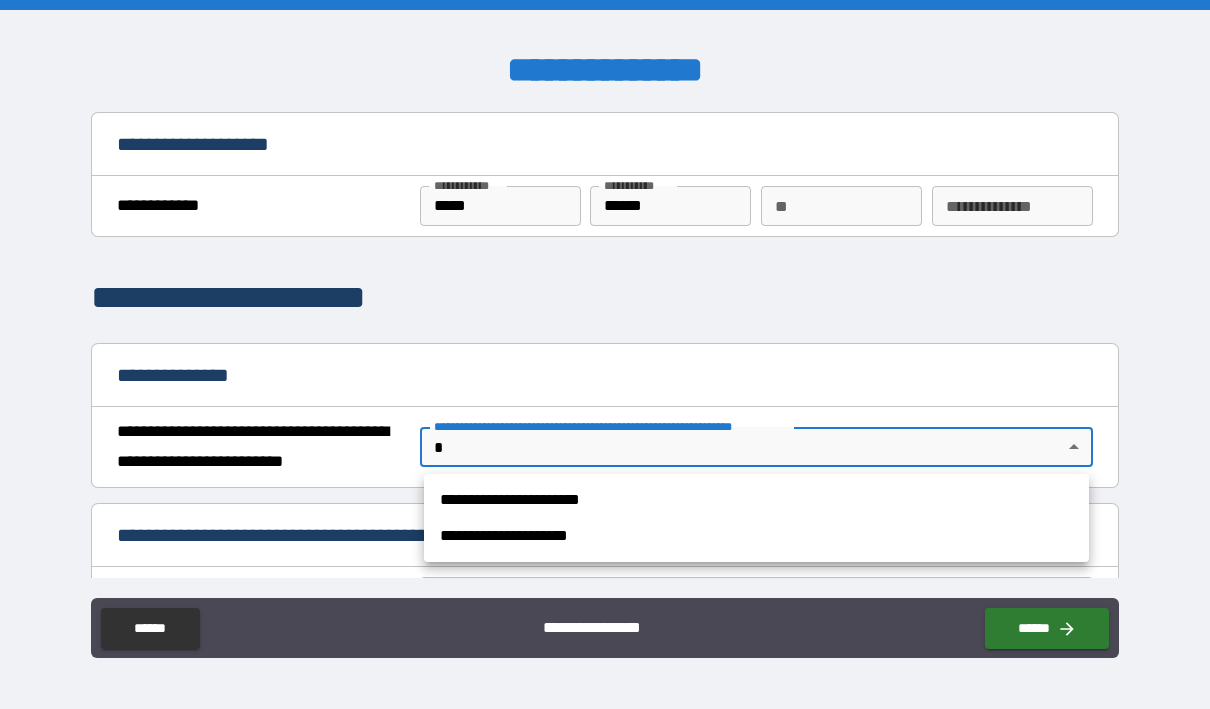click on "**********" at bounding box center (605, 354) 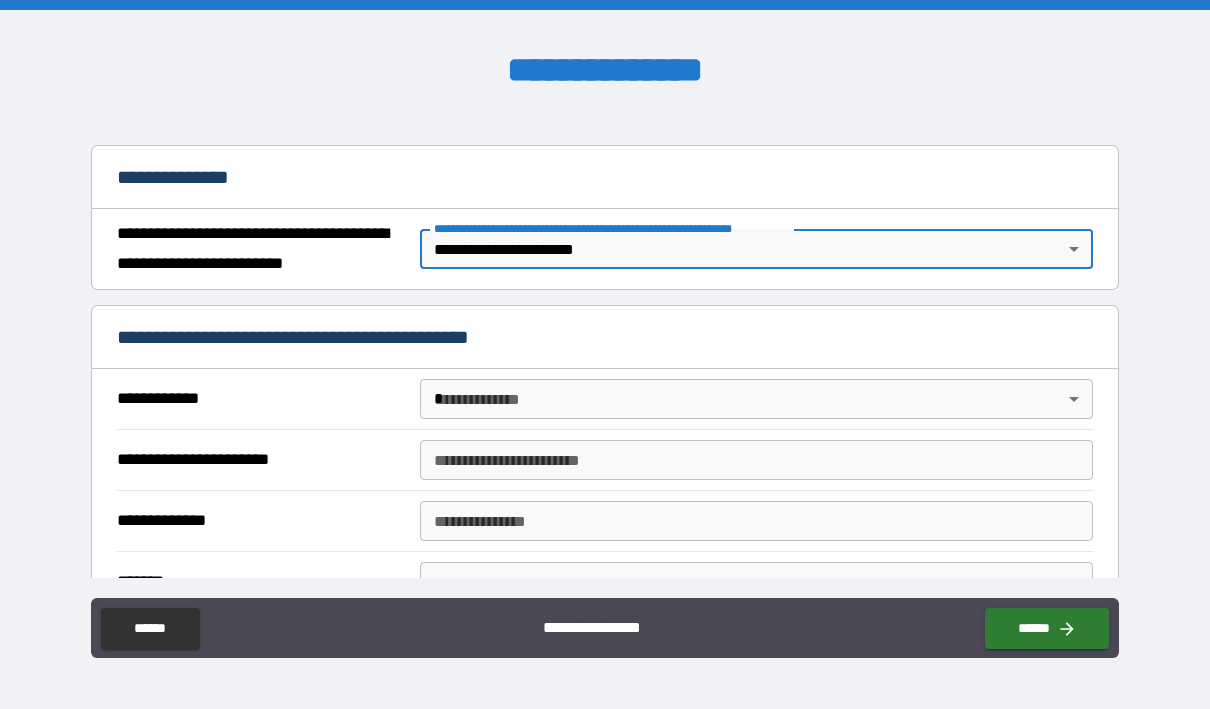 scroll, scrollTop: 200, scrollLeft: 0, axis: vertical 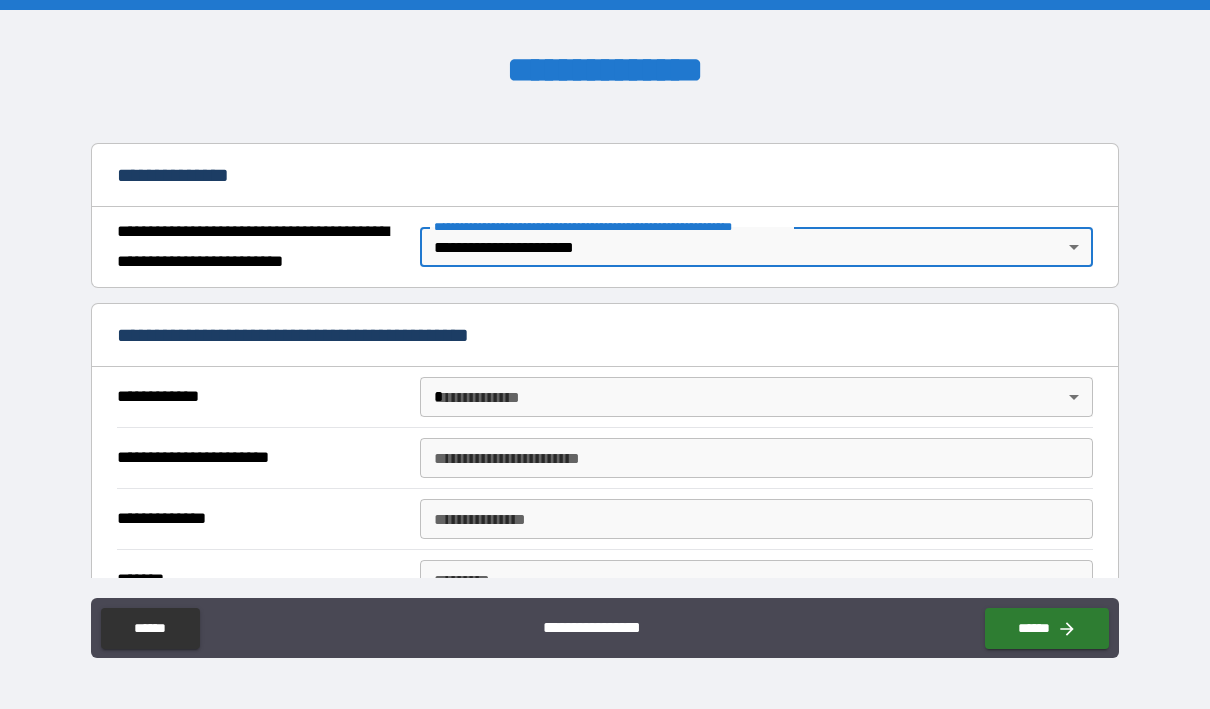 click on "**********" at bounding box center [605, 354] 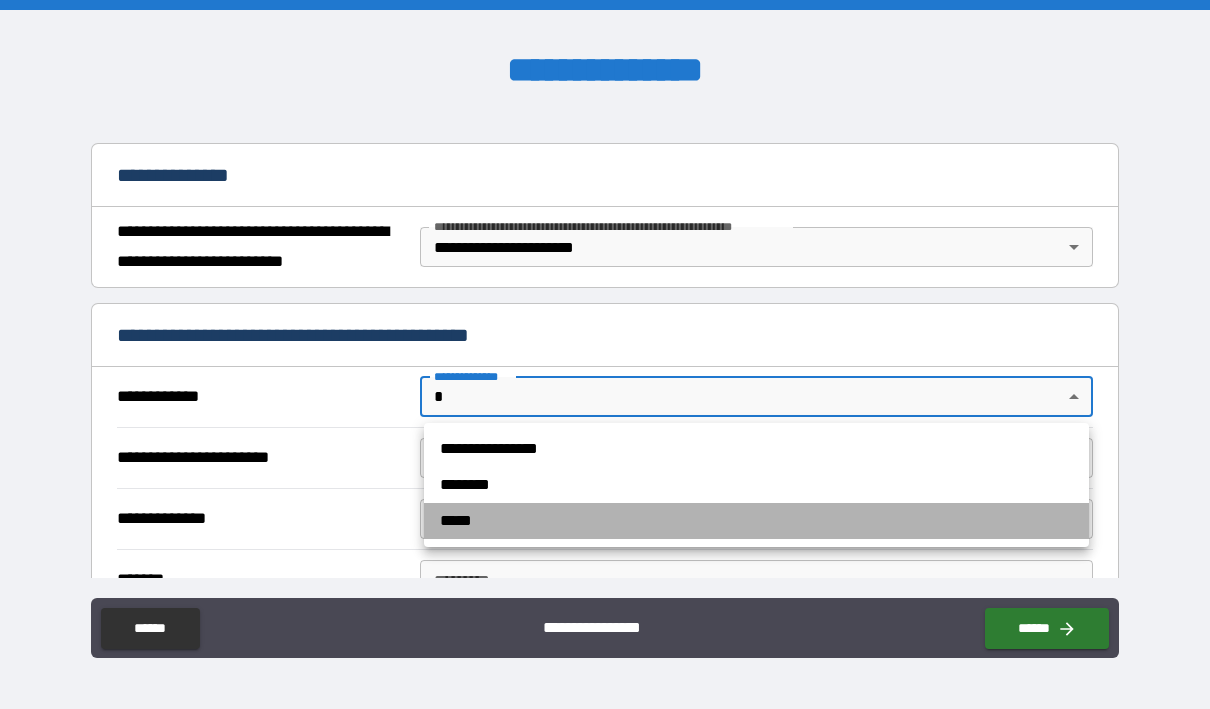click on "*****" at bounding box center (756, 521) 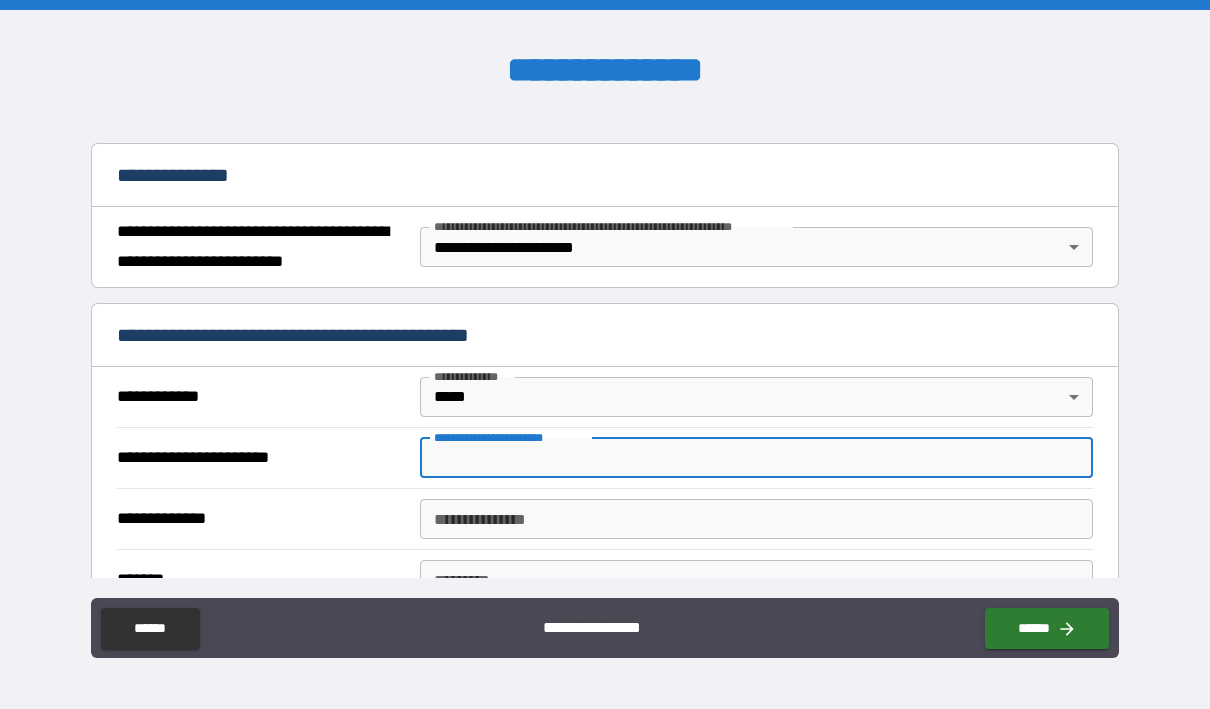 click on "**********" at bounding box center [756, 458] 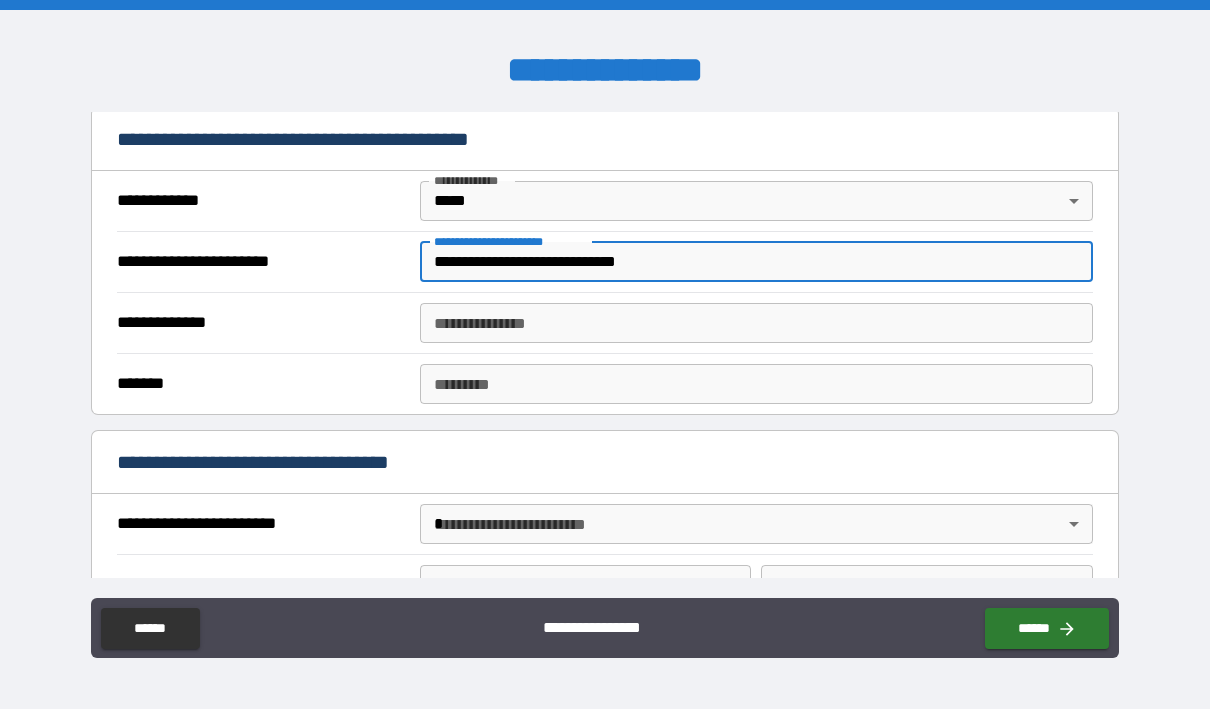scroll, scrollTop: 400, scrollLeft: 0, axis: vertical 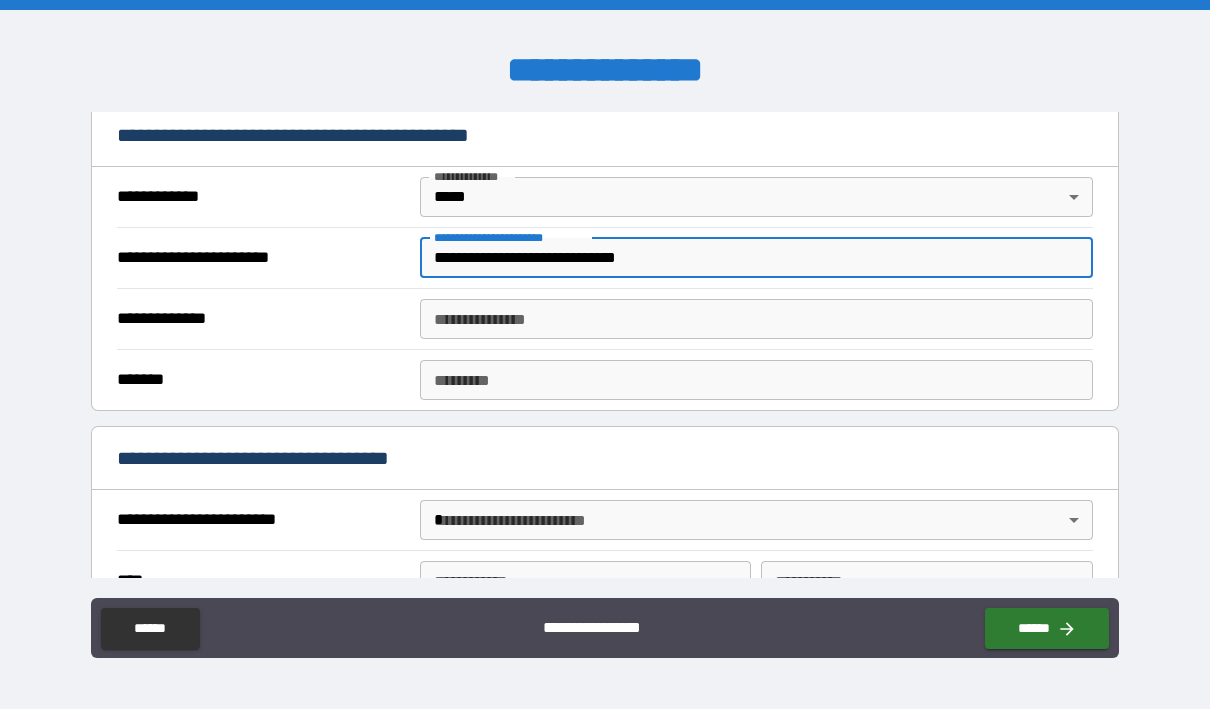 type on "**********" 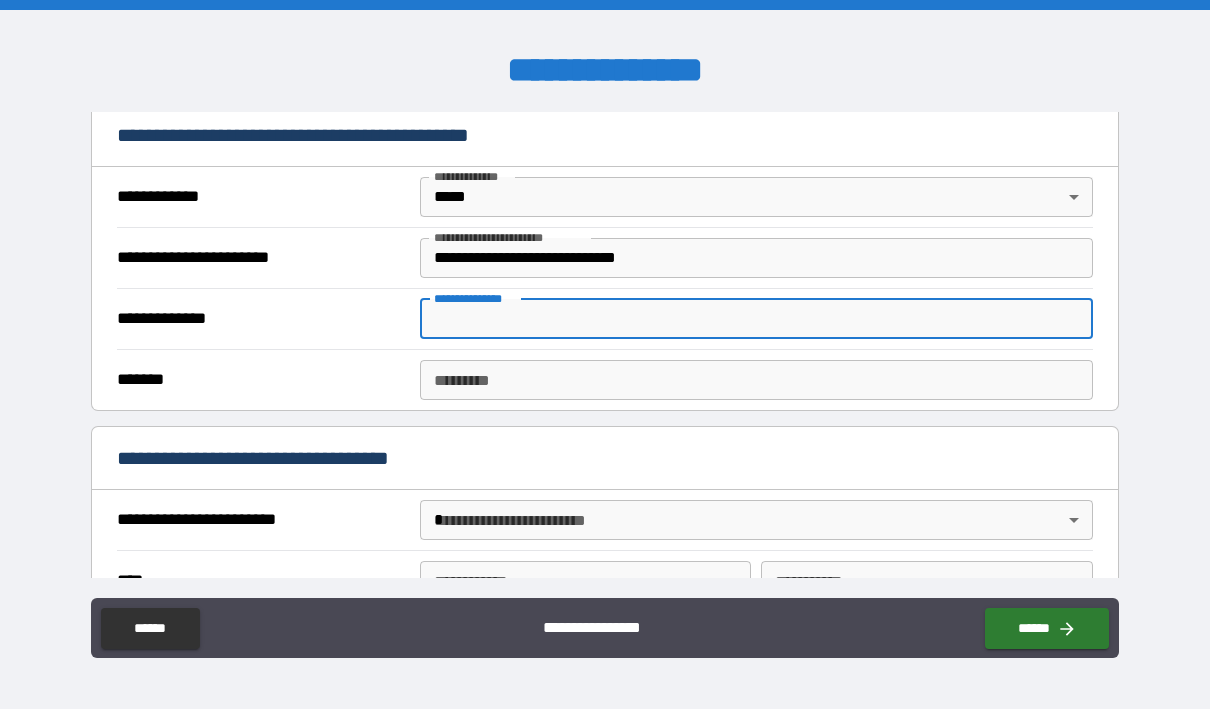 click on "**********" at bounding box center [756, 319] 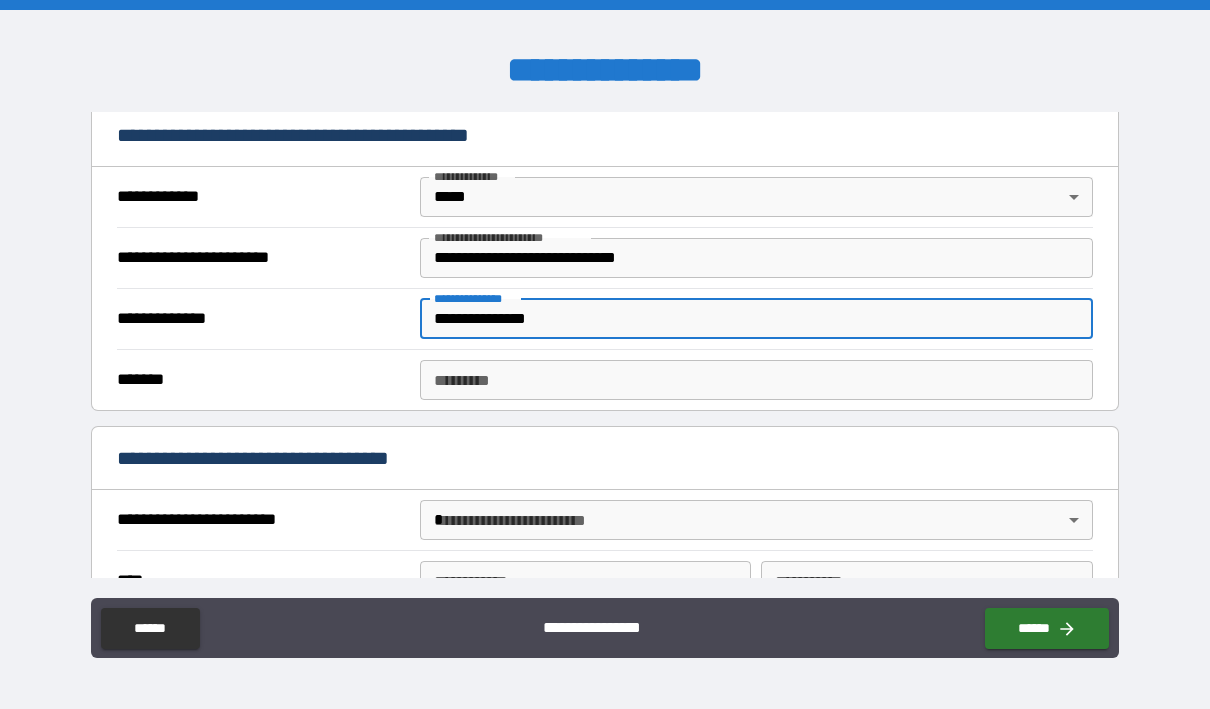 type on "**********" 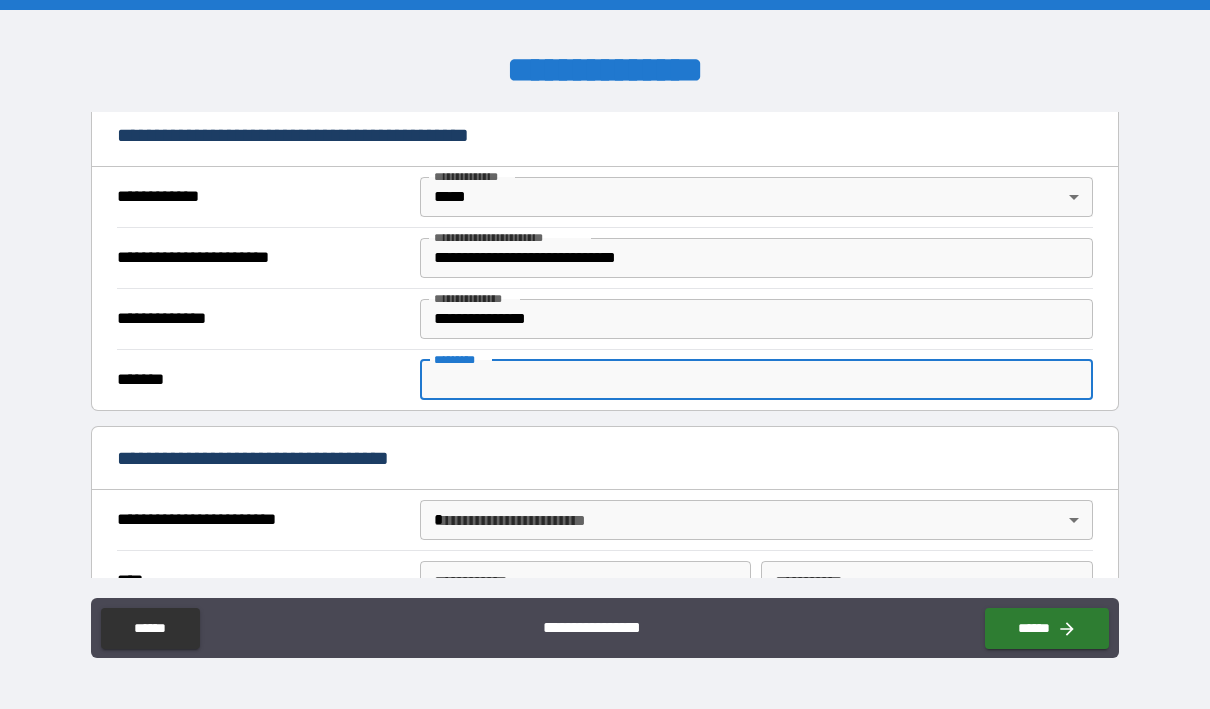 click on "*******   *" at bounding box center (756, 380) 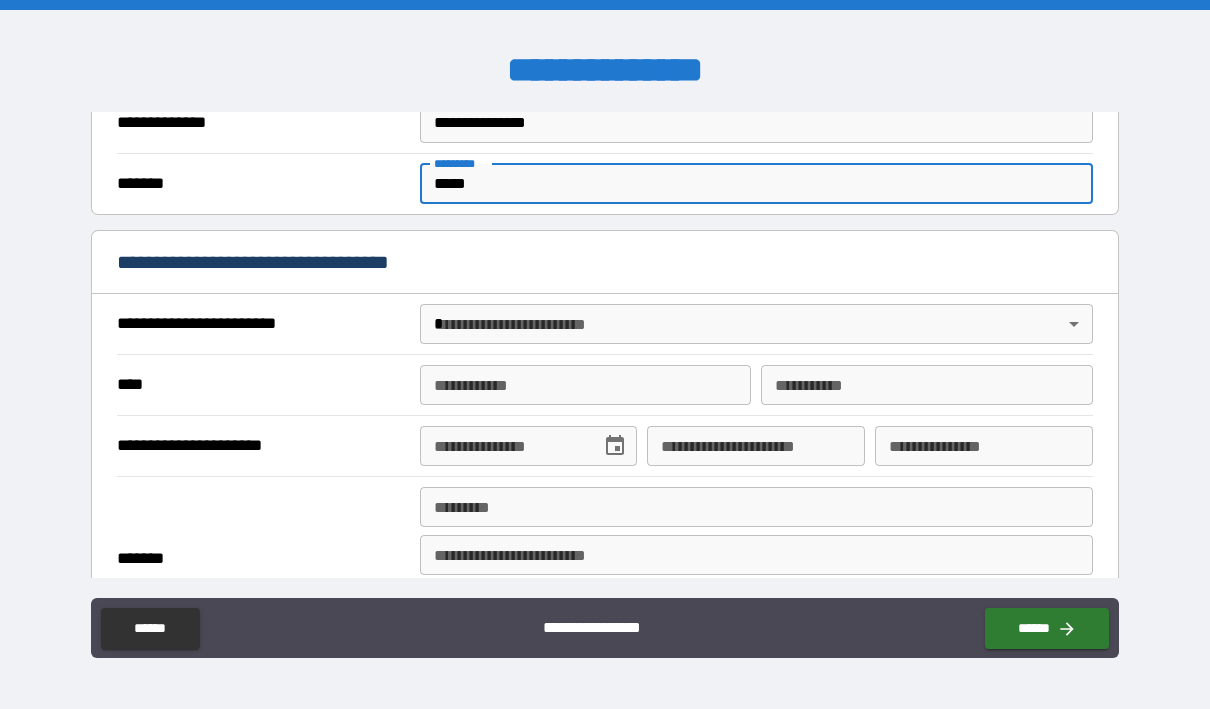 scroll, scrollTop: 600, scrollLeft: 0, axis: vertical 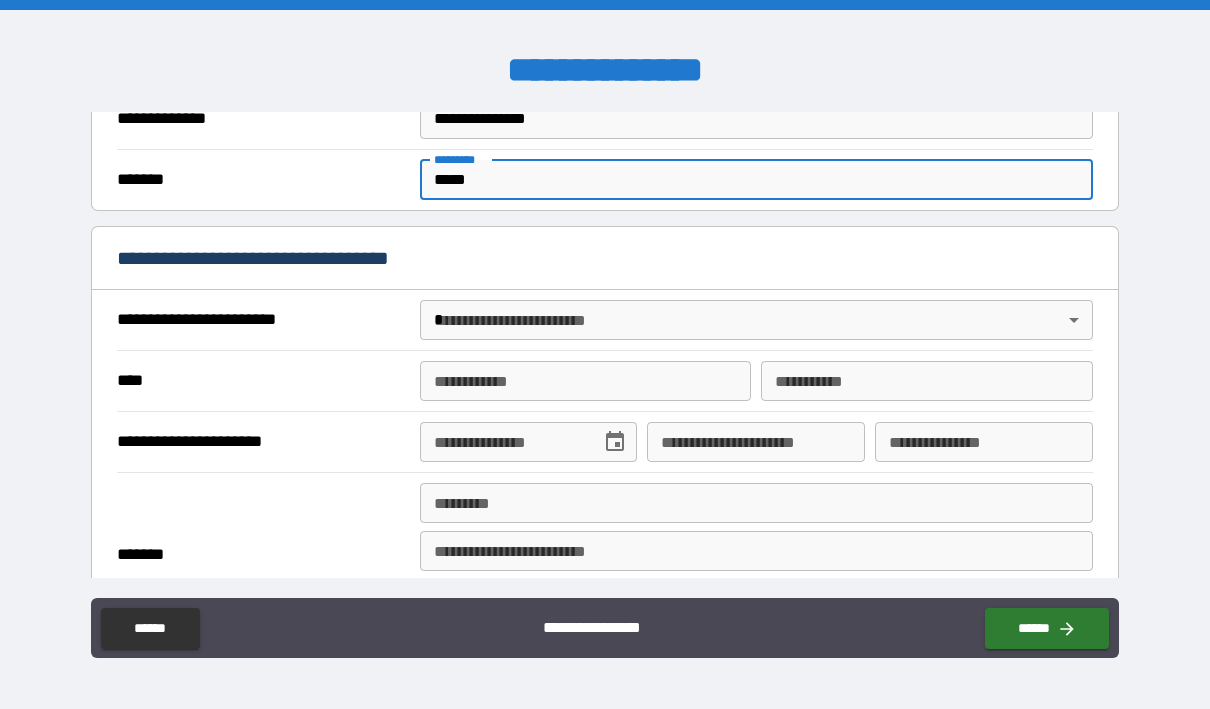 type on "*****" 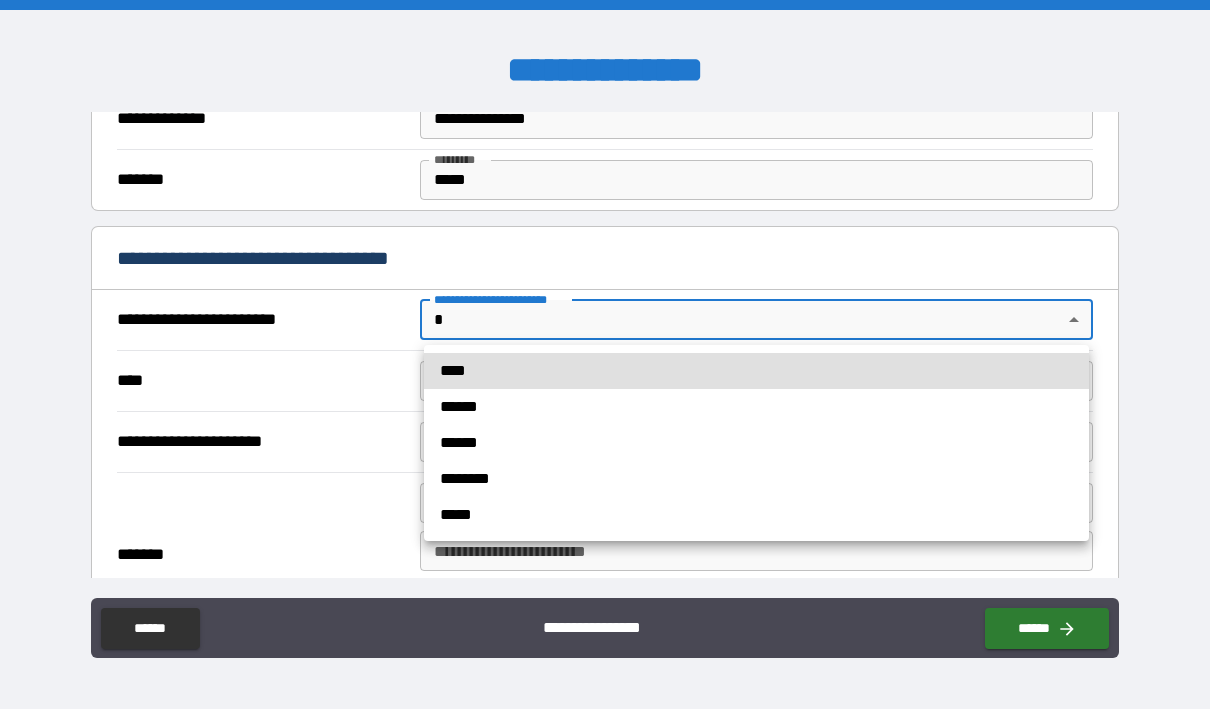 click on "**********" at bounding box center [605, 354] 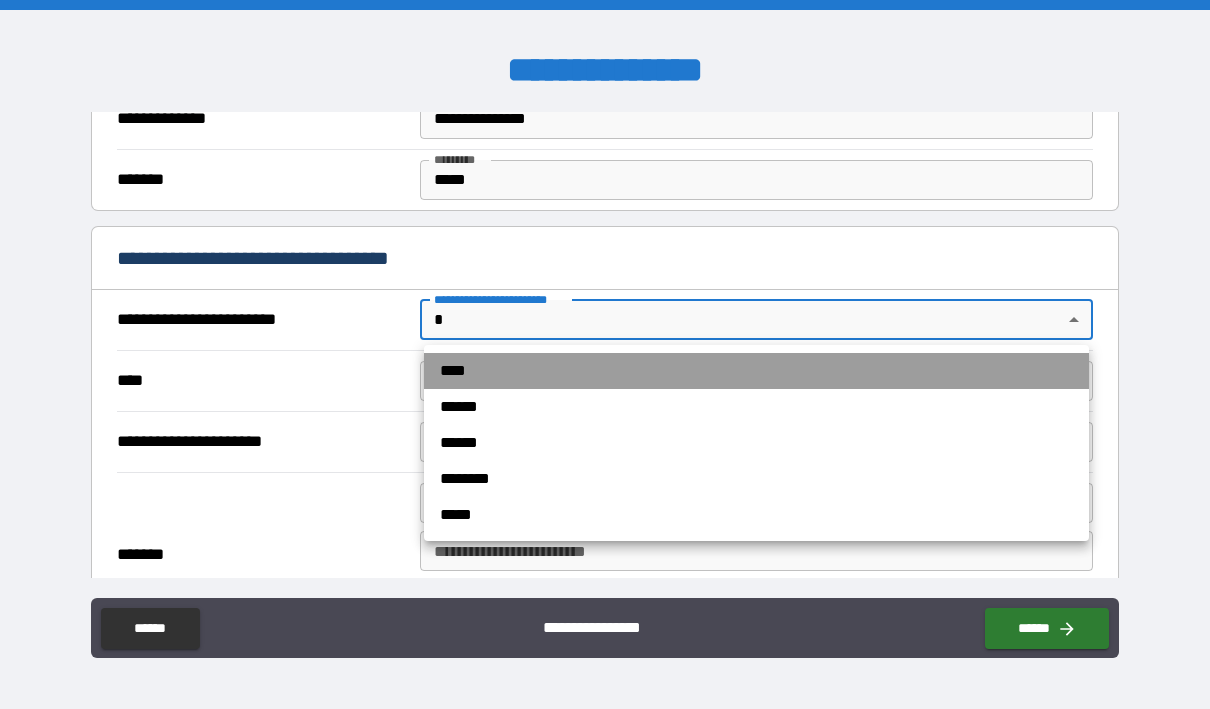 click on "****" at bounding box center (756, 371) 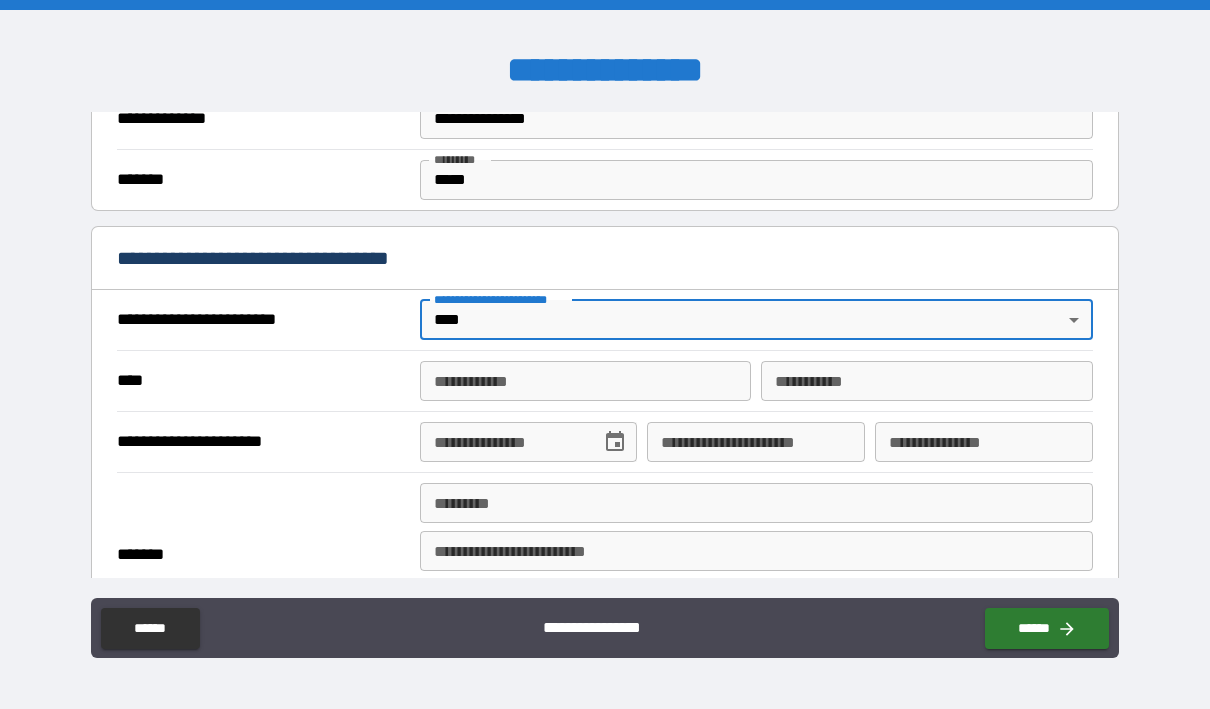 click on "**********" at bounding box center (586, 381) 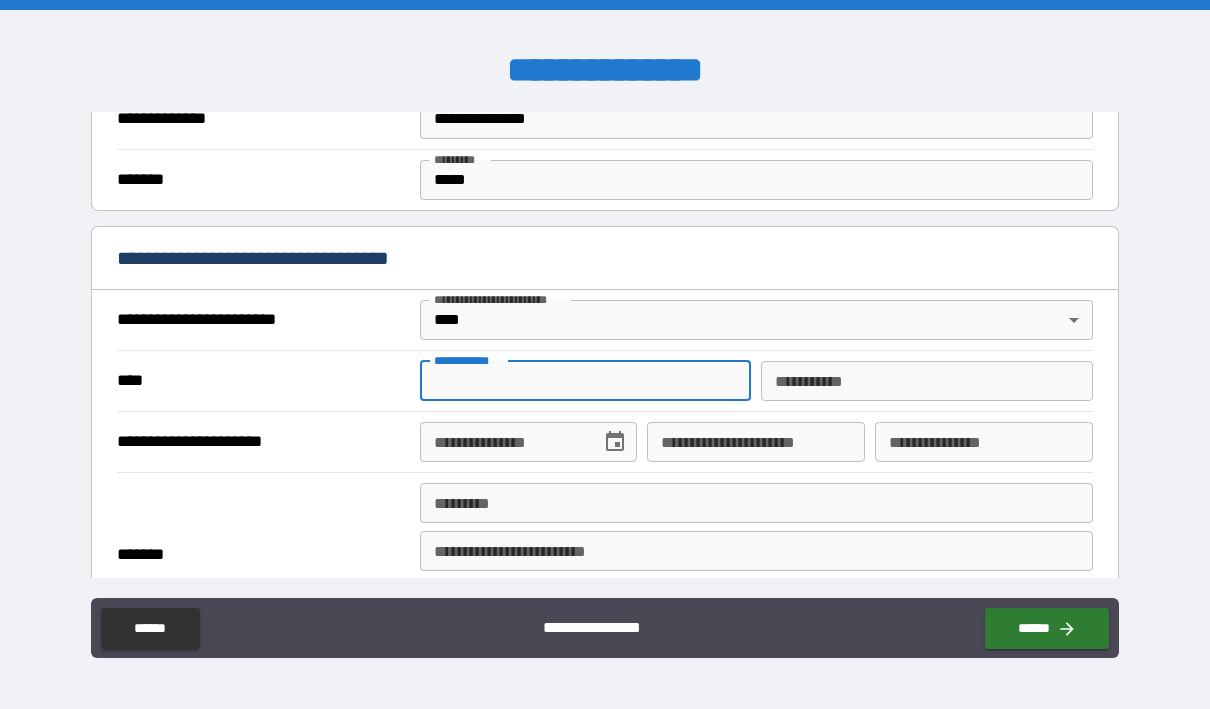 type on "*****" 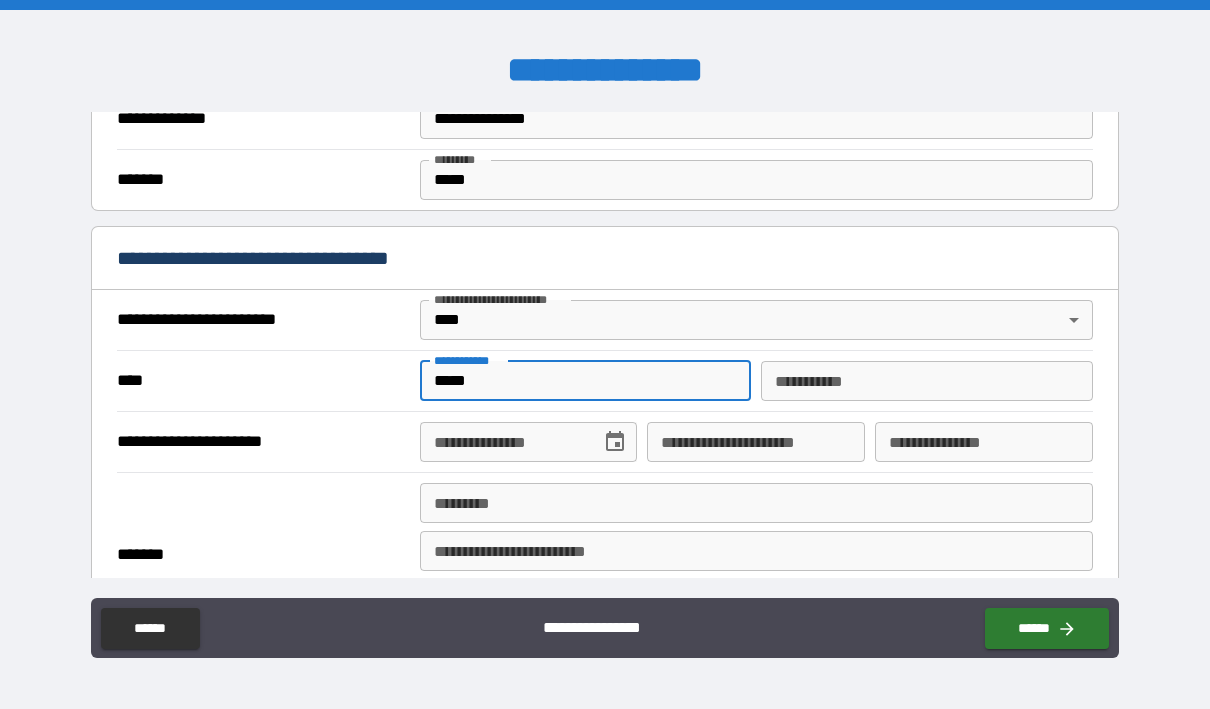 type on "*" 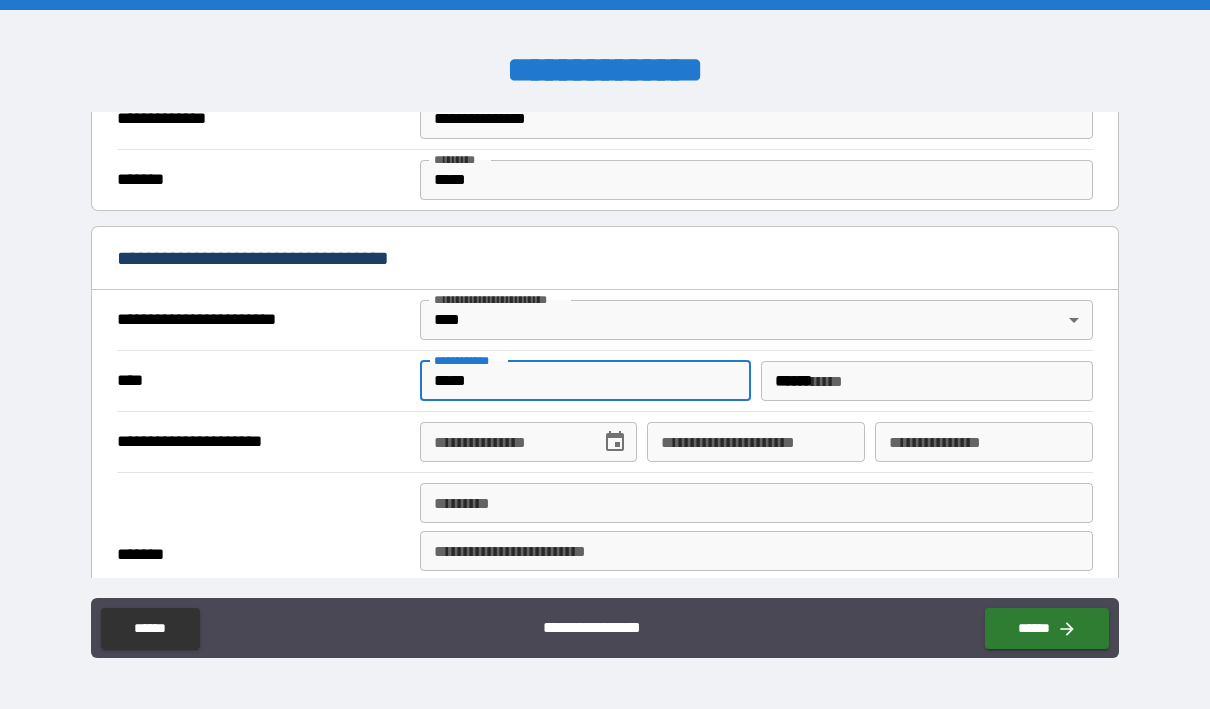 type on "**********" 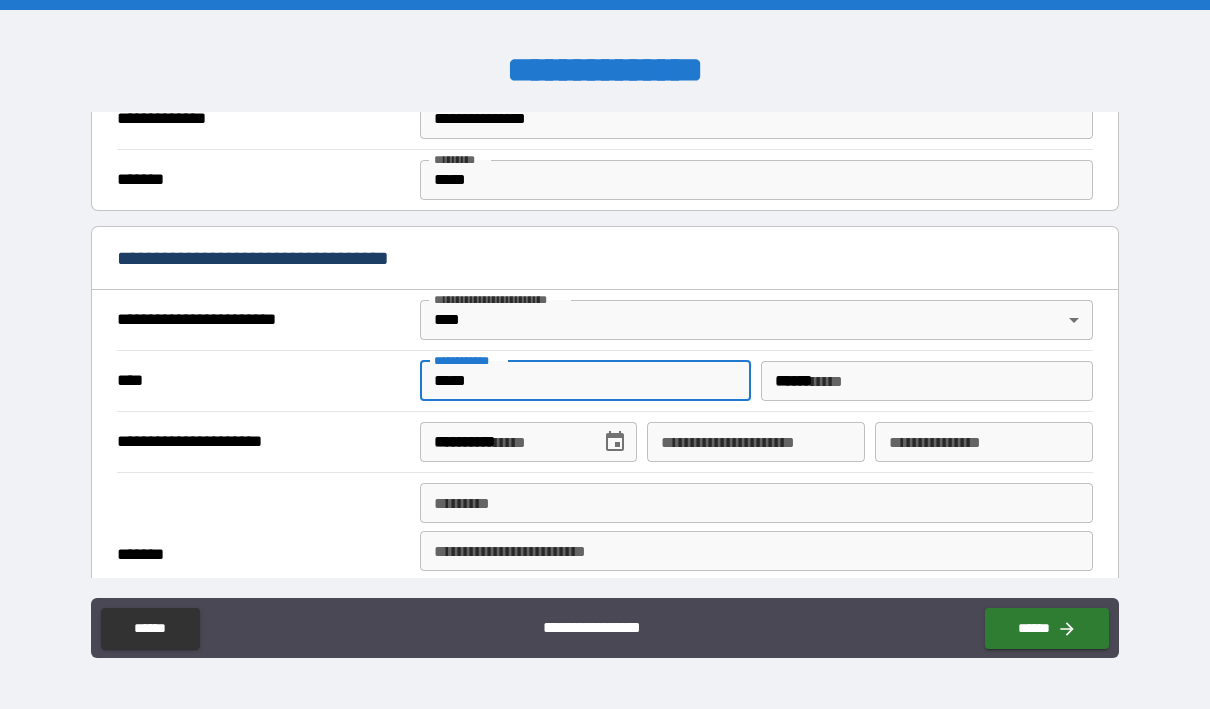 type on "*****" 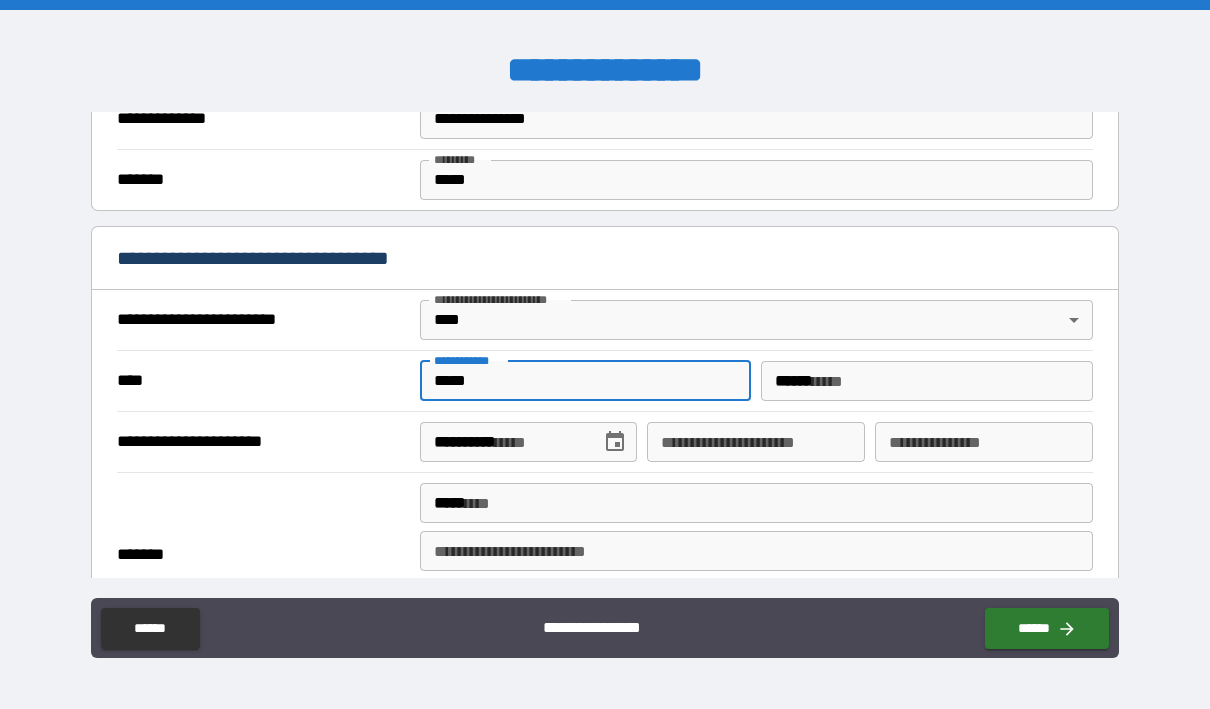 type on "**********" 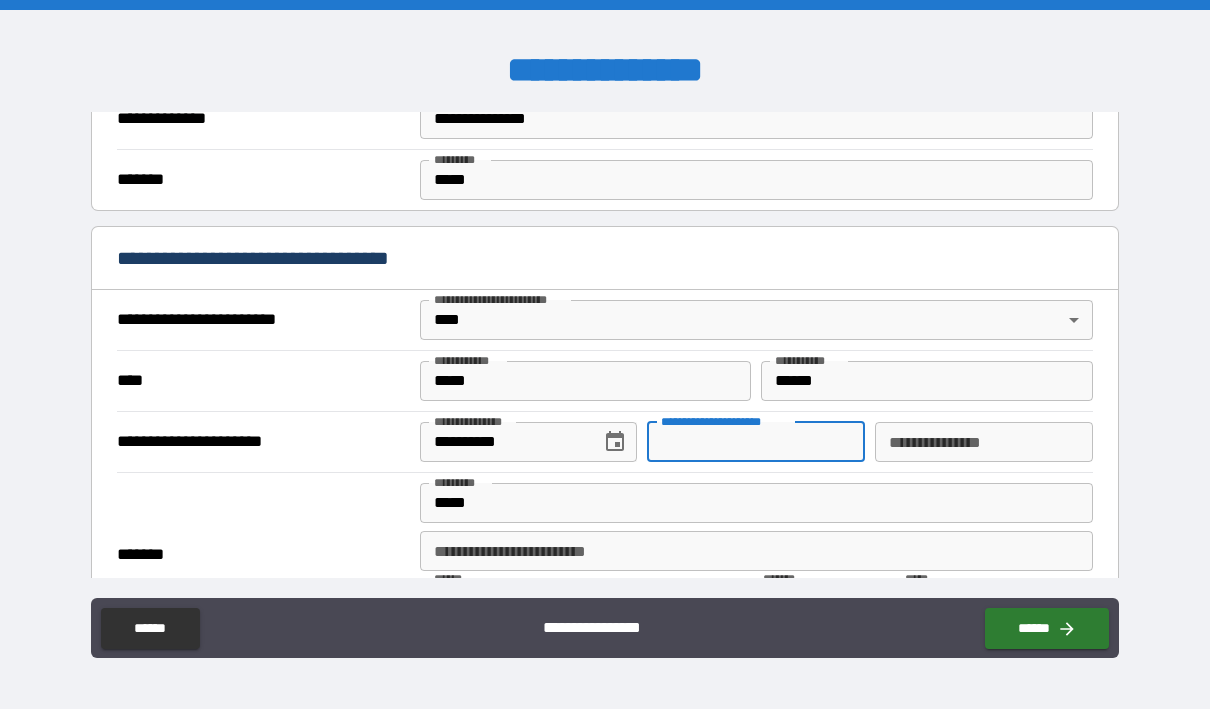 click on "**********" at bounding box center [756, 442] 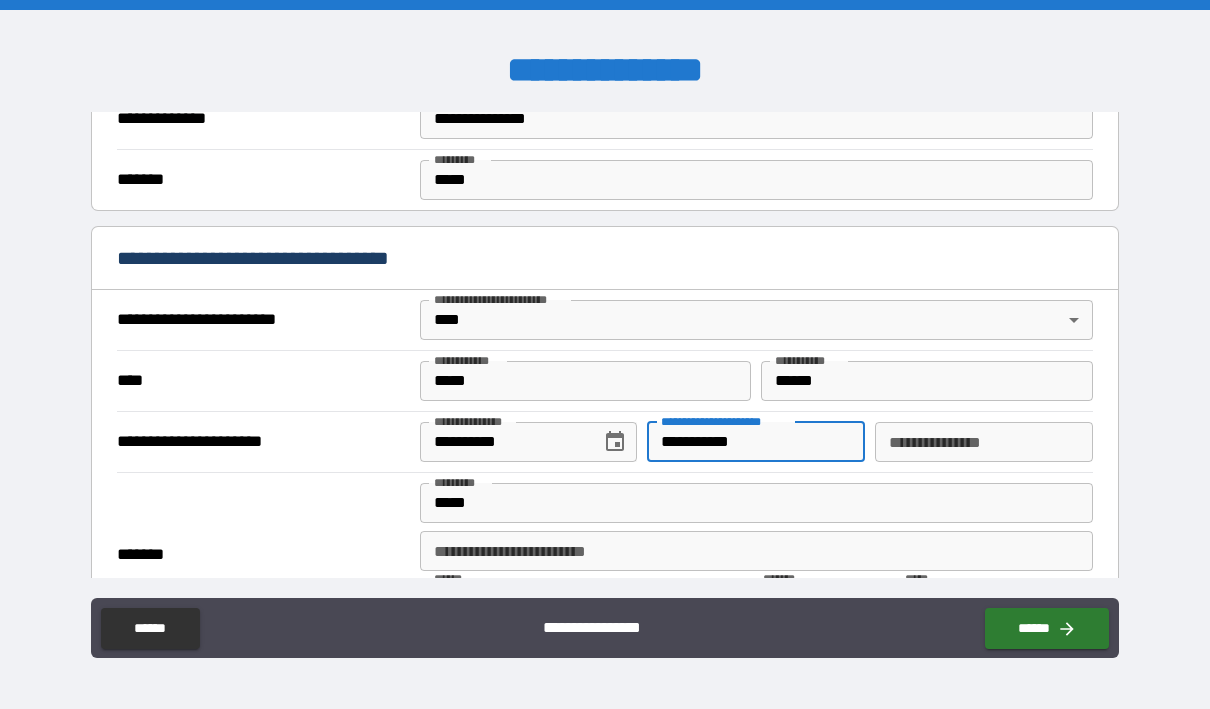 type on "**********" 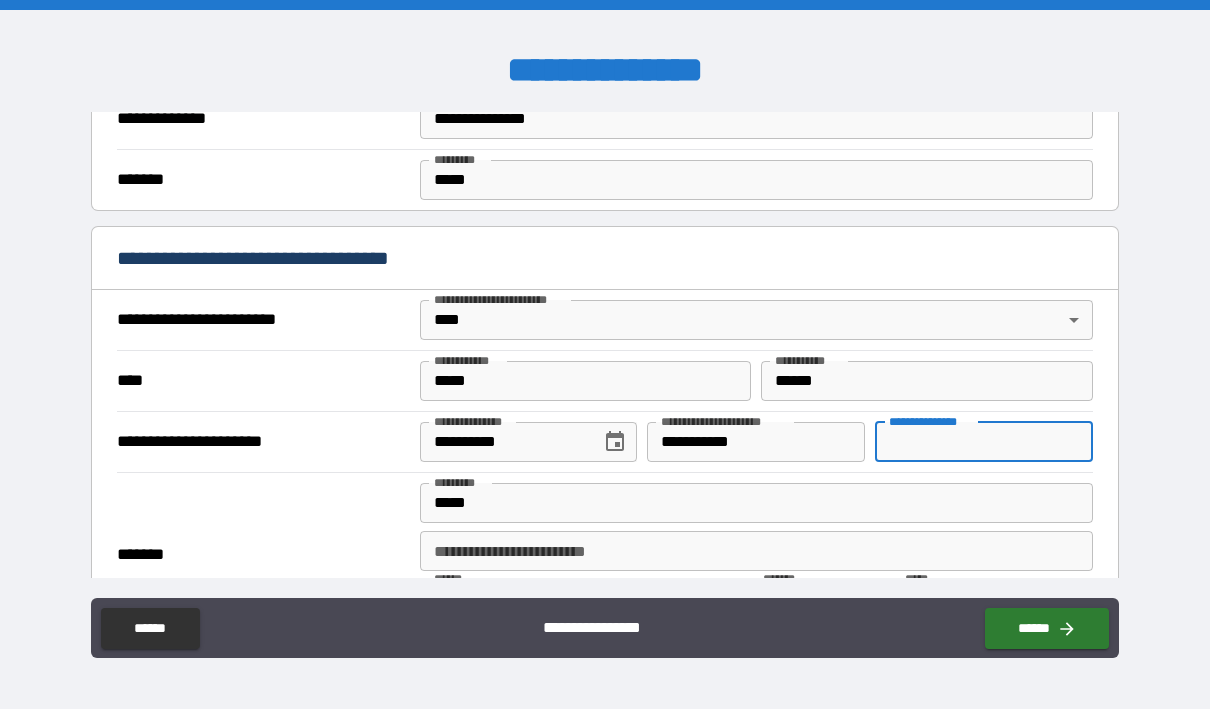 click on "**********" at bounding box center [984, 442] 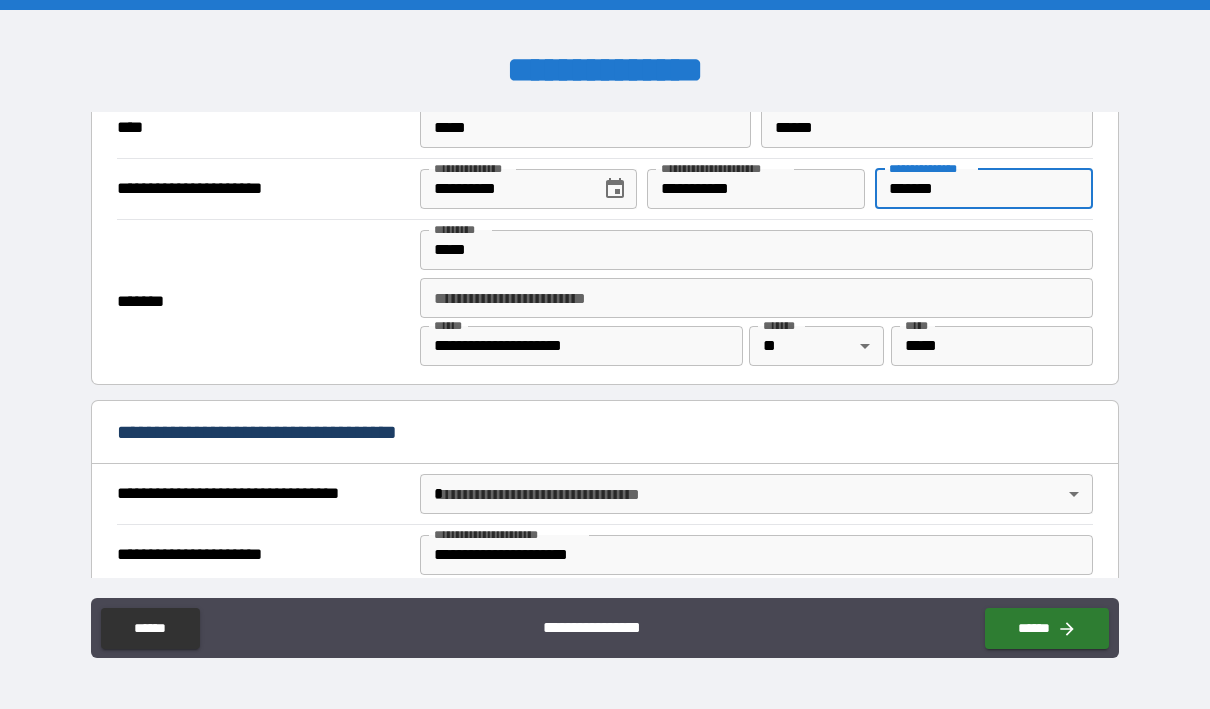 scroll, scrollTop: 900, scrollLeft: 0, axis: vertical 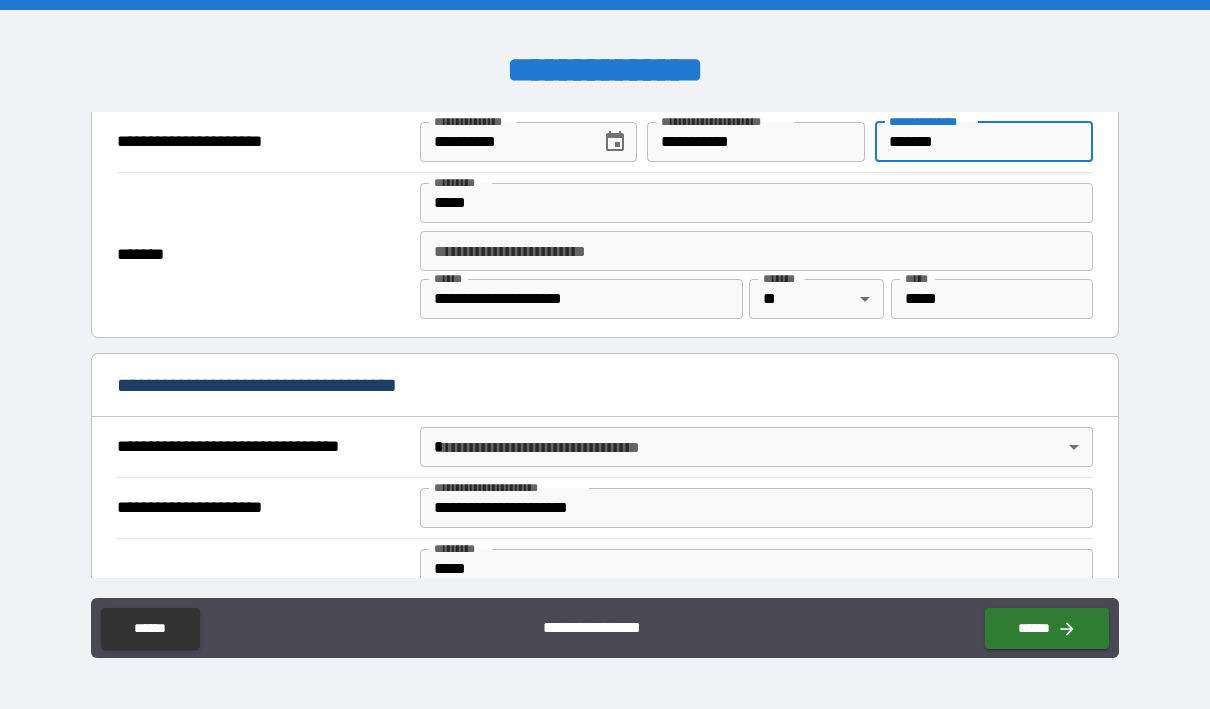 type on "*******" 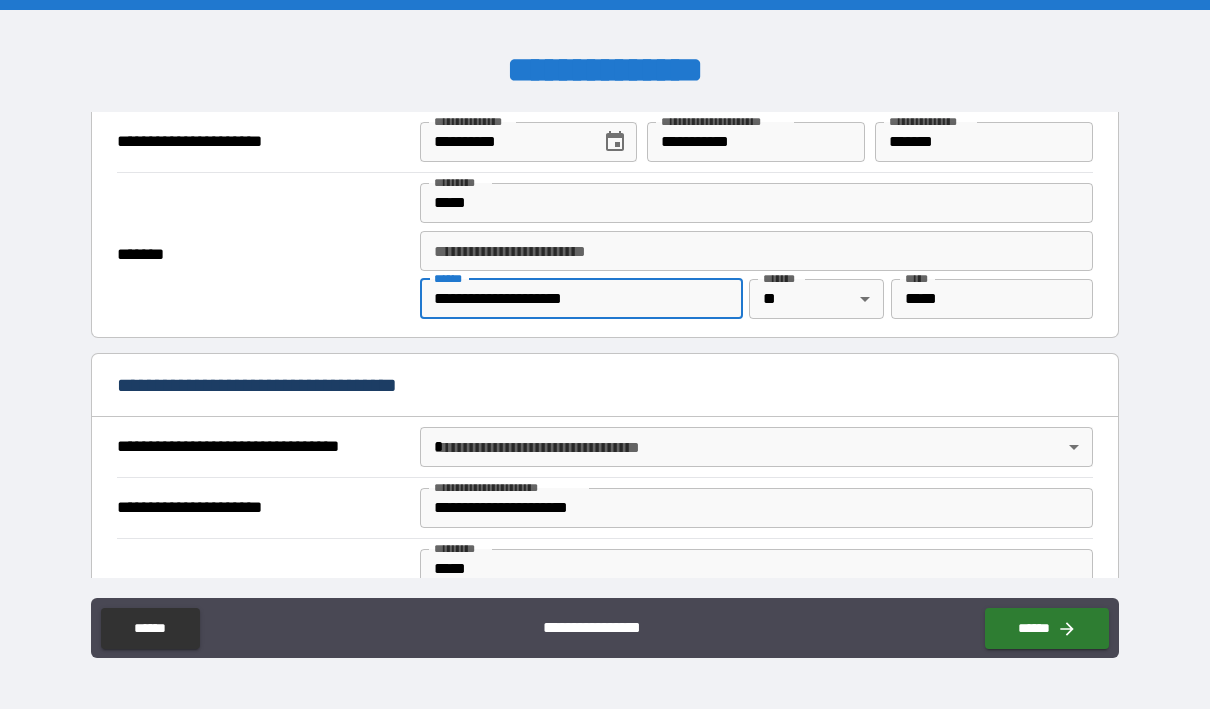 drag, startPoint x: 608, startPoint y: 292, endPoint x: 409, endPoint y: 289, distance: 199.02261 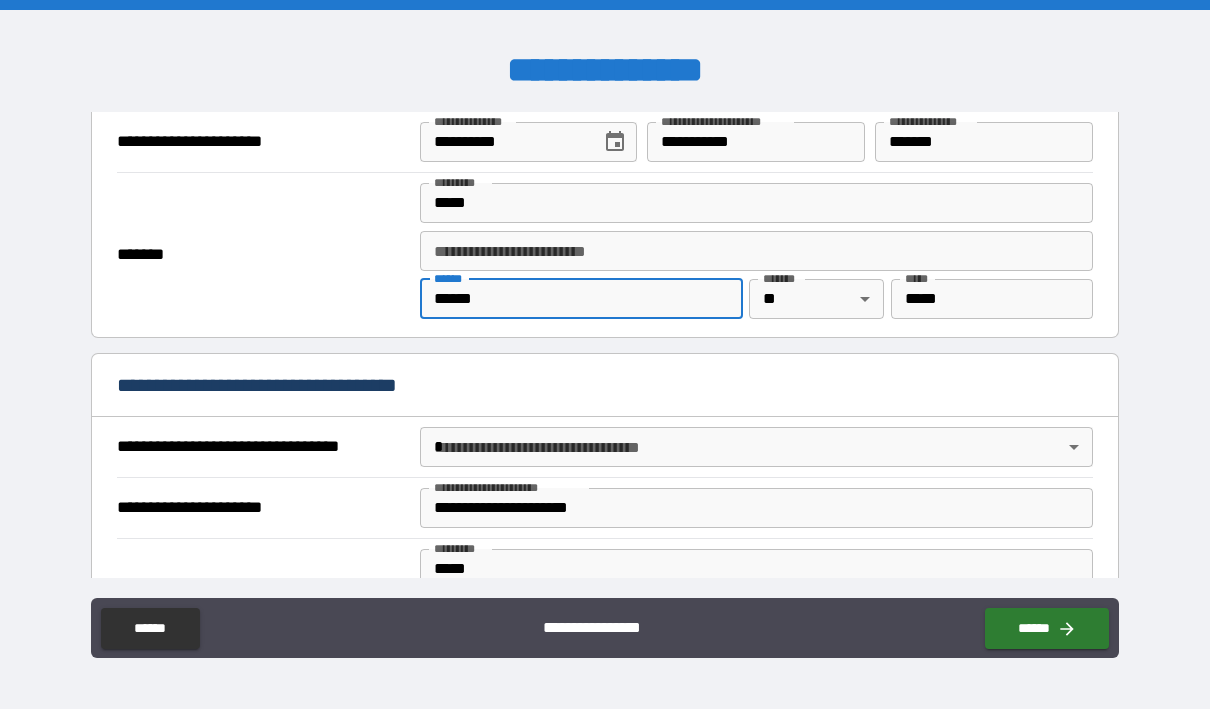 type on "******" 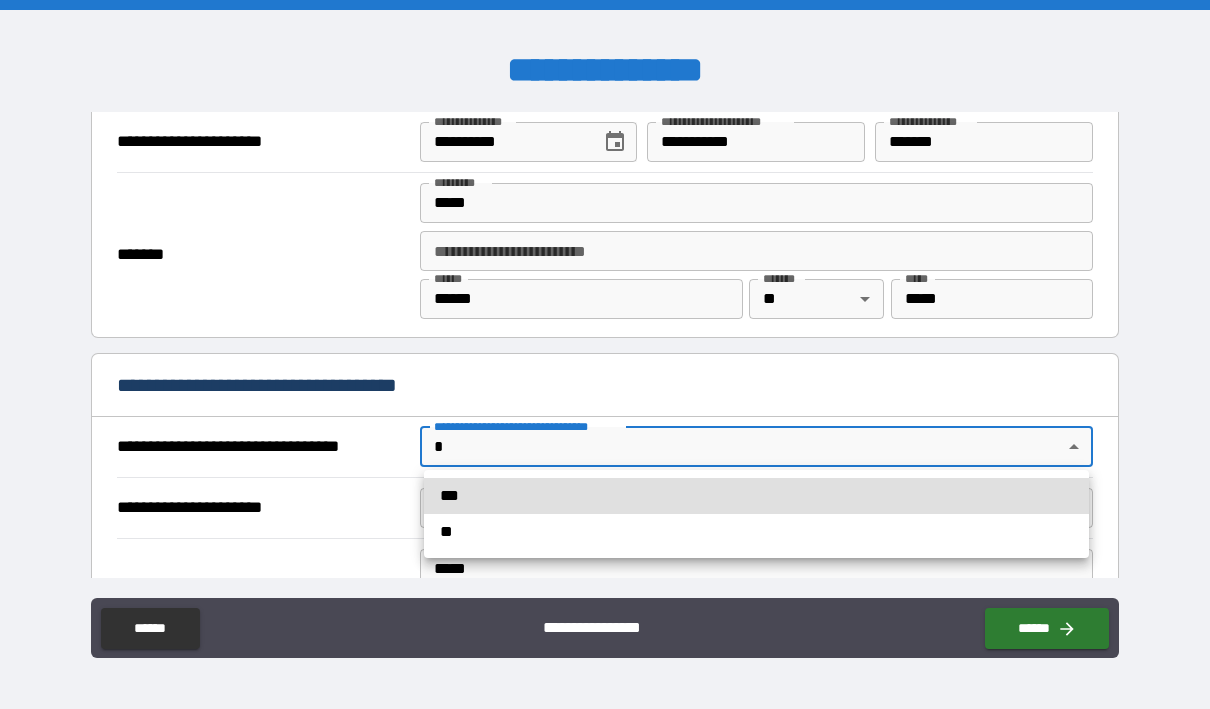 click on "**********" at bounding box center (605, 354) 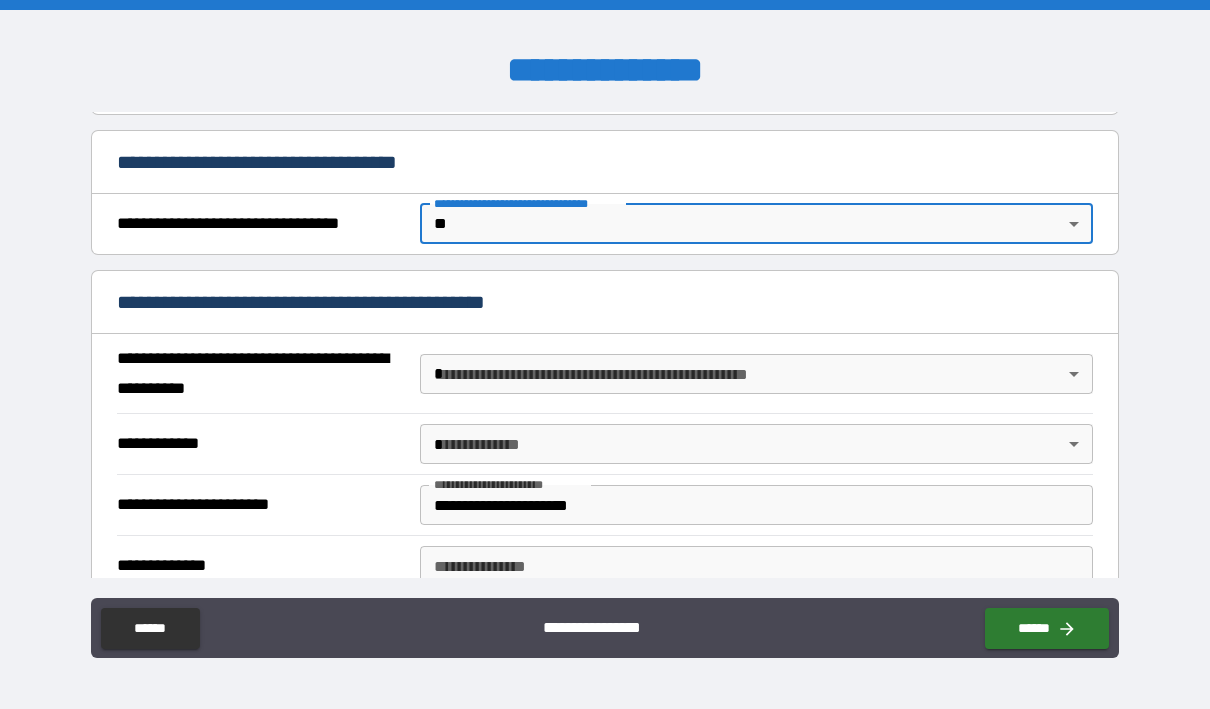 scroll, scrollTop: 1200, scrollLeft: 0, axis: vertical 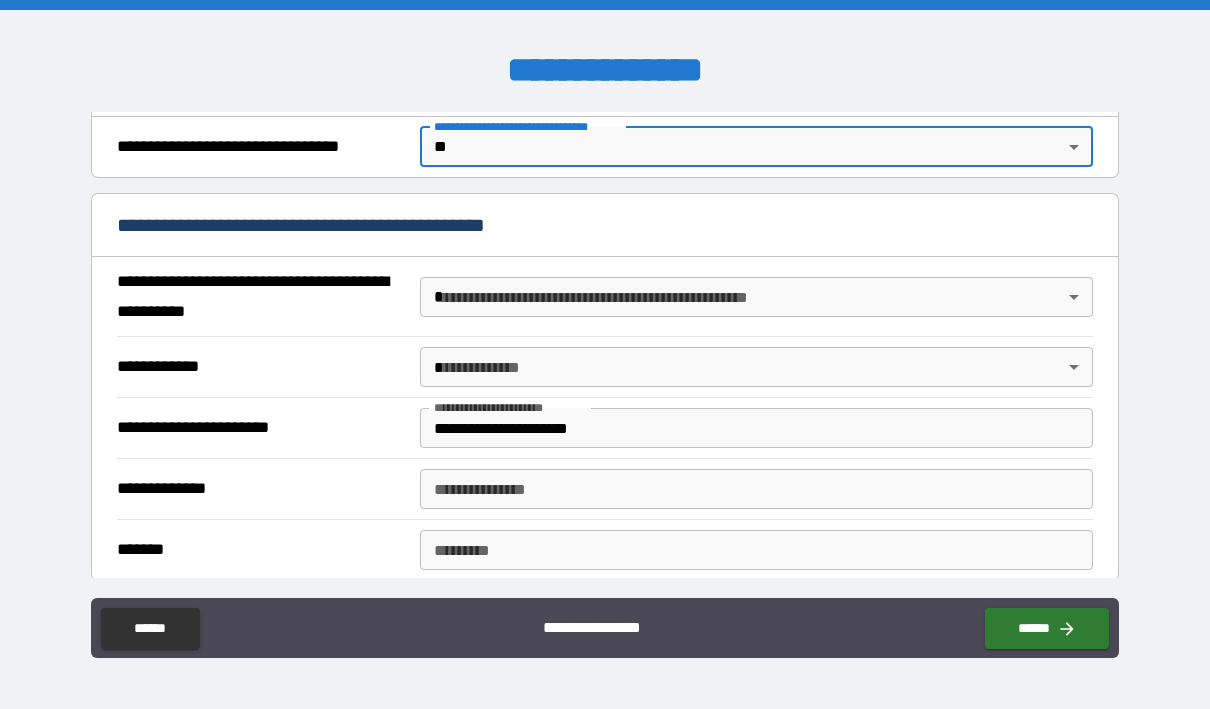 click on "**********" at bounding box center [605, 354] 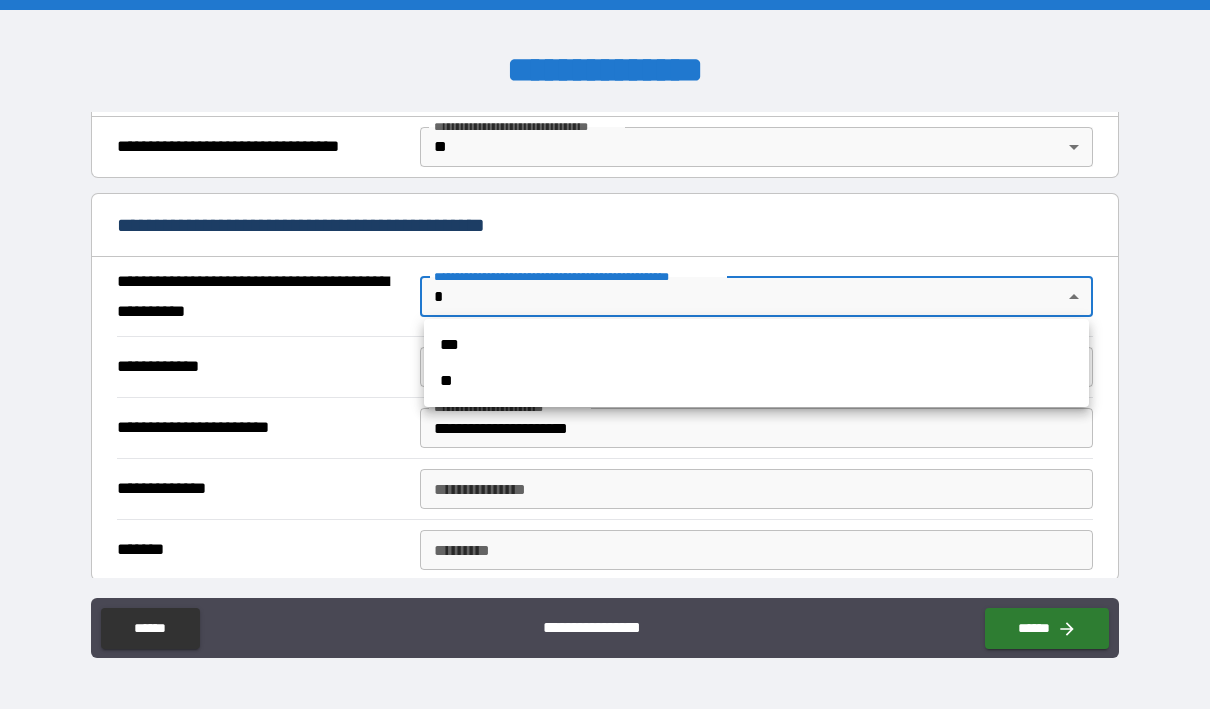 click on "**" at bounding box center (756, 381) 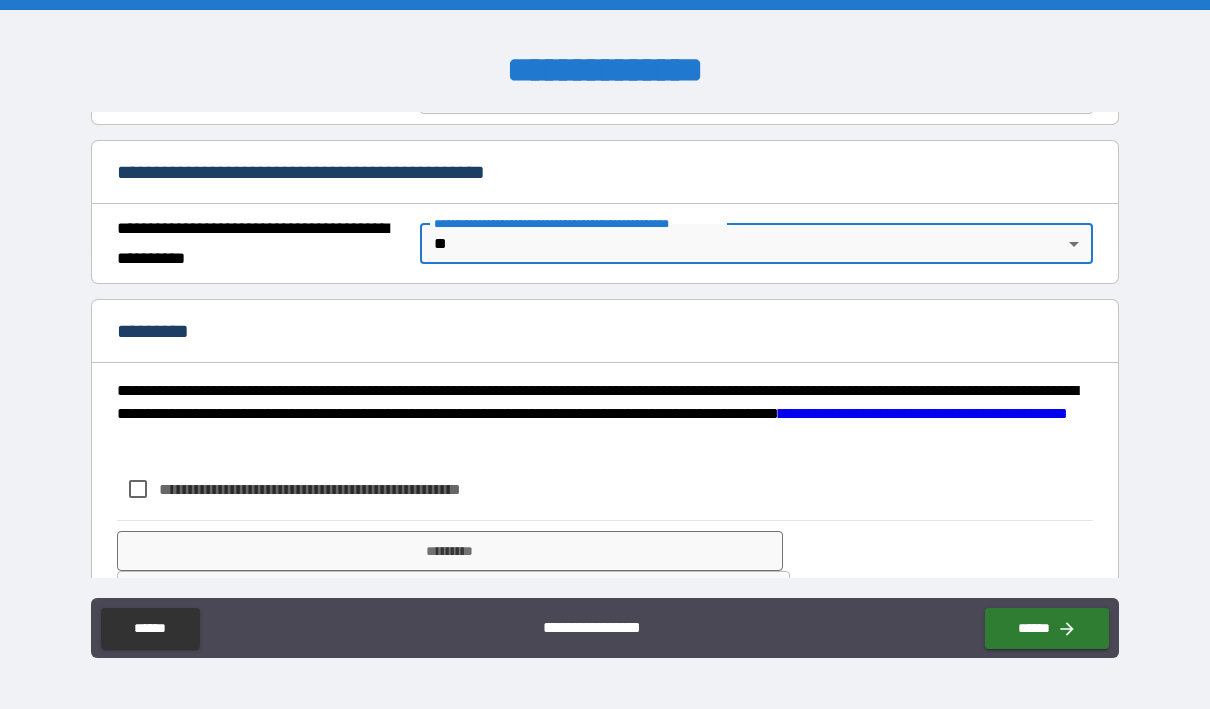 scroll, scrollTop: 1310, scrollLeft: 0, axis: vertical 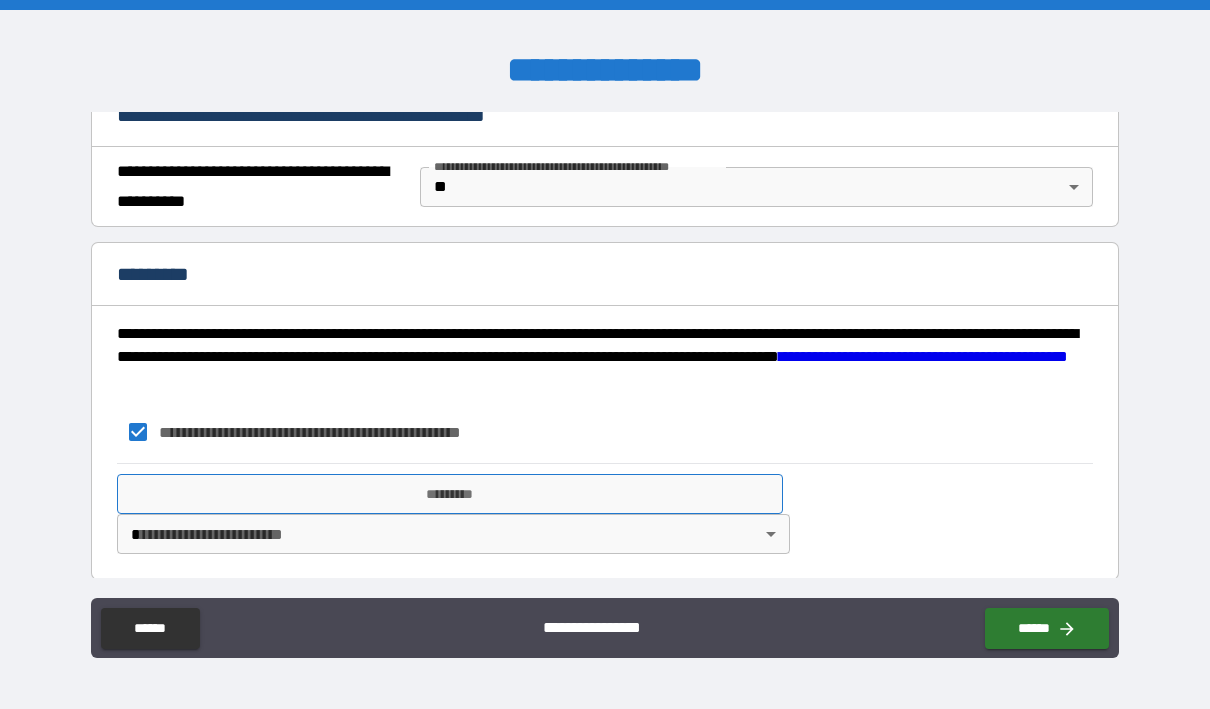 click on "*********" at bounding box center (449, 494) 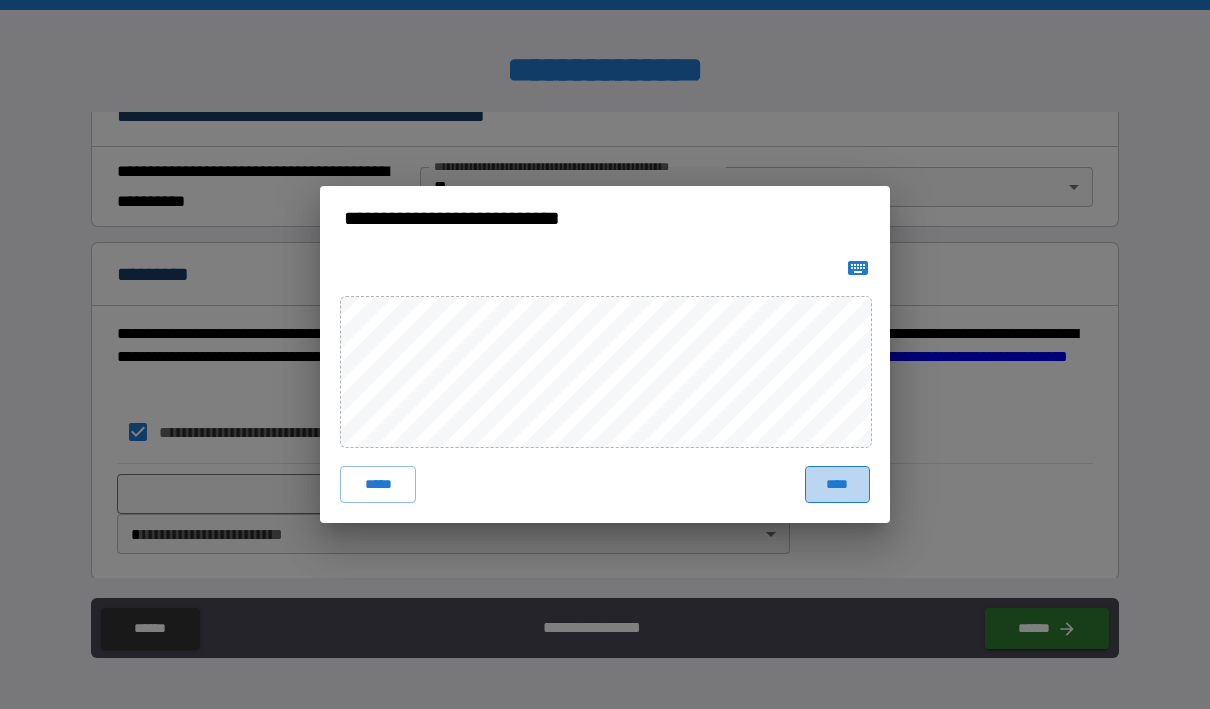 click on "****" at bounding box center [837, 484] 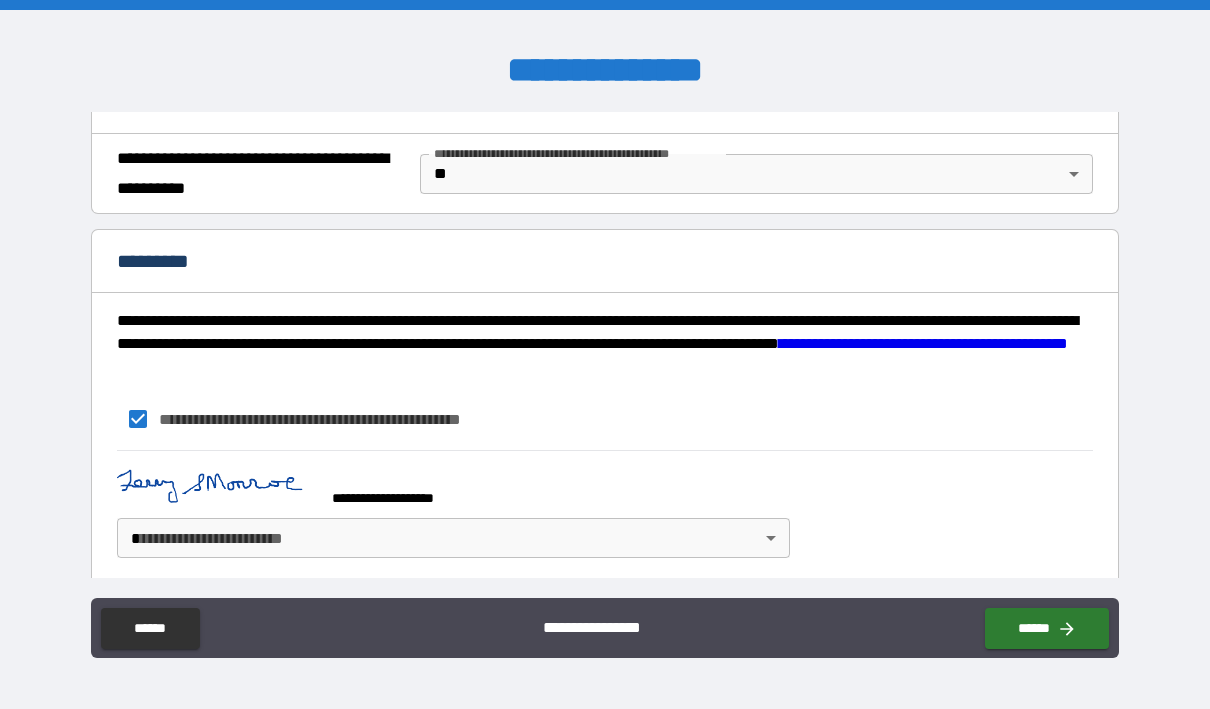 scroll, scrollTop: 1327, scrollLeft: 0, axis: vertical 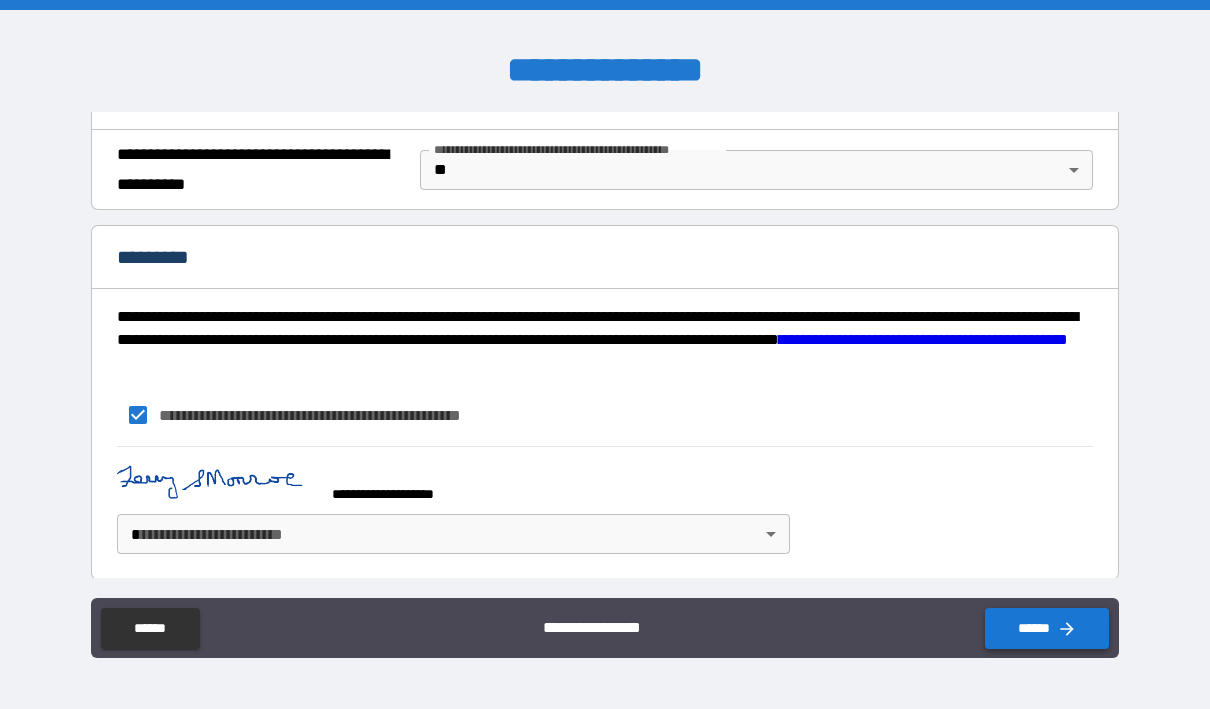 click on "******" at bounding box center (1047, 628) 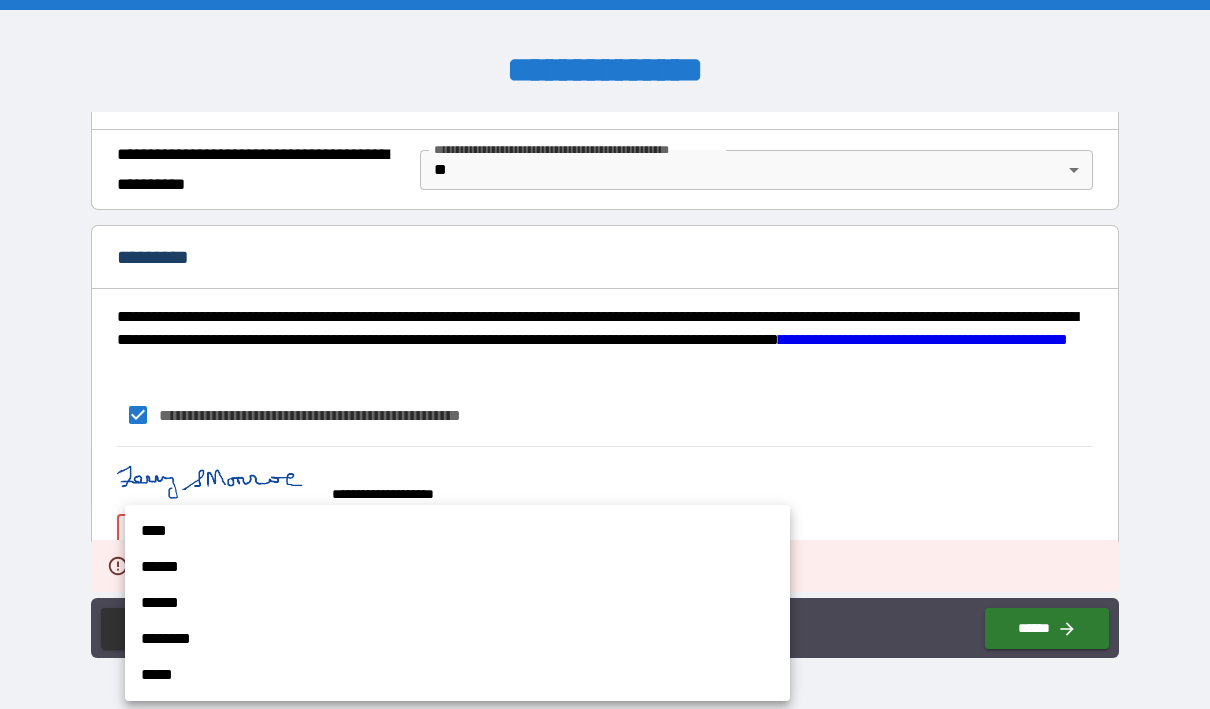 click on "**********" at bounding box center (605, 354) 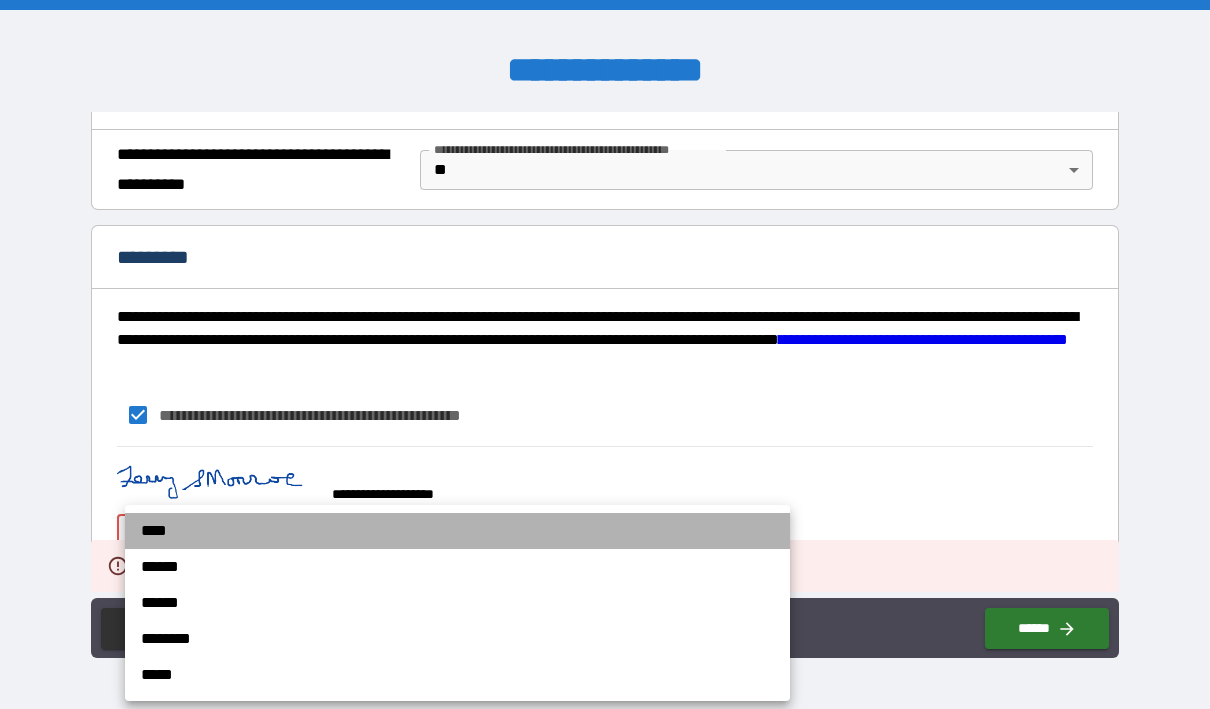 click on "****" at bounding box center (457, 531) 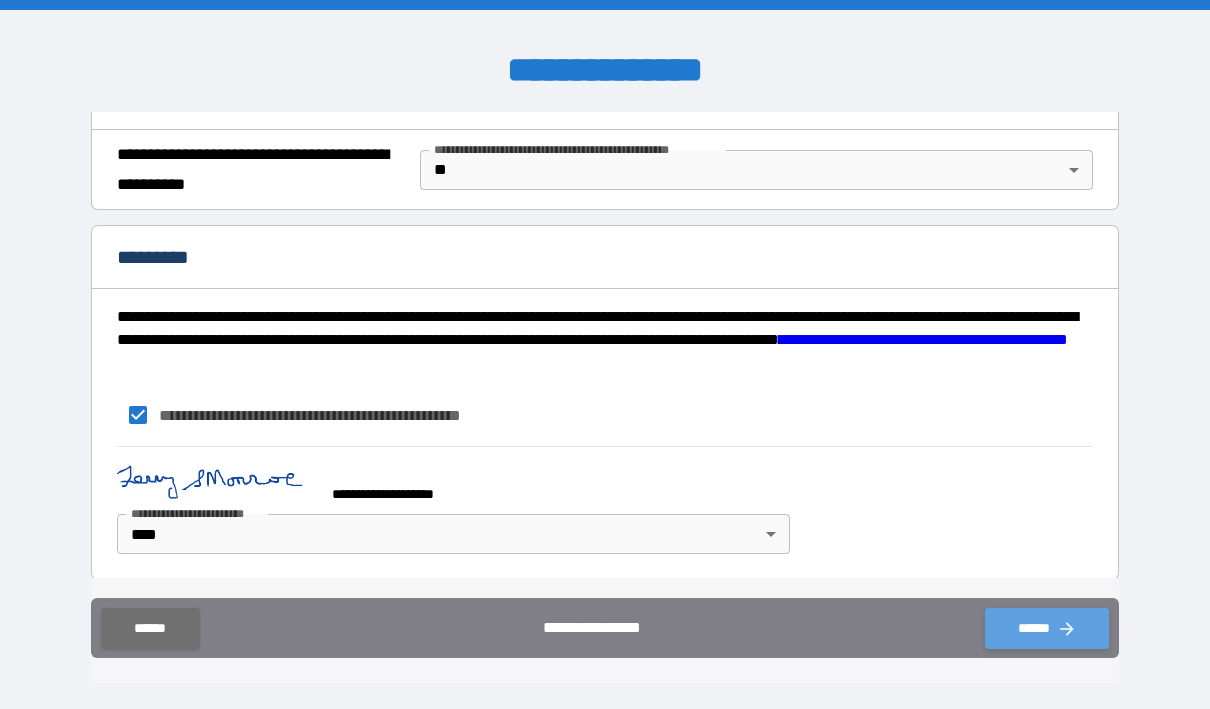 click on "******" at bounding box center [1047, 628] 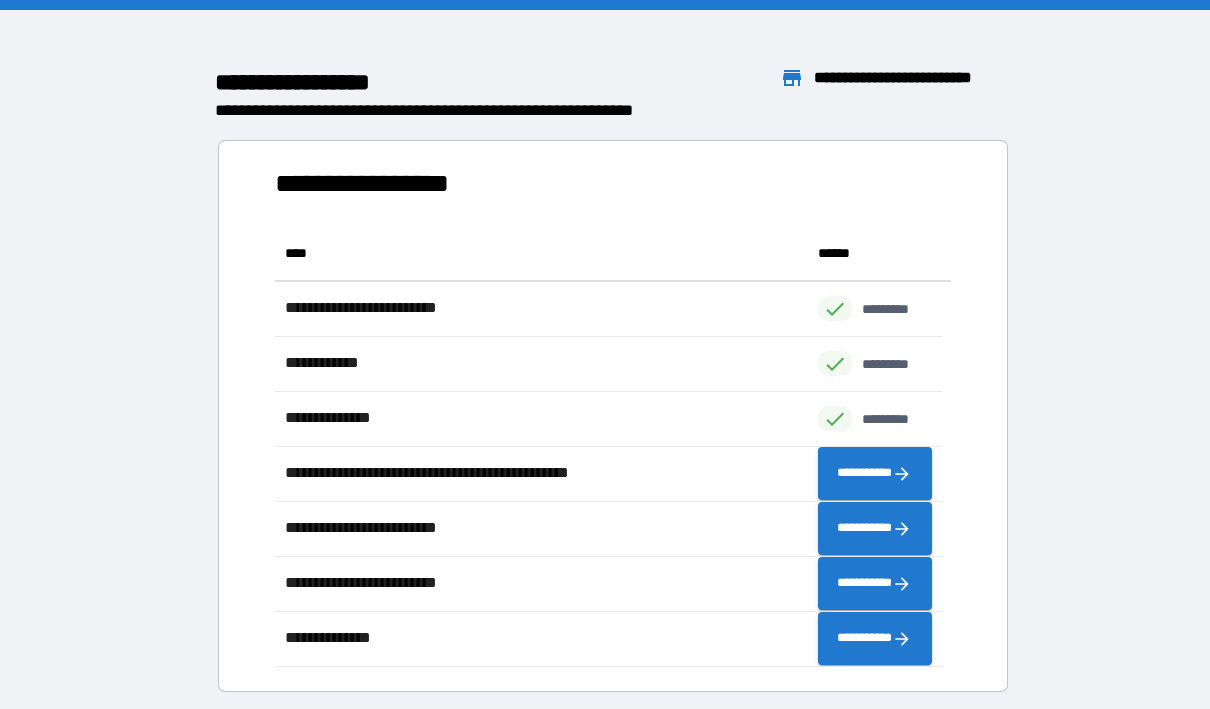 scroll, scrollTop: 16, scrollLeft: 16, axis: both 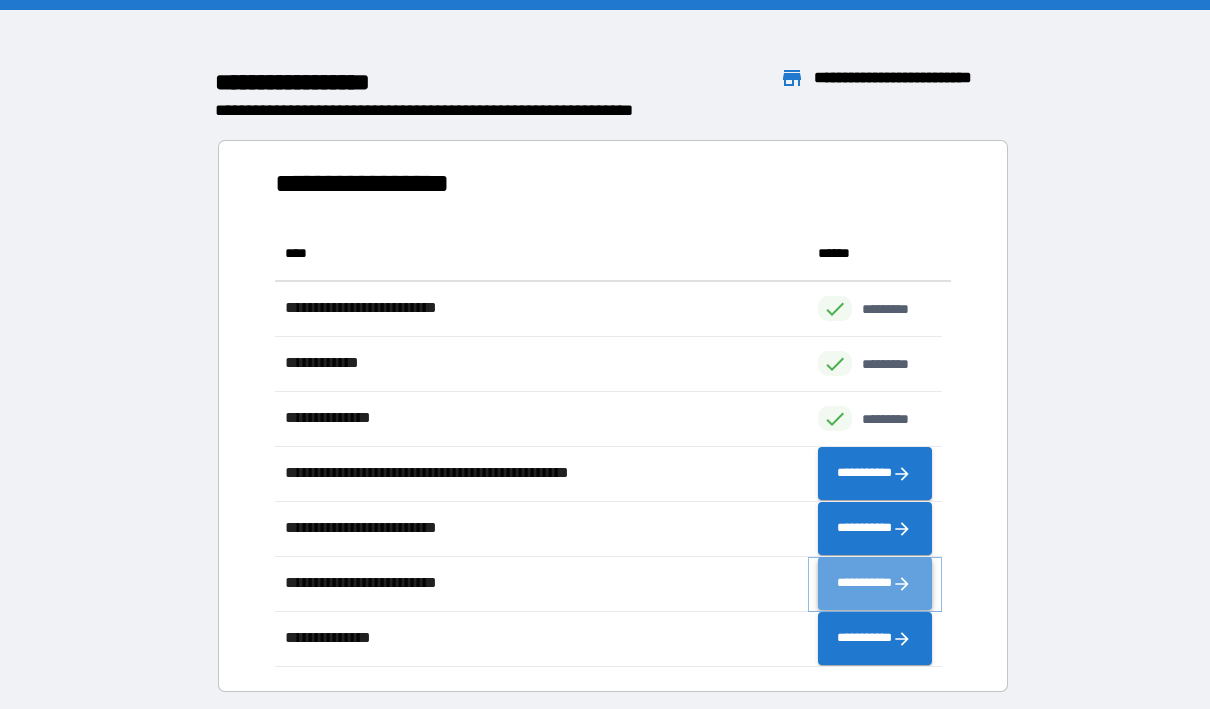 click on "**********" at bounding box center [874, 583] 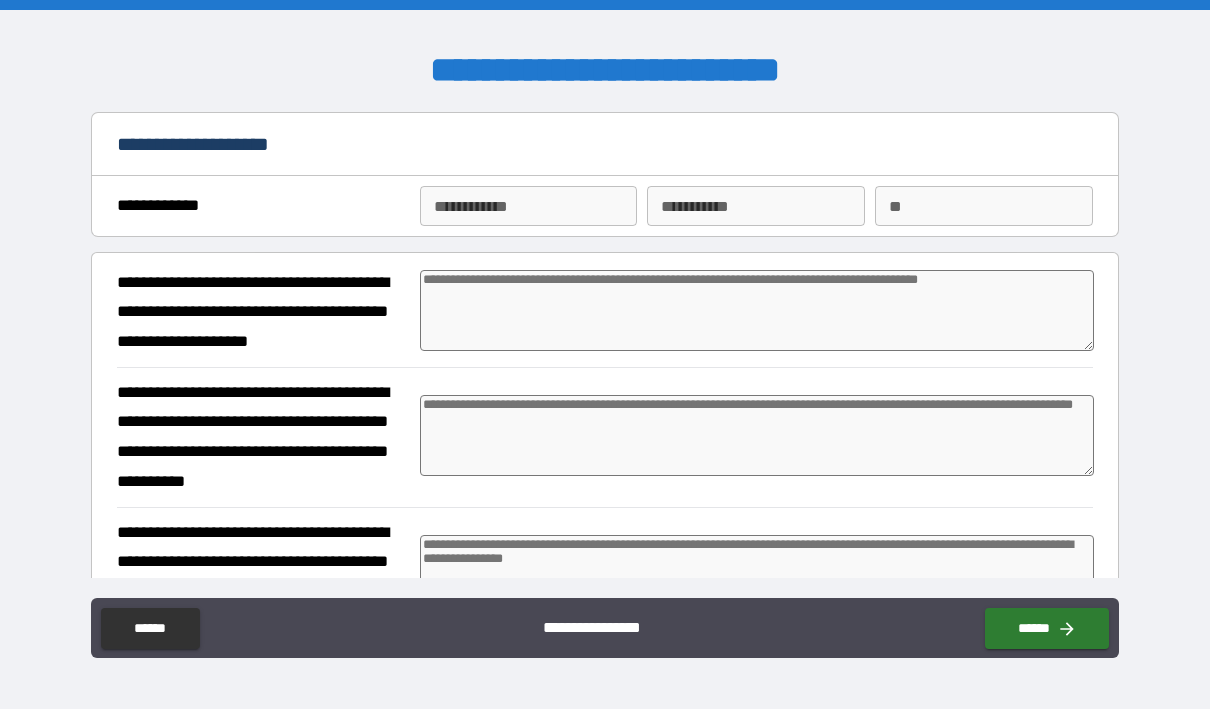 type on "*" 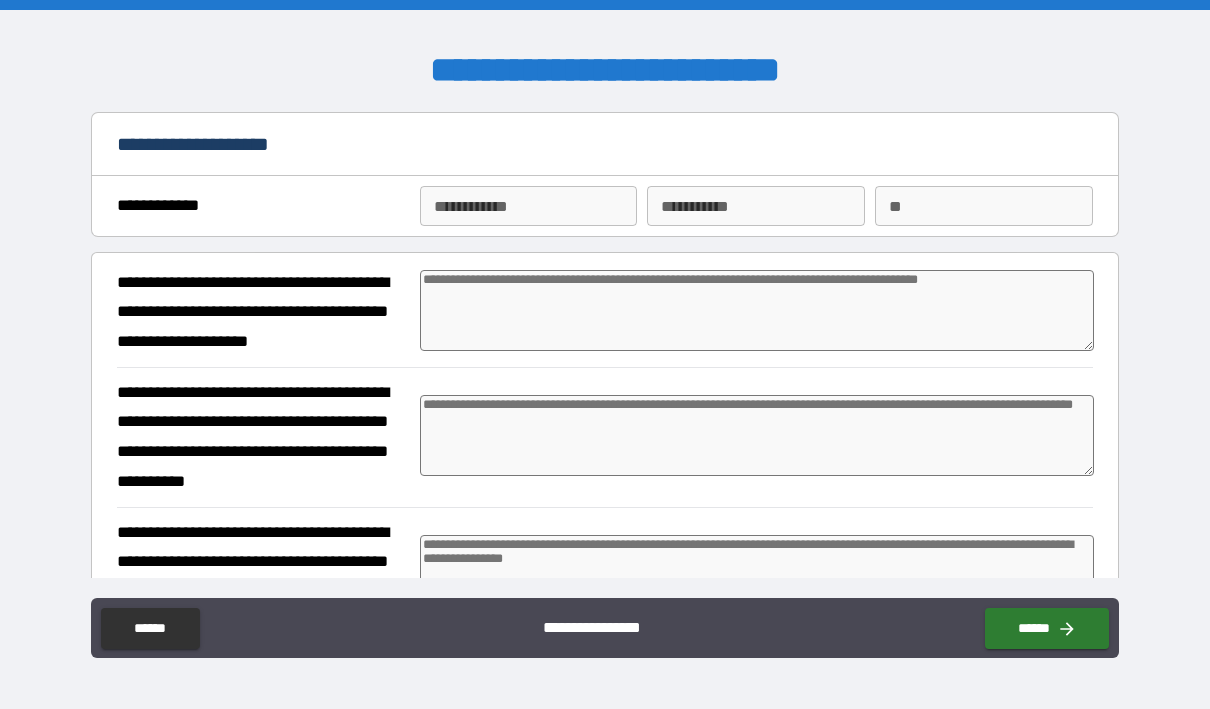 type on "*" 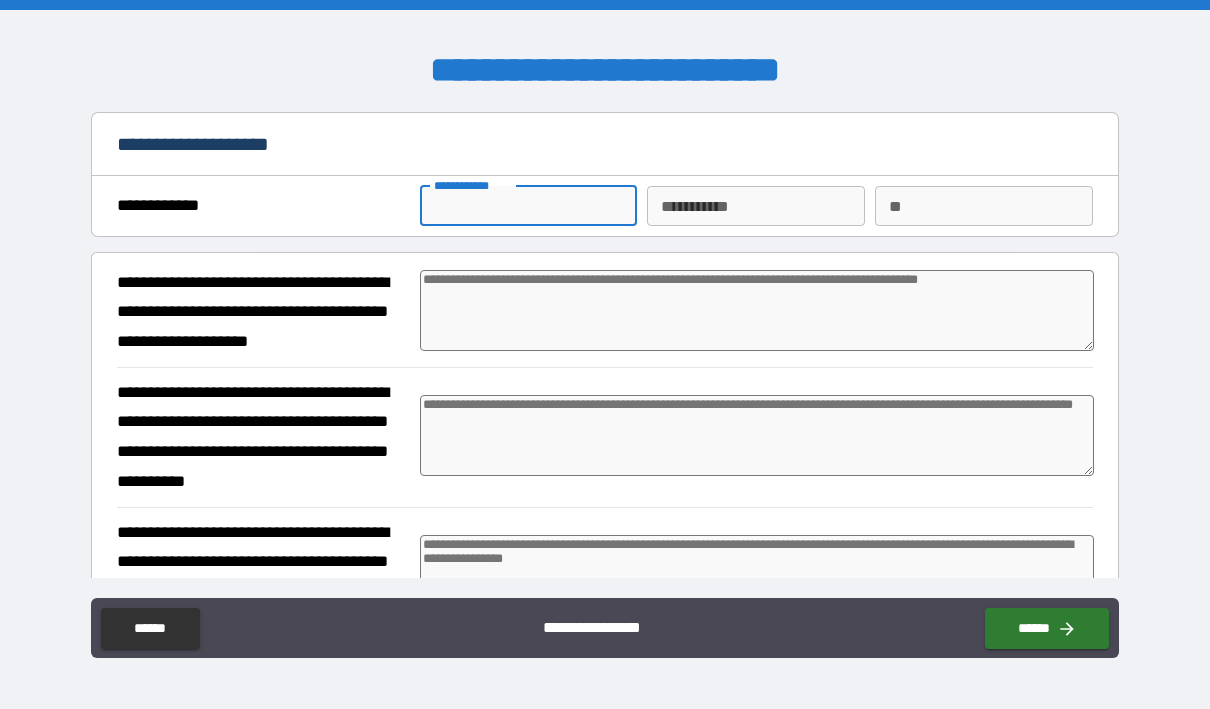 click on "**********" at bounding box center [529, 206] 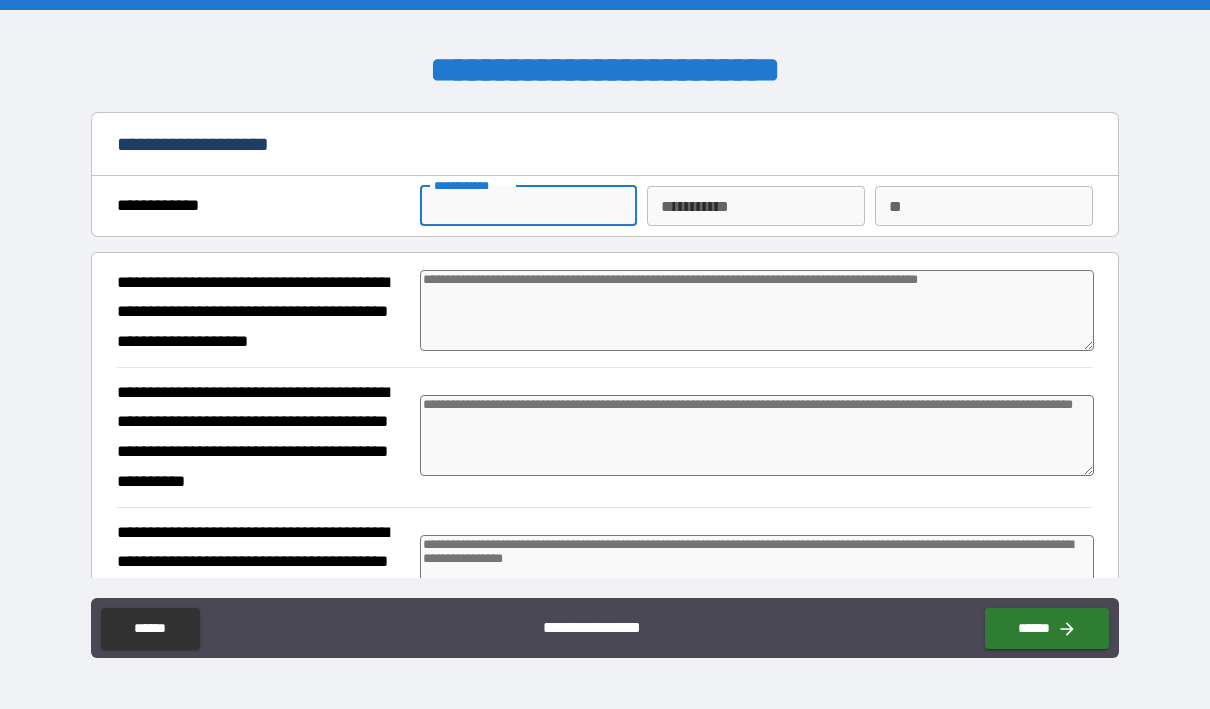 type on "*****" 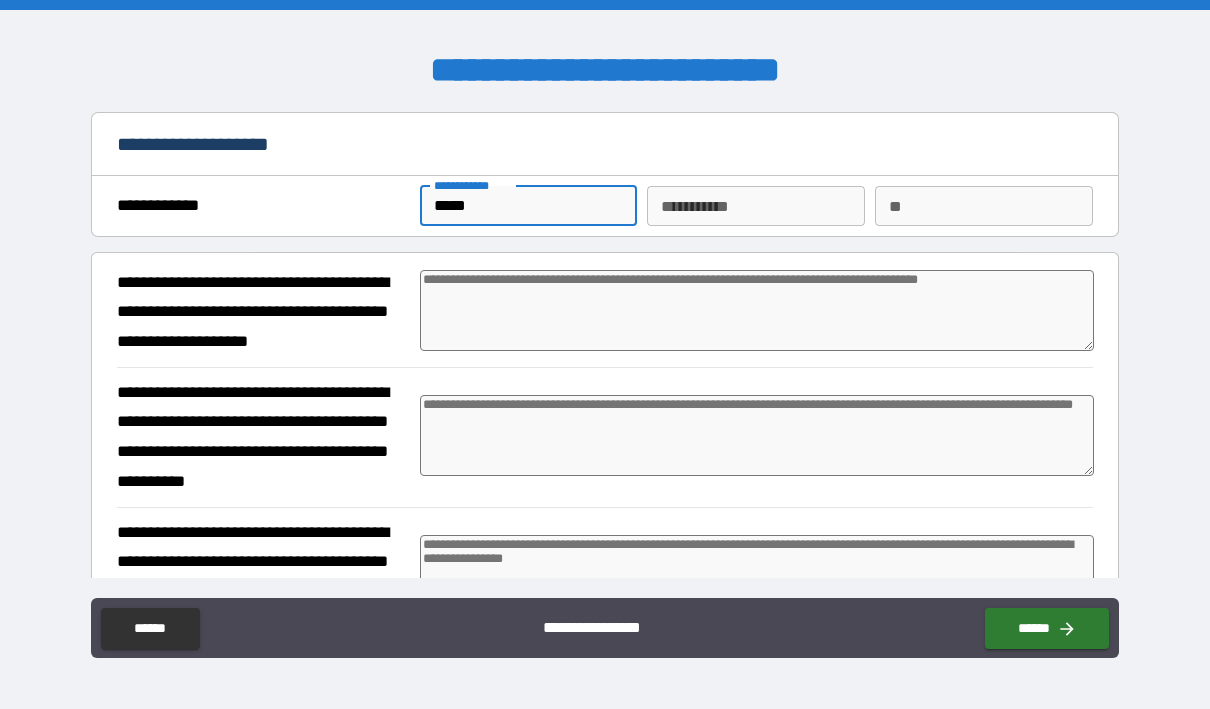 type on "******" 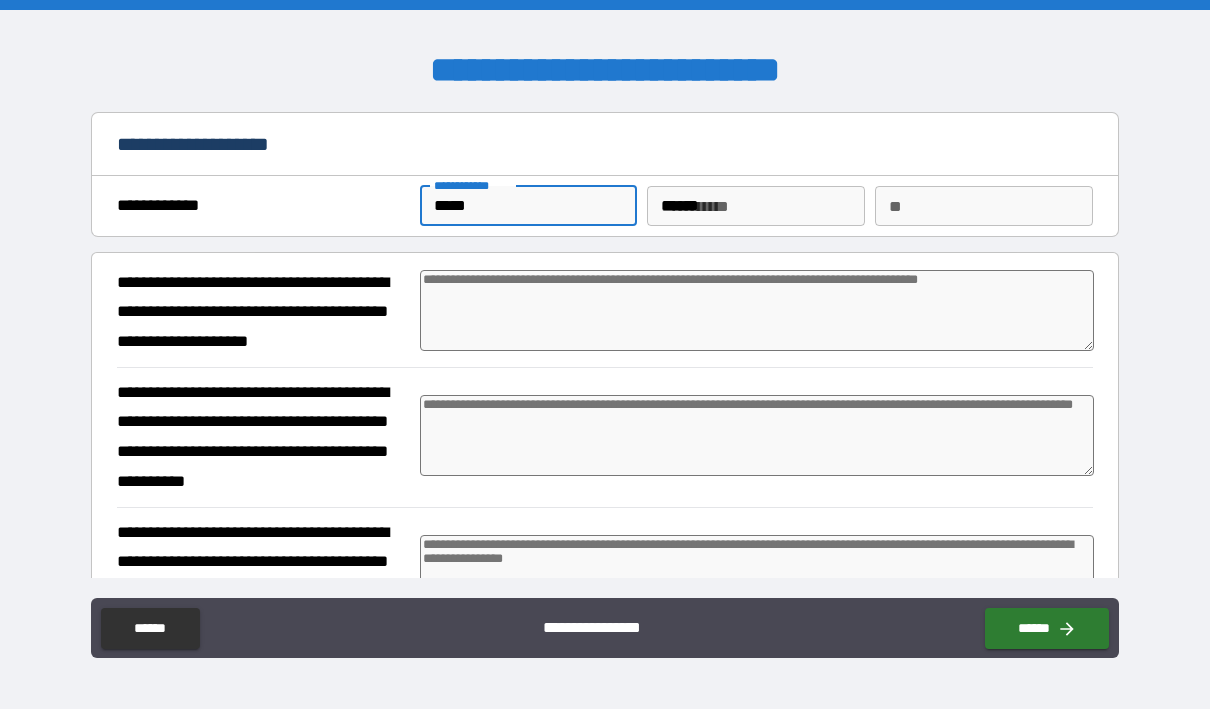 type on "*" 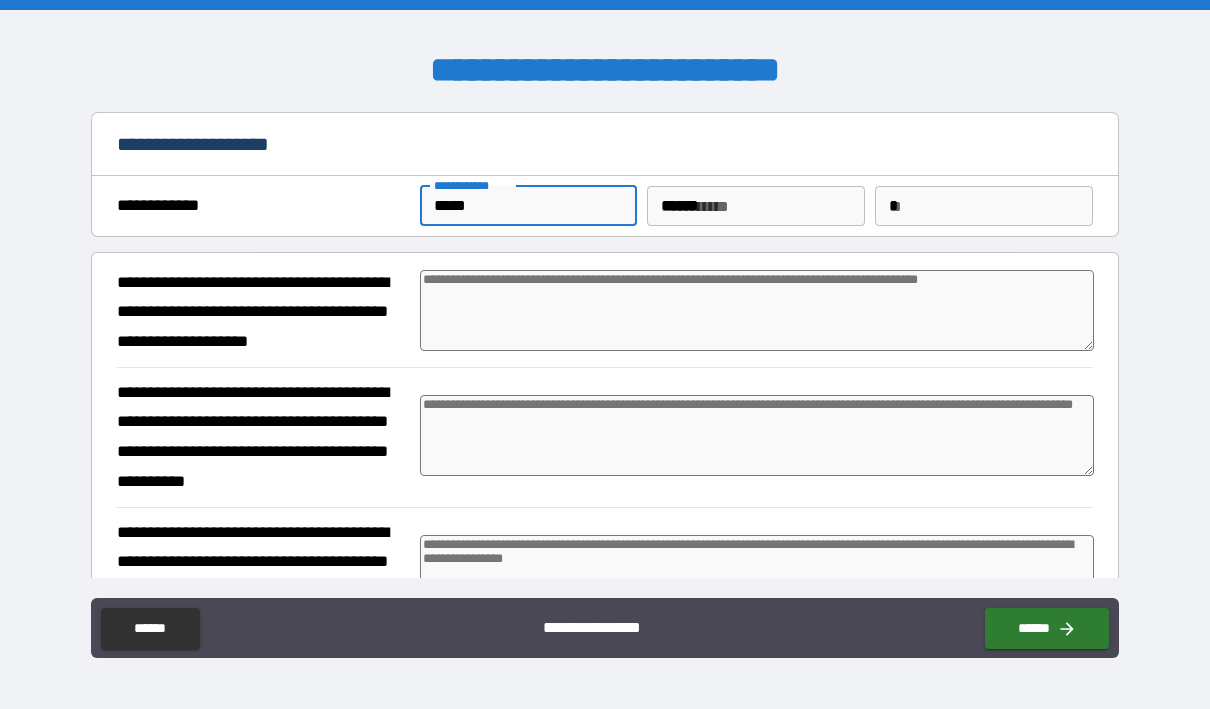 type on "*" 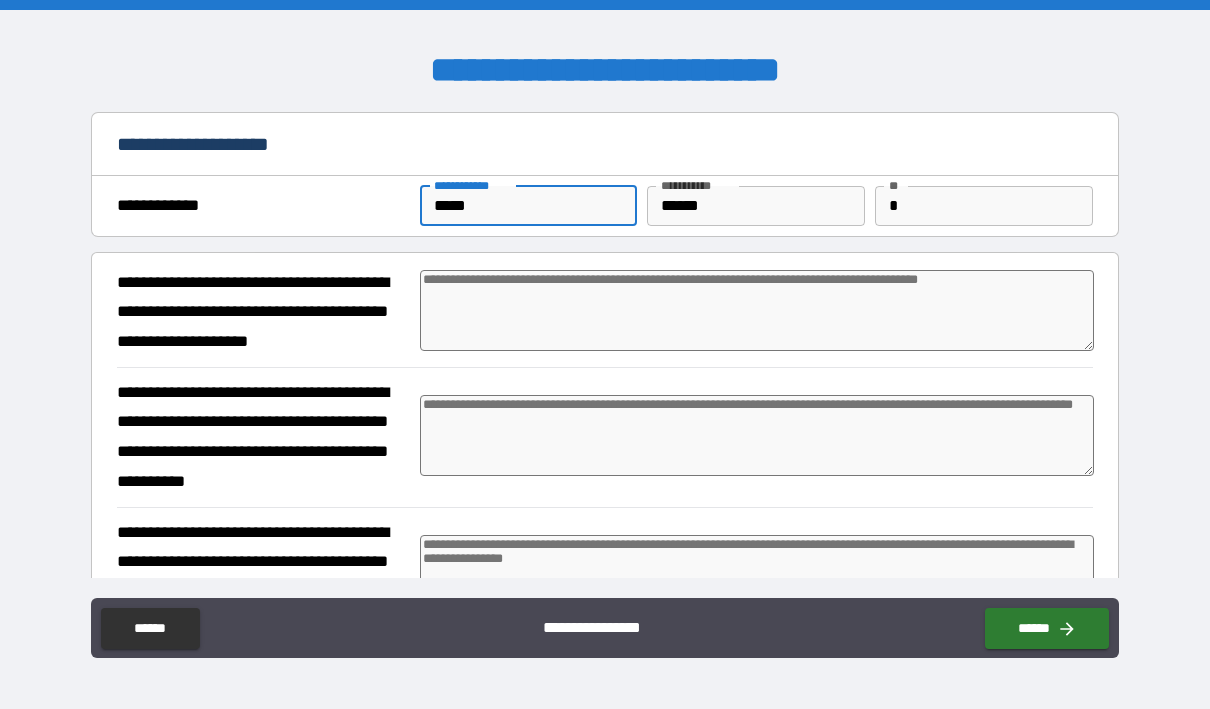 type on "*" 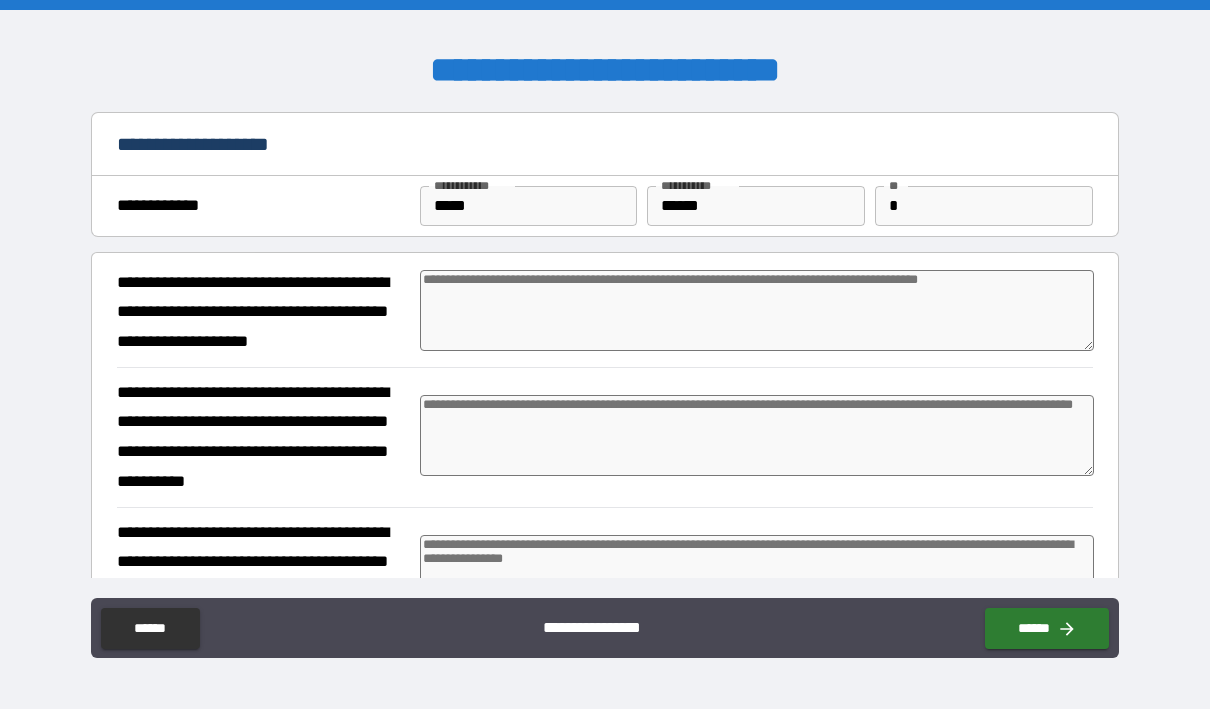 click at bounding box center [757, 310] 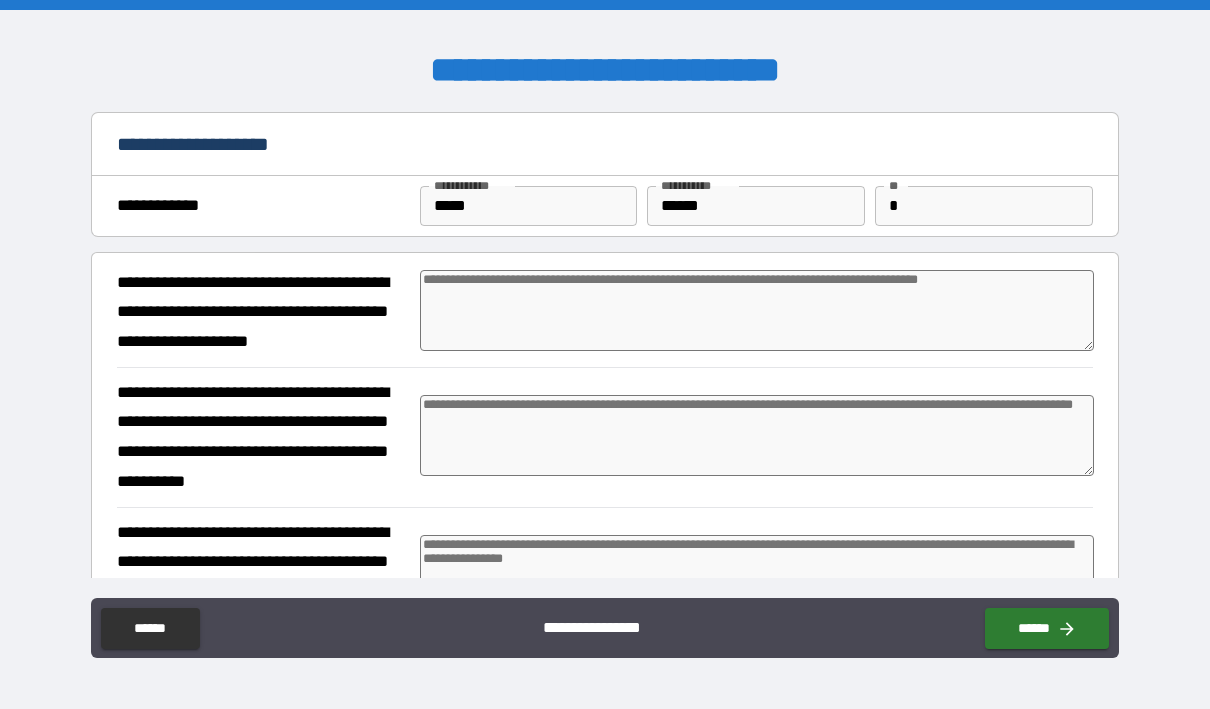 type on "*" 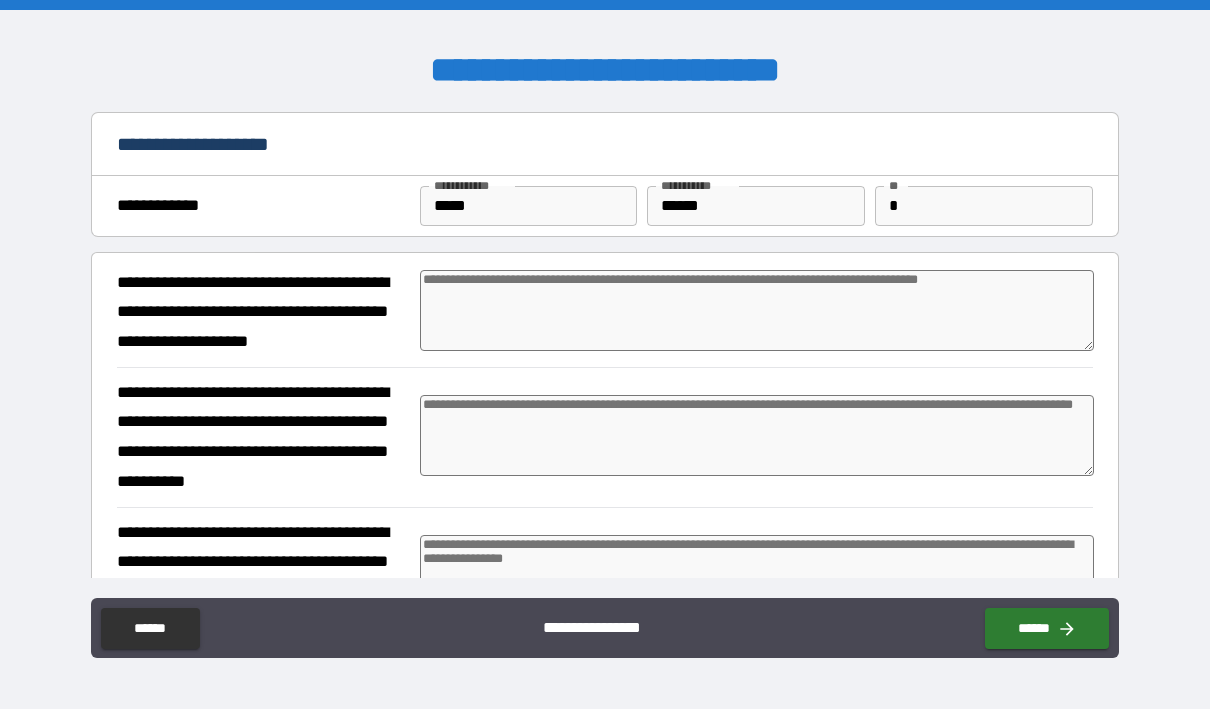 type on "*" 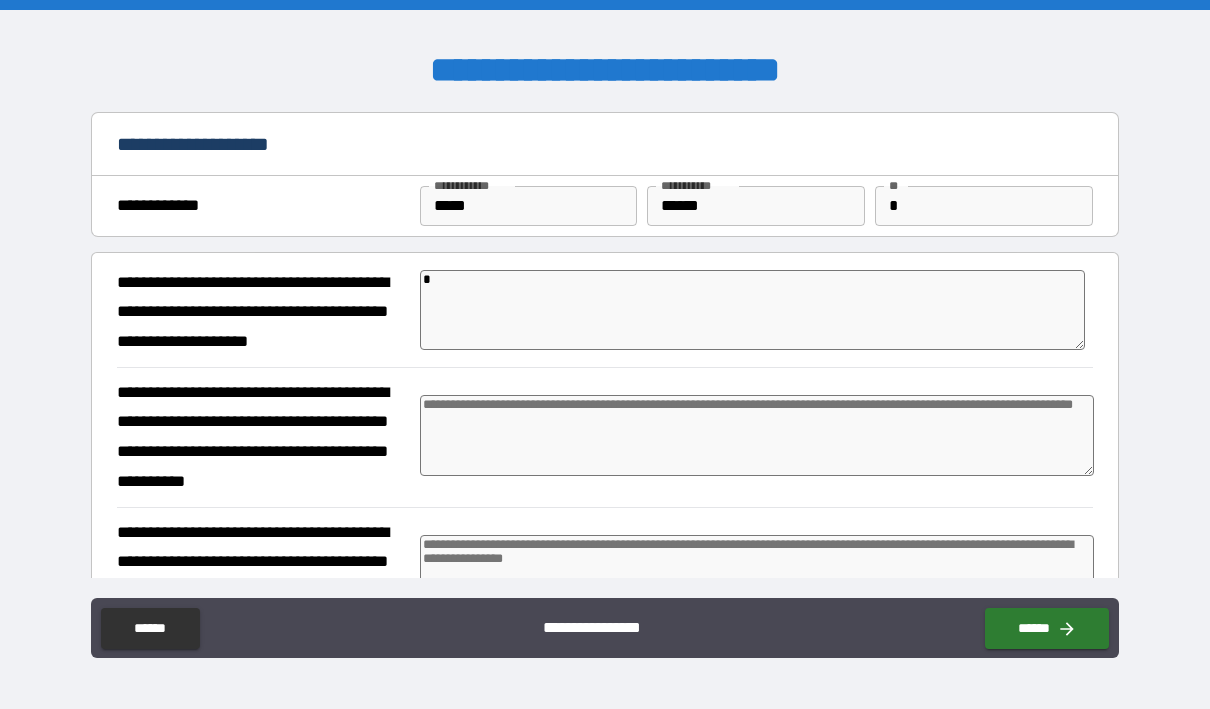 type on "*" 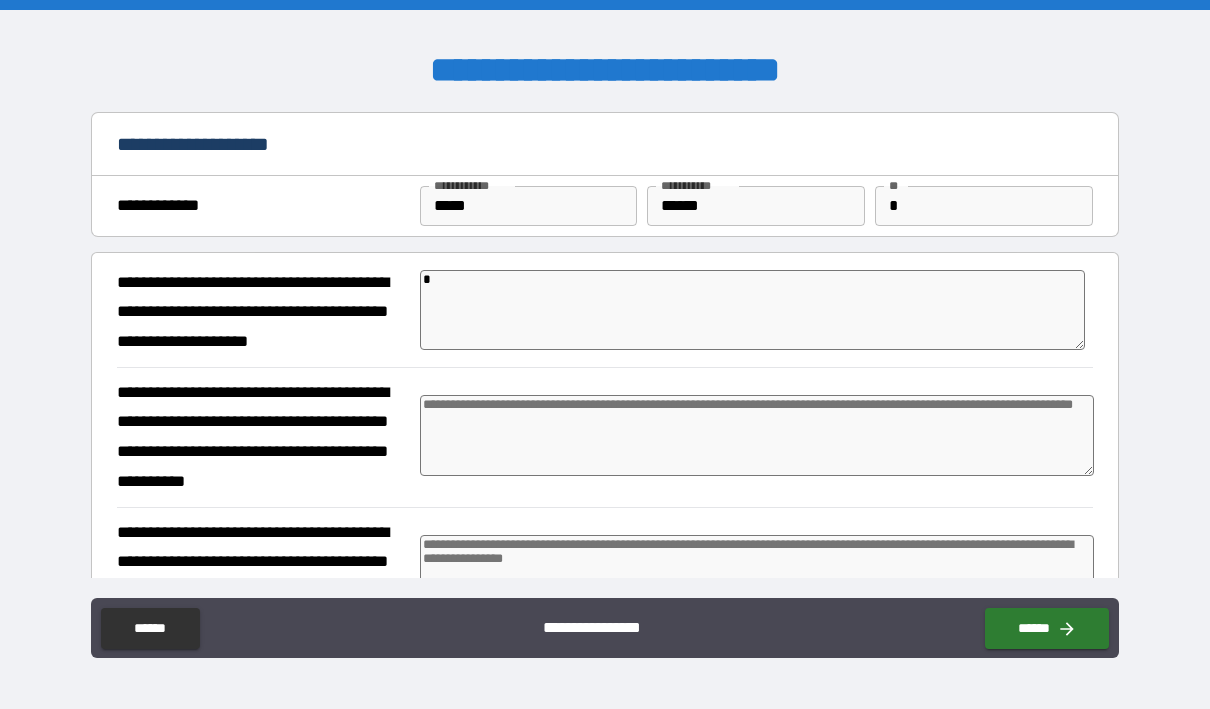 type on "*" 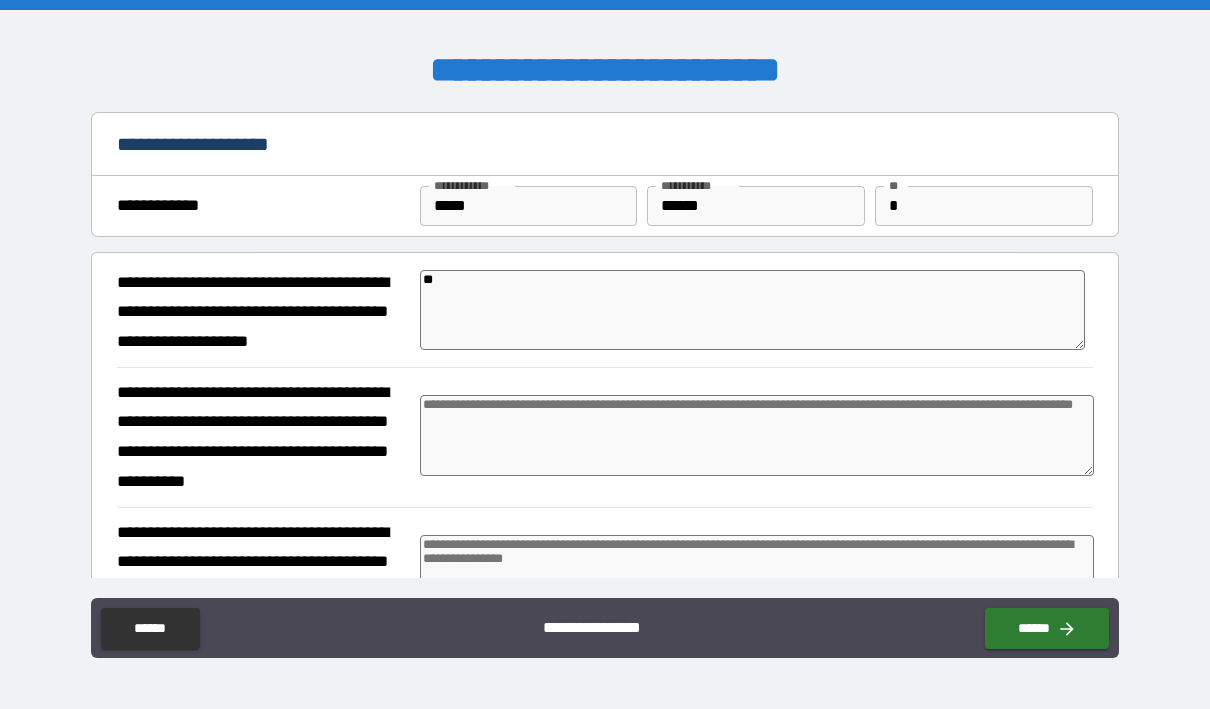 type on "*" 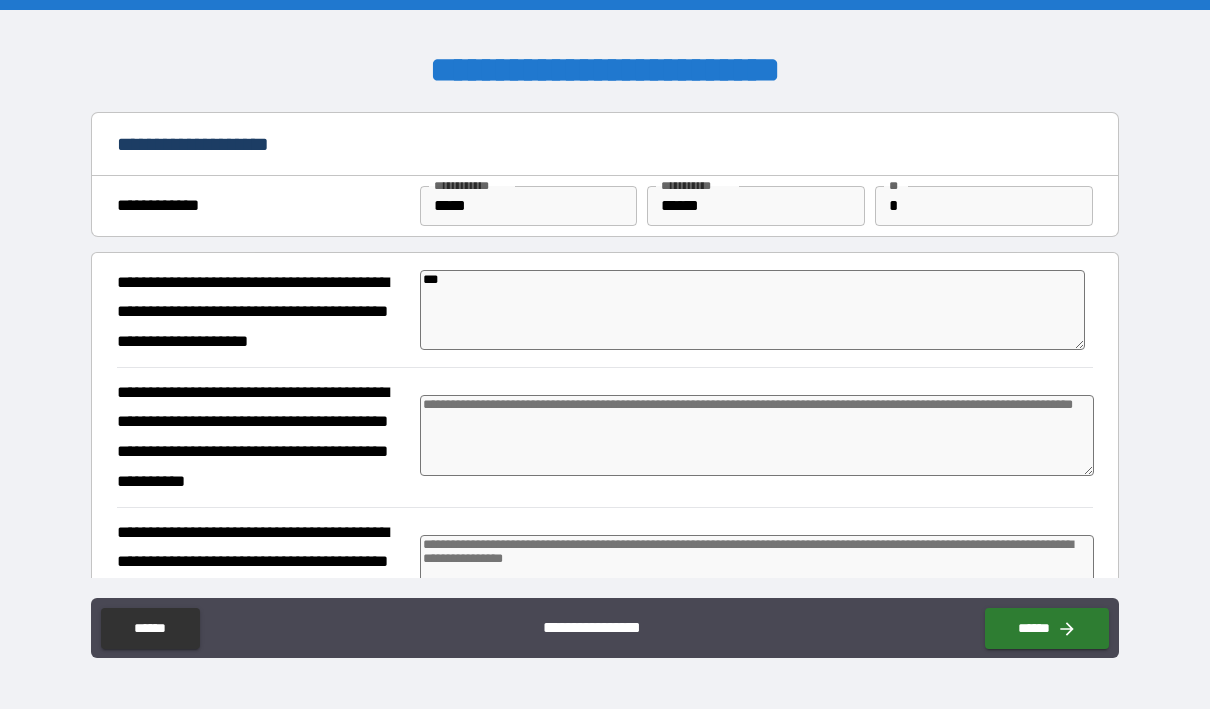 type on "*" 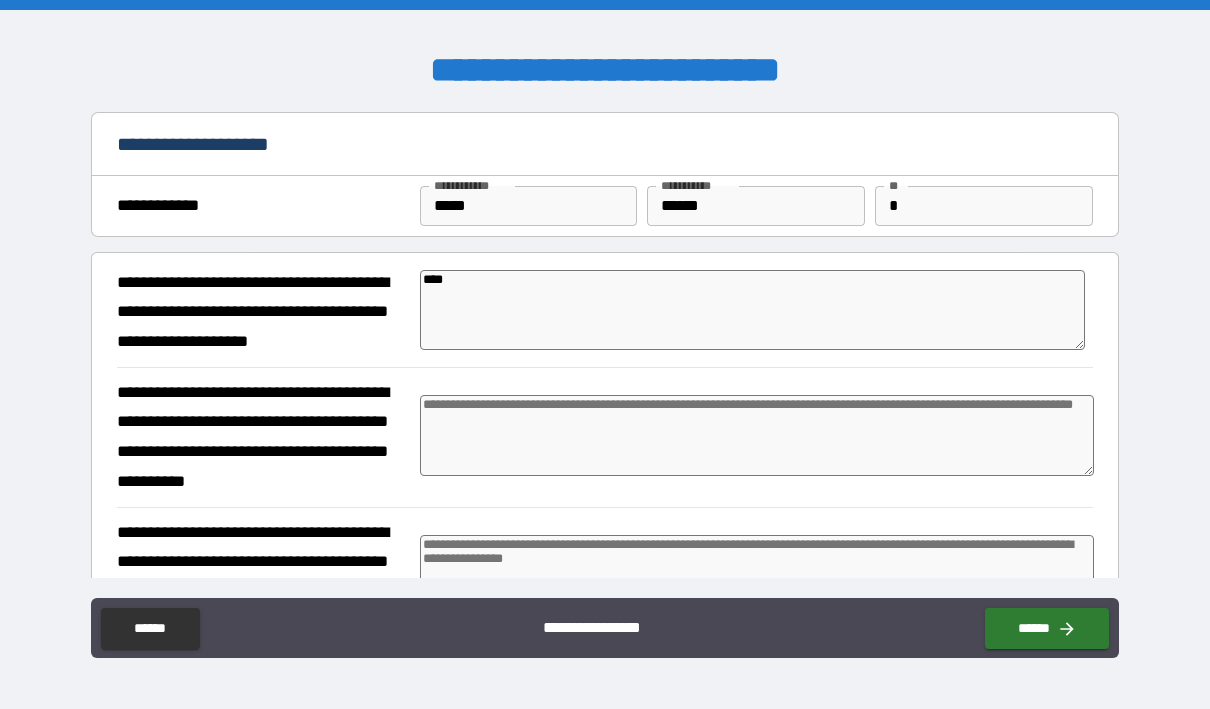 type on "*" 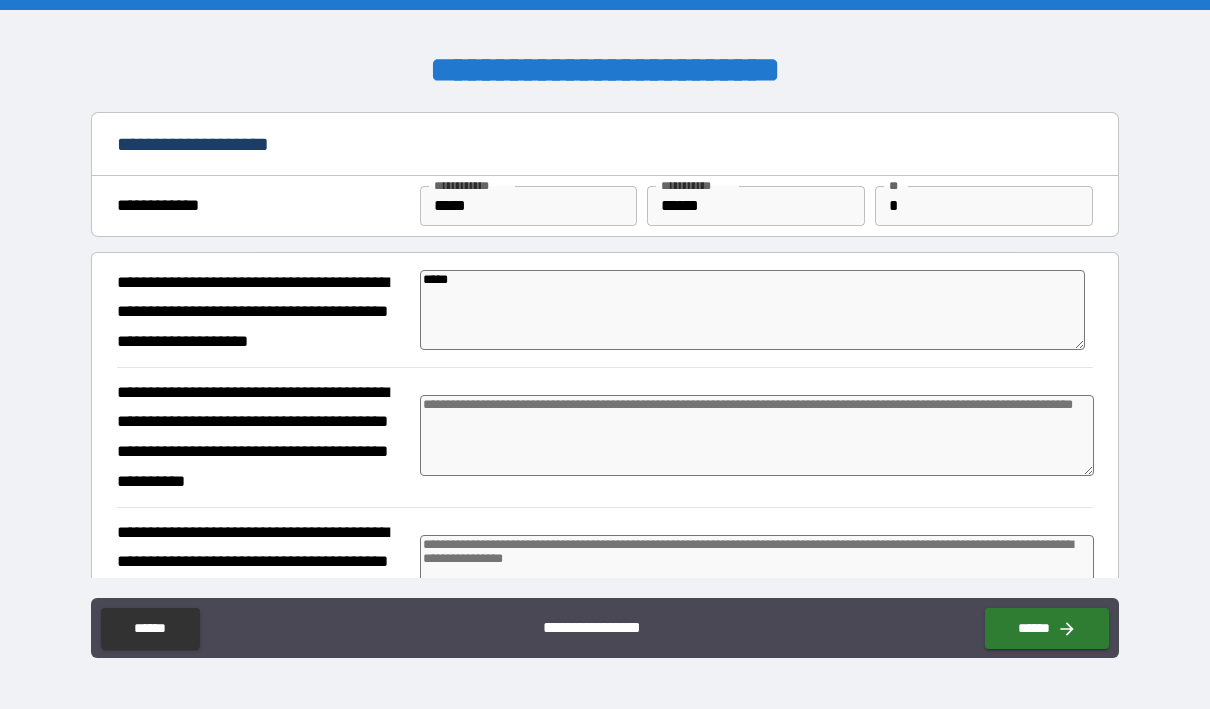 type on "*" 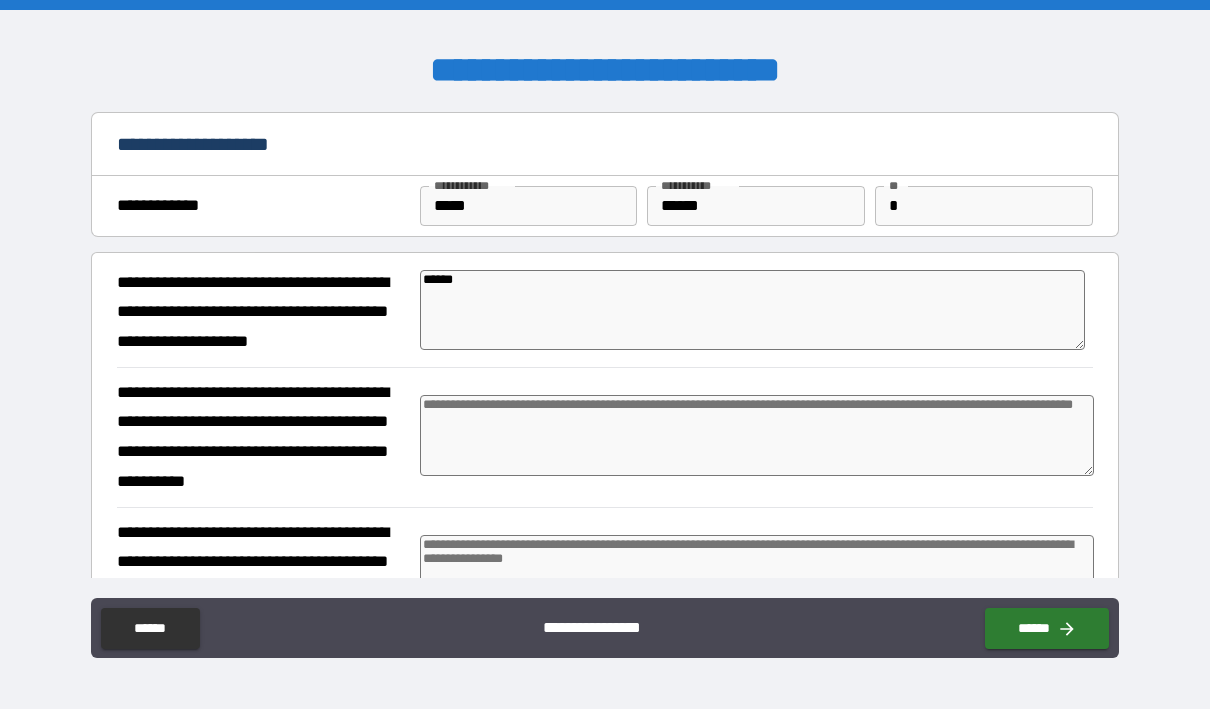 type on "*" 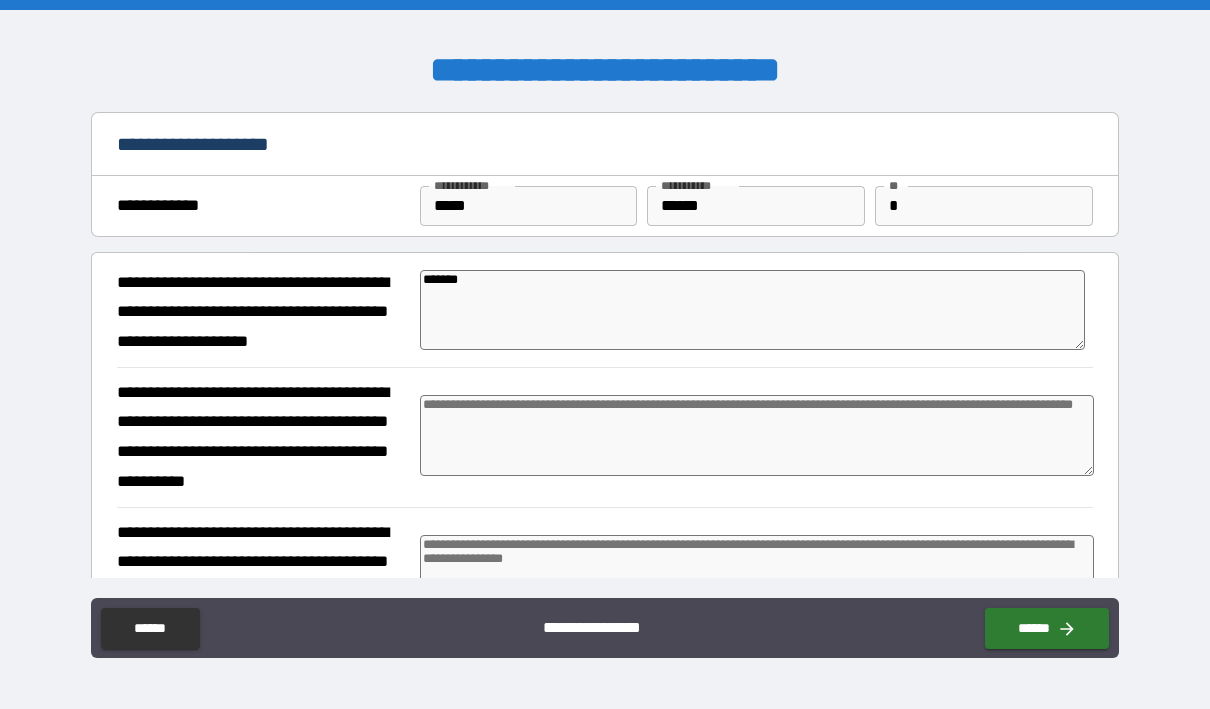 type on "*" 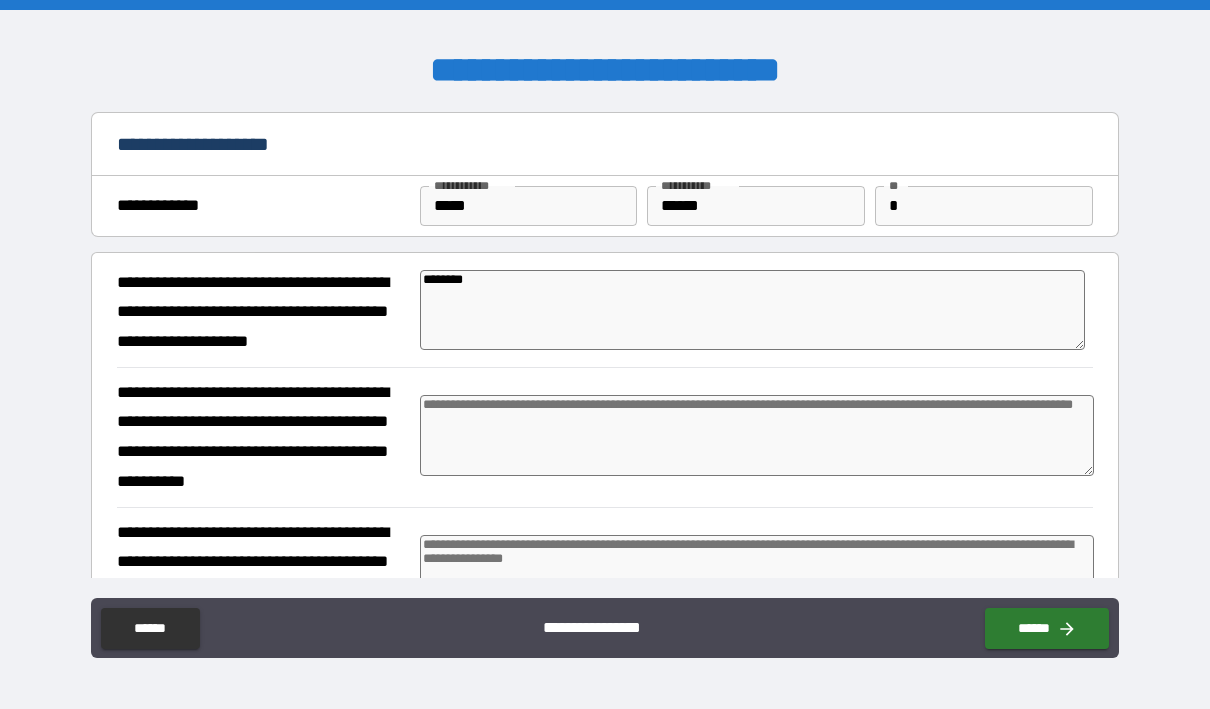 type on "*" 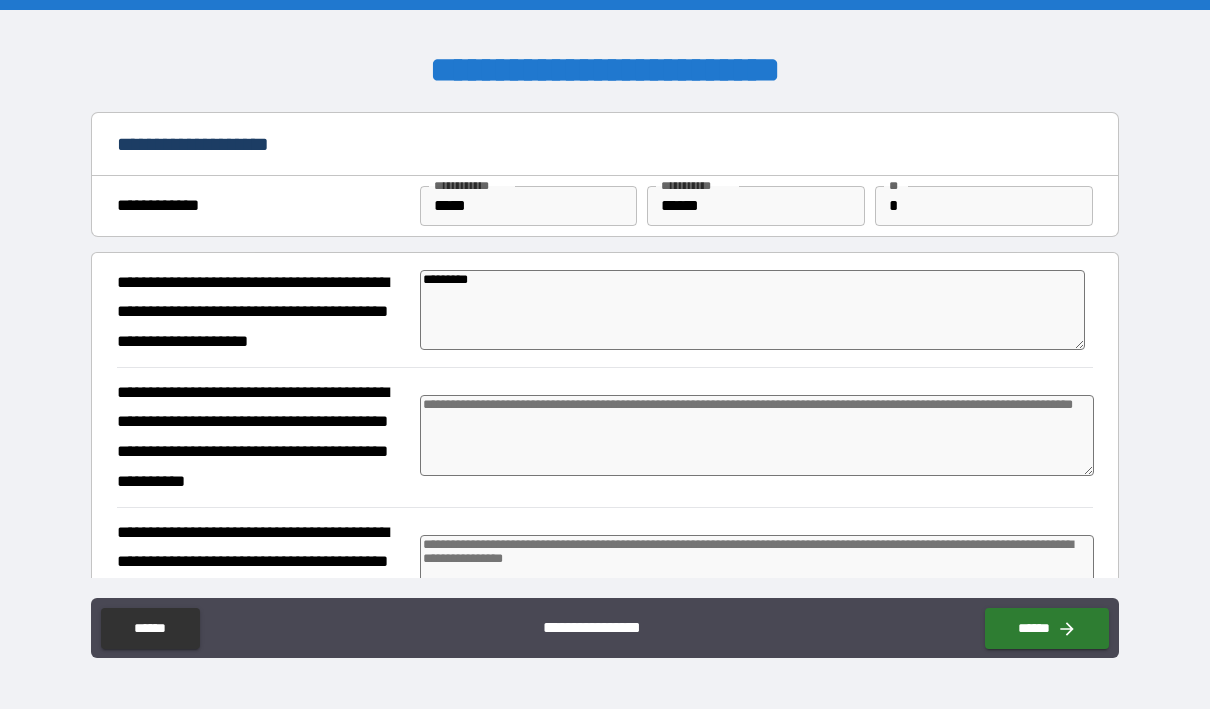 type on "*" 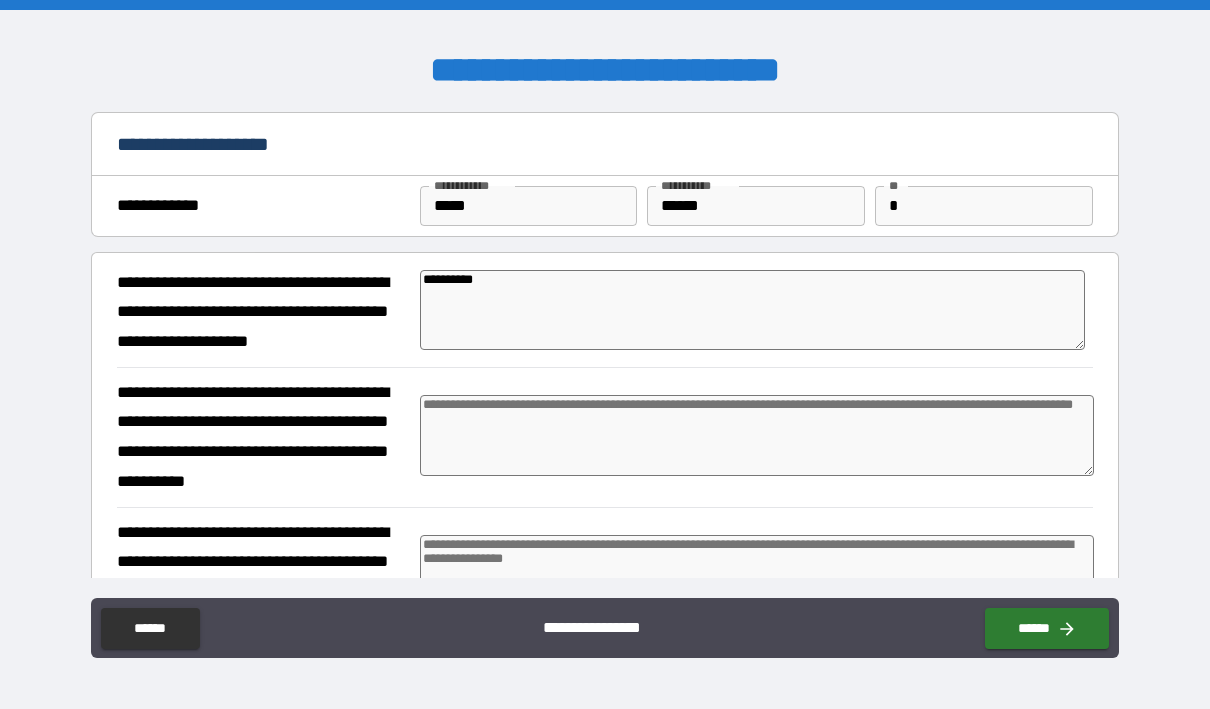 type on "*" 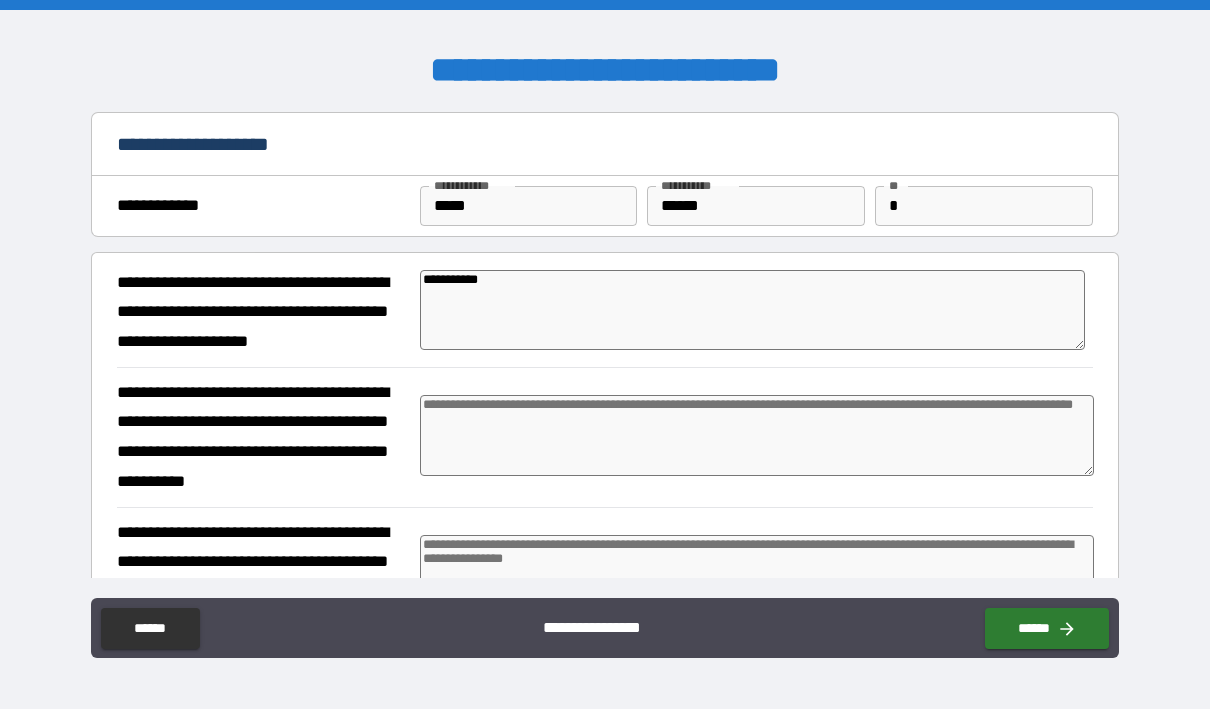 type on "*" 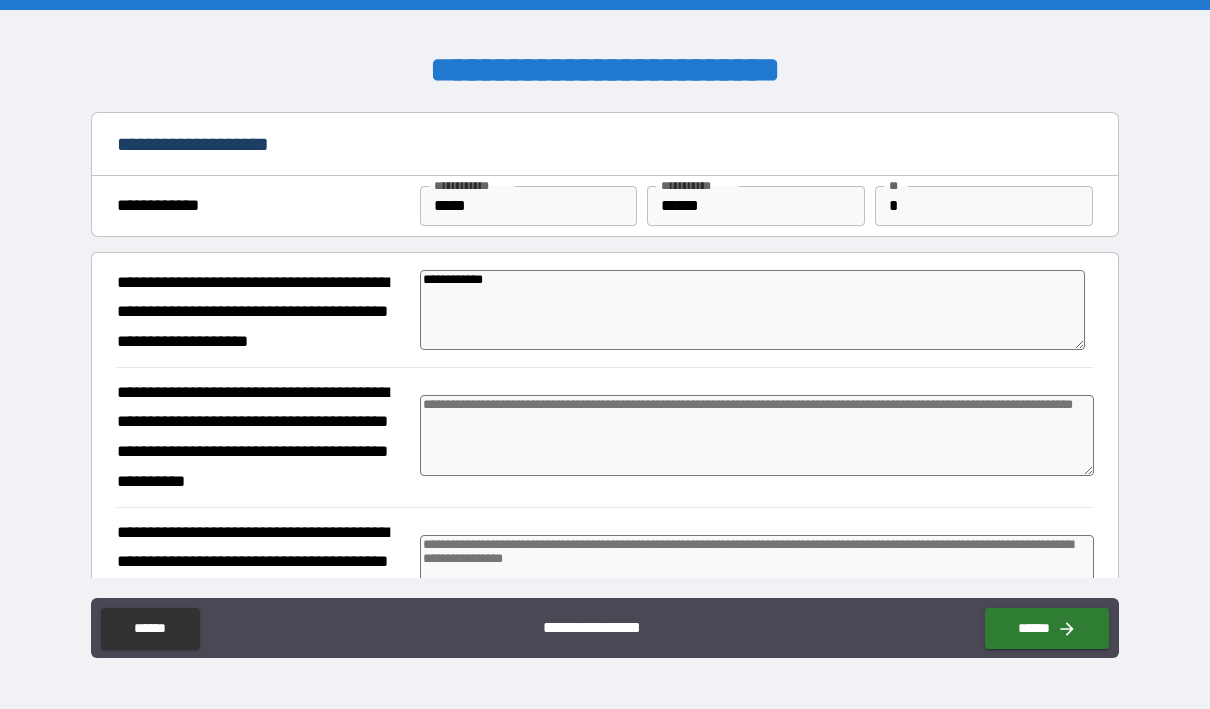 type on "*" 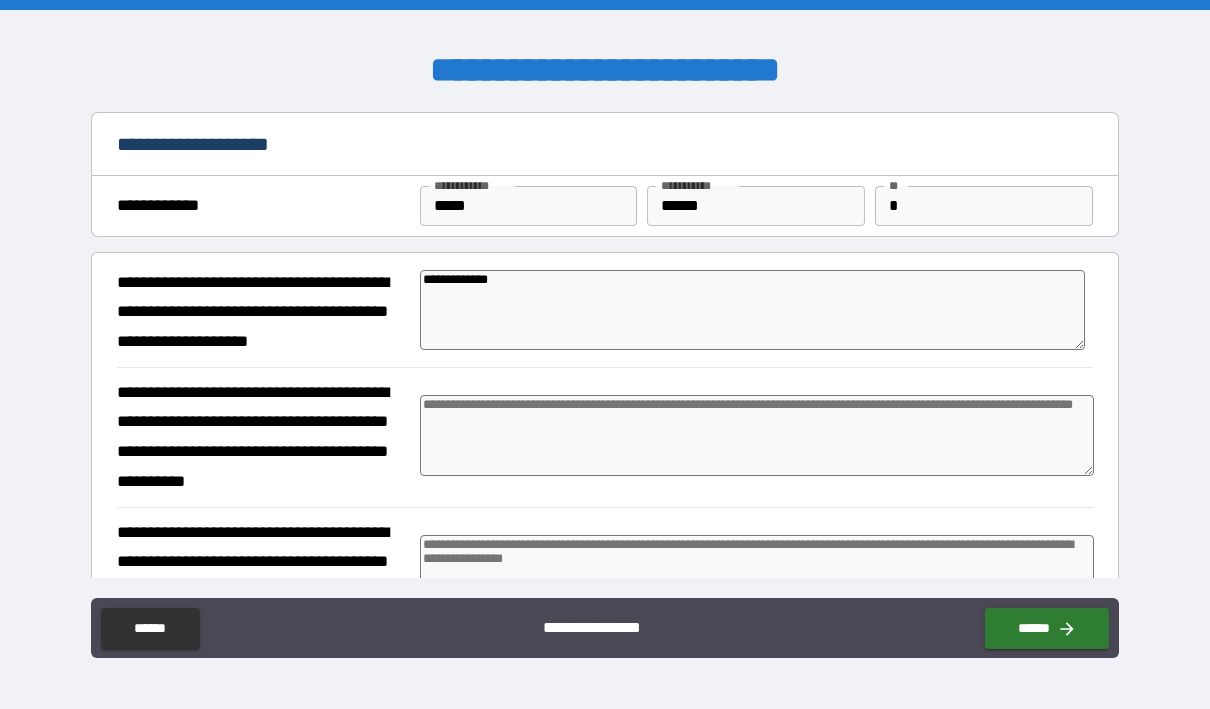 type on "*" 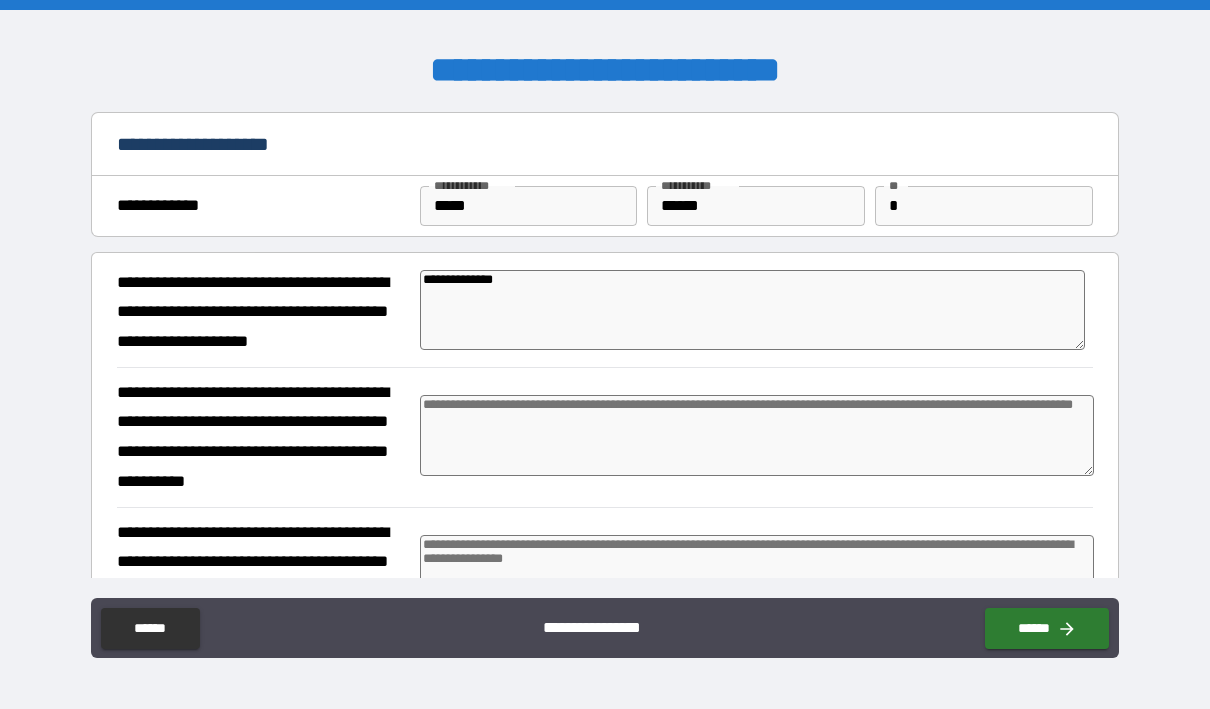 type 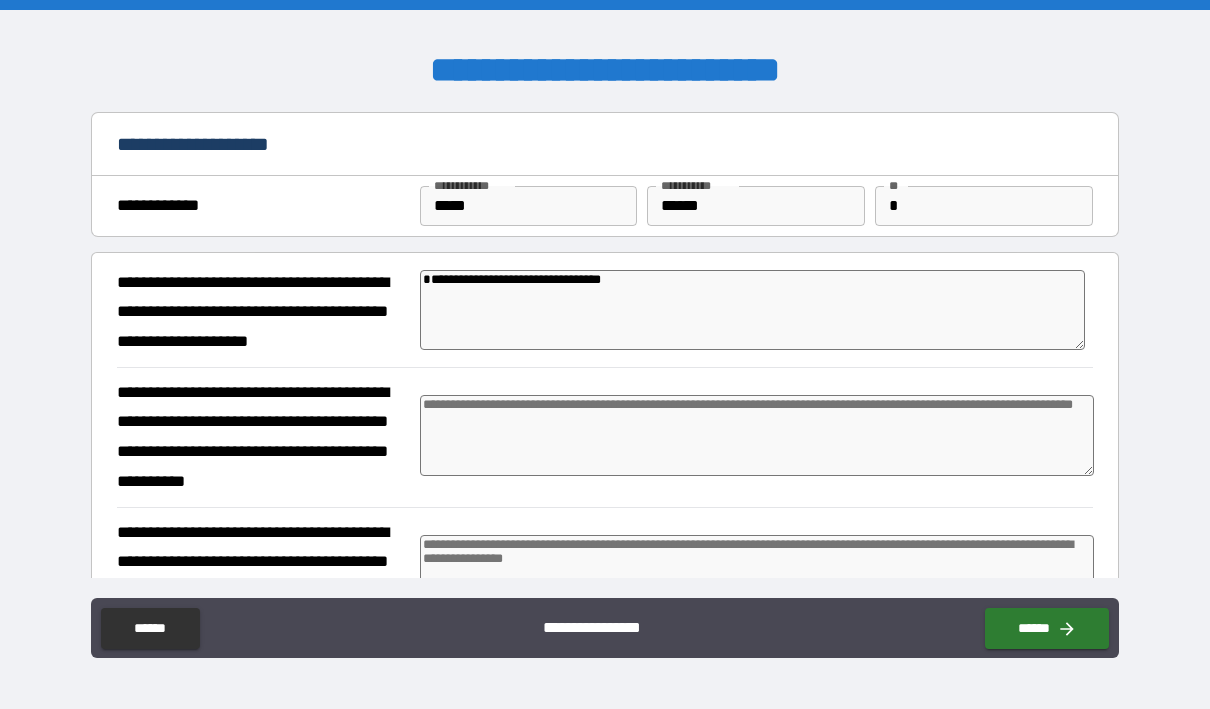 click at bounding box center (757, 435) 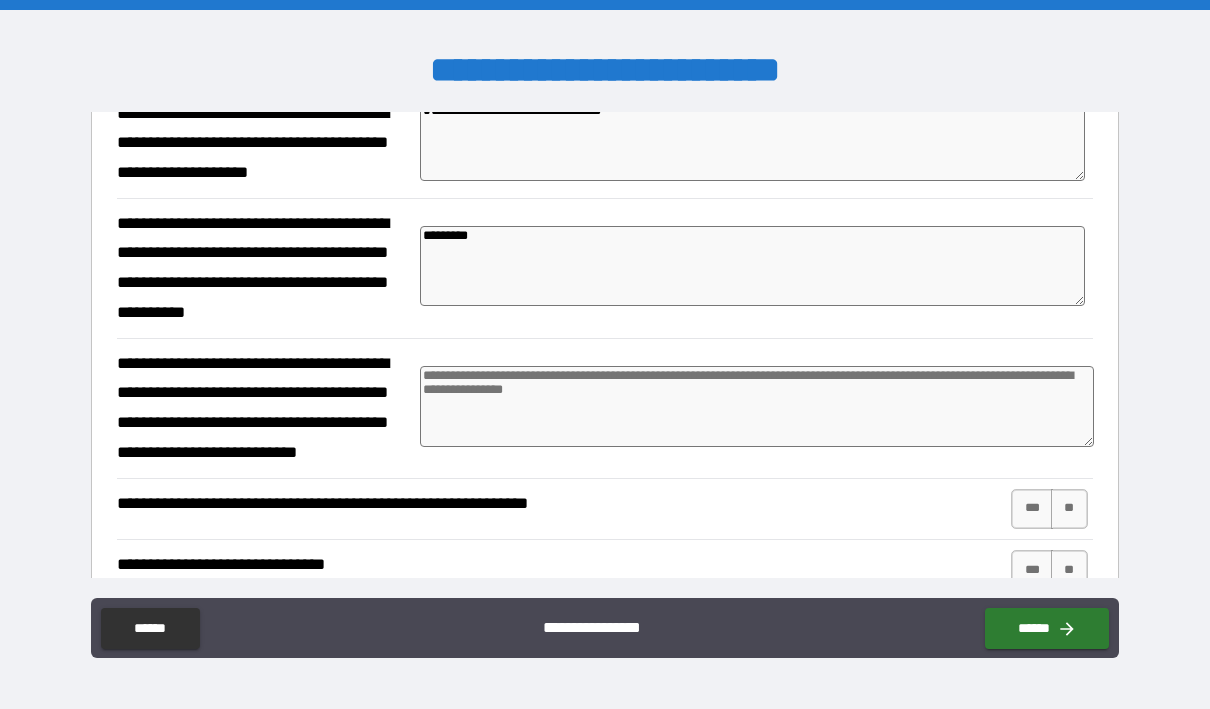 scroll, scrollTop: 200, scrollLeft: 0, axis: vertical 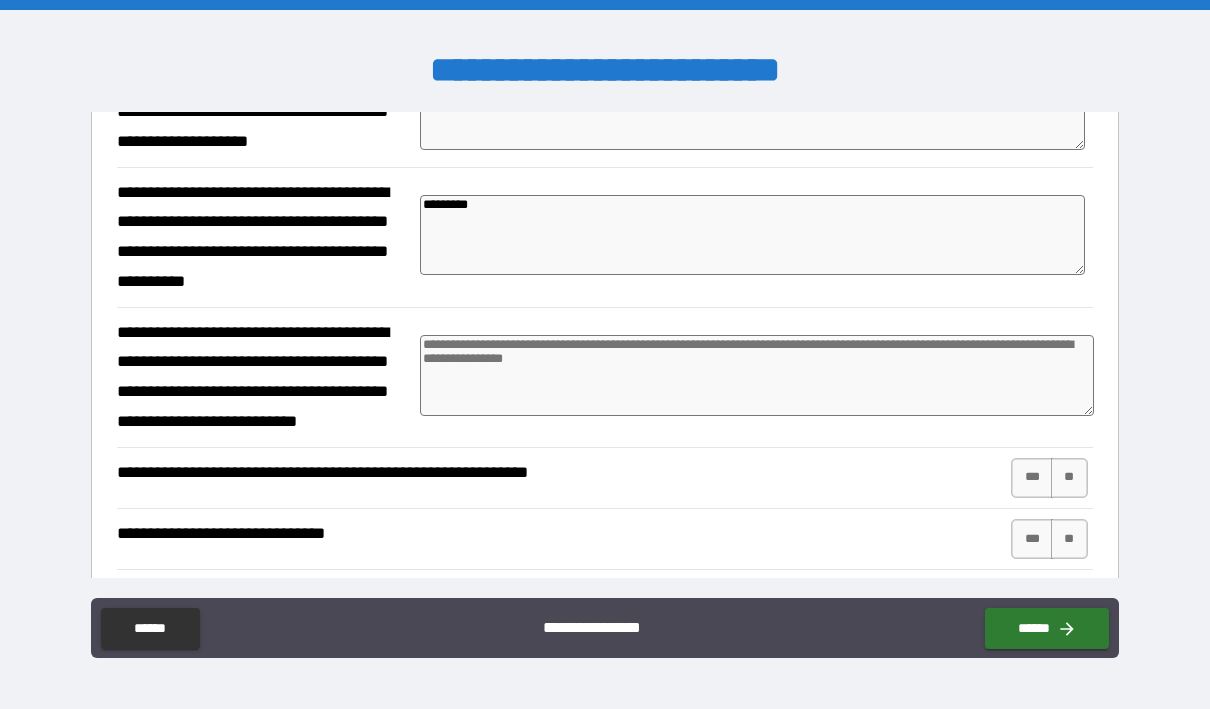 click at bounding box center (757, 375) 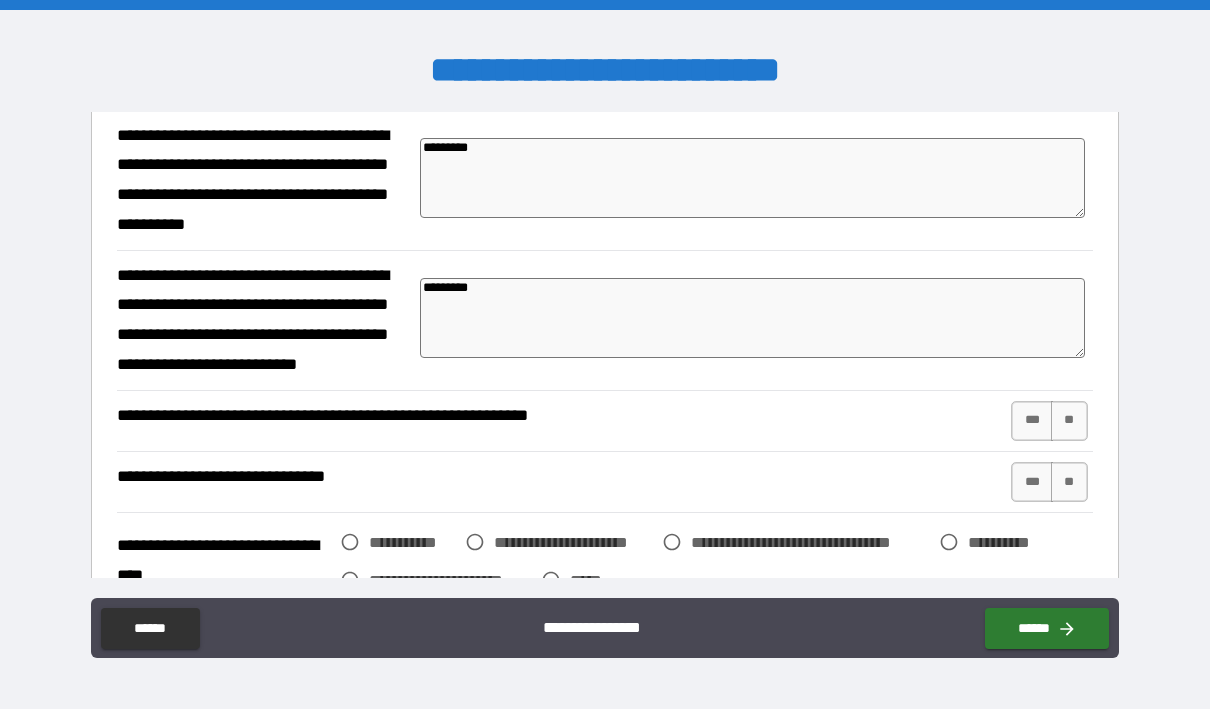 scroll, scrollTop: 300, scrollLeft: 0, axis: vertical 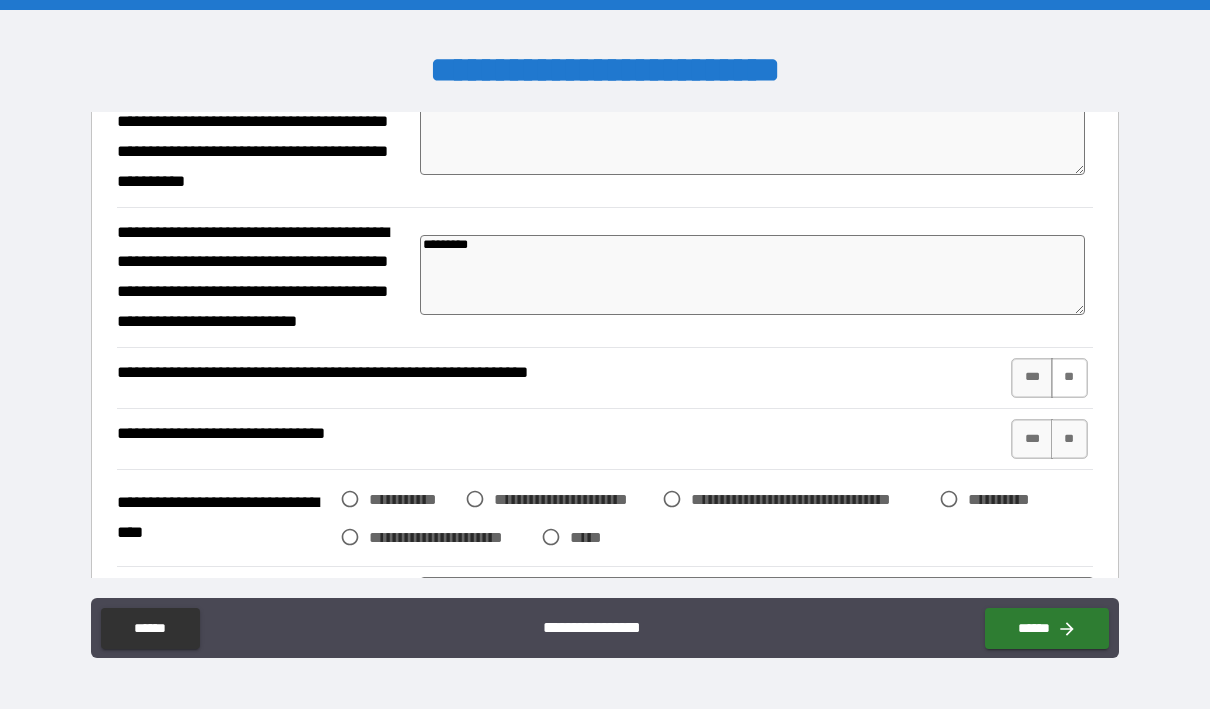 click on "**" at bounding box center [1069, 378] 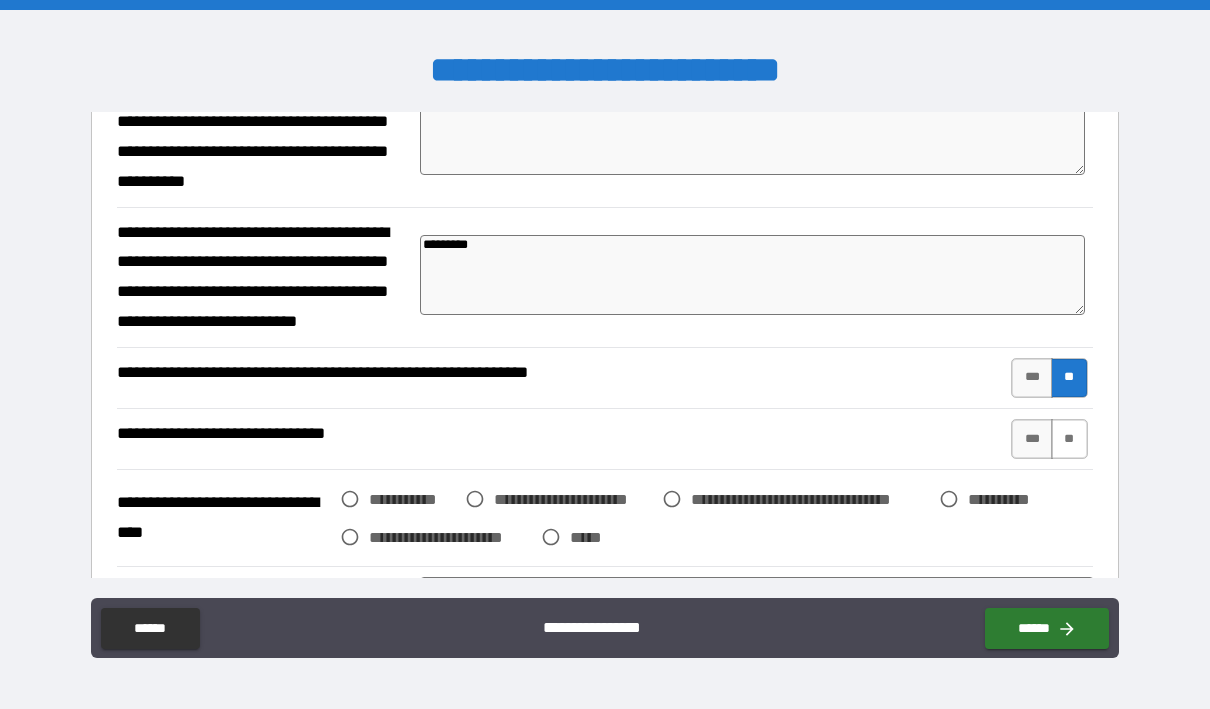click on "**" at bounding box center (1069, 439) 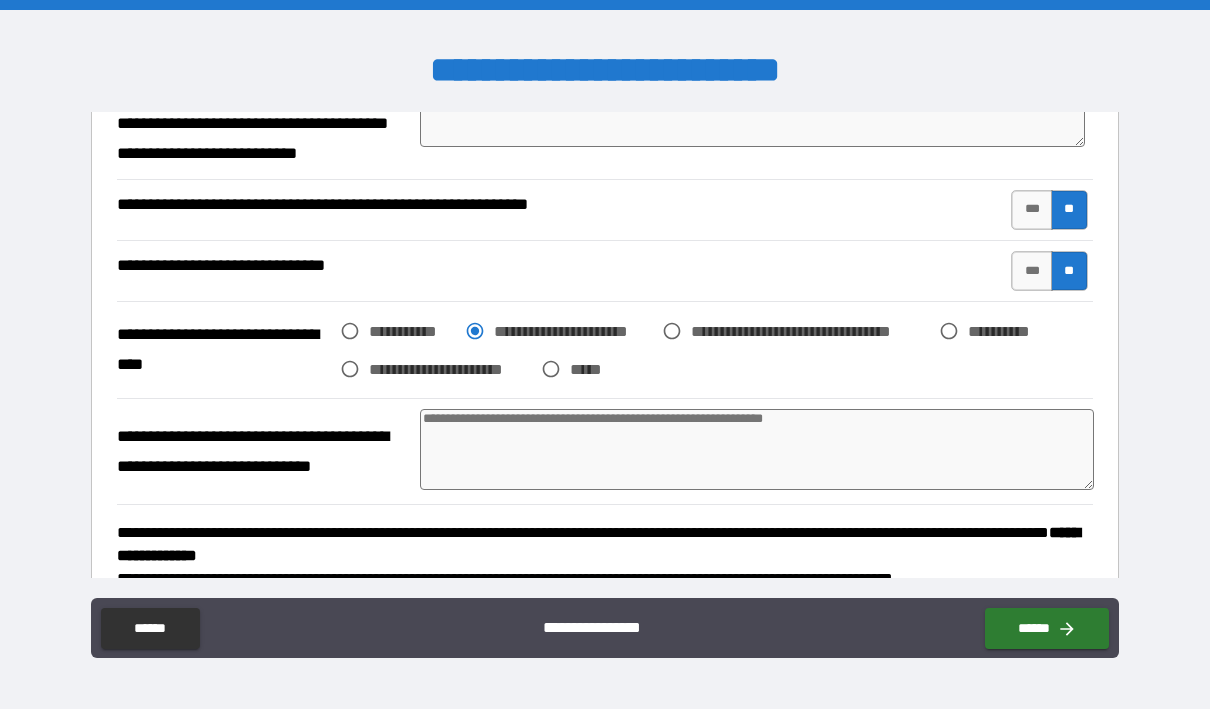 scroll, scrollTop: 500, scrollLeft: 0, axis: vertical 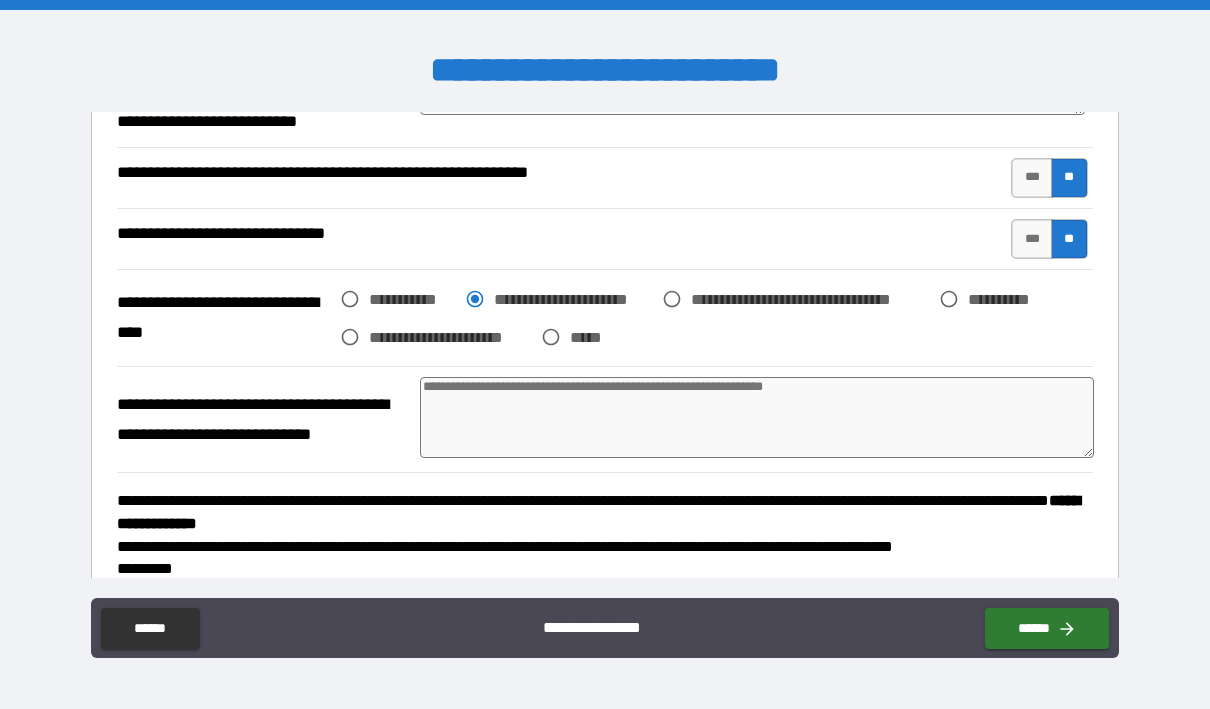 click at bounding box center (757, 417) 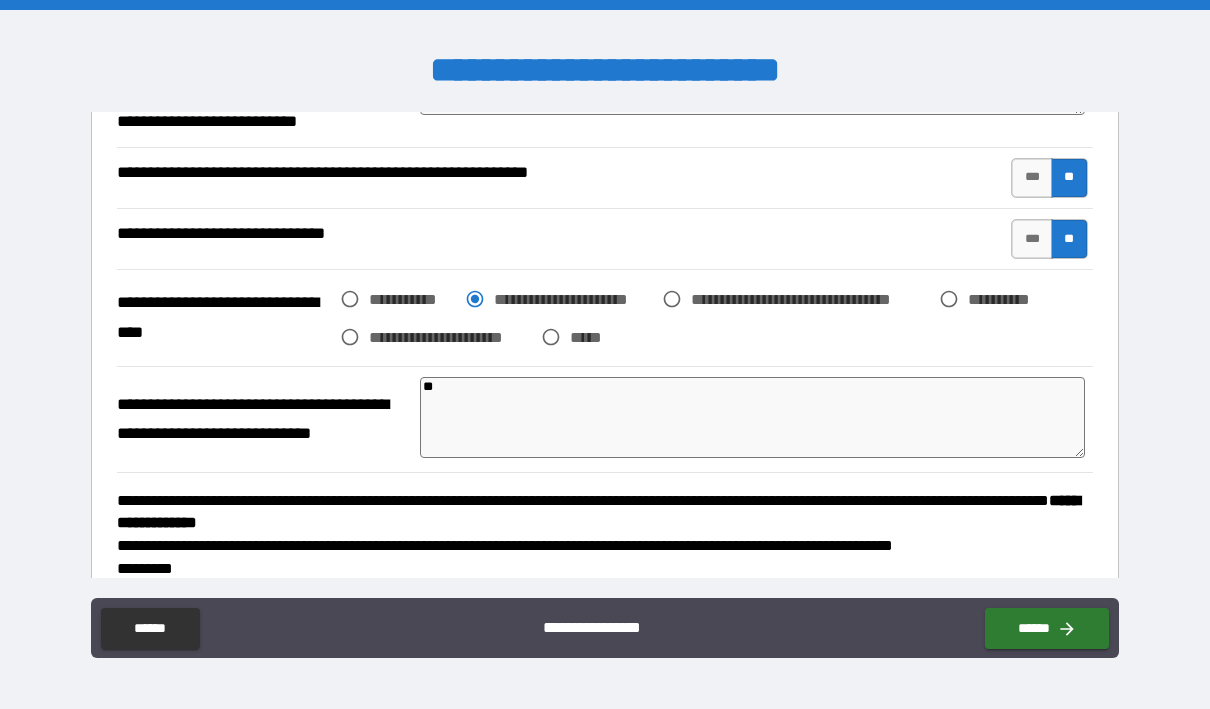 scroll, scrollTop: 600, scrollLeft: 0, axis: vertical 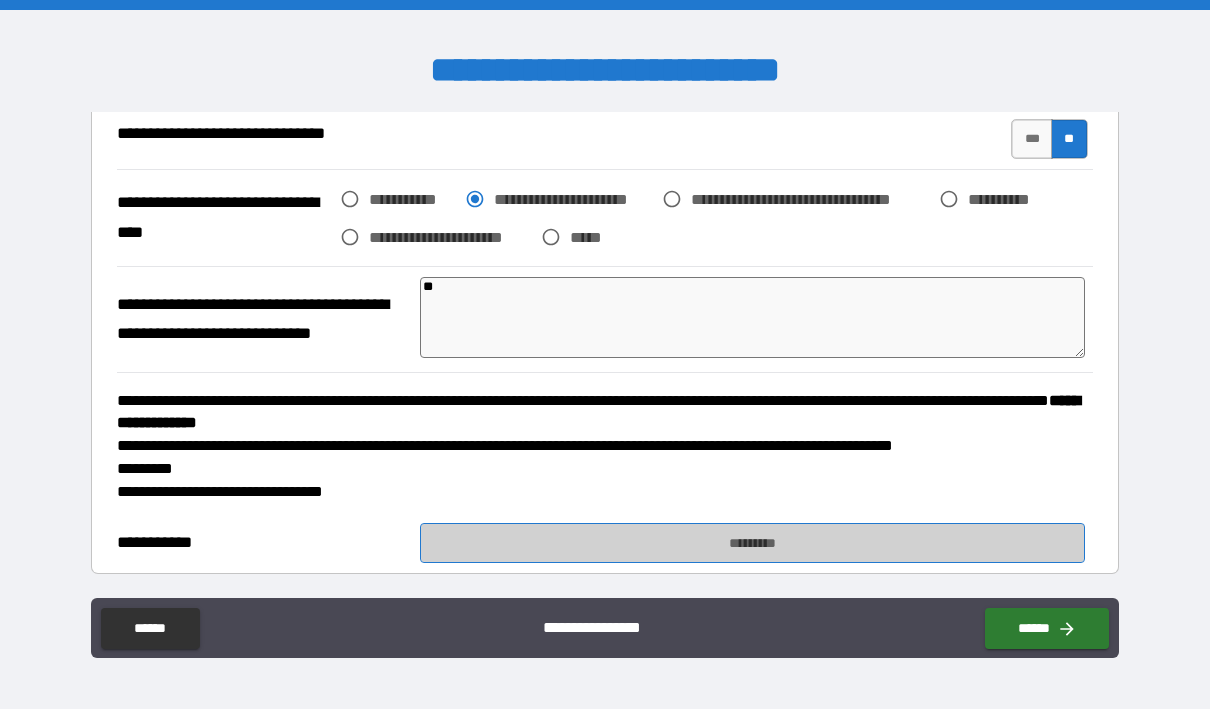 drag, startPoint x: 440, startPoint y: 532, endPoint x: 451, endPoint y: 523, distance: 14.21267 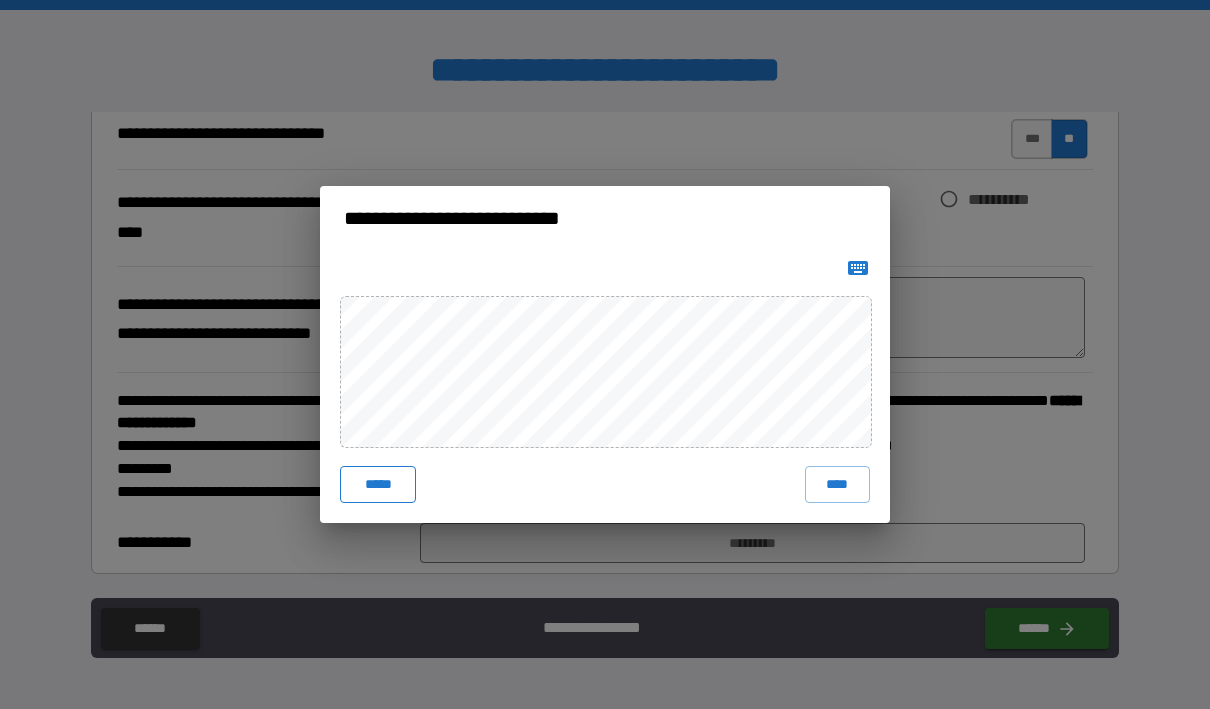 click on "*****" at bounding box center [378, 484] 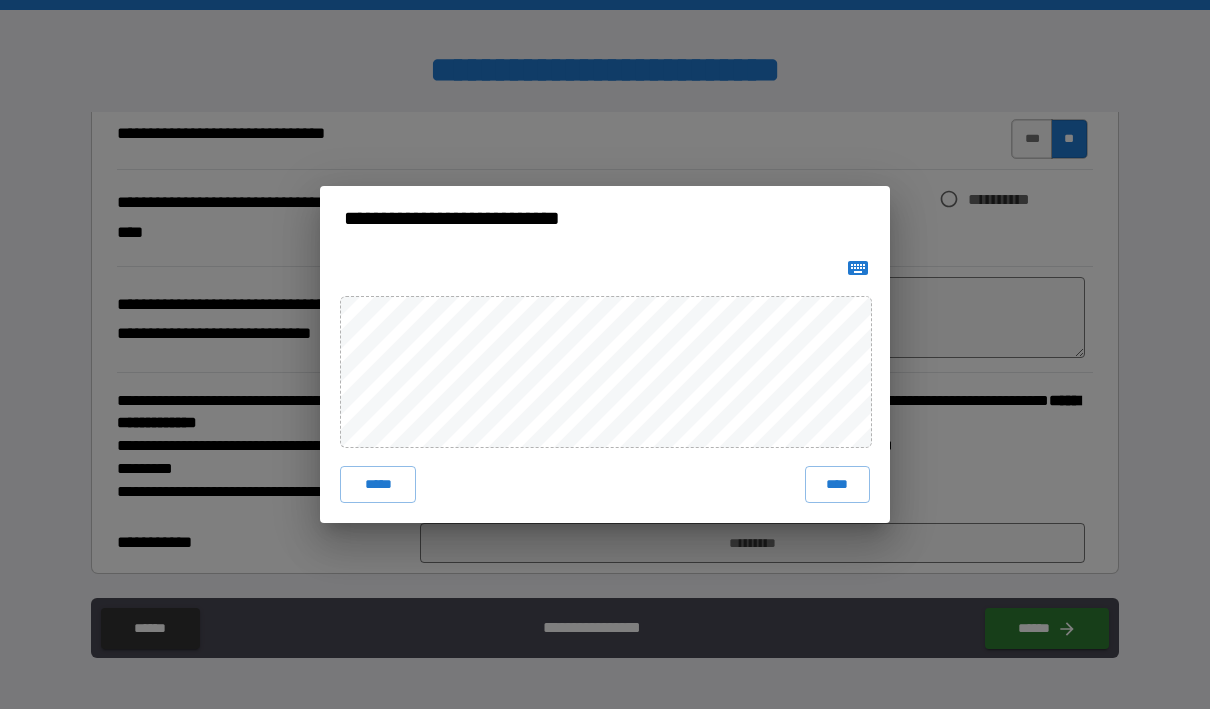 click on "**********" at bounding box center [605, 354] 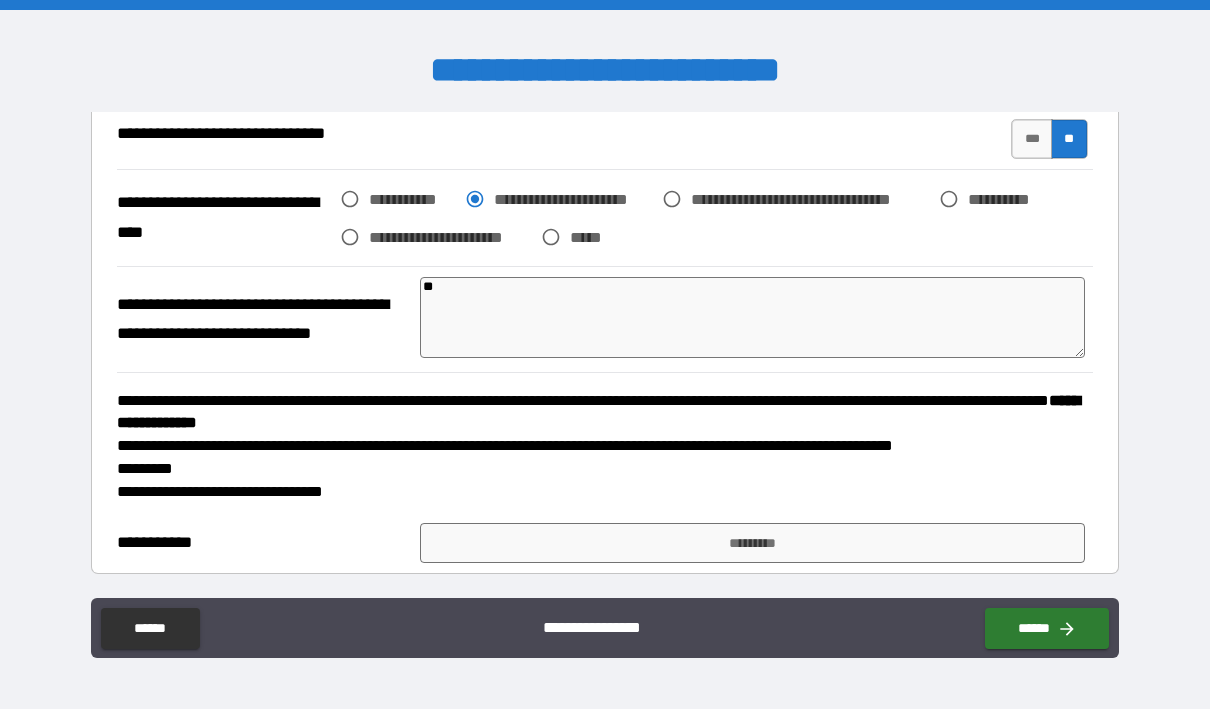 click on "**" at bounding box center (753, 317) 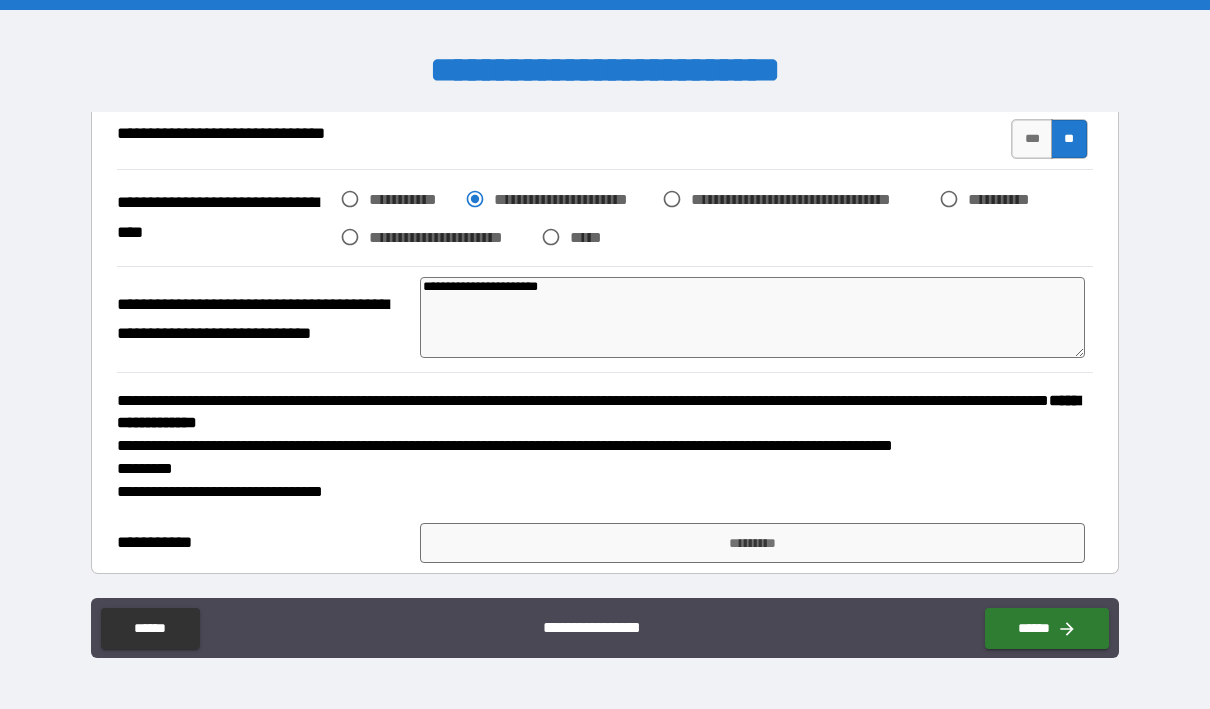 click on "**********" at bounding box center (753, 317) 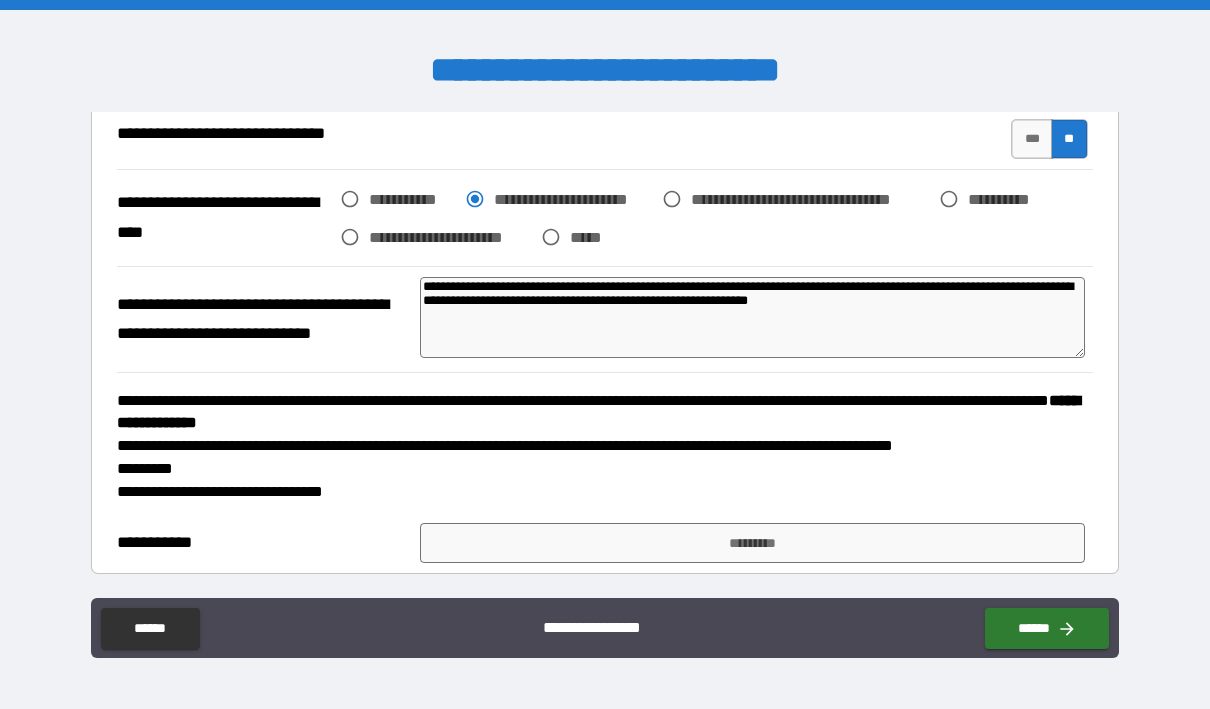 click on "**********" at bounding box center (753, 317) 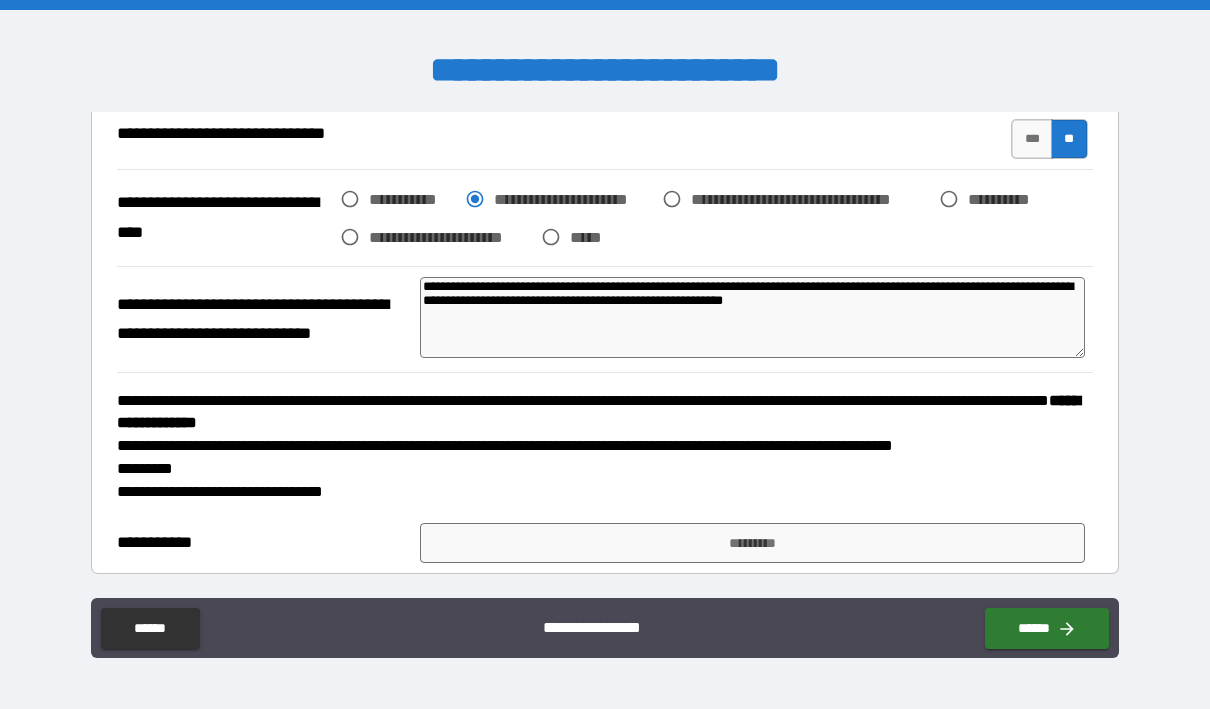 click on "**********" at bounding box center [753, 317] 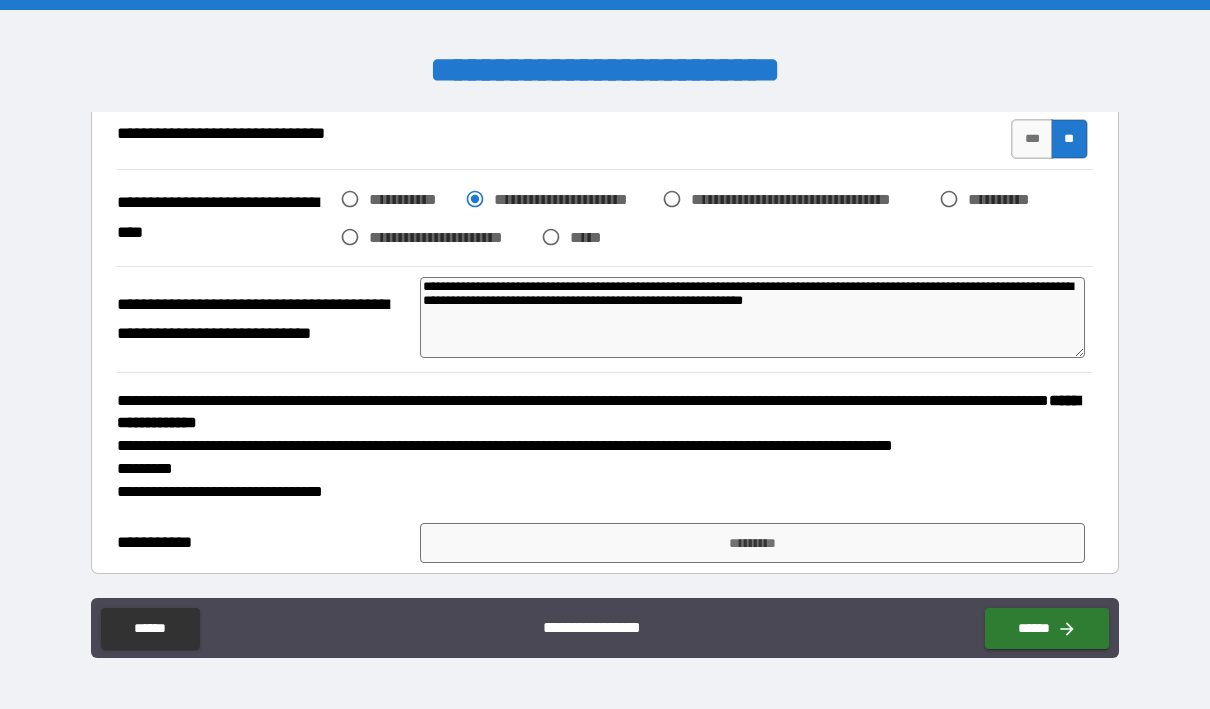 drag, startPoint x: 775, startPoint y: 303, endPoint x: 924, endPoint y: 302, distance: 149.00336 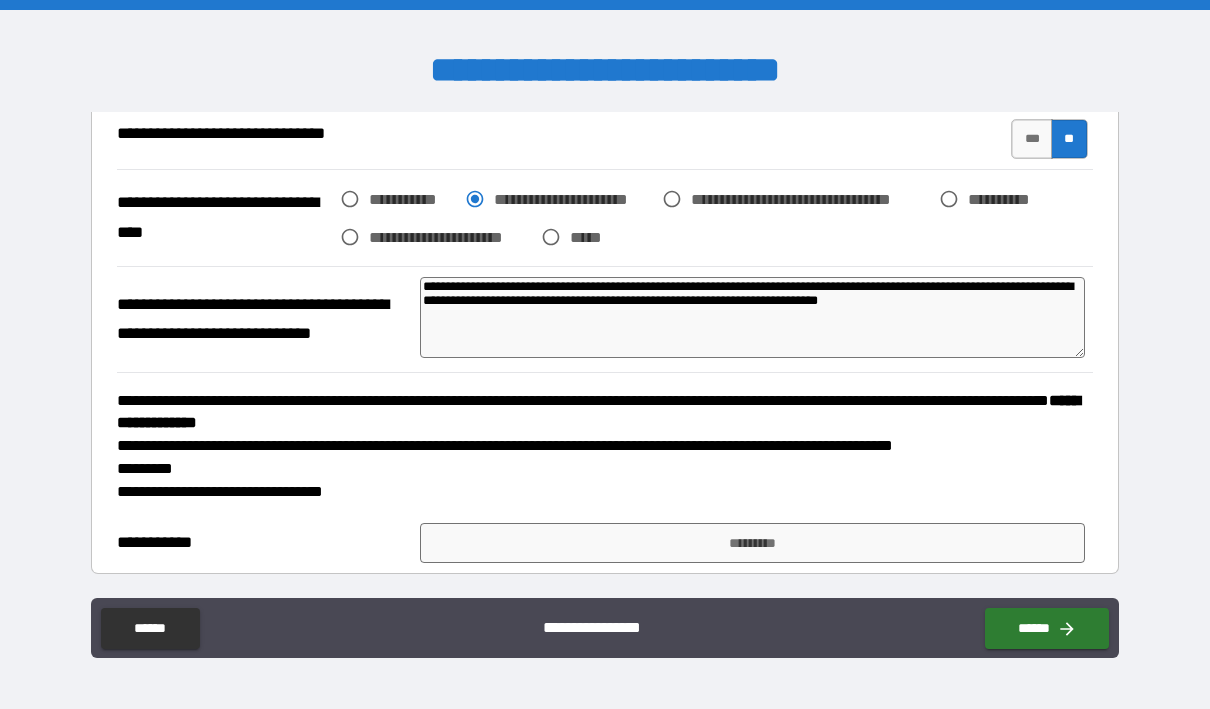 click on "**********" at bounding box center [753, 317] 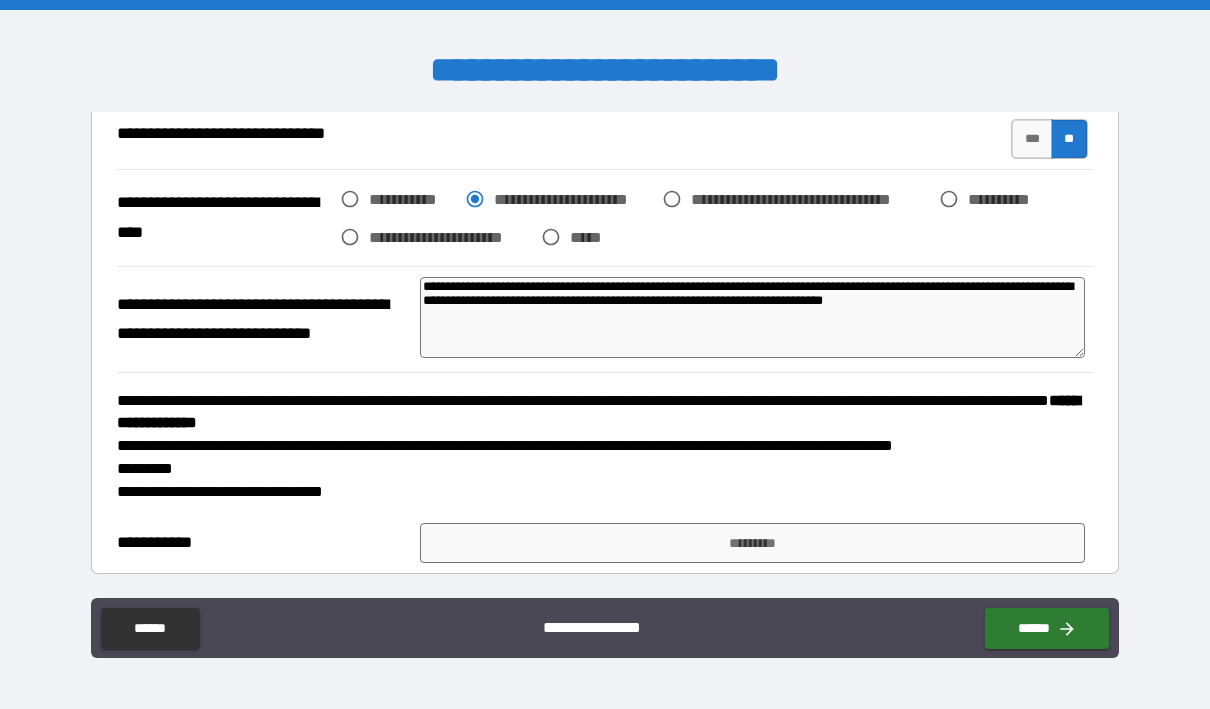click on "**********" at bounding box center (753, 317) 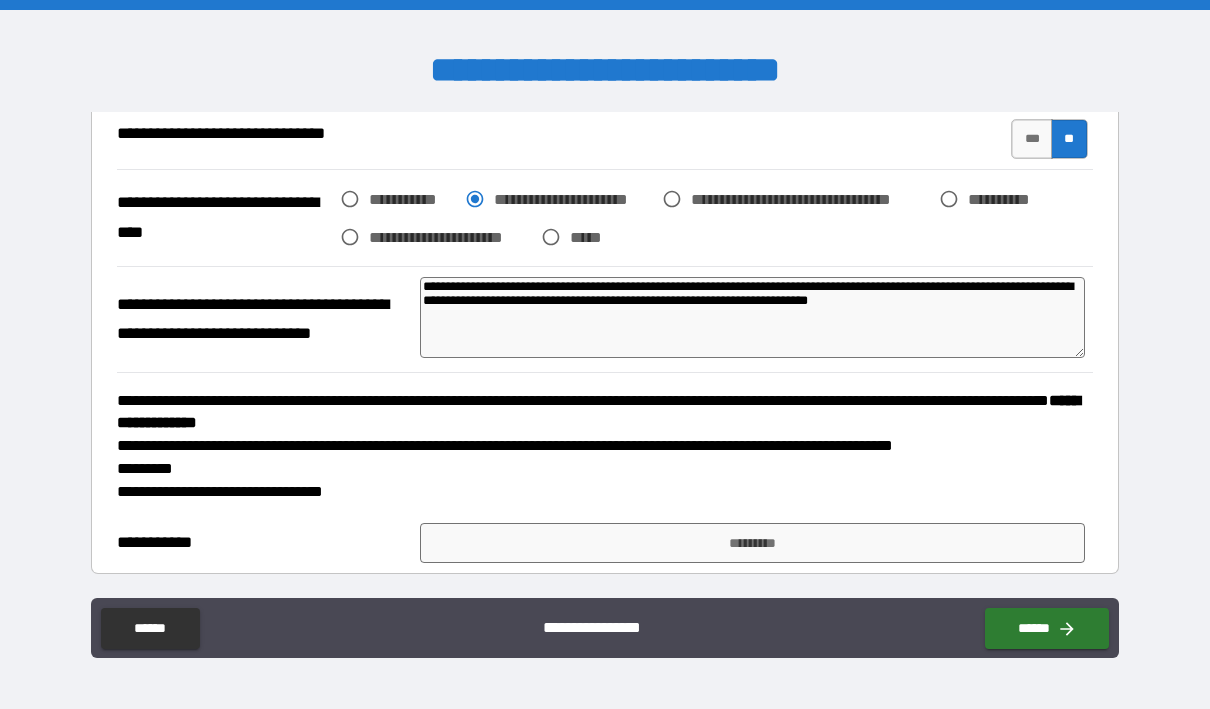 click on "**********" at bounding box center [753, 317] 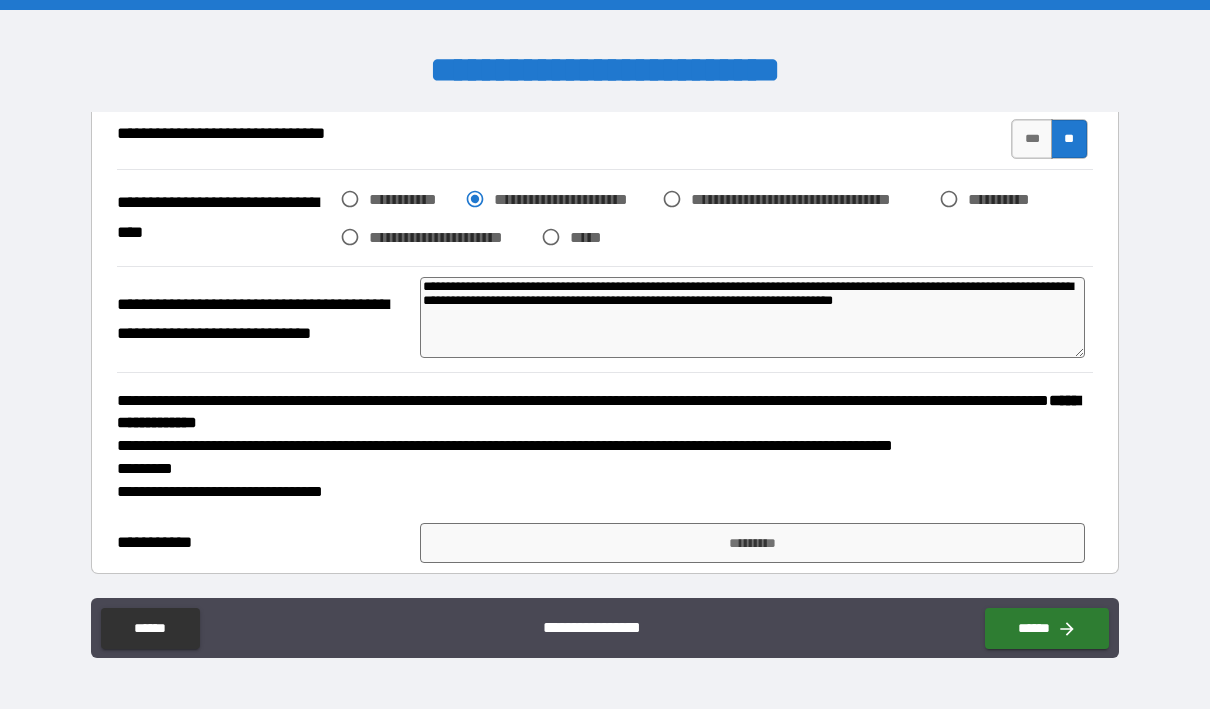 click on "**********" at bounding box center (753, 317) 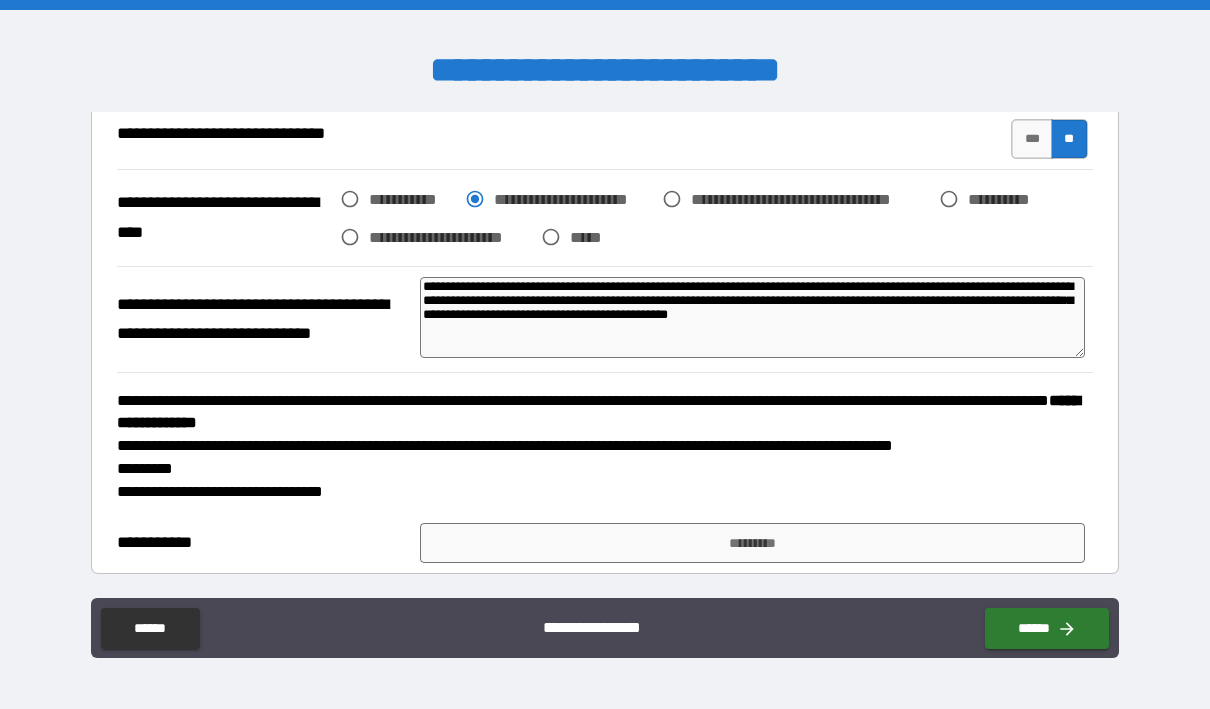 drag, startPoint x: 556, startPoint y: 314, endPoint x: 640, endPoint y: 313, distance: 84.00595 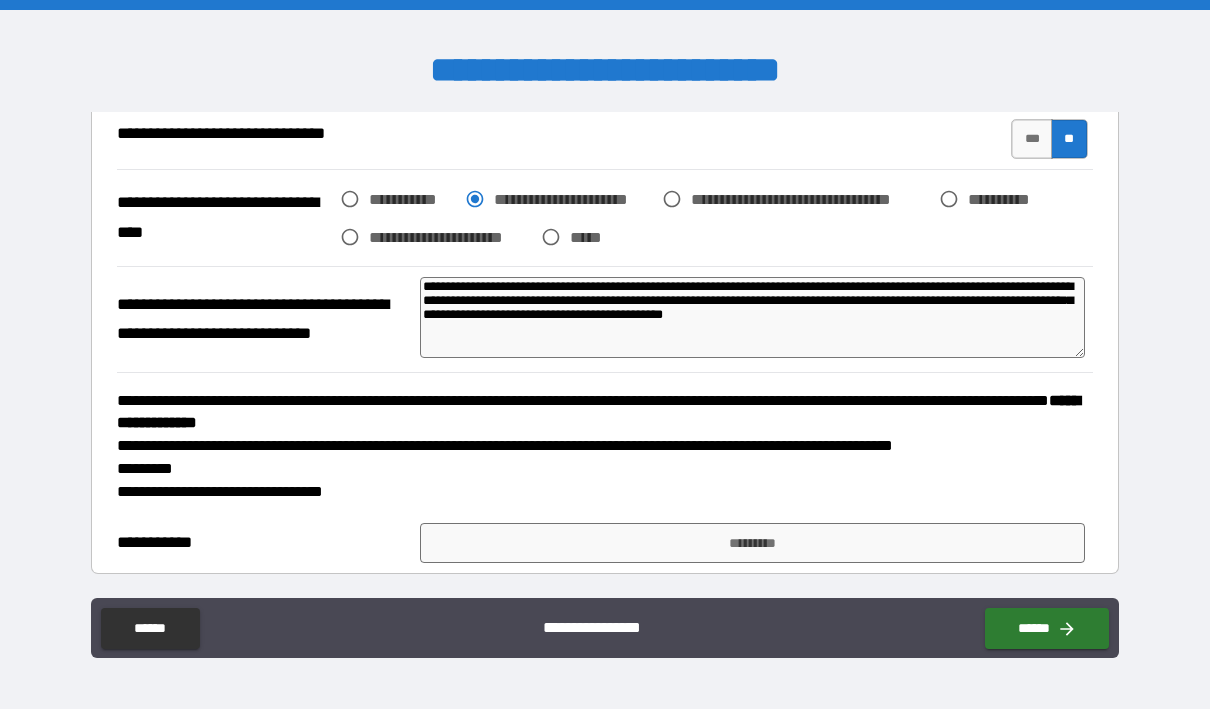click on "**********" at bounding box center [753, 317] 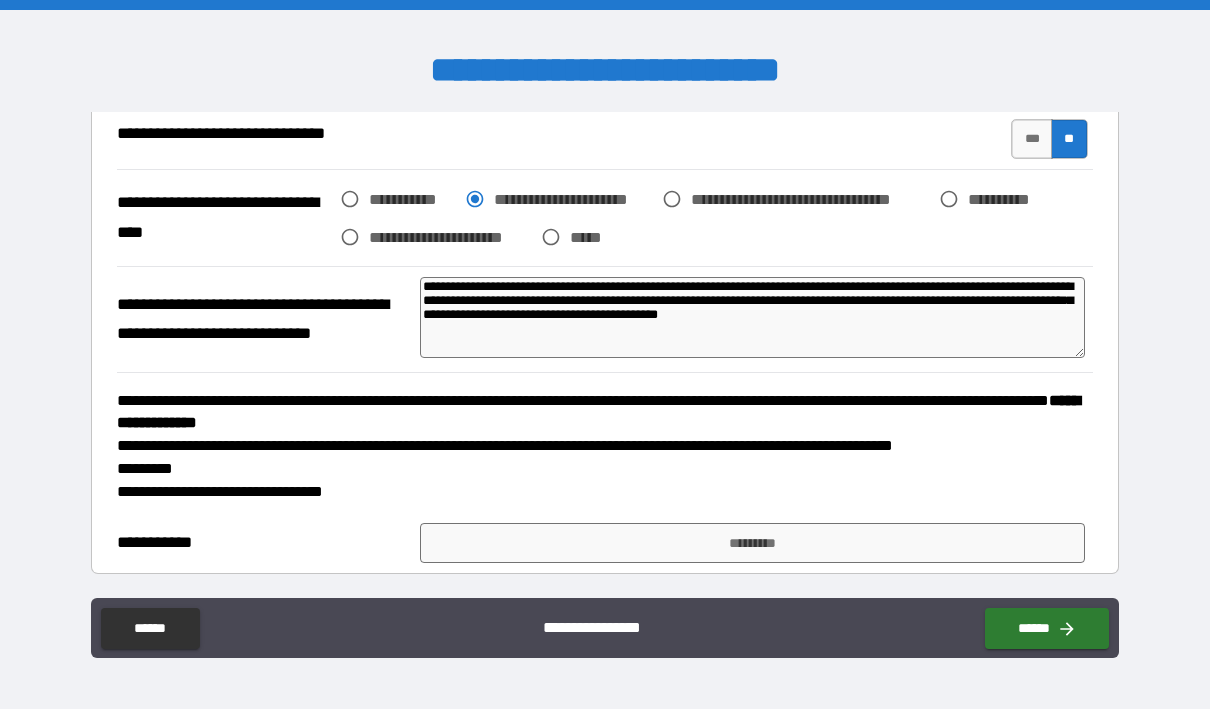 click on "**********" at bounding box center [753, 317] 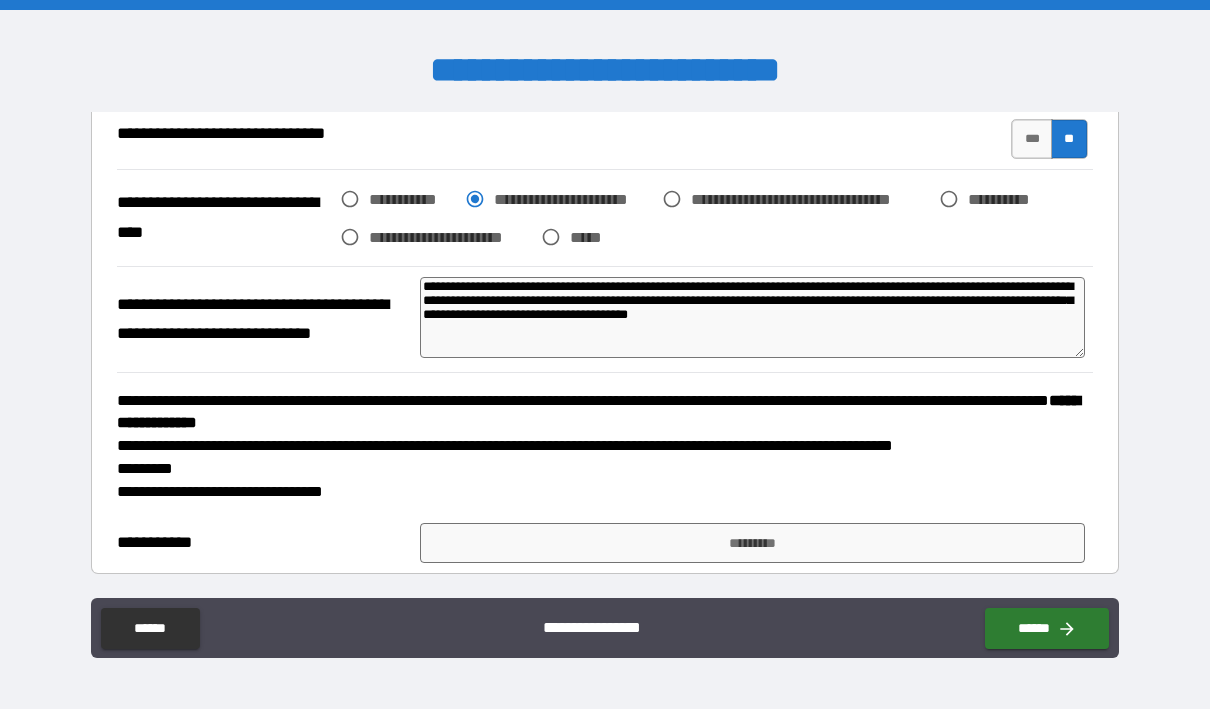 click on "**********" at bounding box center [753, 317] 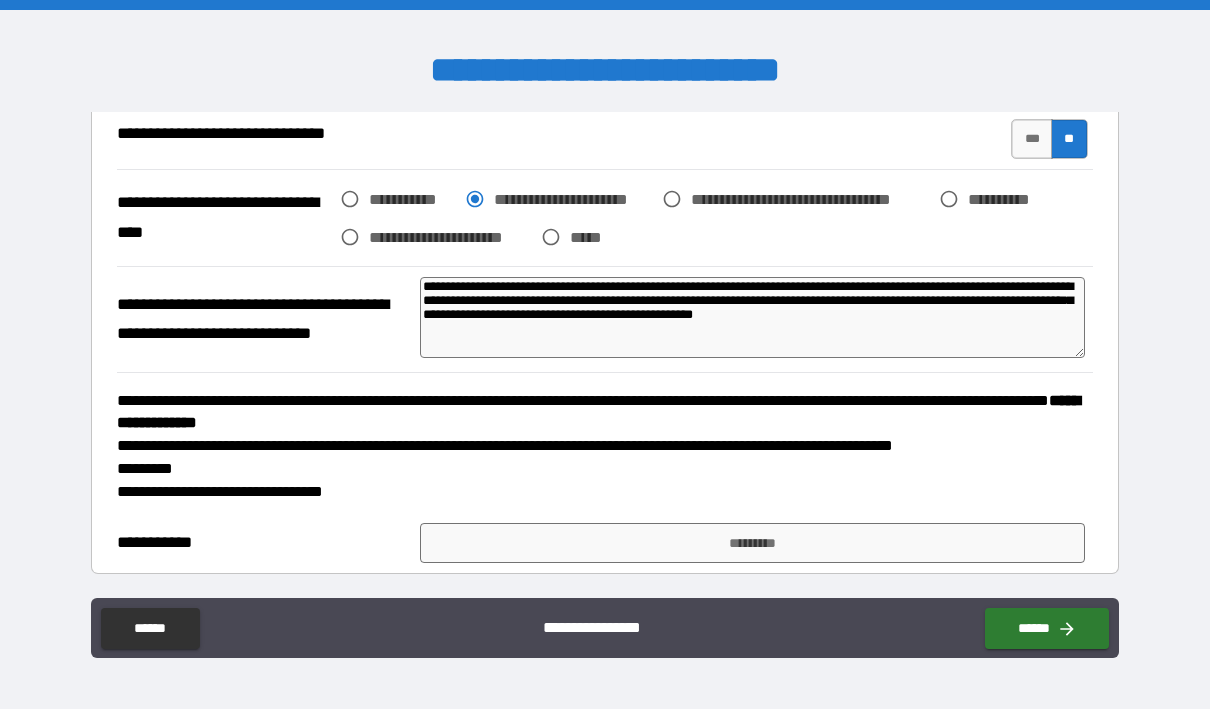click on "**********" at bounding box center [753, 317] 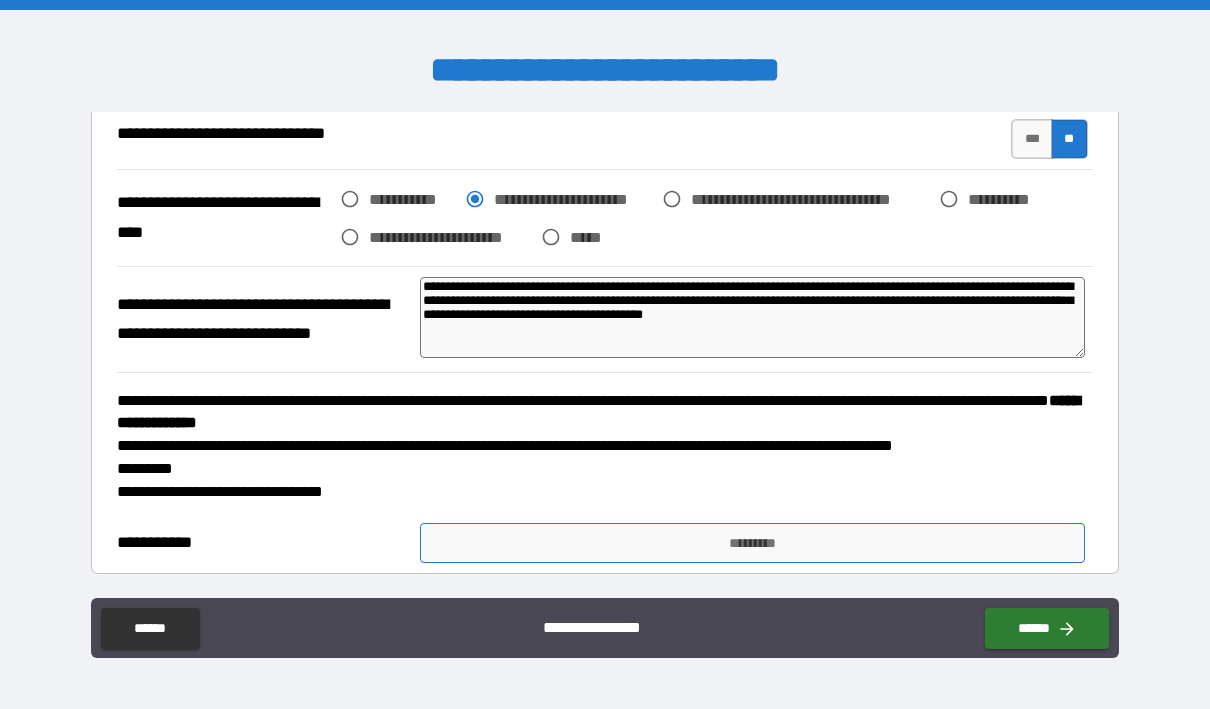 click on "*********" at bounding box center (752, 543) 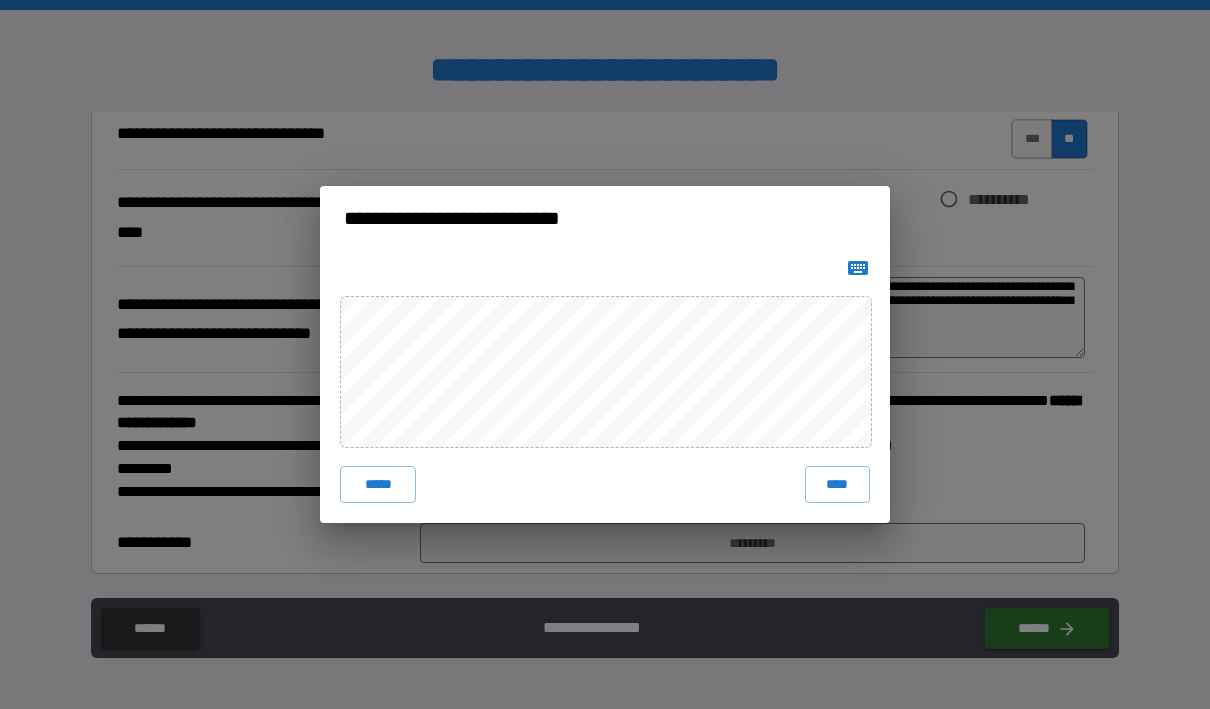 click on "***** ****" at bounding box center [605, 386] 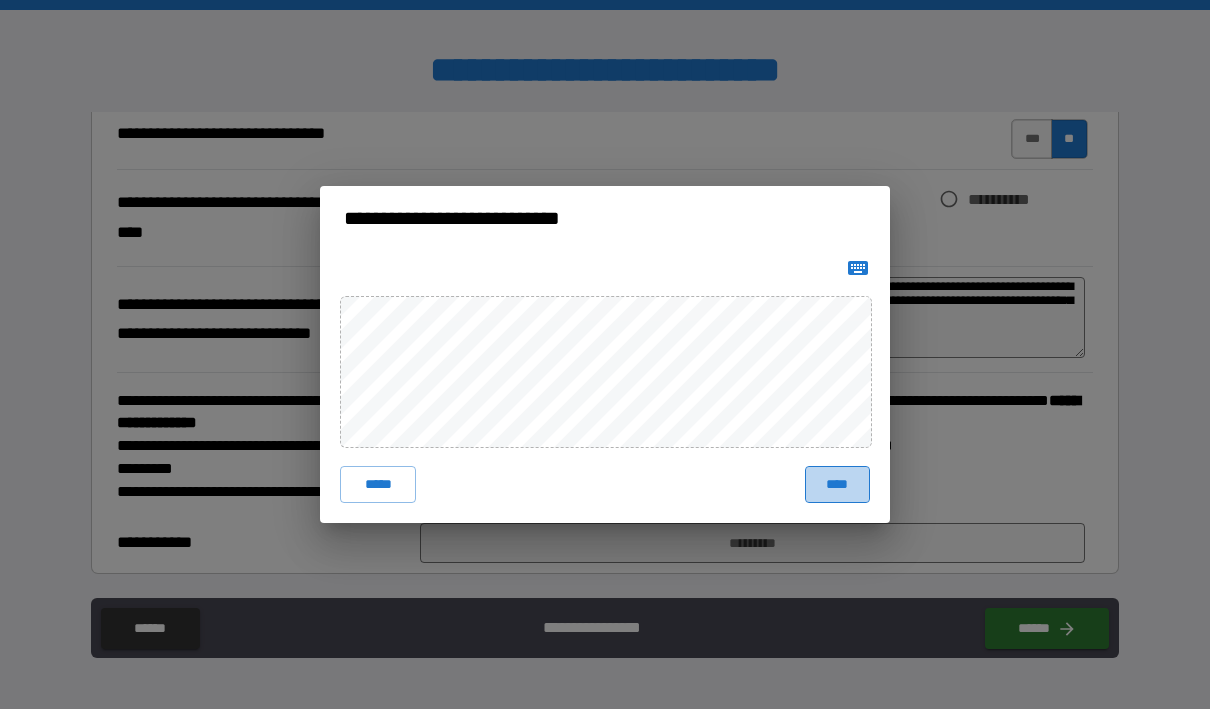 click on "****" at bounding box center [837, 484] 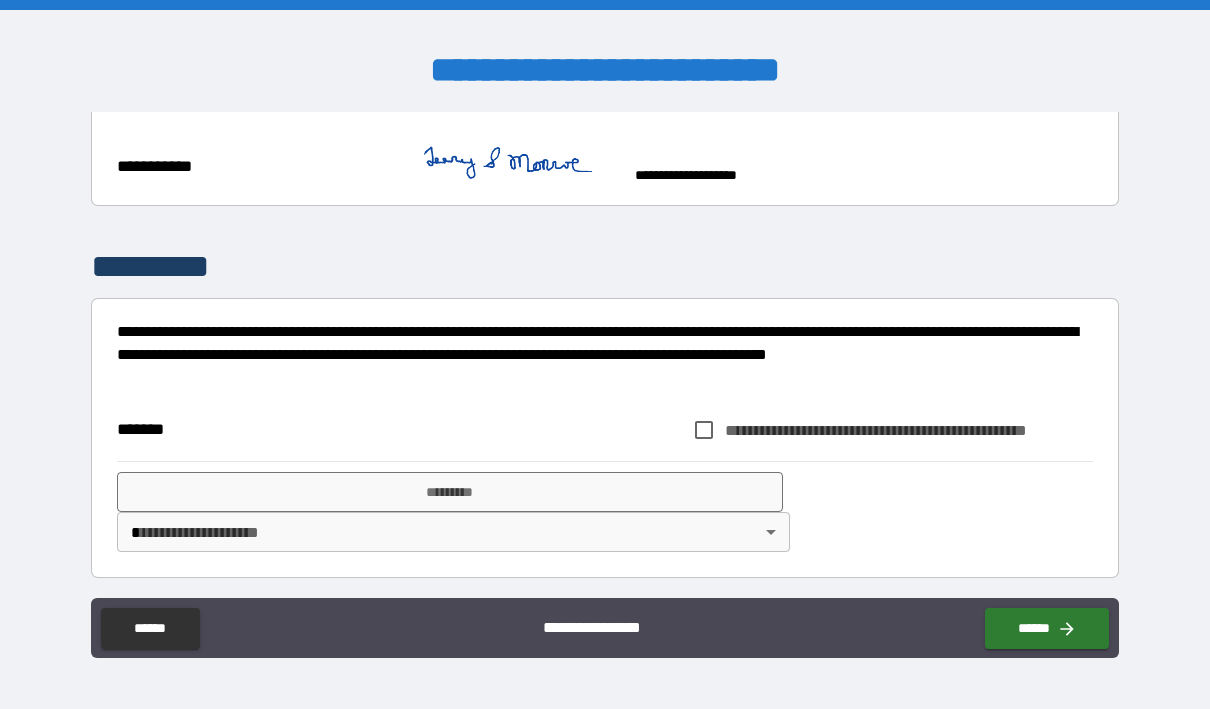 scroll, scrollTop: 986, scrollLeft: 0, axis: vertical 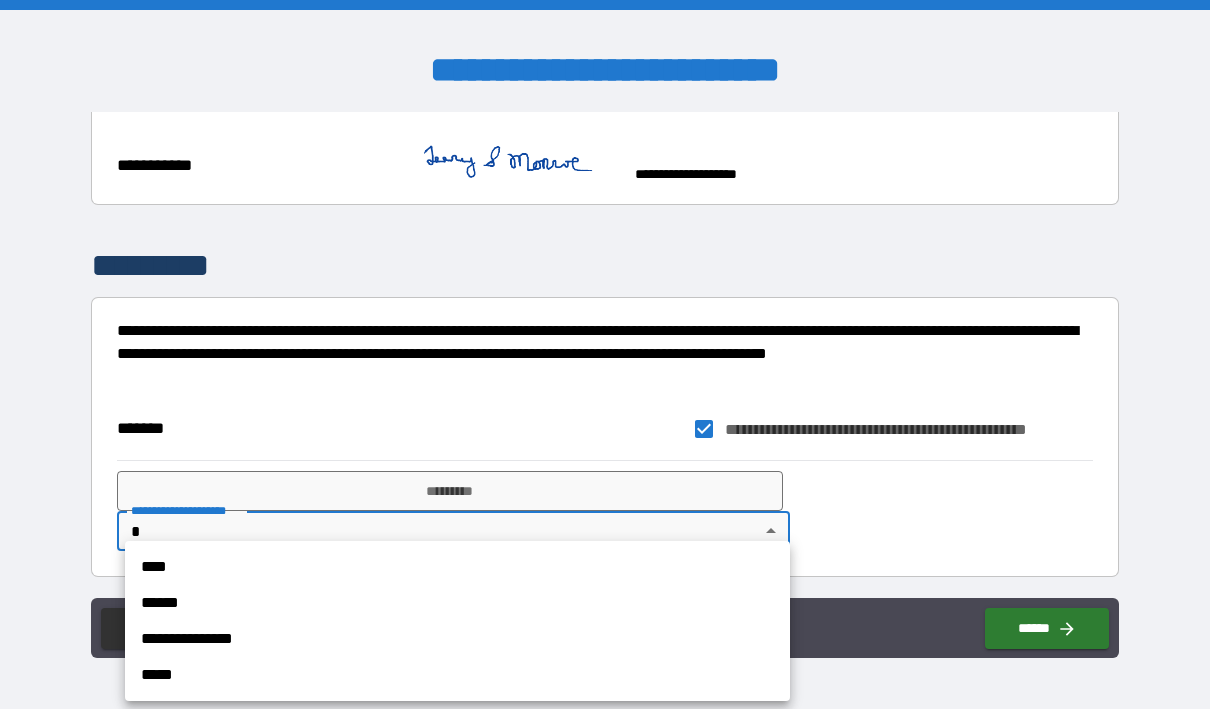 click on "**********" at bounding box center [605, 354] 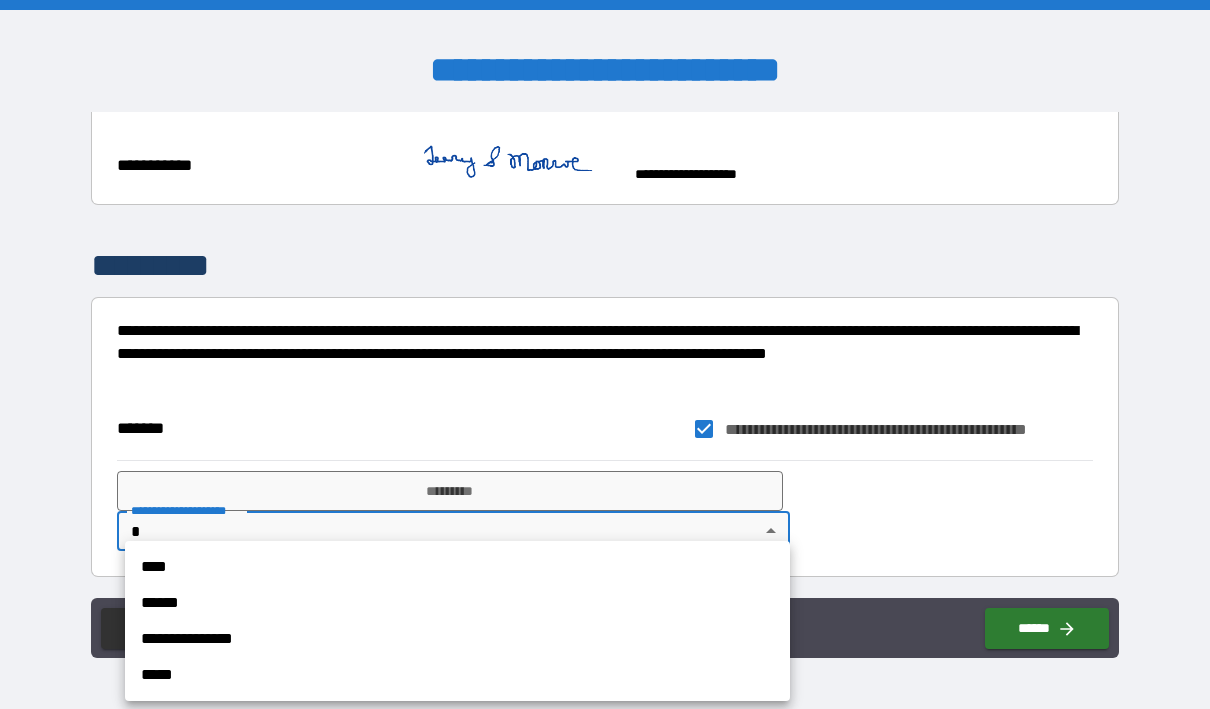click on "****" at bounding box center [457, 567] 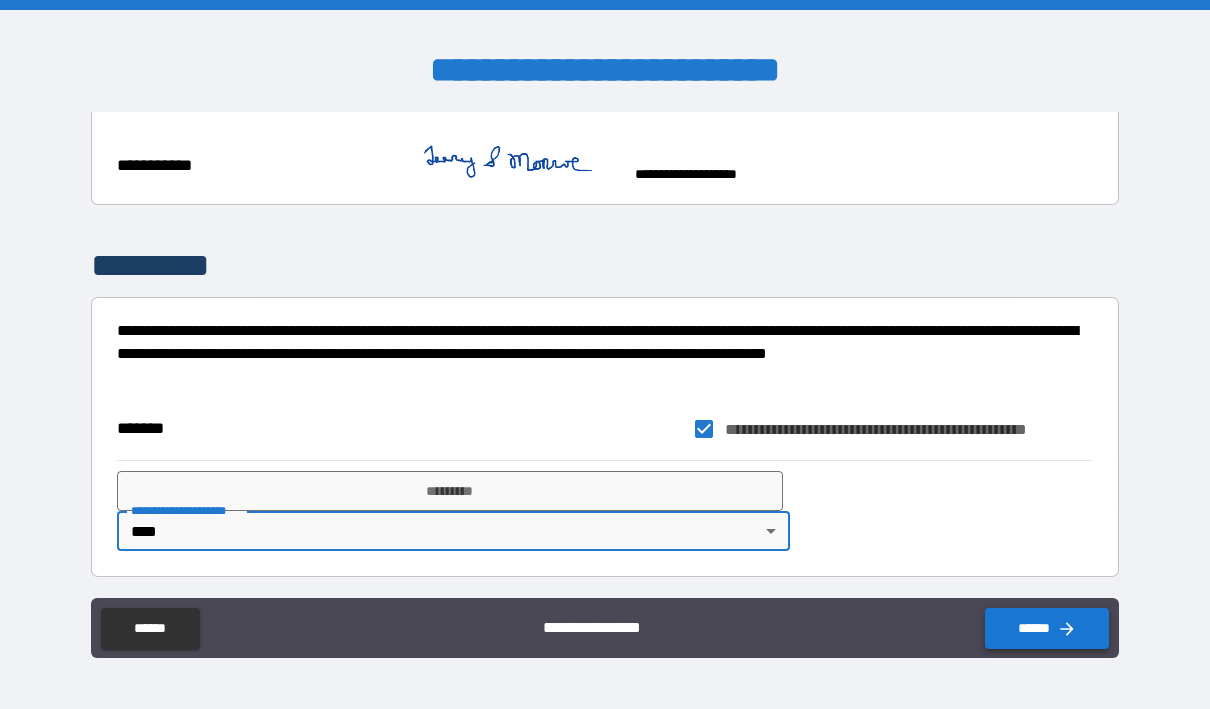 click on "******" at bounding box center [1047, 628] 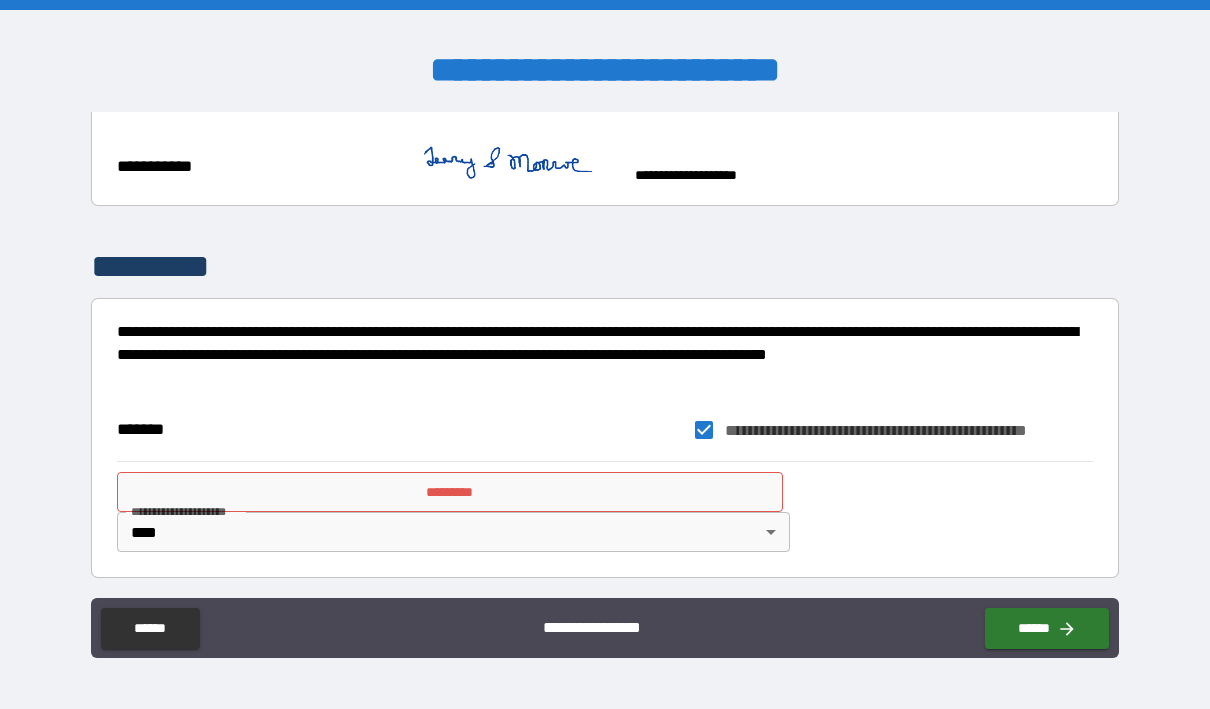 scroll, scrollTop: 986, scrollLeft: 0, axis: vertical 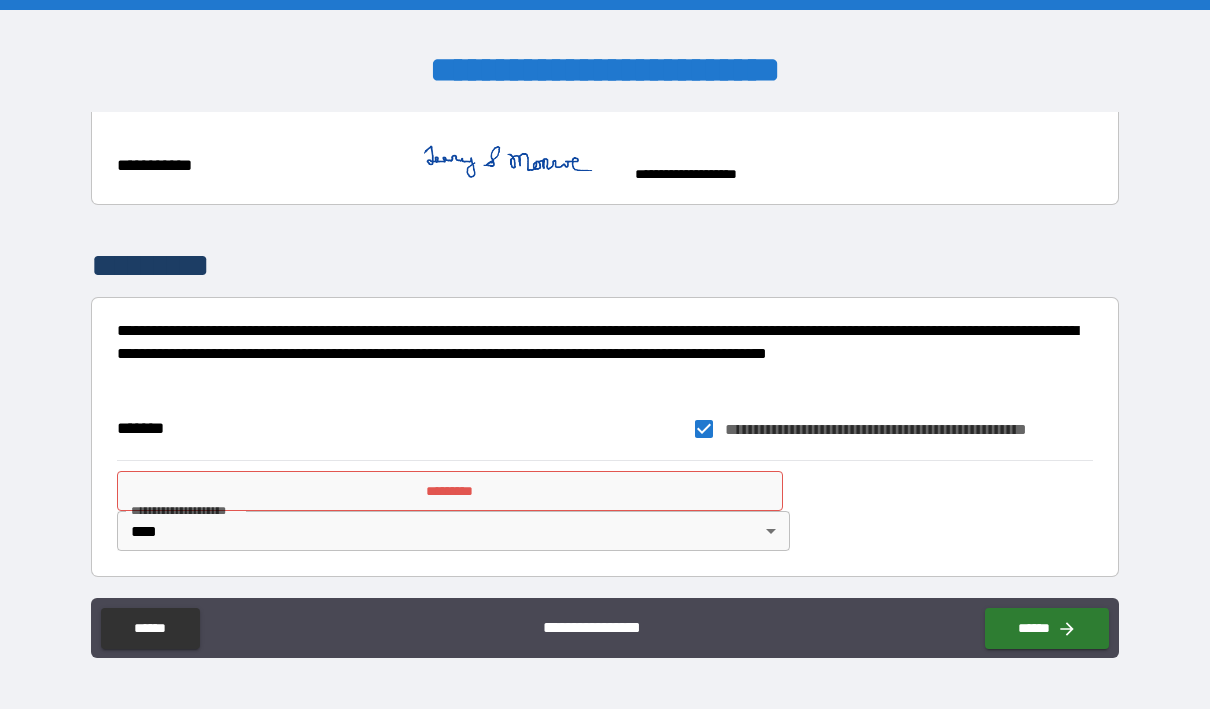 click on "*********" at bounding box center (449, 491) 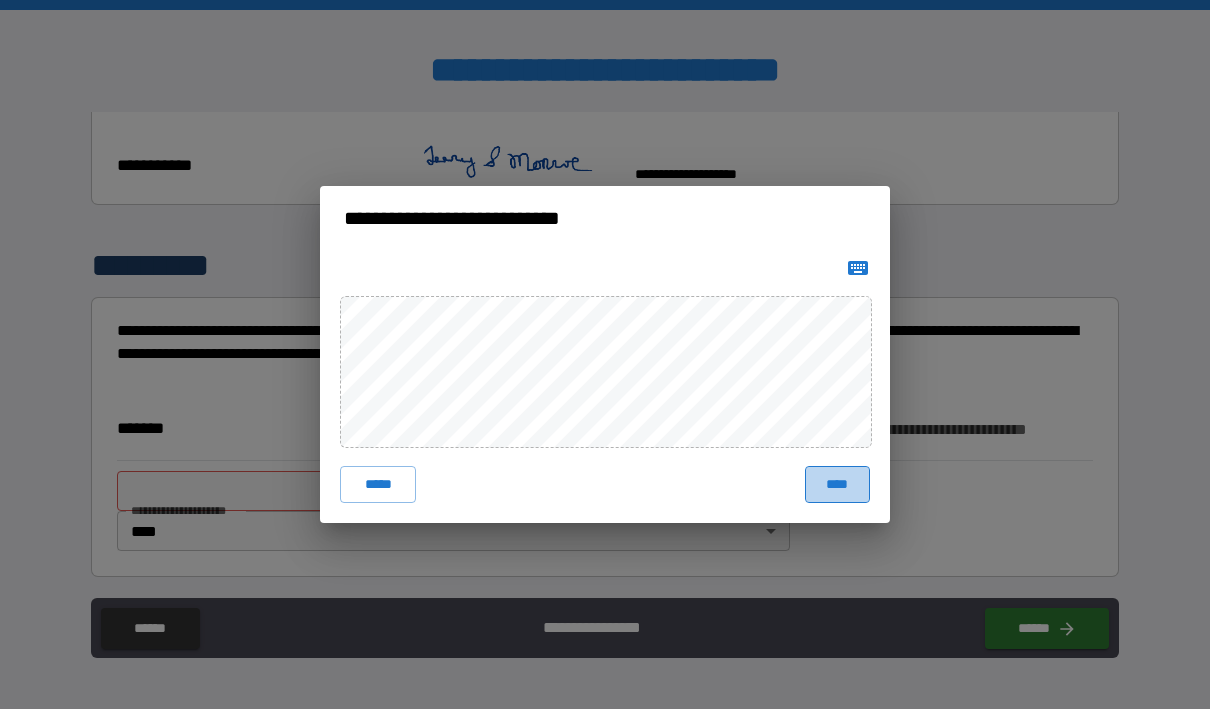 click on "****" at bounding box center (837, 484) 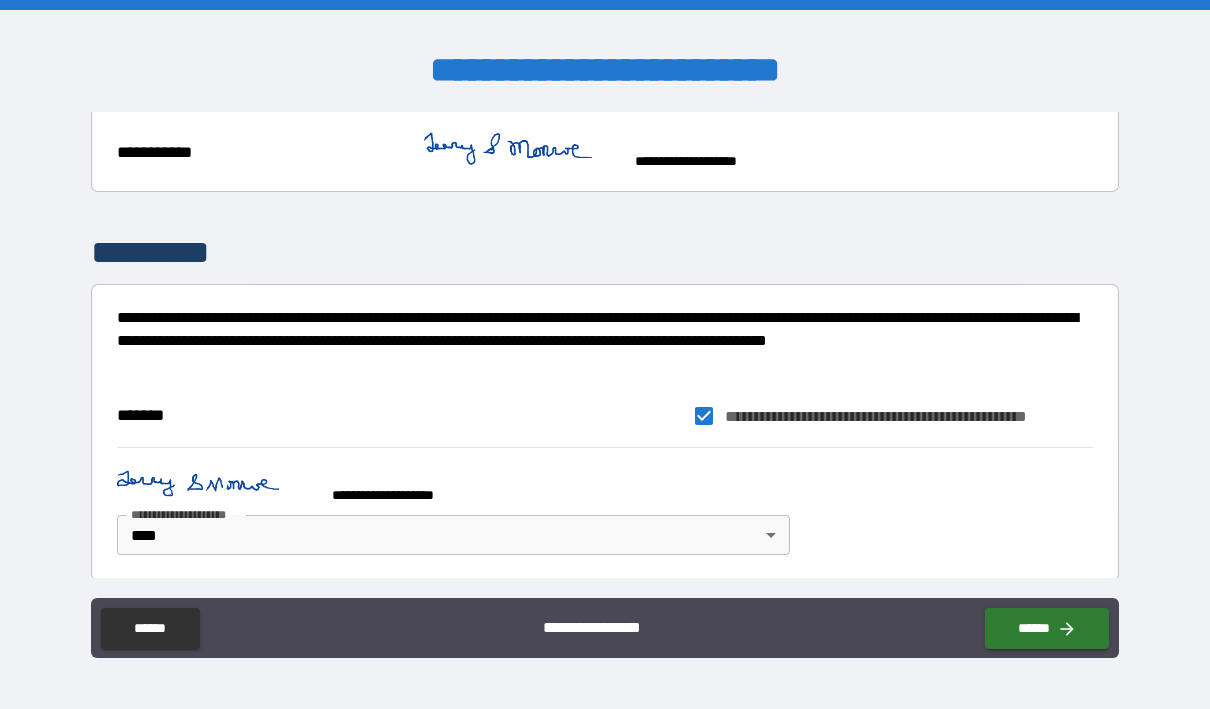 scroll, scrollTop: 1003, scrollLeft: 0, axis: vertical 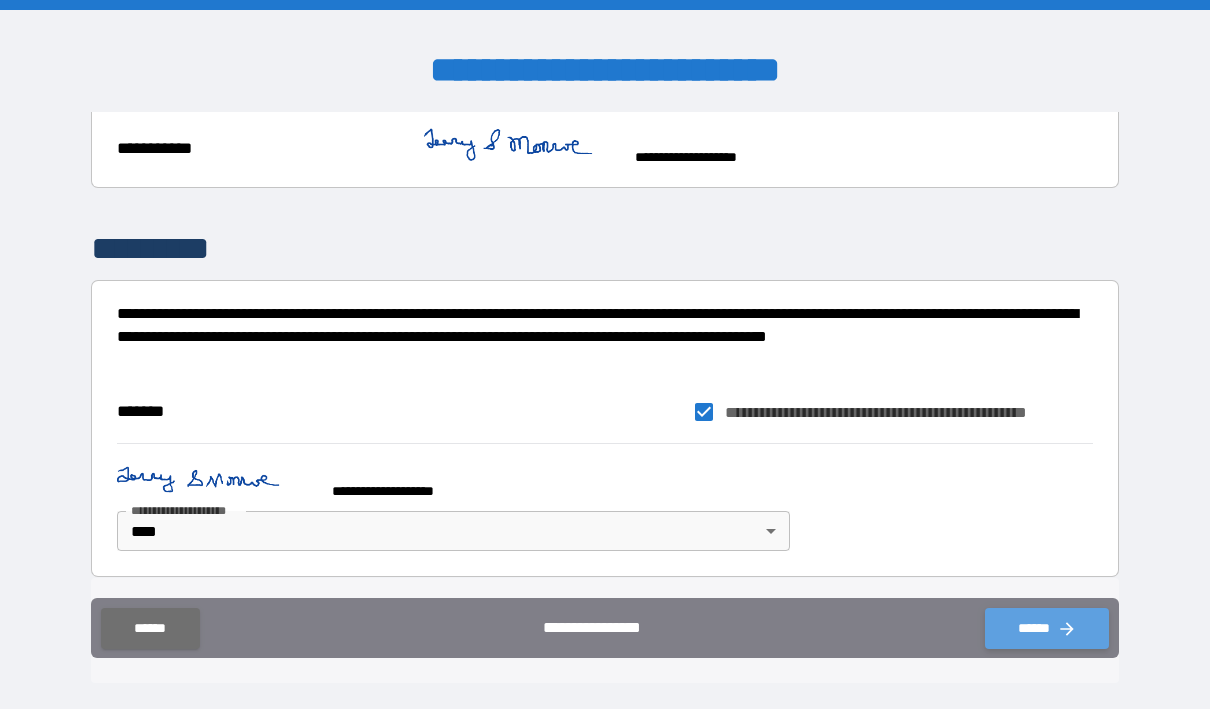 click on "******" at bounding box center [1047, 628] 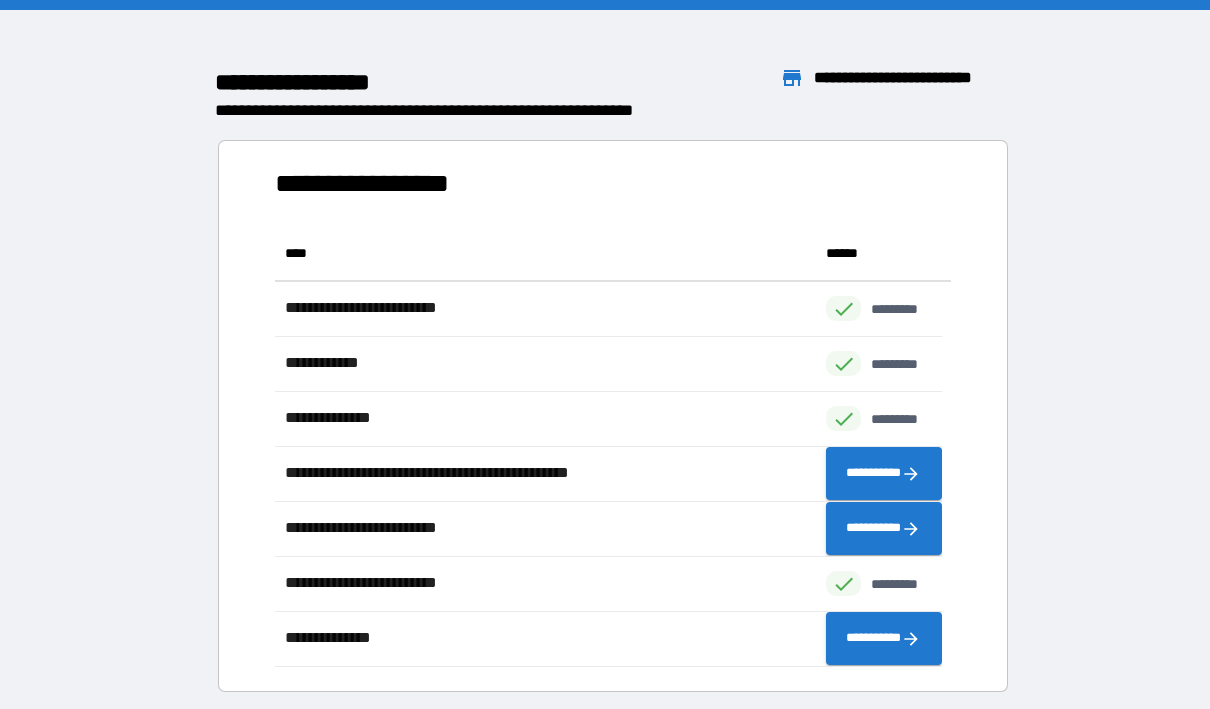 scroll, scrollTop: 16, scrollLeft: 16, axis: both 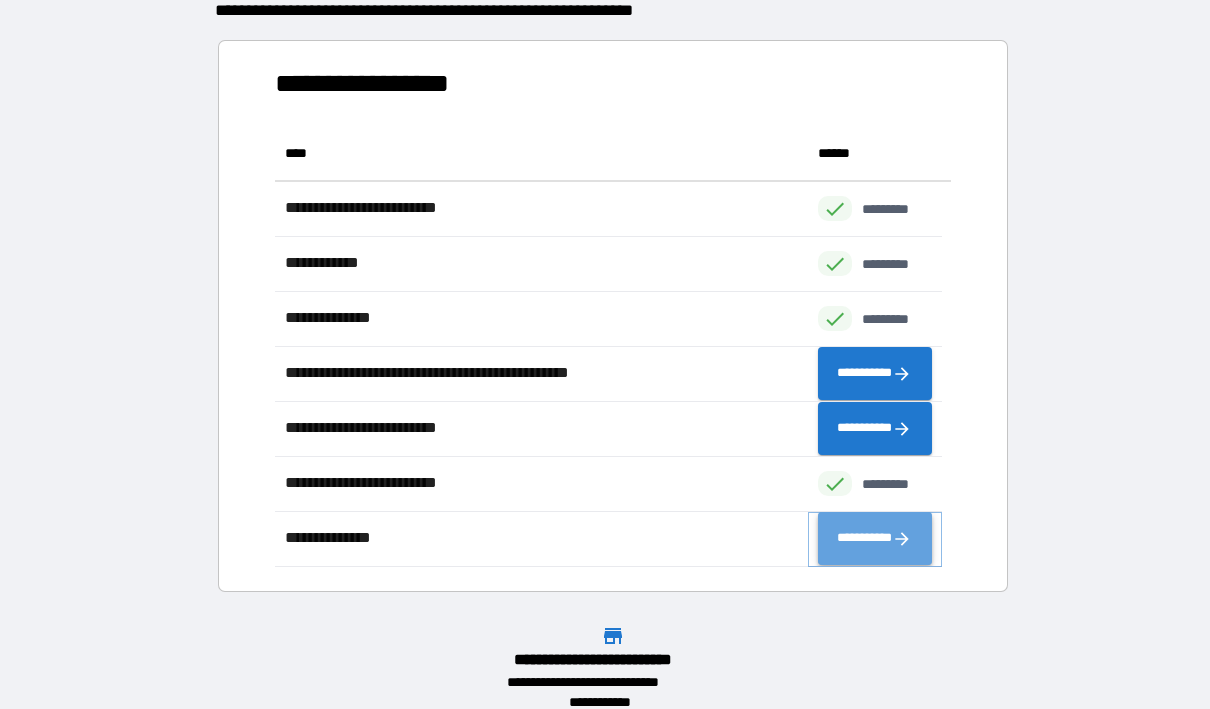 click on "**********" at bounding box center [874, 538] 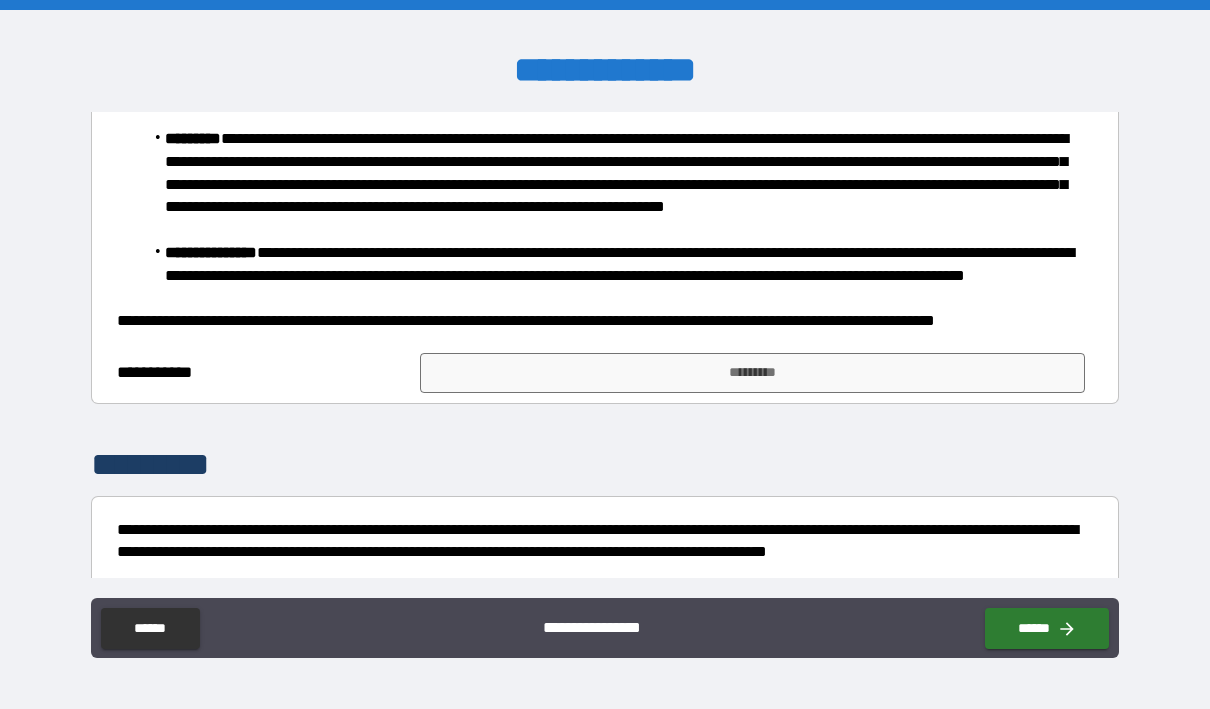 scroll, scrollTop: 700, scrollLeft: 0, axis: vertical 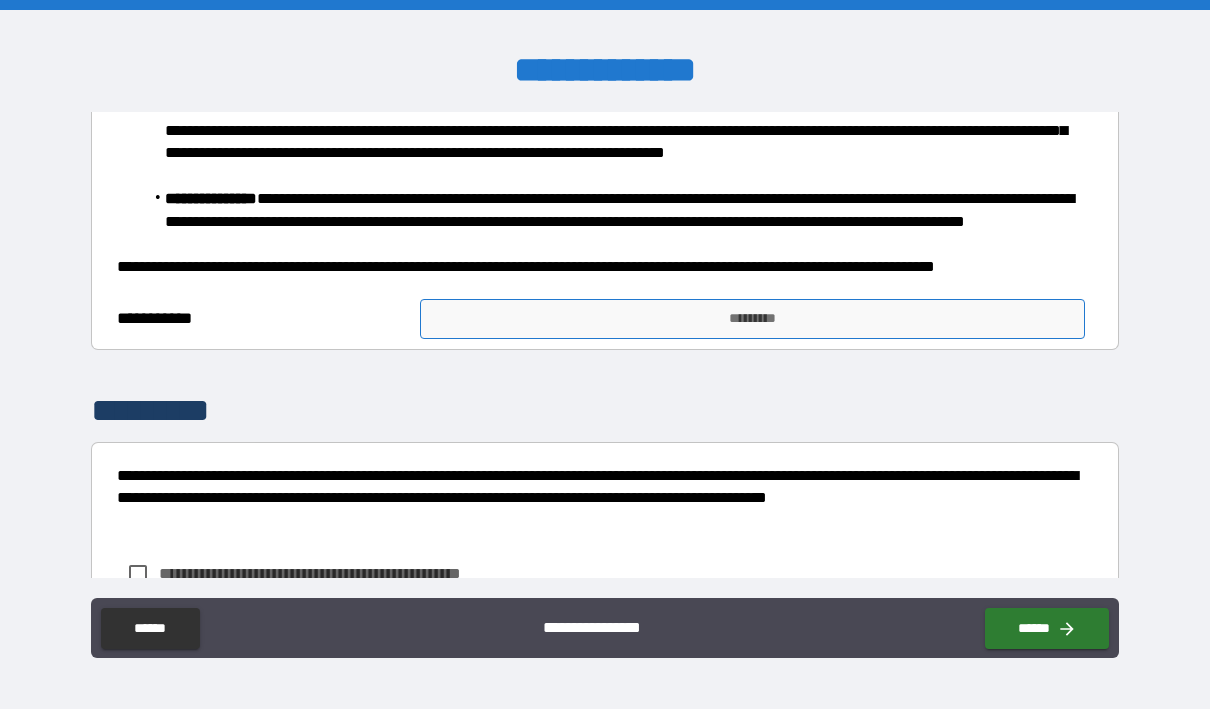 click on "*********" at bounding box center [752, 319] 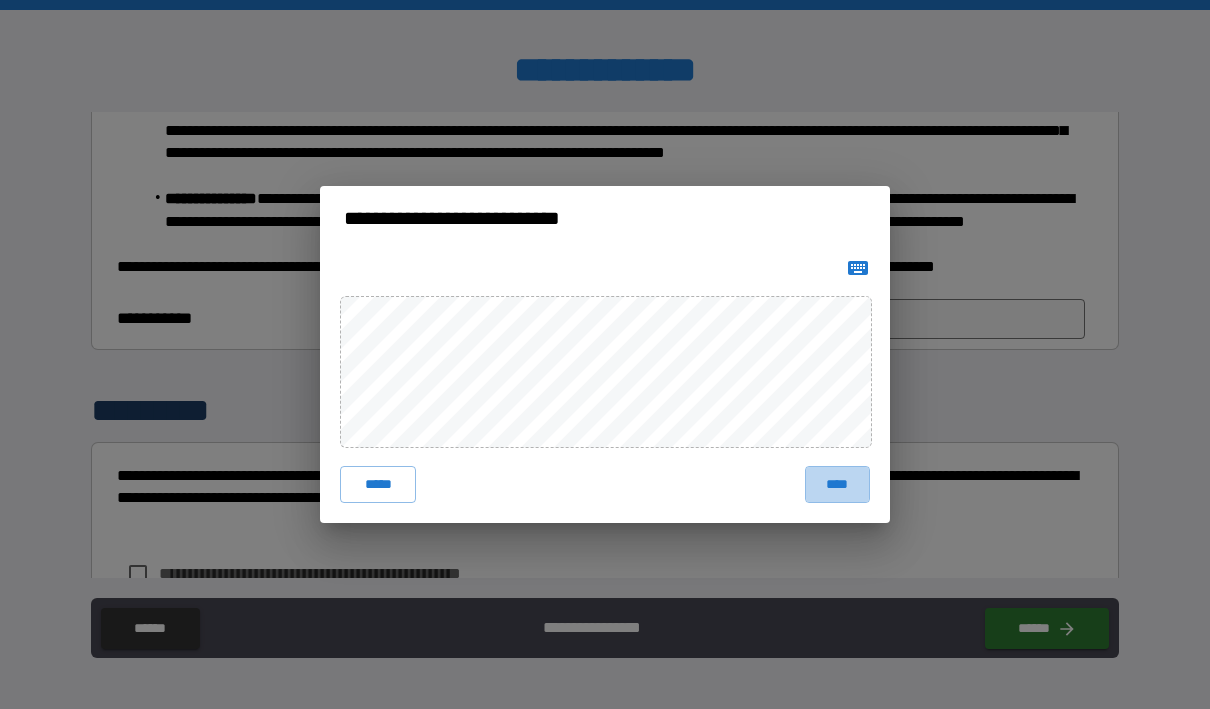 click on "****" at bounding box center (837, 484) 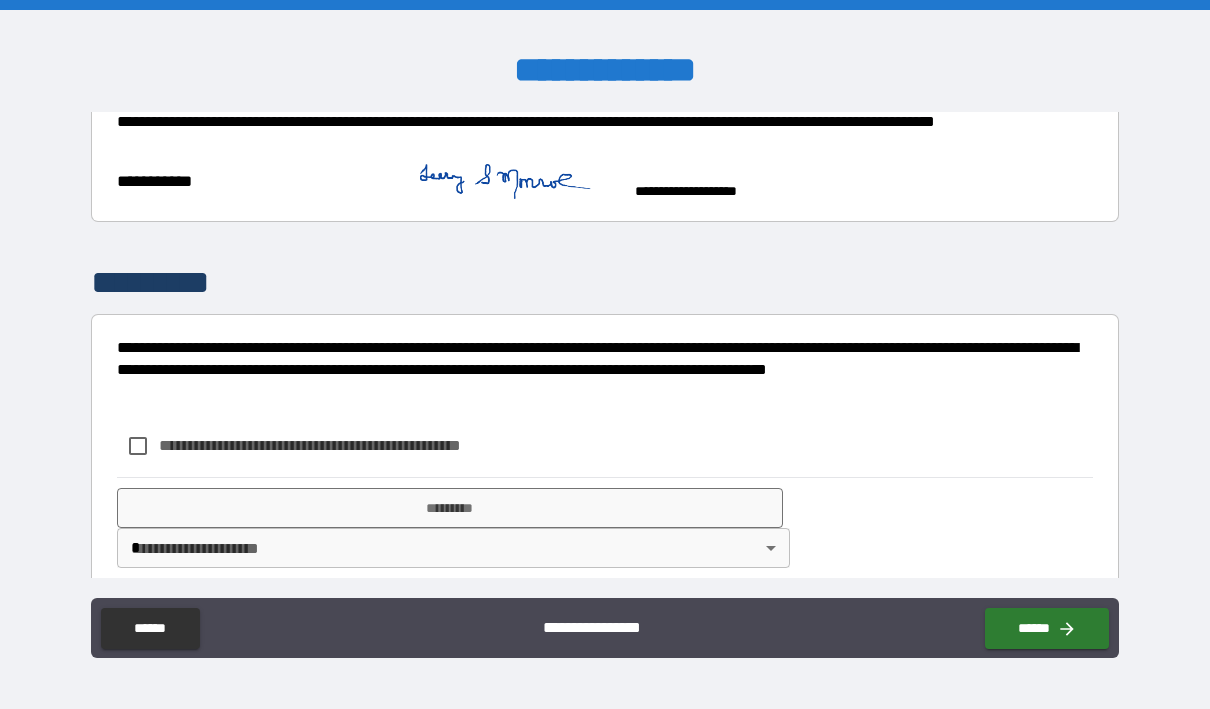 scroll, scrollTop: 863, scrollLeft: 0, axis: vertical 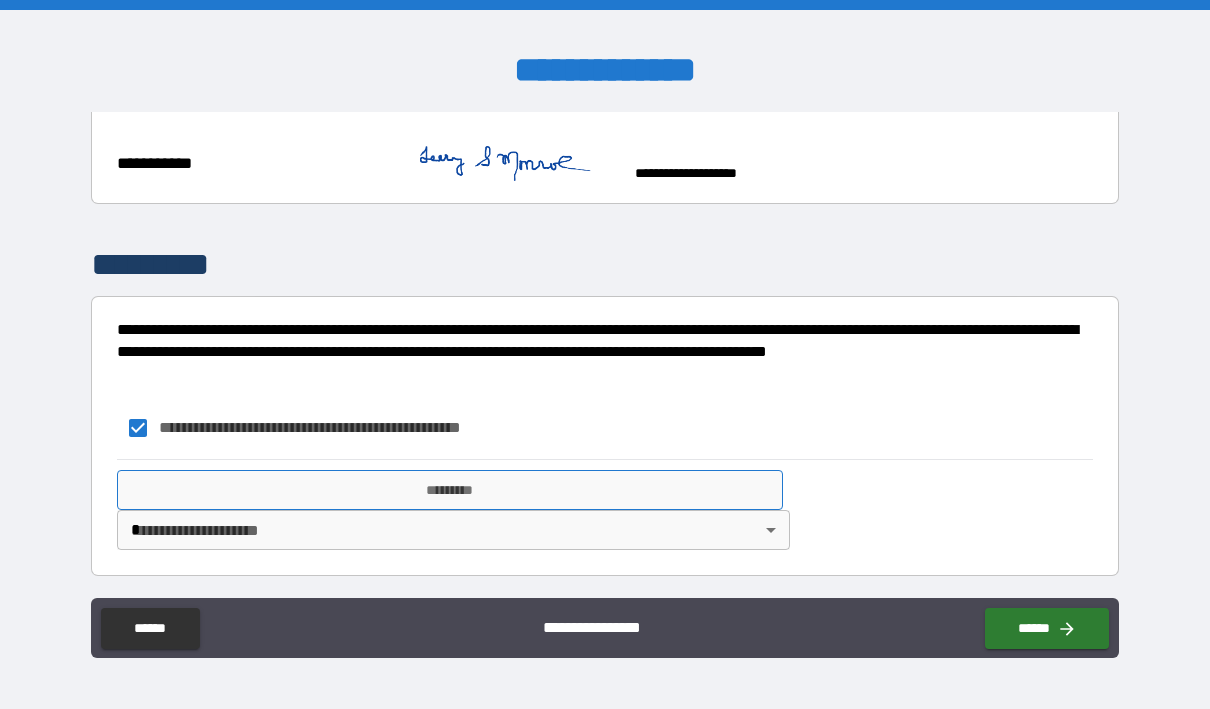 click on "*********" at bounding box center [449, 490] 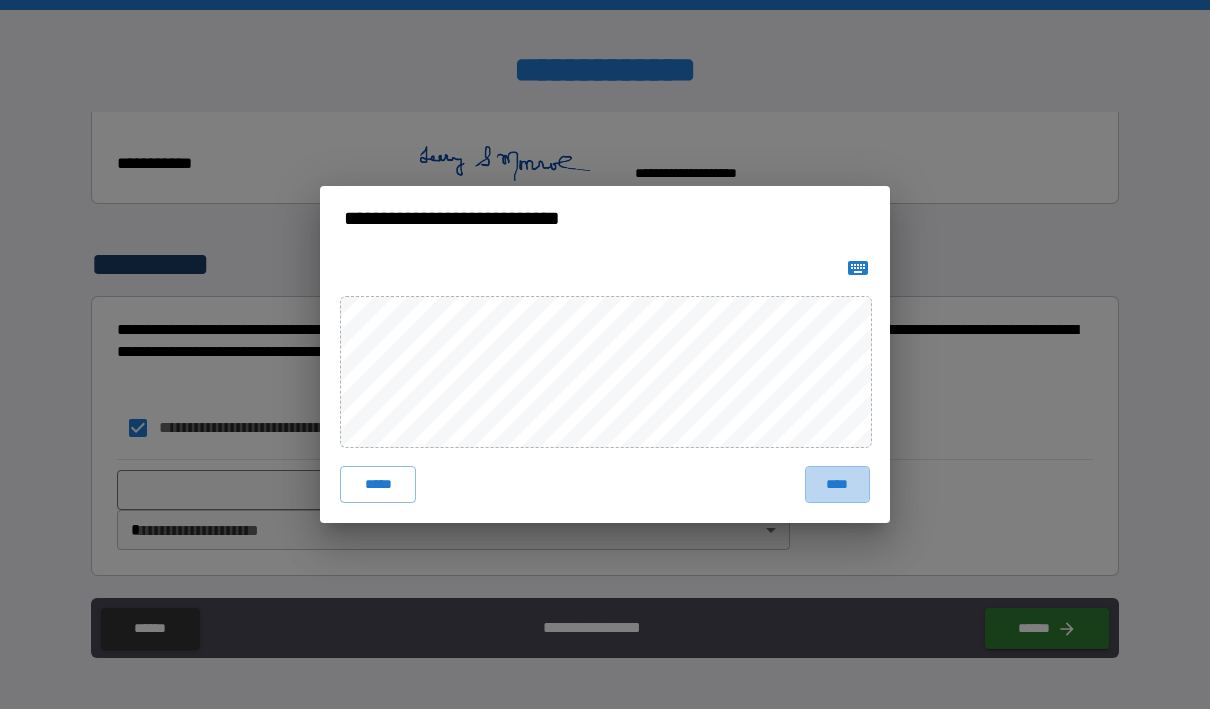 click on "****" at bounding box center [837, 484] 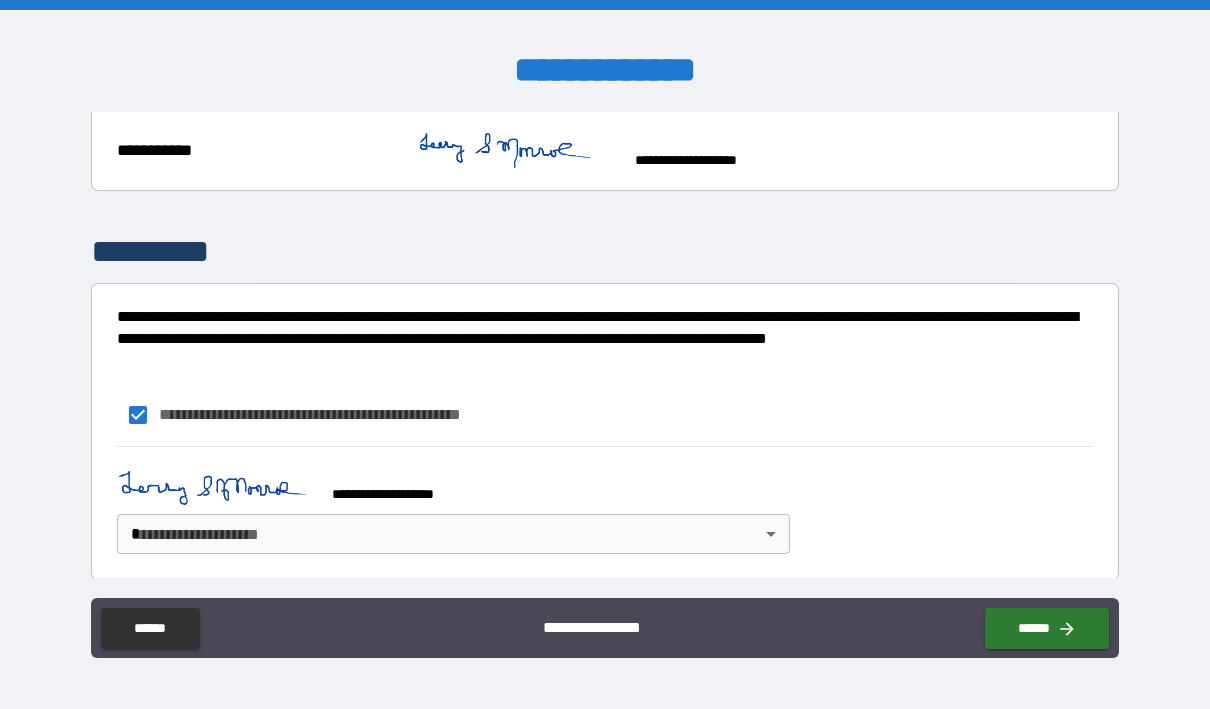 scroll, scrollTop: 880, scrollLeft: 0, axis: vertical 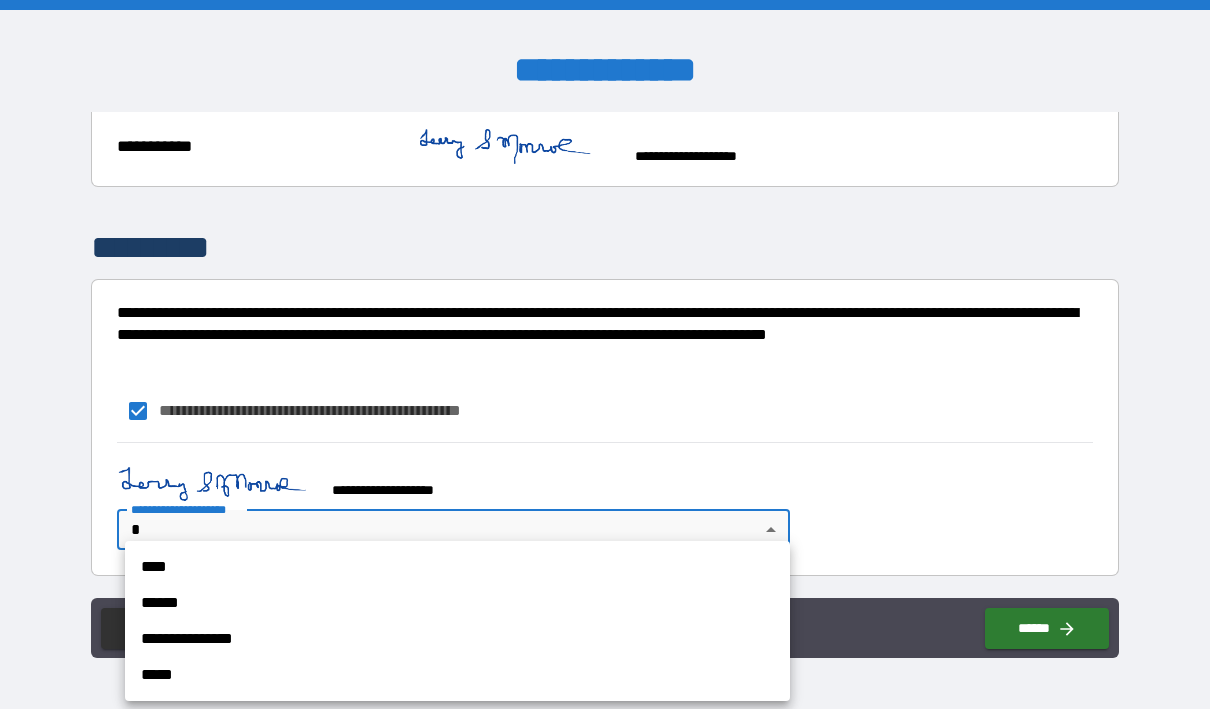 click on "**********" at bounding box center [605, 354] 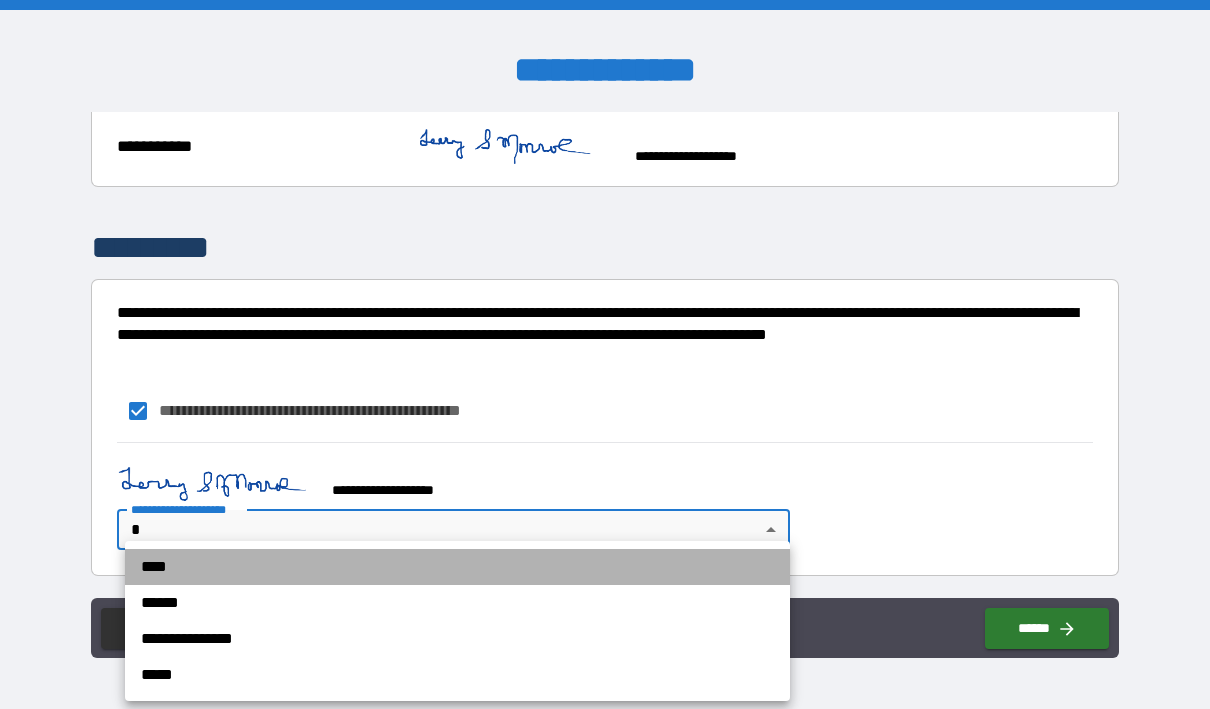 click on "****" at bounding box center (457, 567) 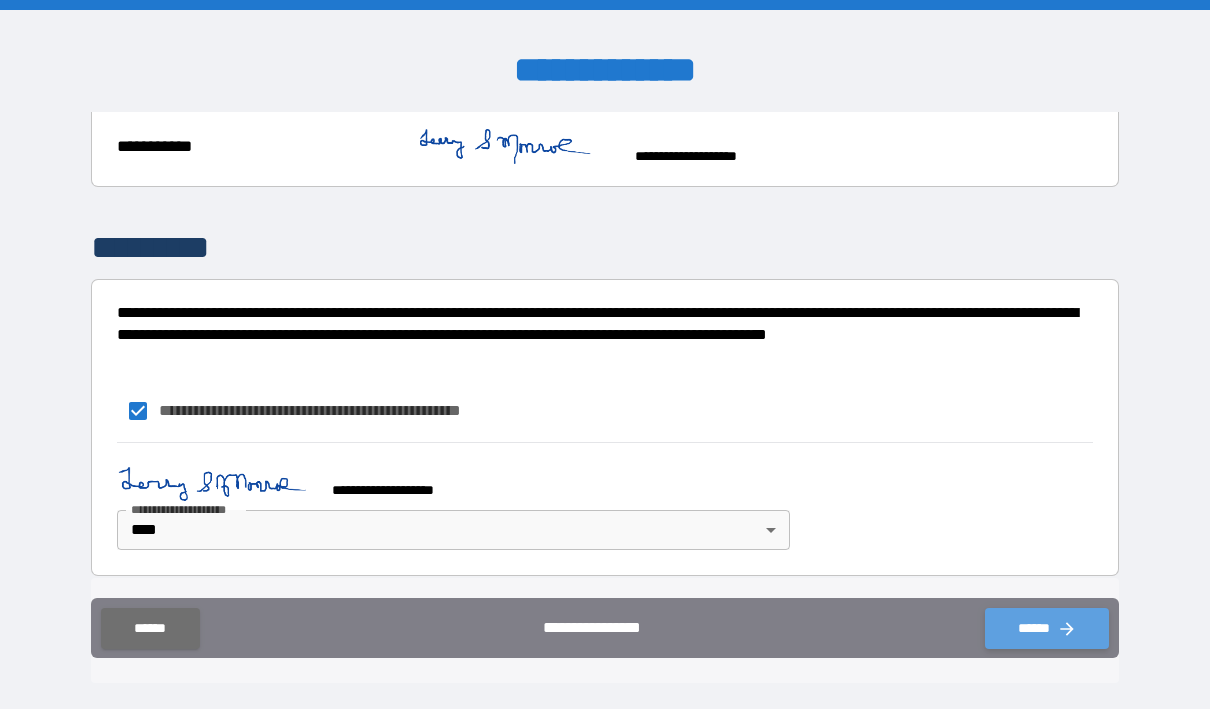 click on "******" at bounding box center [1047, 628] 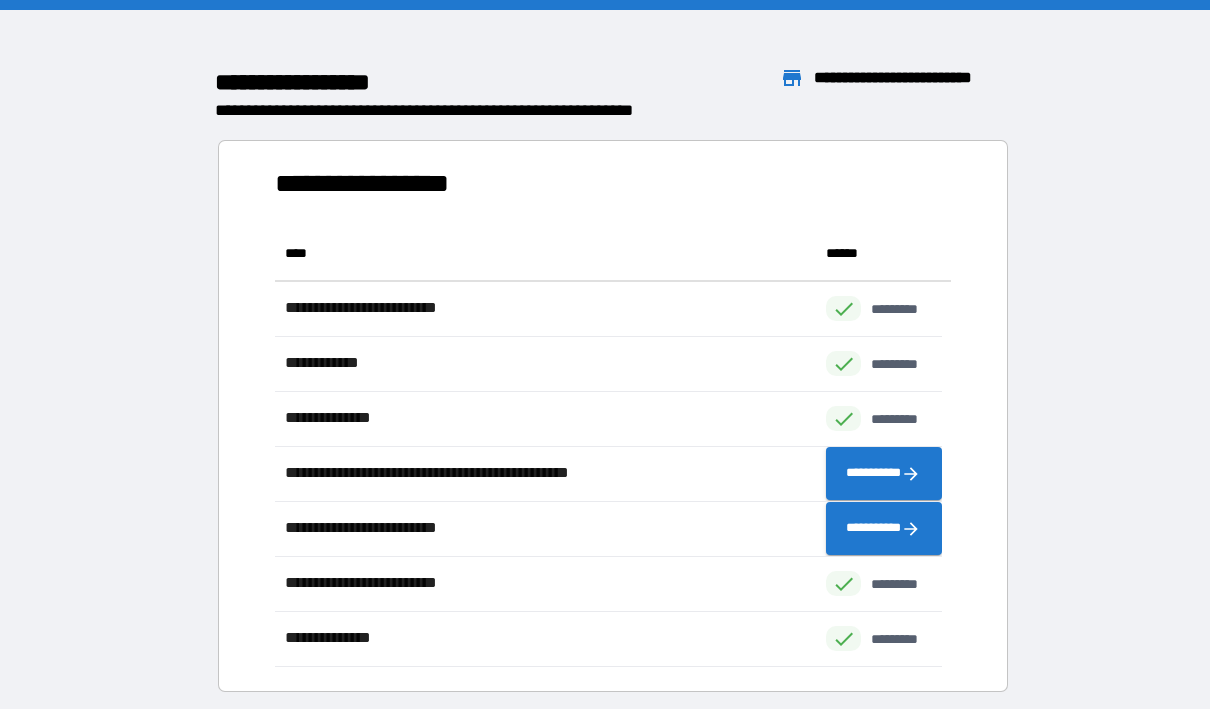 scroll, scrollTop: 426, scrollLeft: 651, axis: both 